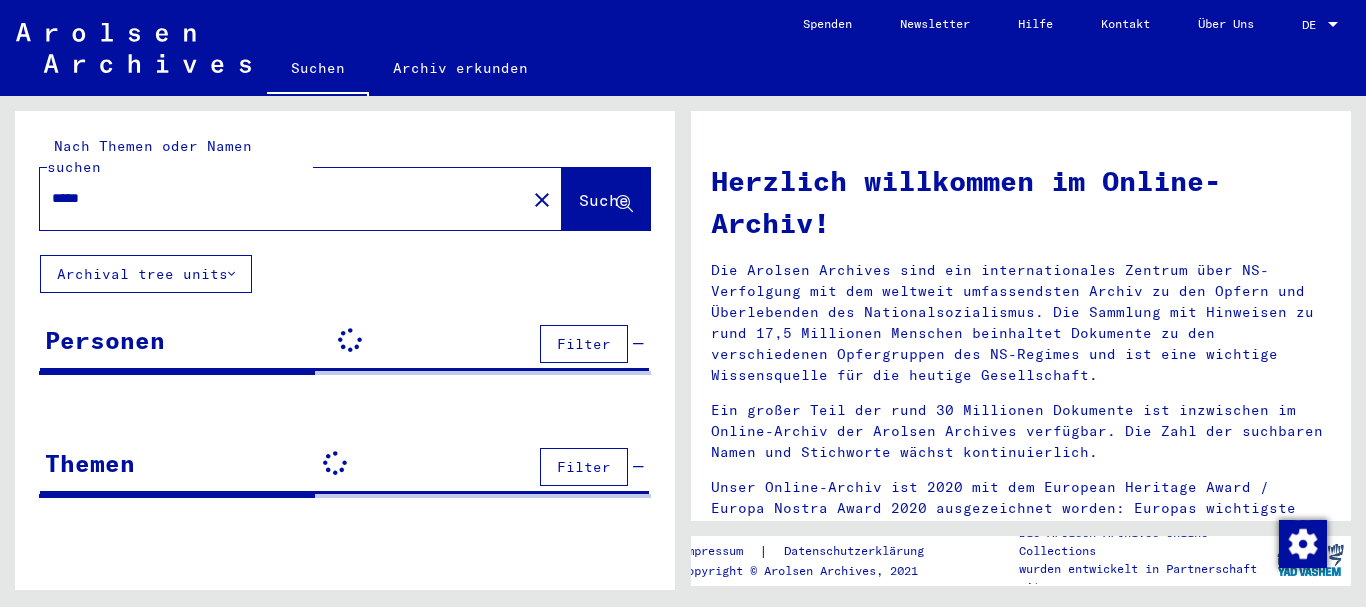 scroll, scrollTop: 0, scrollLeft: 0, axis: both 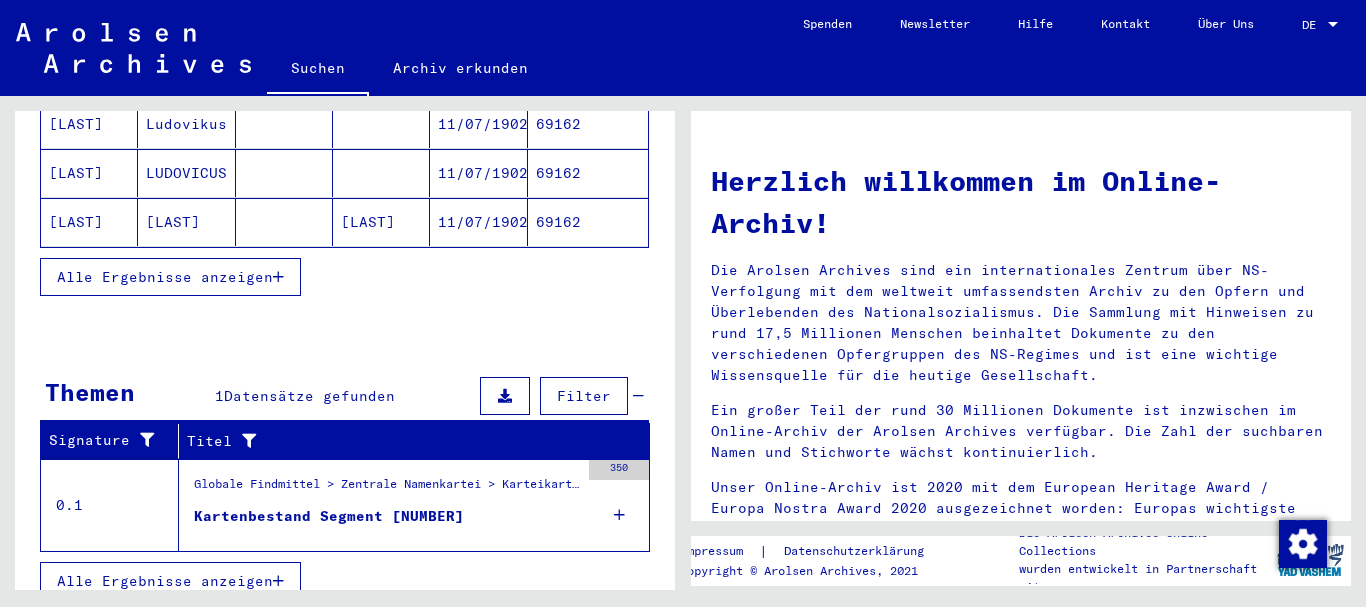 click on "Alle Ergebnisse anzeigen" at bounding box center (165, 277) 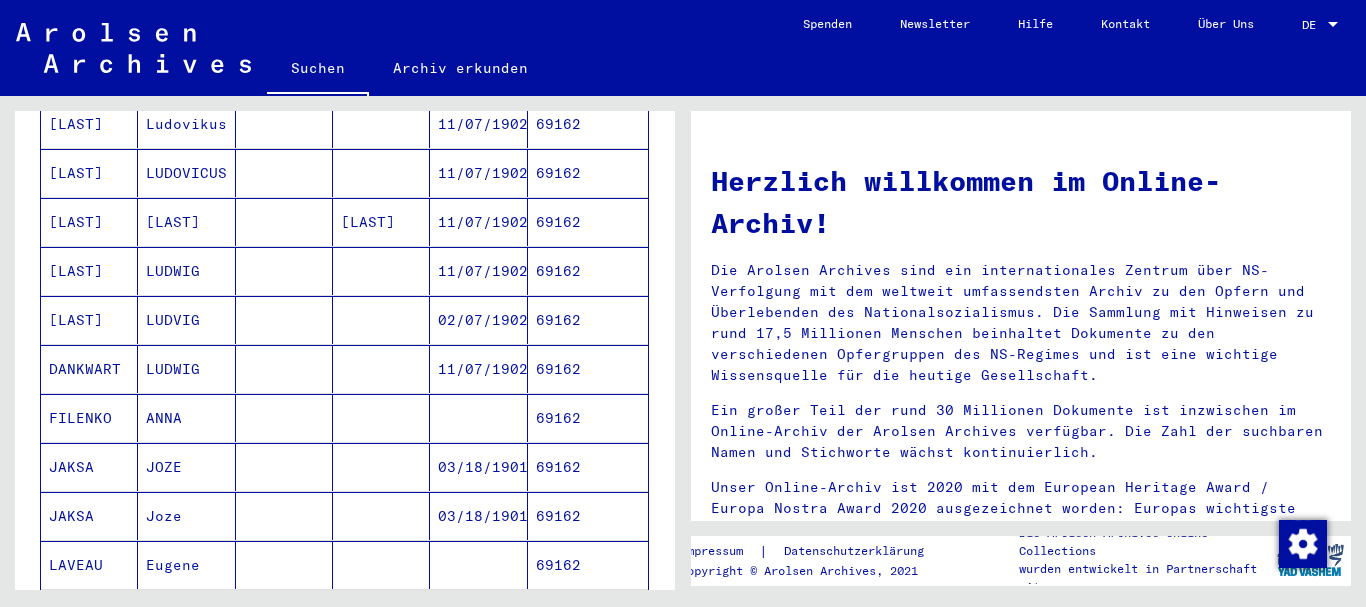 click on "JAKSA" at bounding box center [89, 516] 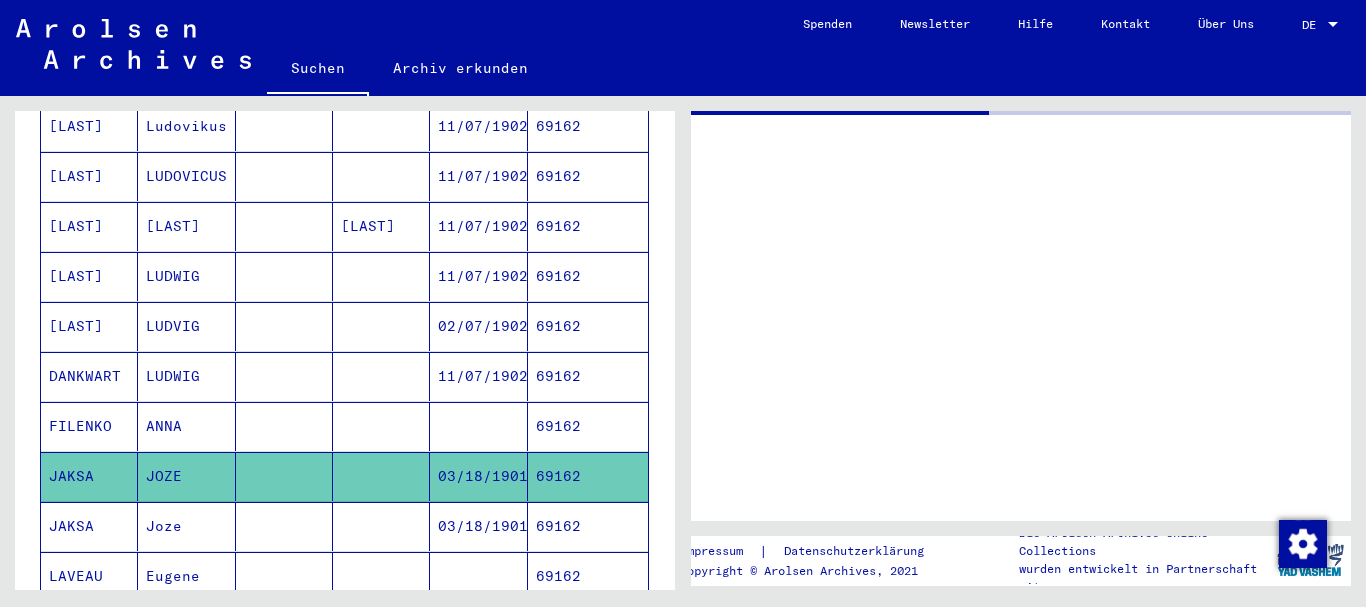 scroll, scrollTop: 426, scrollLeft: 0, axis: vertical 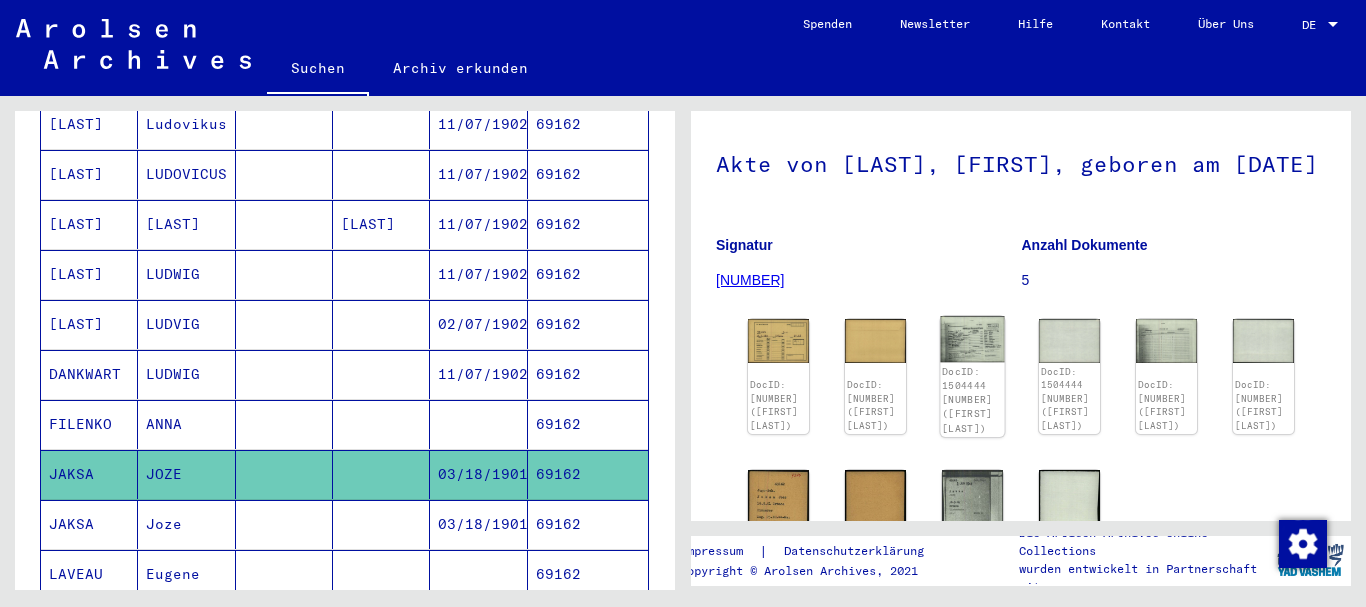 click 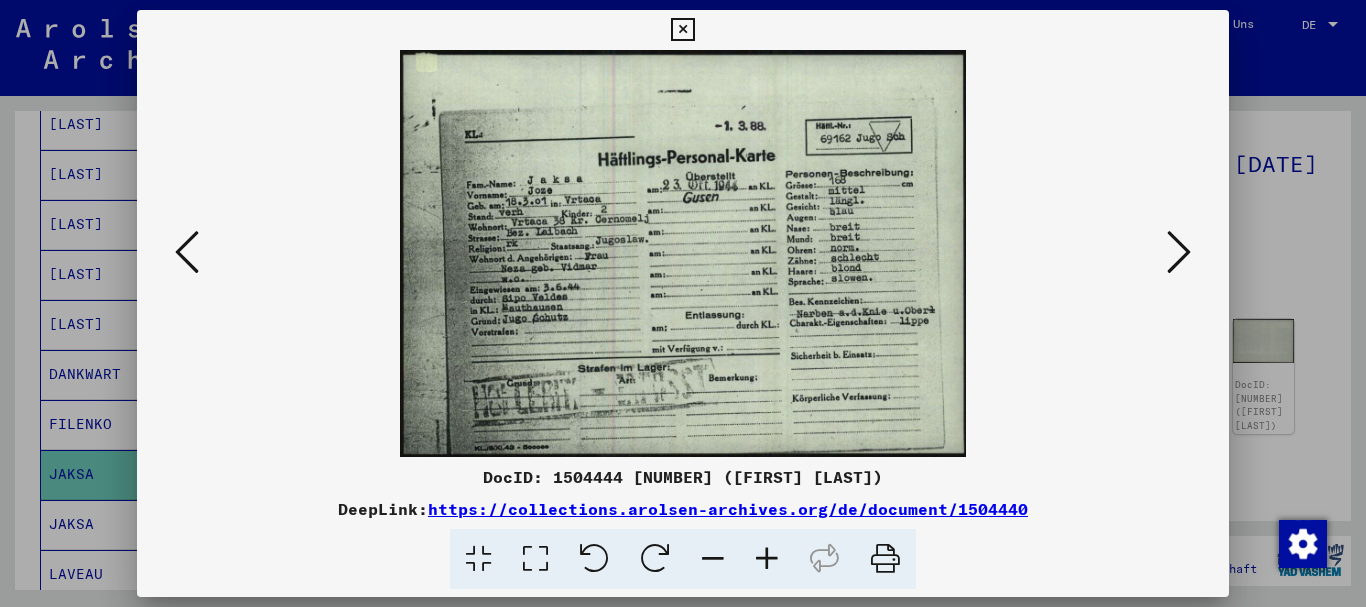 click at bounding box center [767, 559] 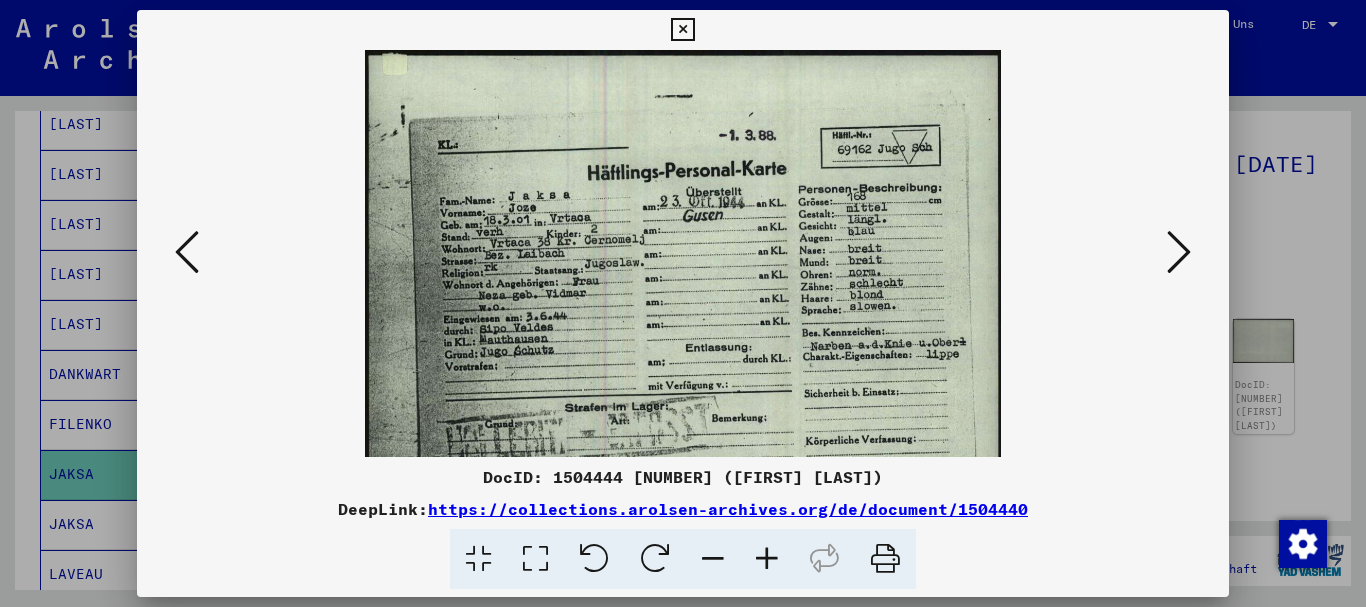 click at bounding box center [767, 559] 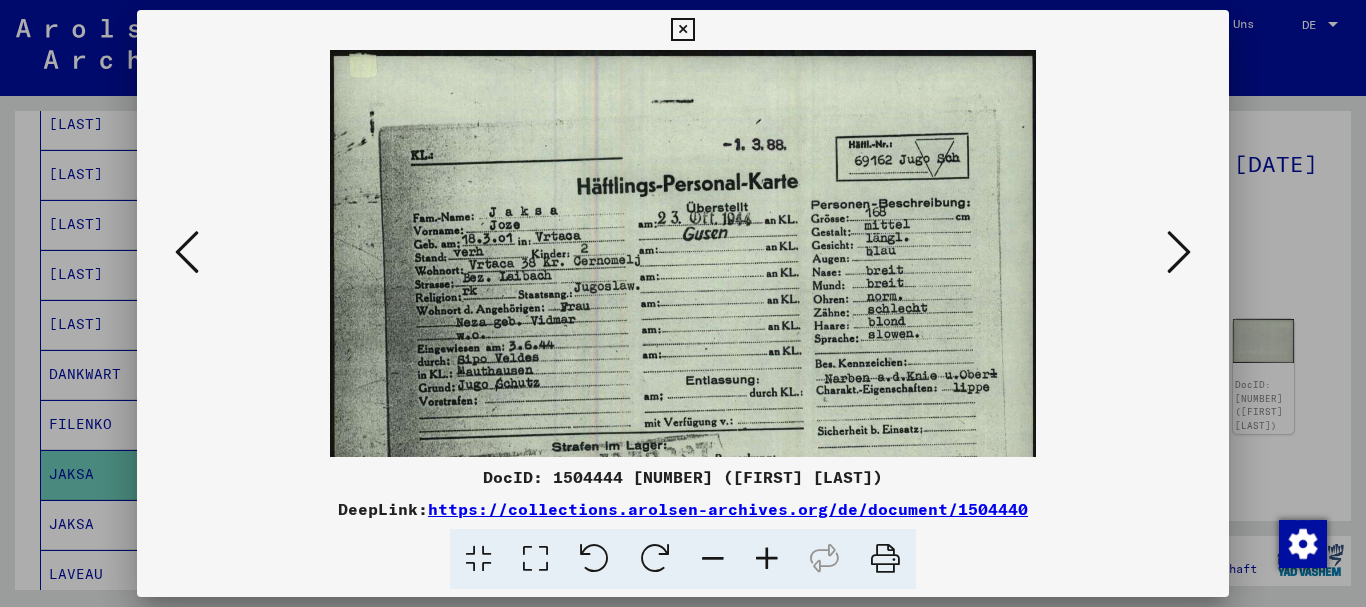 click at bounding box center (767, 559) 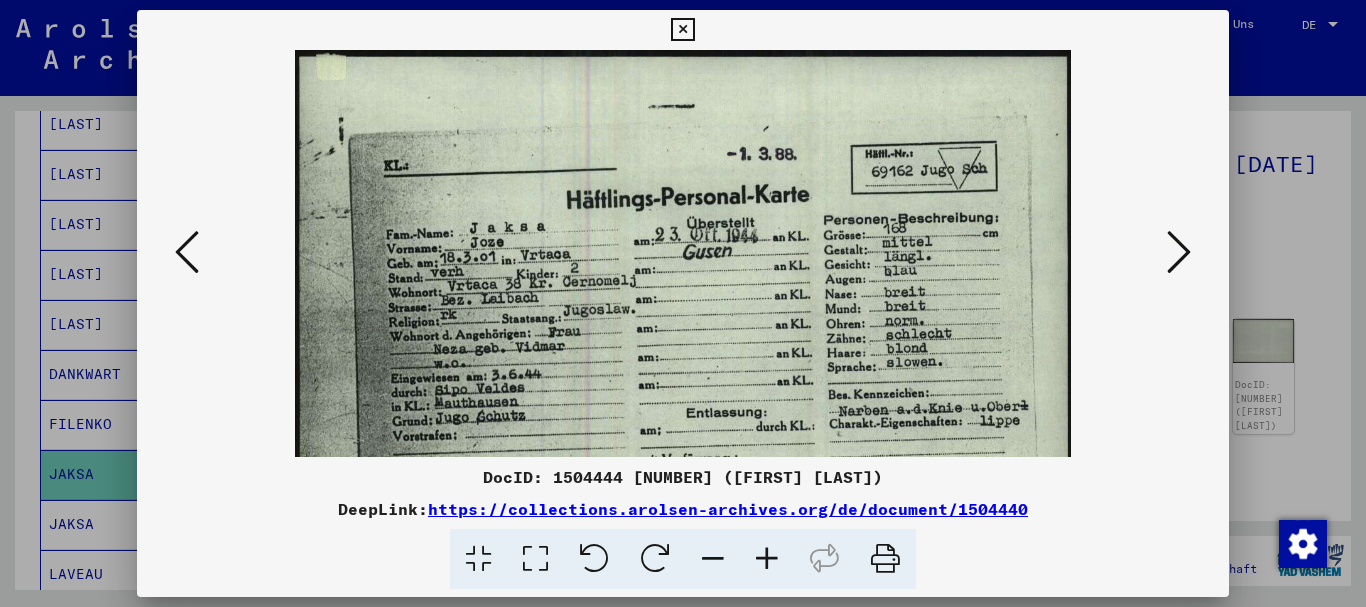 click at bounding box center [767, 559] 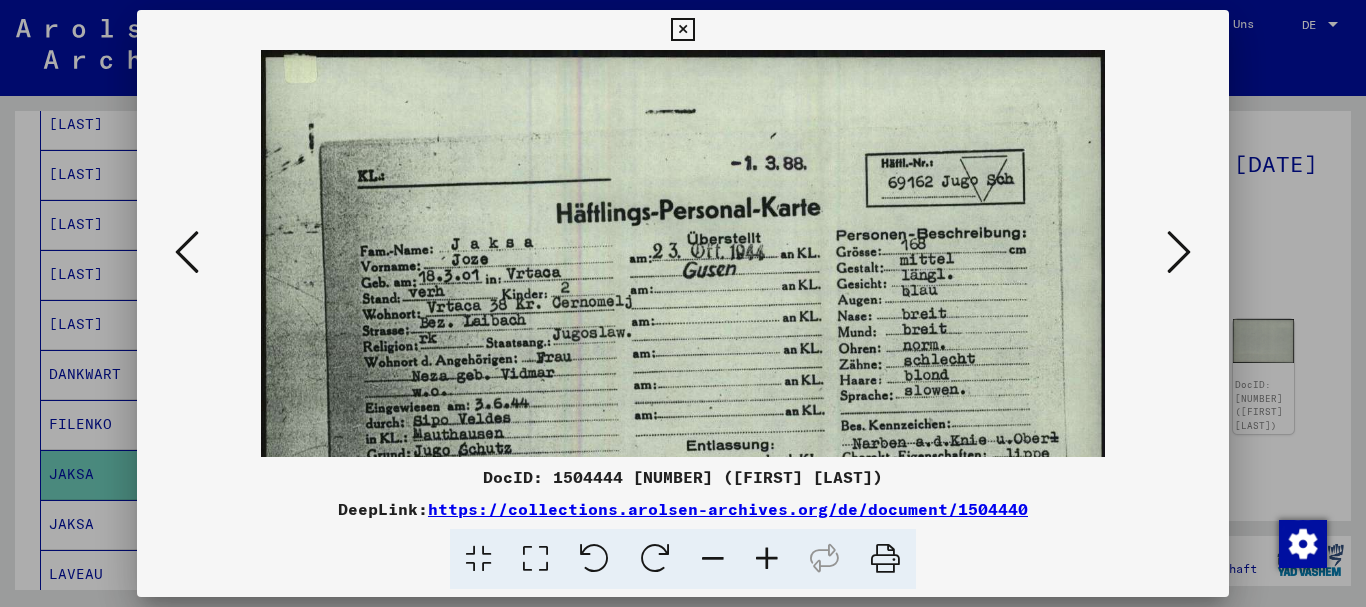 click at bounding box center (1179, 253) 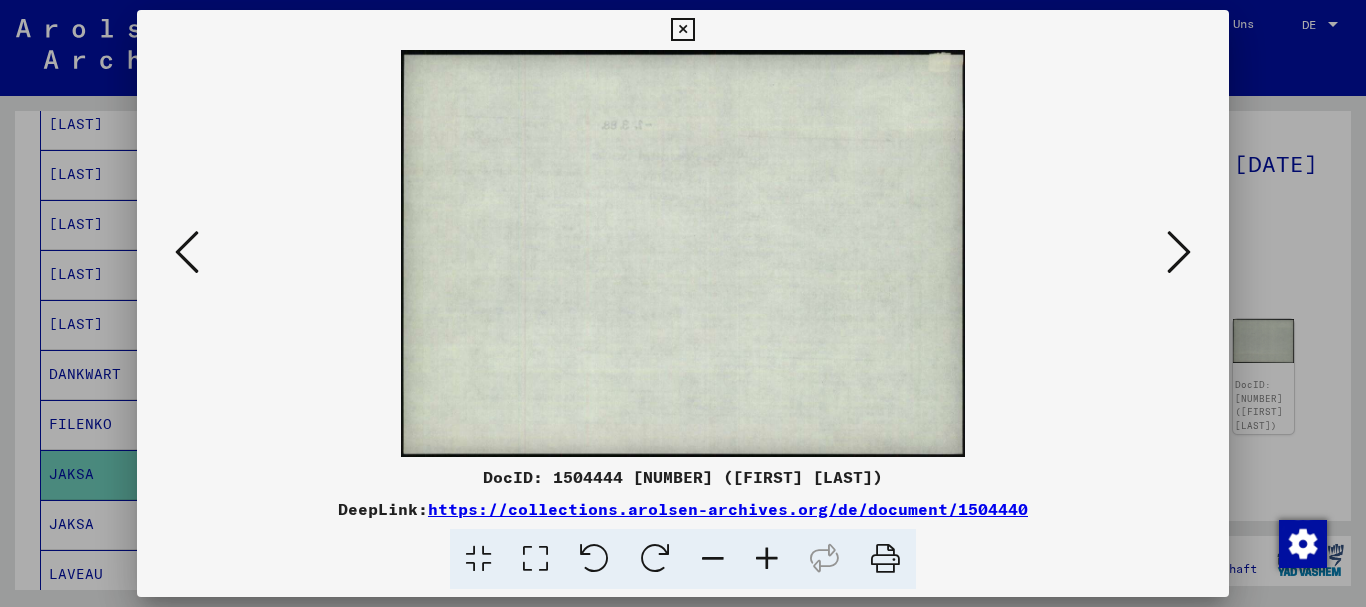 click at bounding box center [1179, 252] 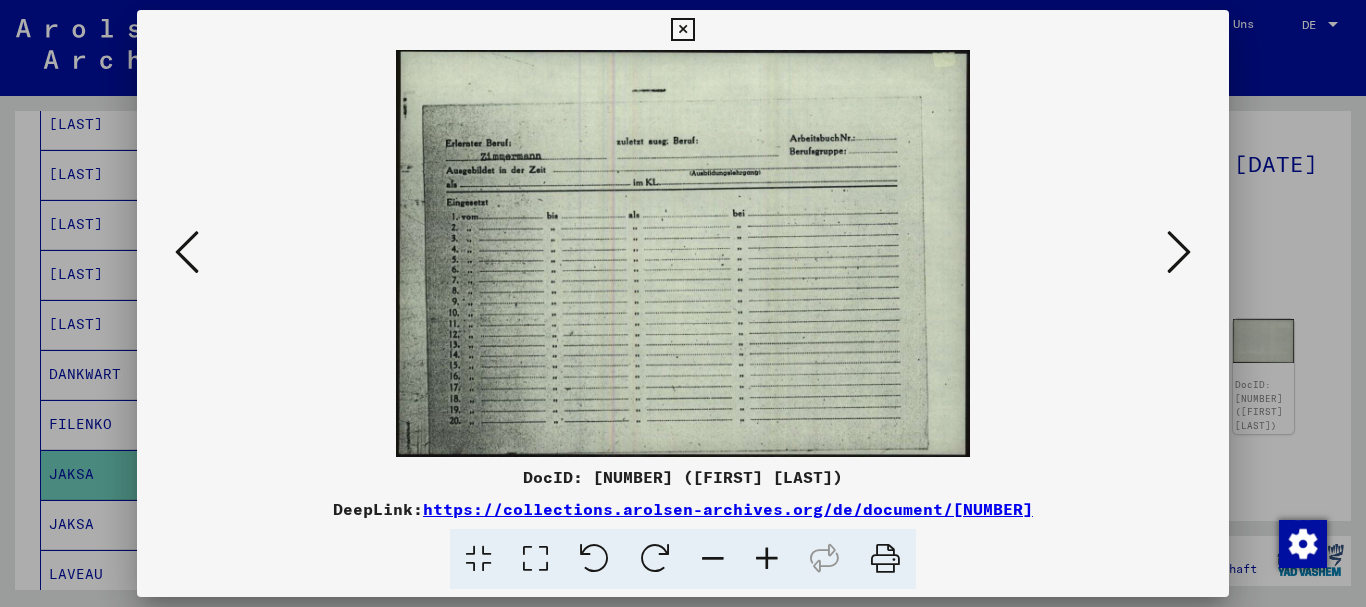click at bounding box center [683, 303] 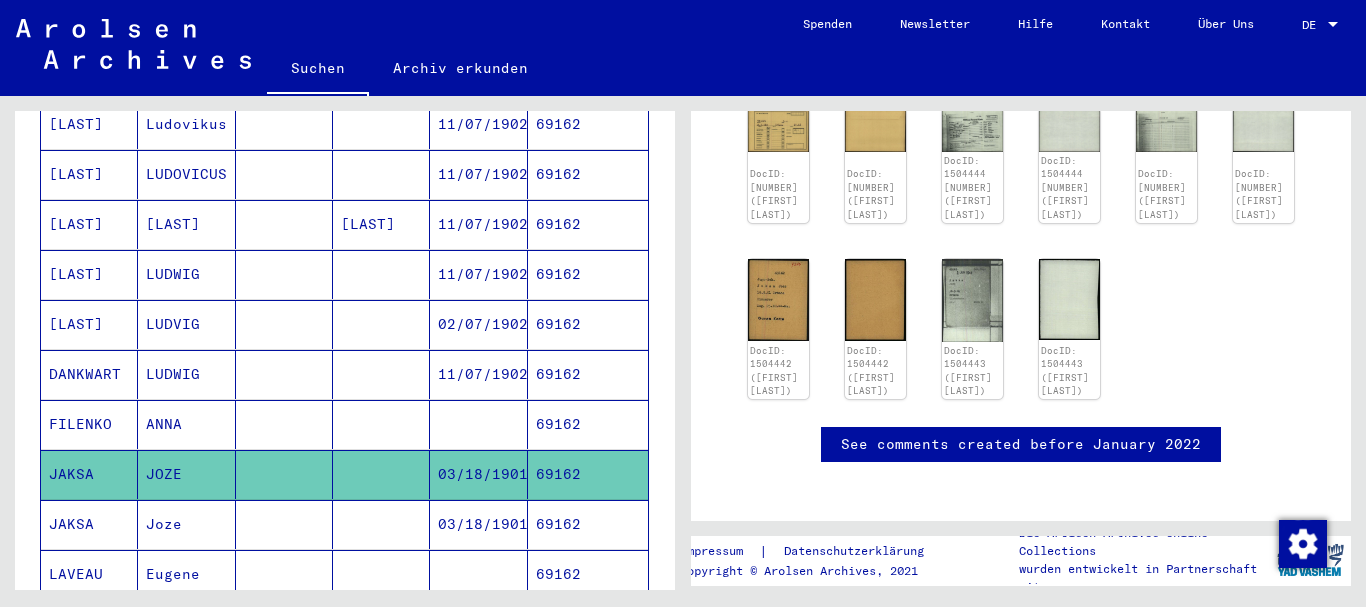 scroll, scrollTop: 324, scrollLeft: 0, axis: vertical 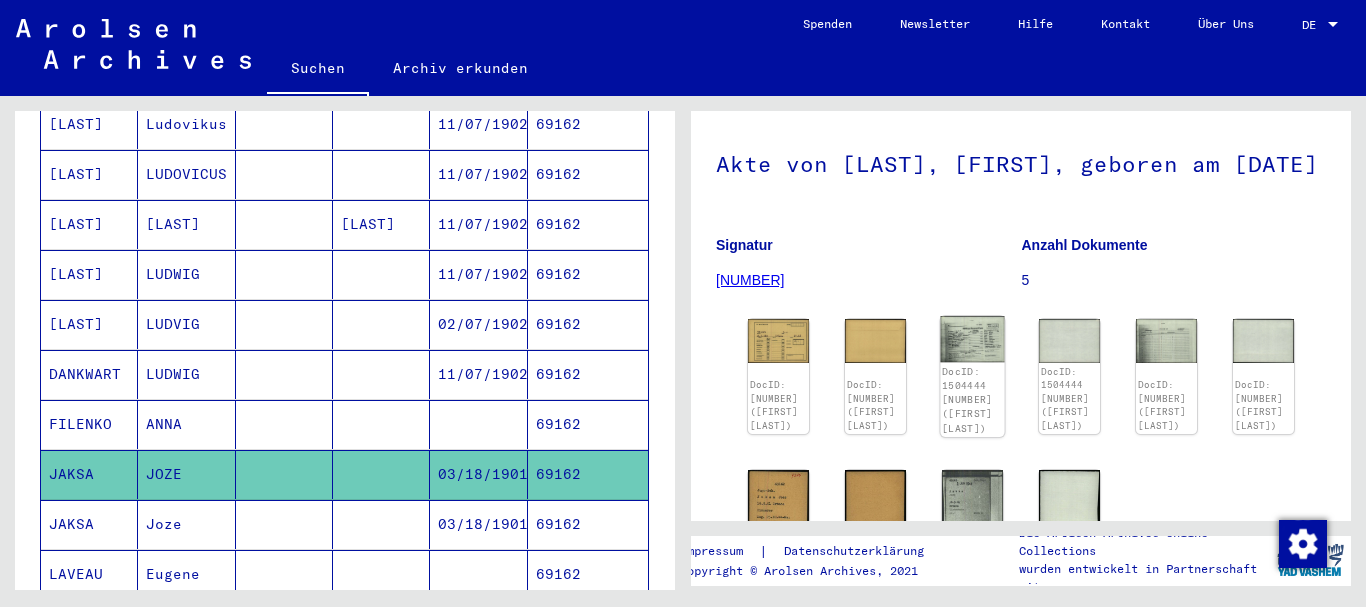 click 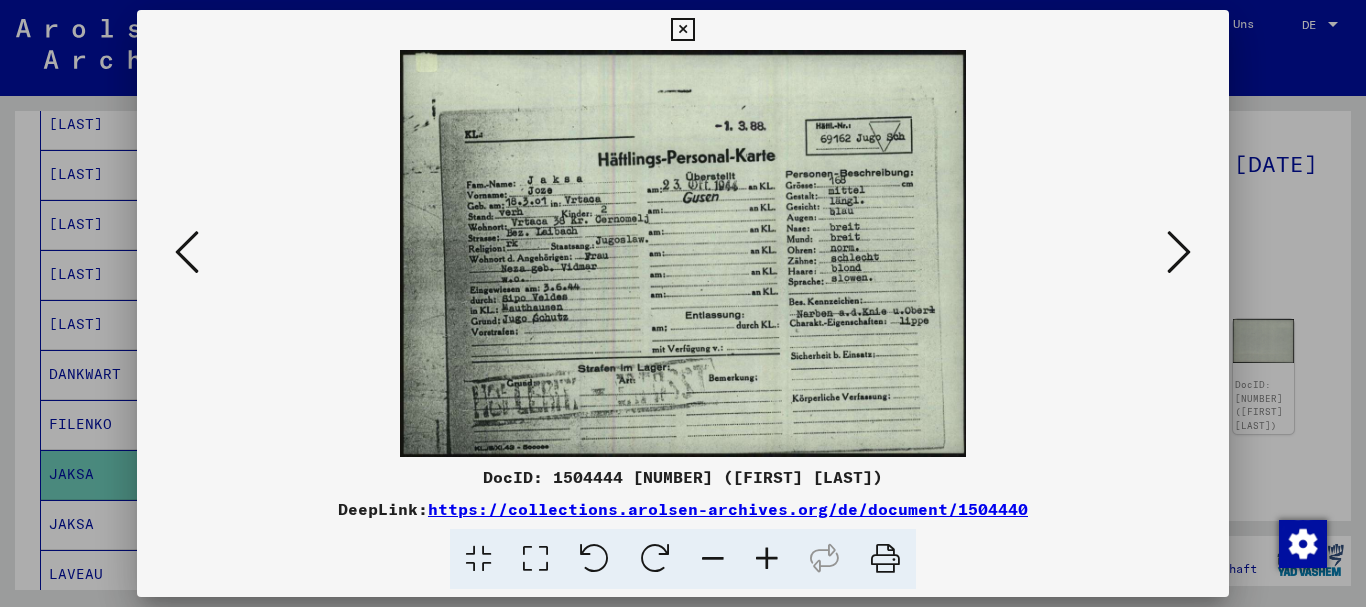 click at bounding box center [1179, 253] 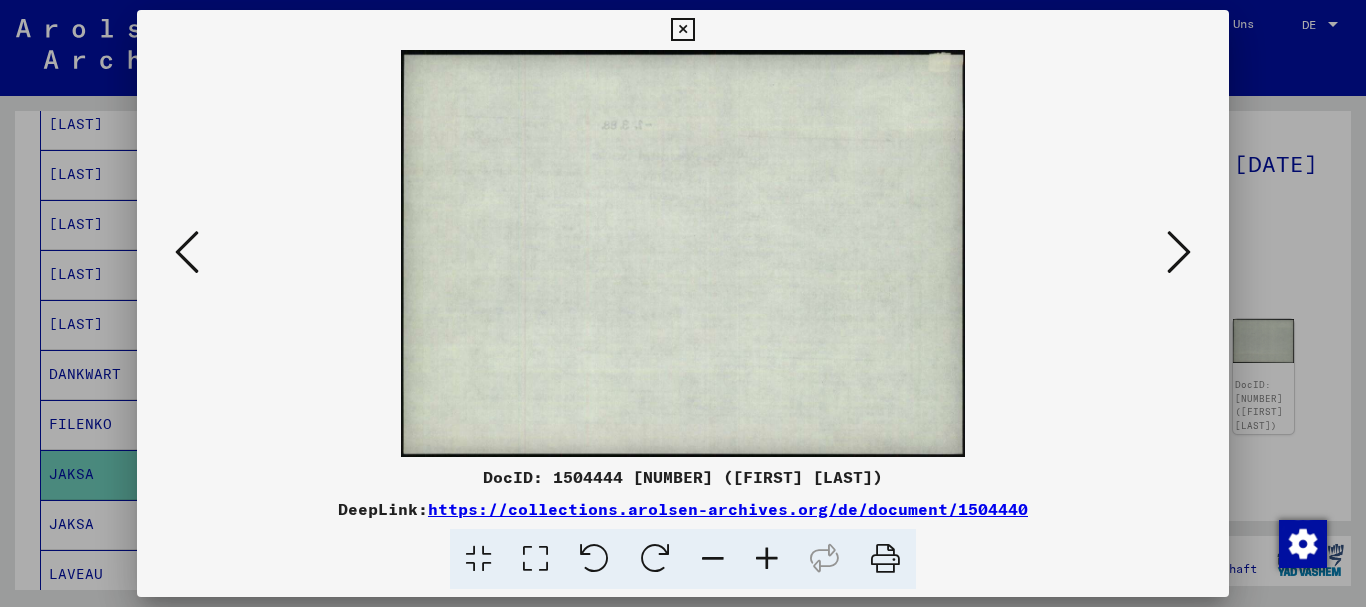 click at bounding box center (1179, 253) 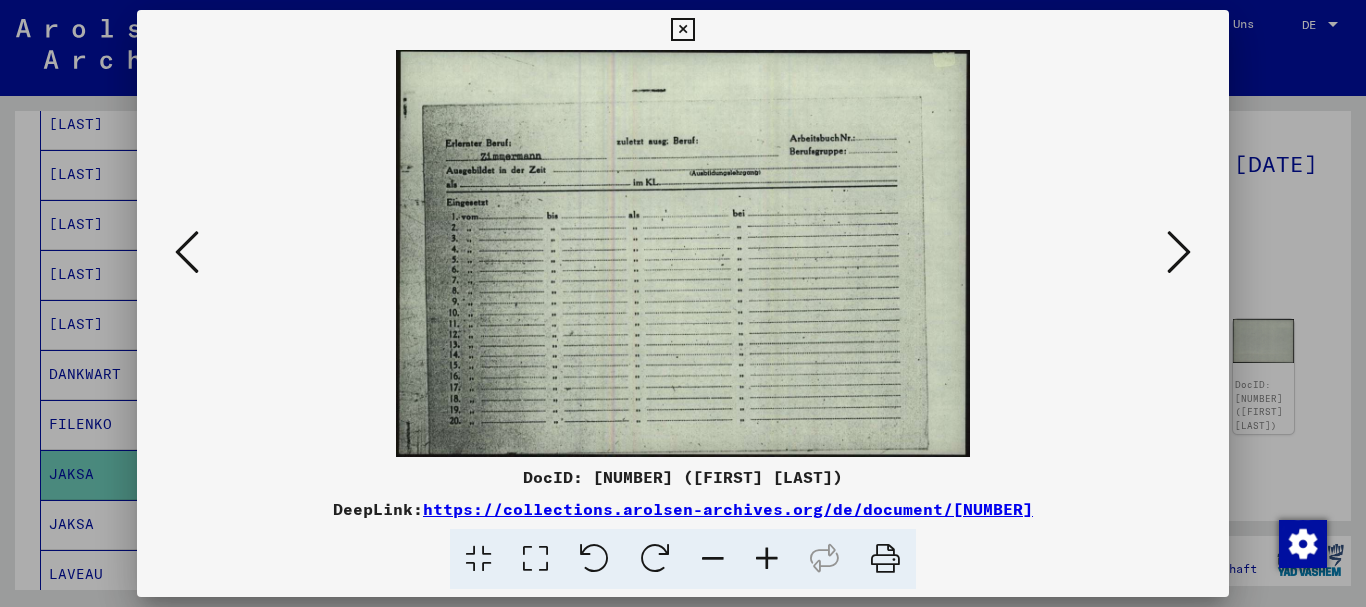 click at bounding box center (1179, 252) 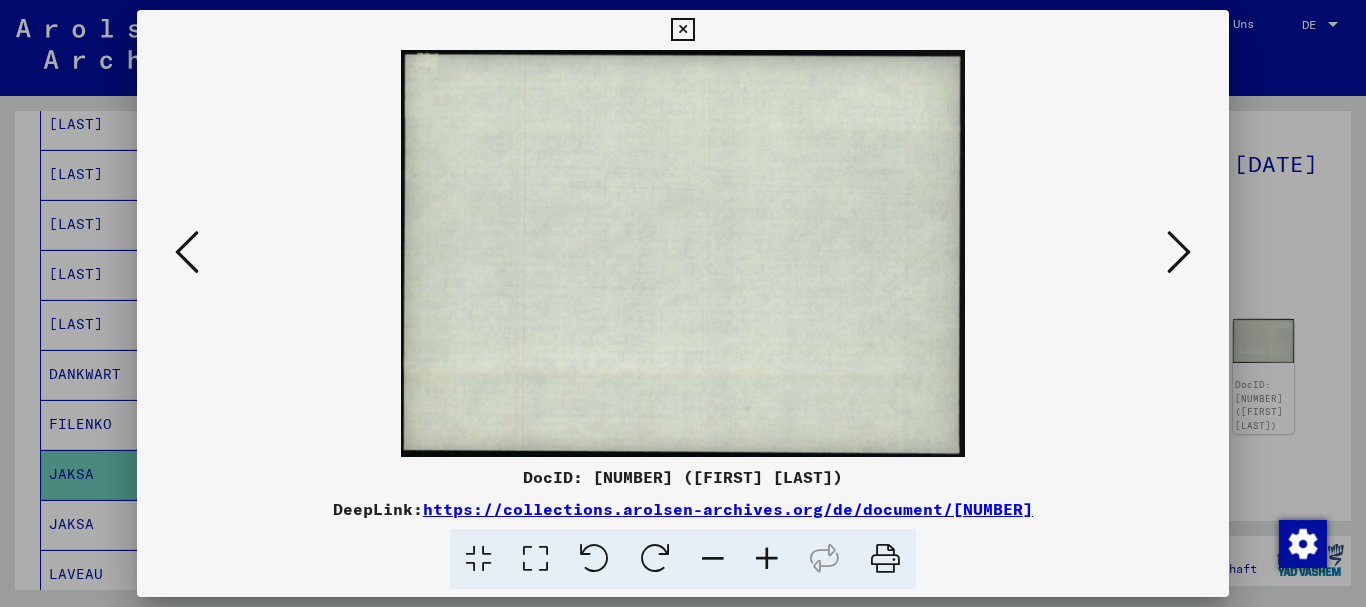 click at bounding box center [1179, 252] 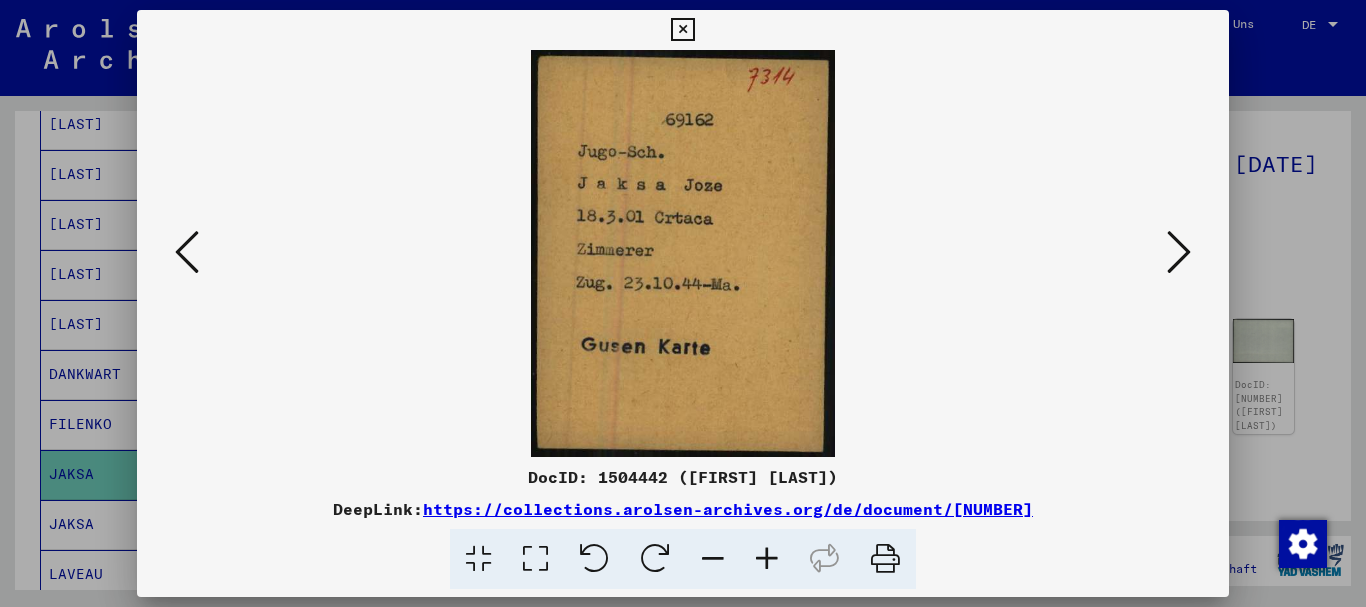 click at bounding box center (1179, 252) 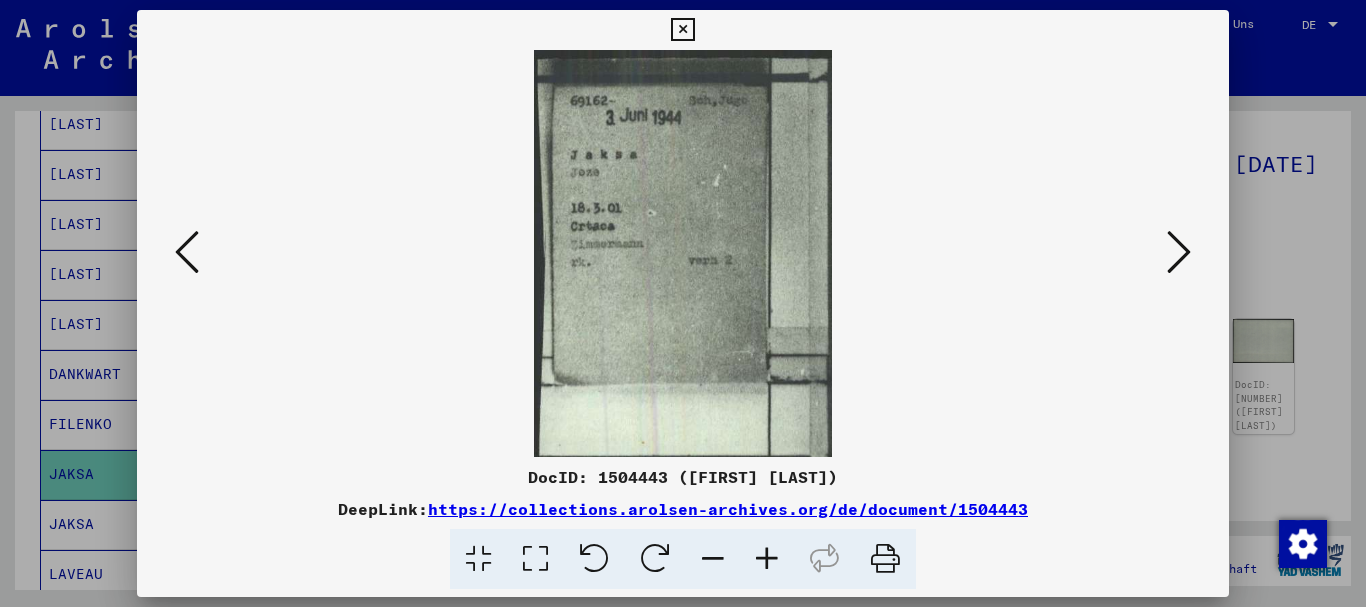 click at bounding box center (1179, 252) 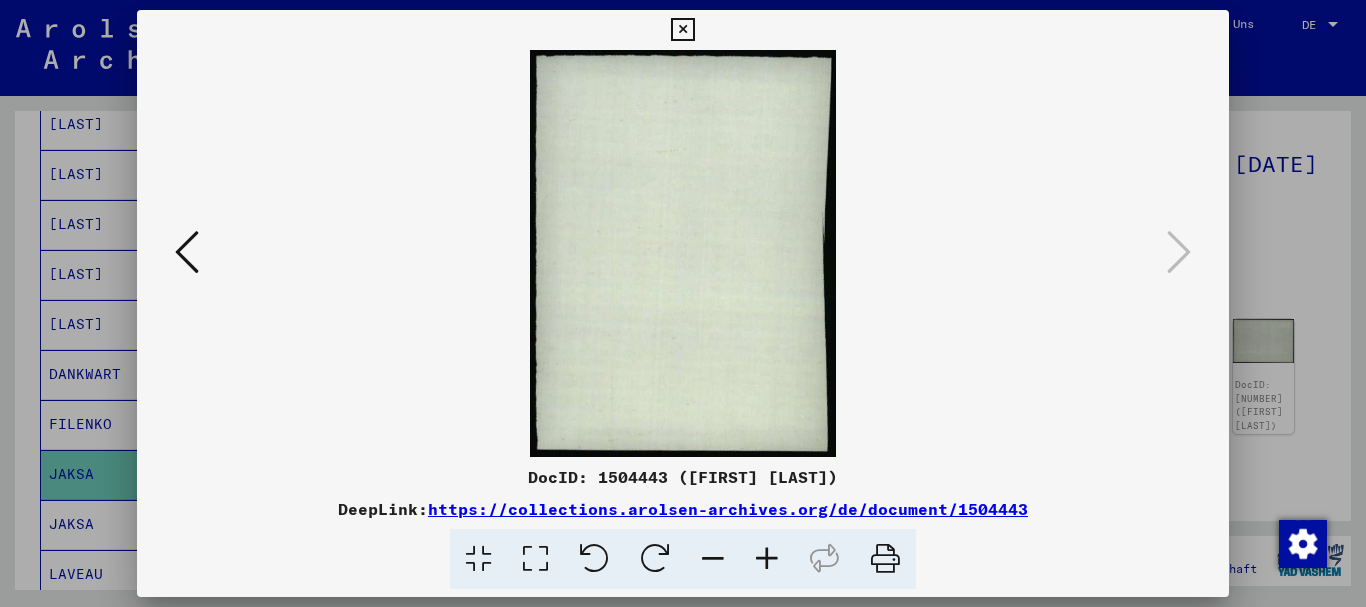 click at bounding box center (683, 253) 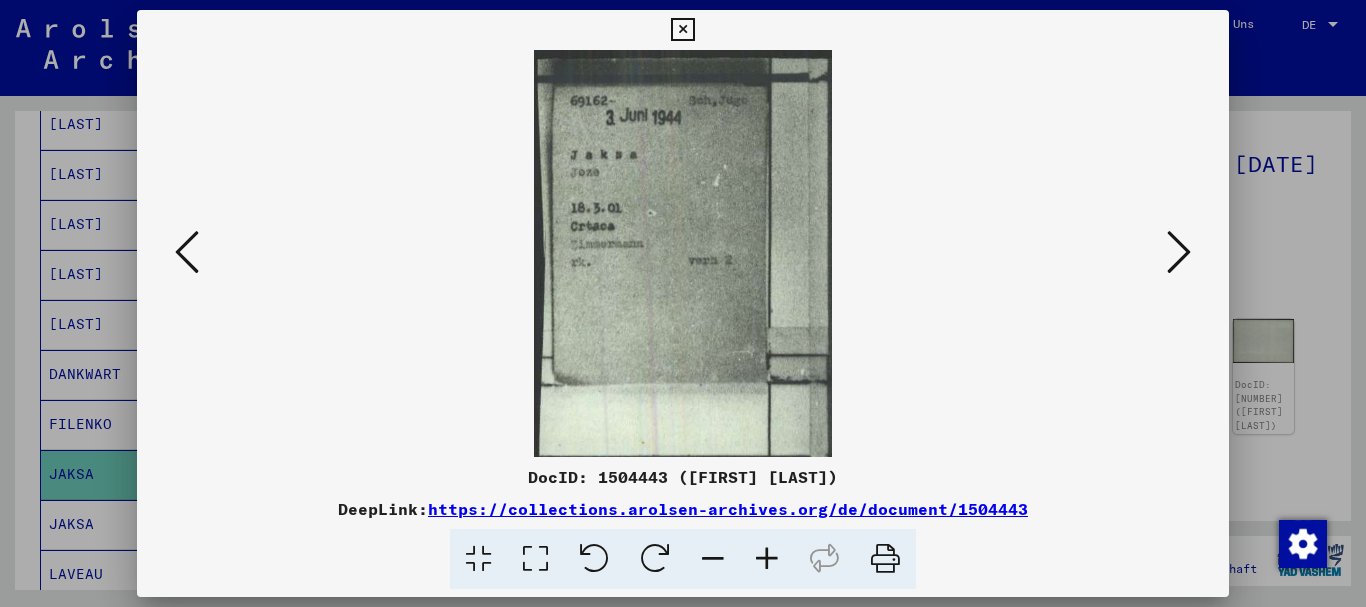 click at bounding box center [187, 252] 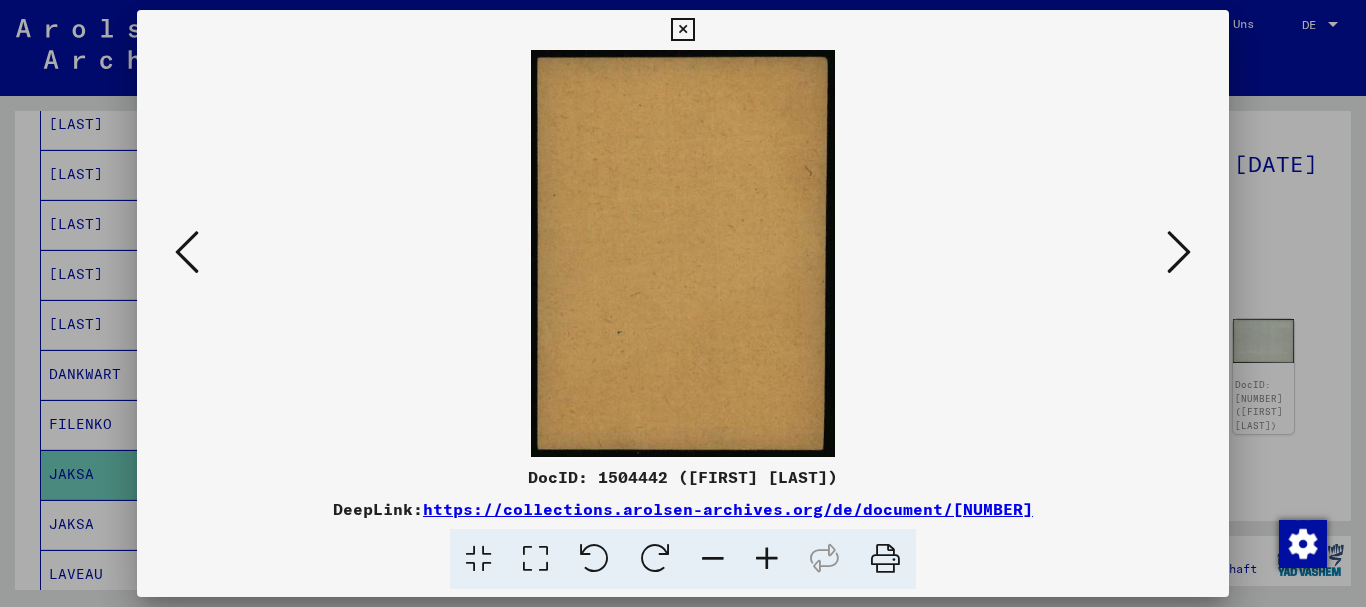 click at bounding box center [187, 252] 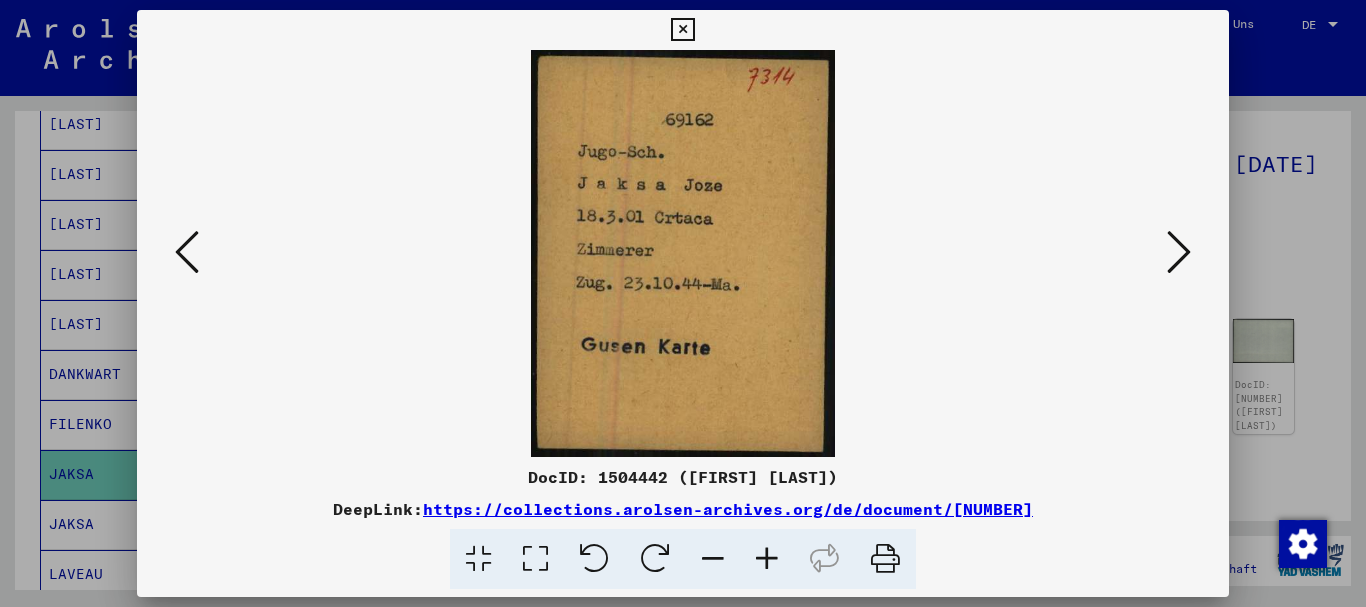 drag, startPoint x: 51, startPoint y: 267, endPoint x: 80, endPoint y: 200, distance: 73.00685 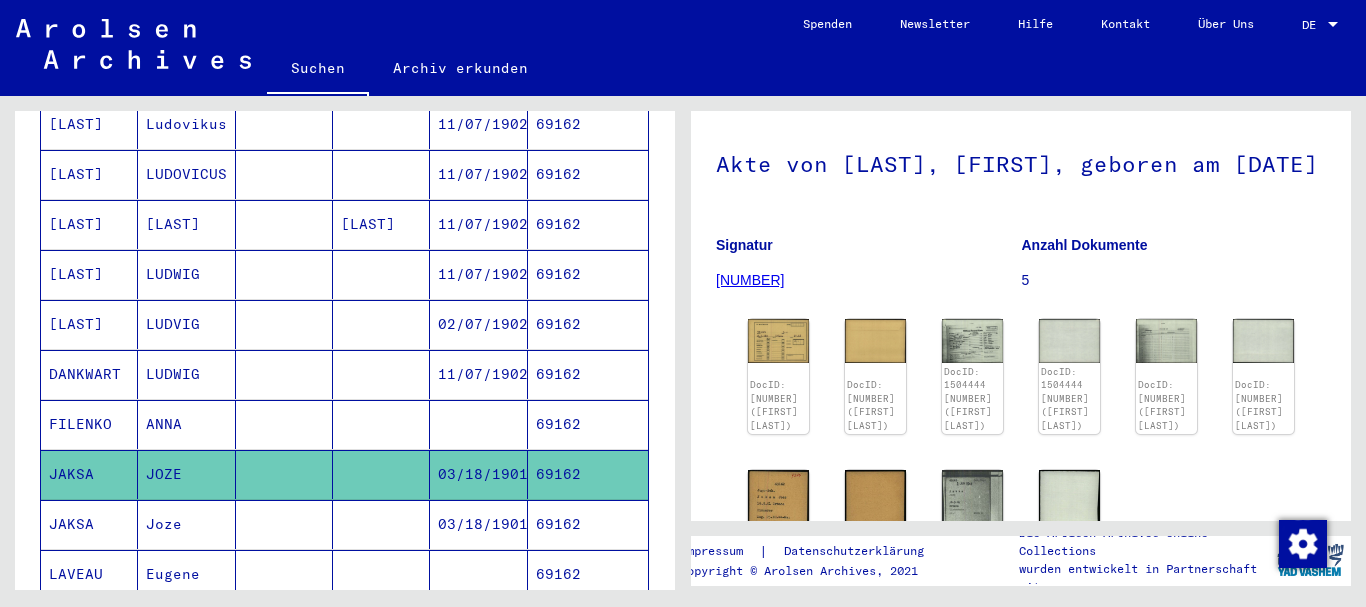 scroll, scrollTop: 0, scrollLeft: 0, axis: both 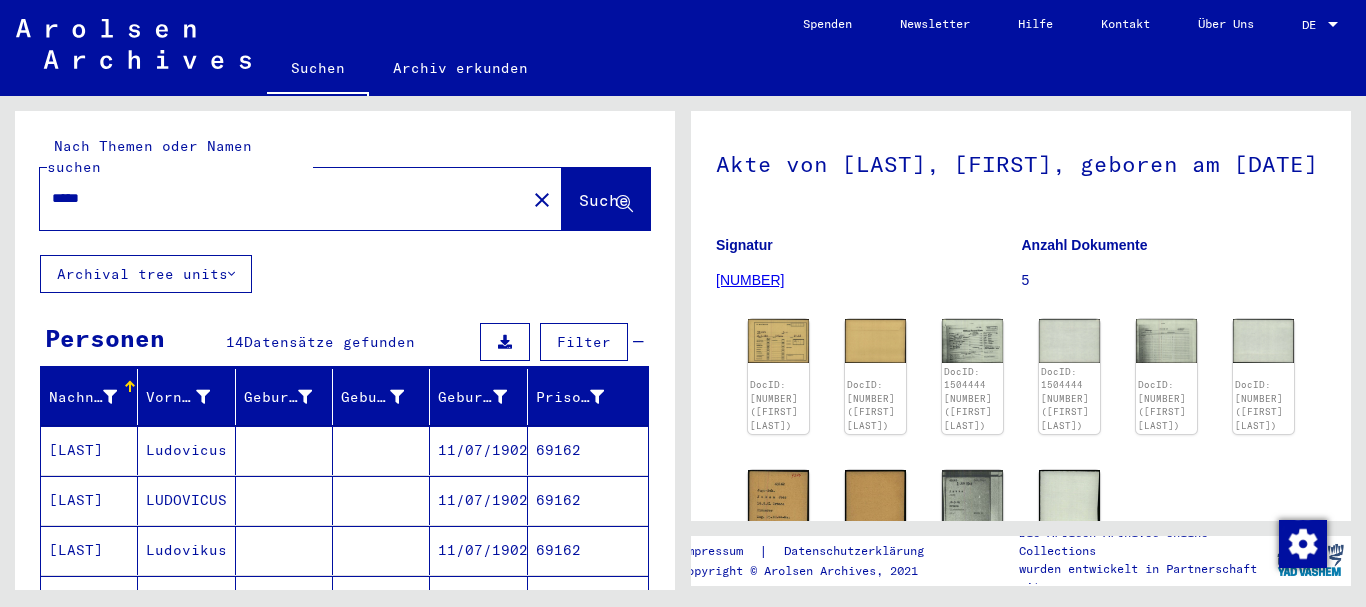 click on "*****" at bounding box center [283, 198] 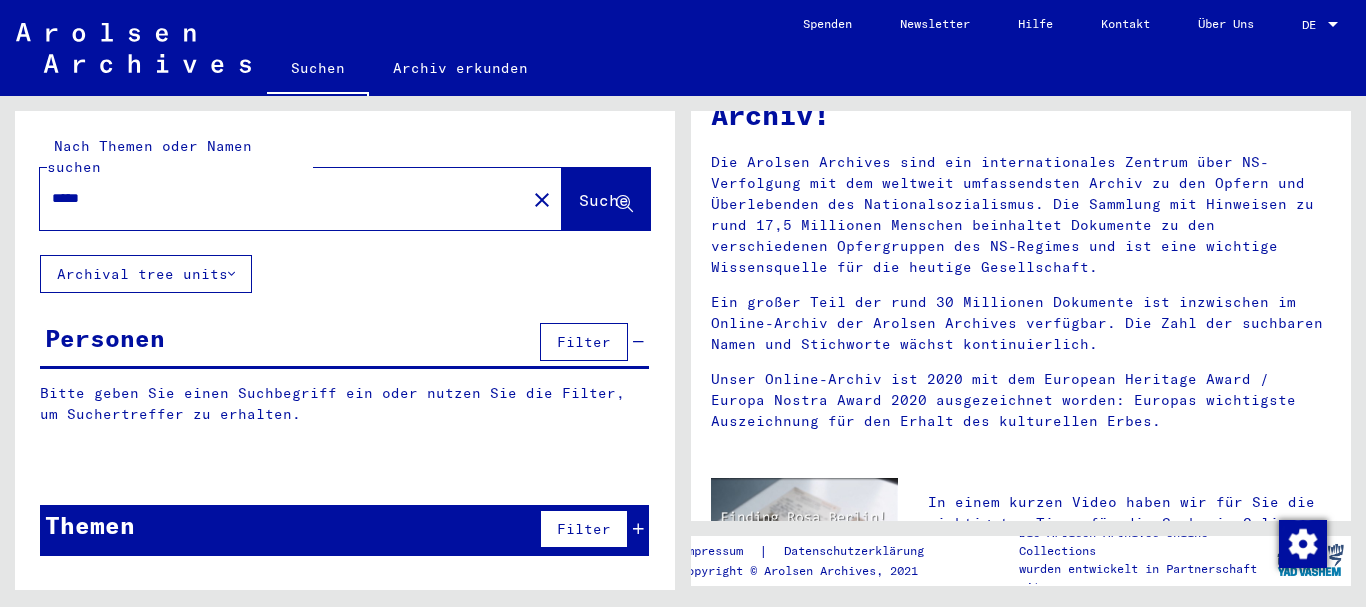 scroll, scrollTop: 0, scrollLeft: 0, axis: both 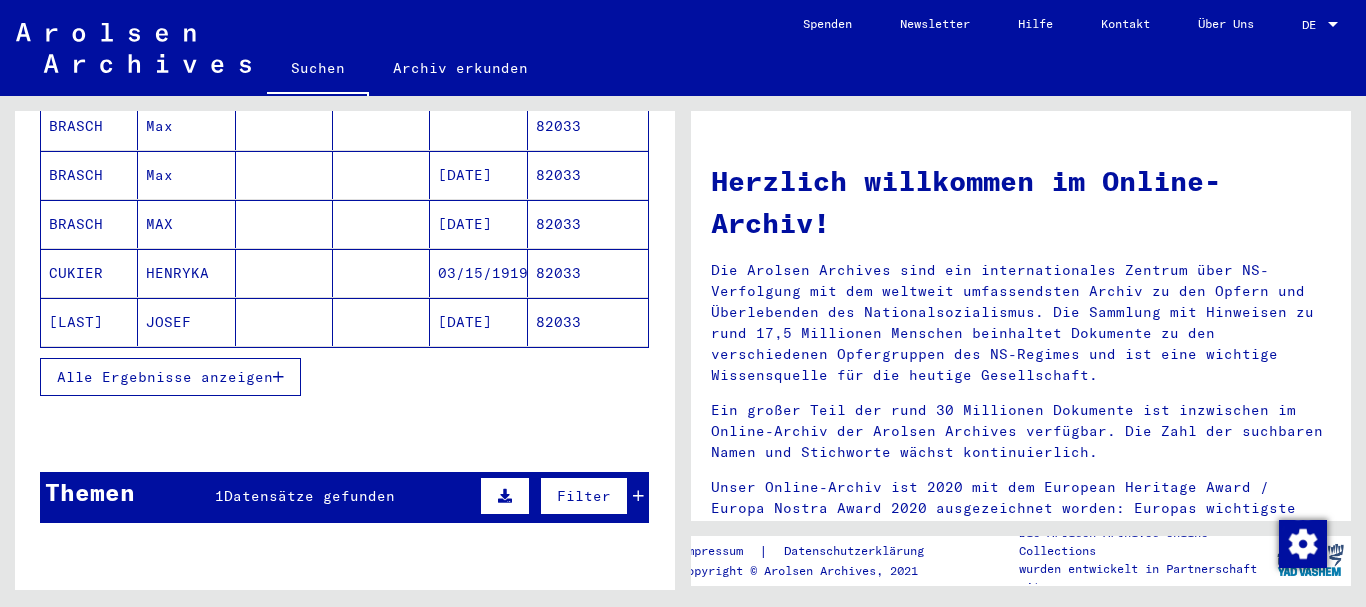 click on "Alle Ergebnisse anzeigen" at bounding box center [165, 377] 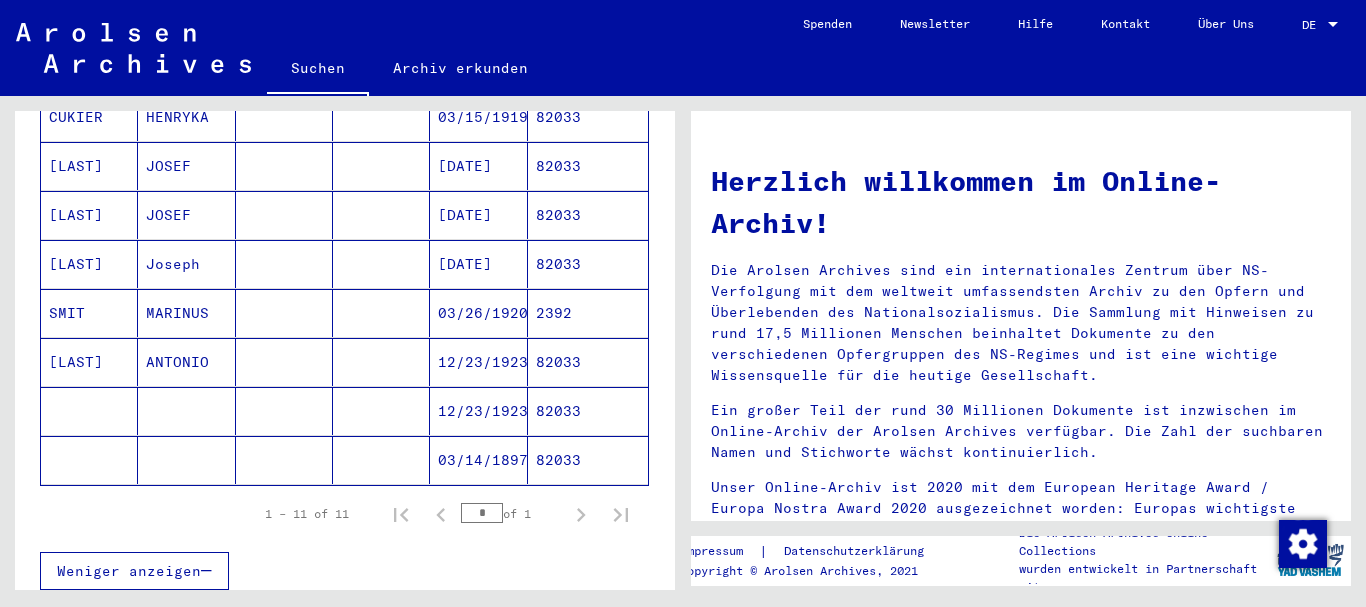 scroll, scrollTop: 540, scrollLeft: 0, axis: vertical 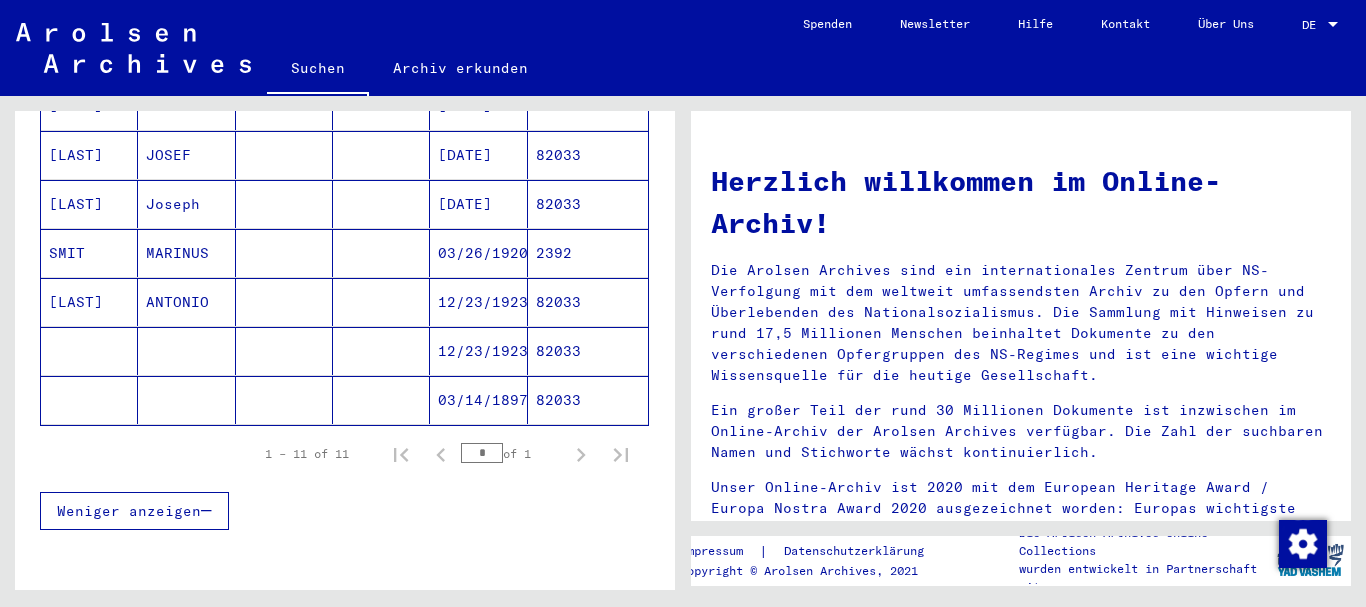 click on "[LAST]" at bounding box center (89, 351) 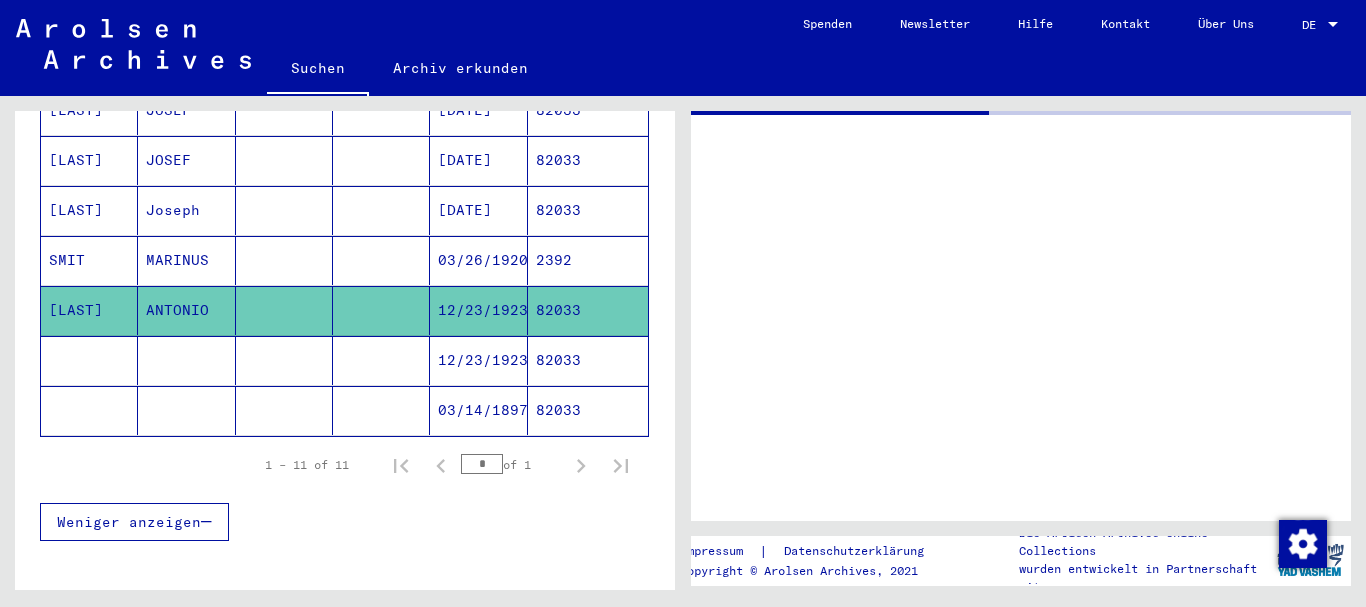 scroll, scrollTop: 545, scrollLeft: 0, axis: vertical 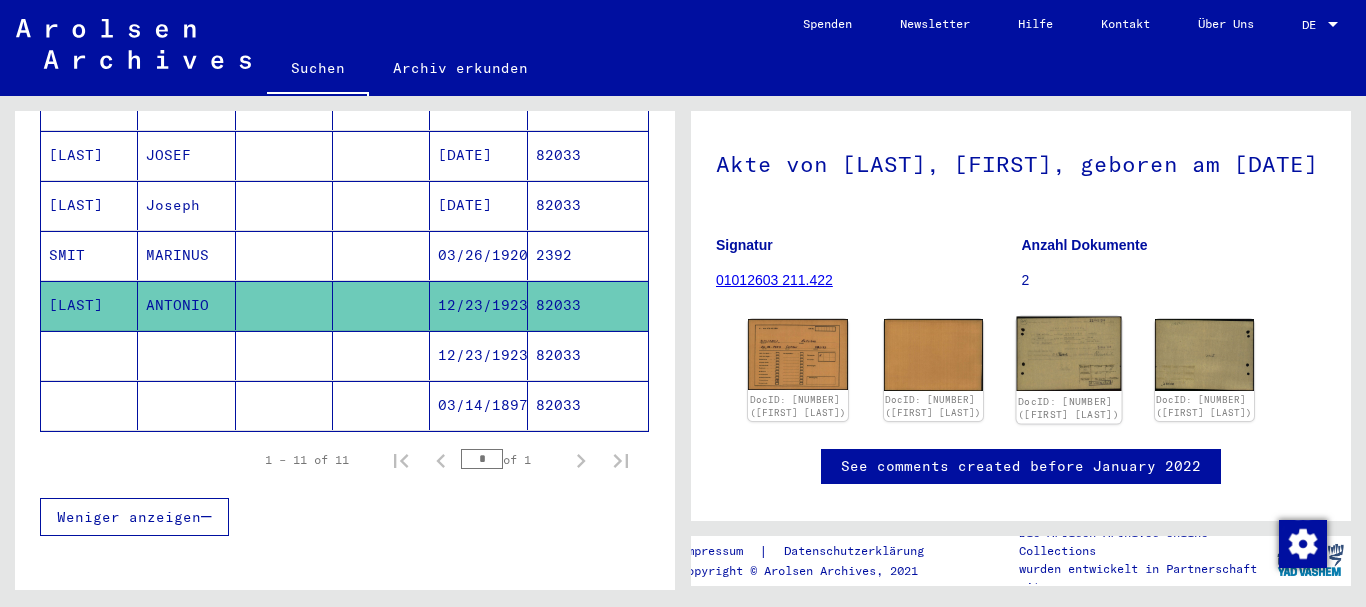 click 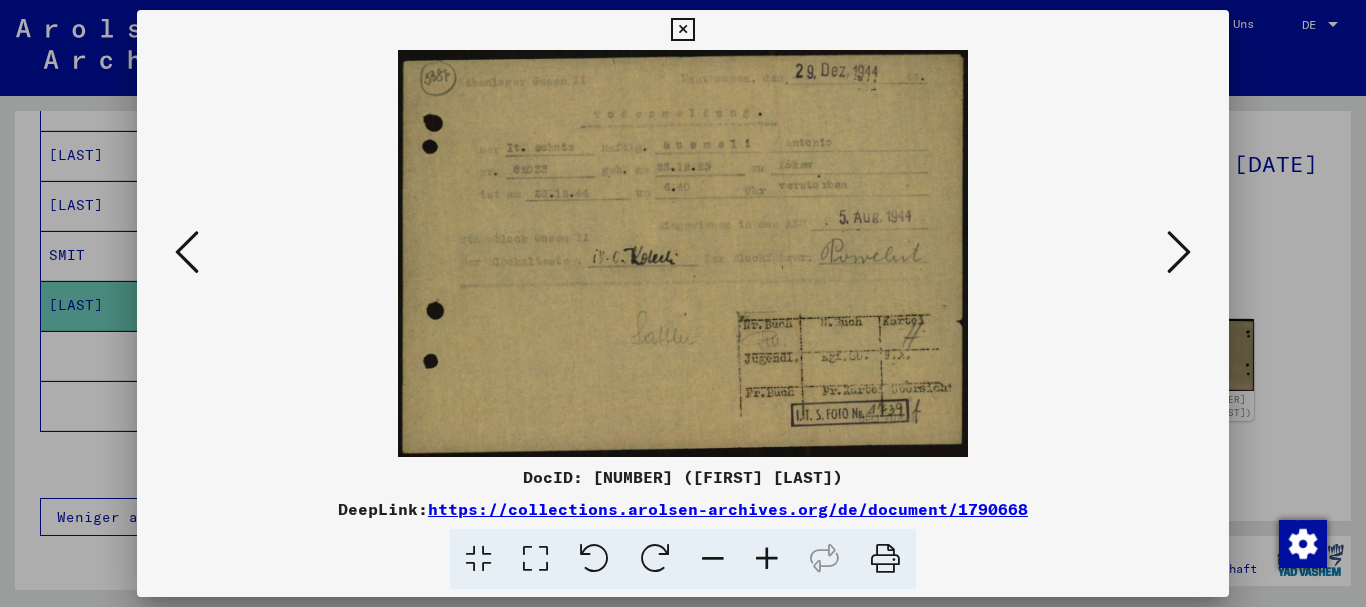 click at bounding box center [767, 559] 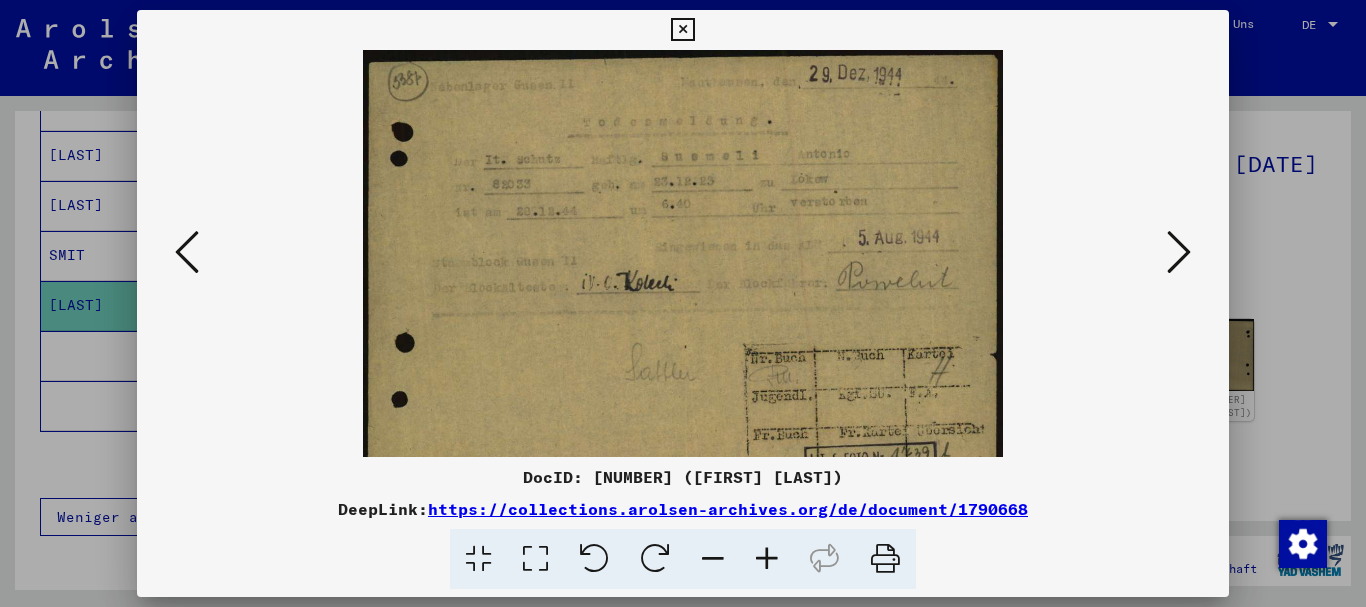click at bounding box center (767, 559) 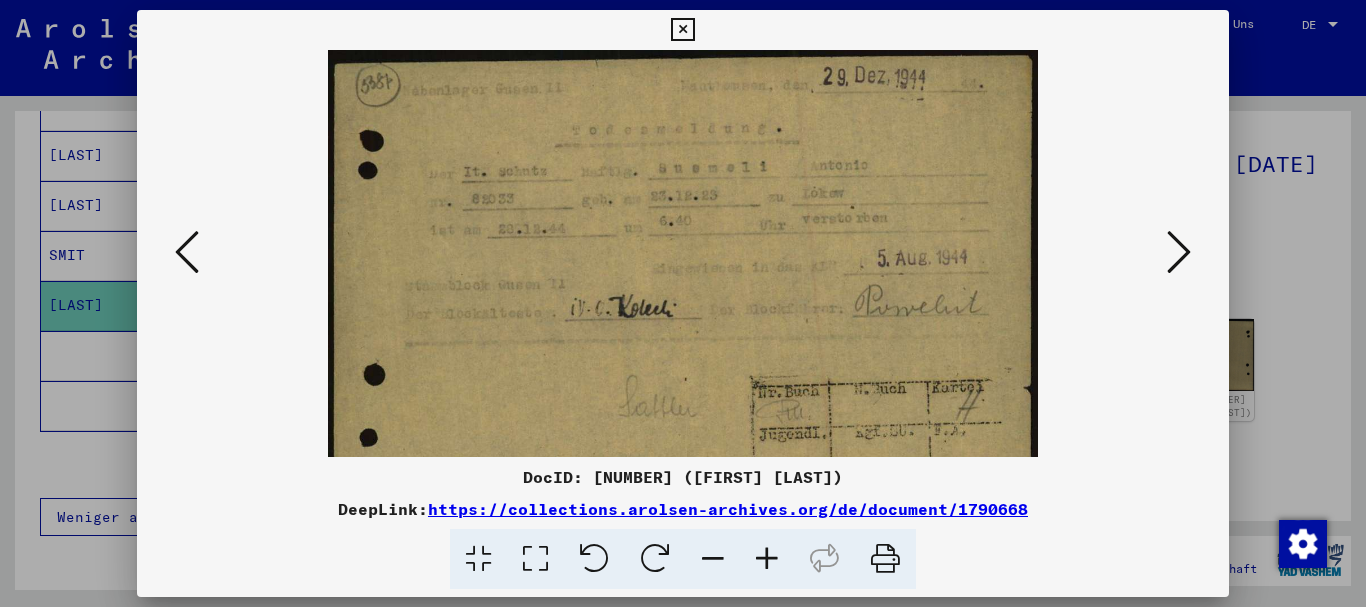 click at bounding box center (767, 559) 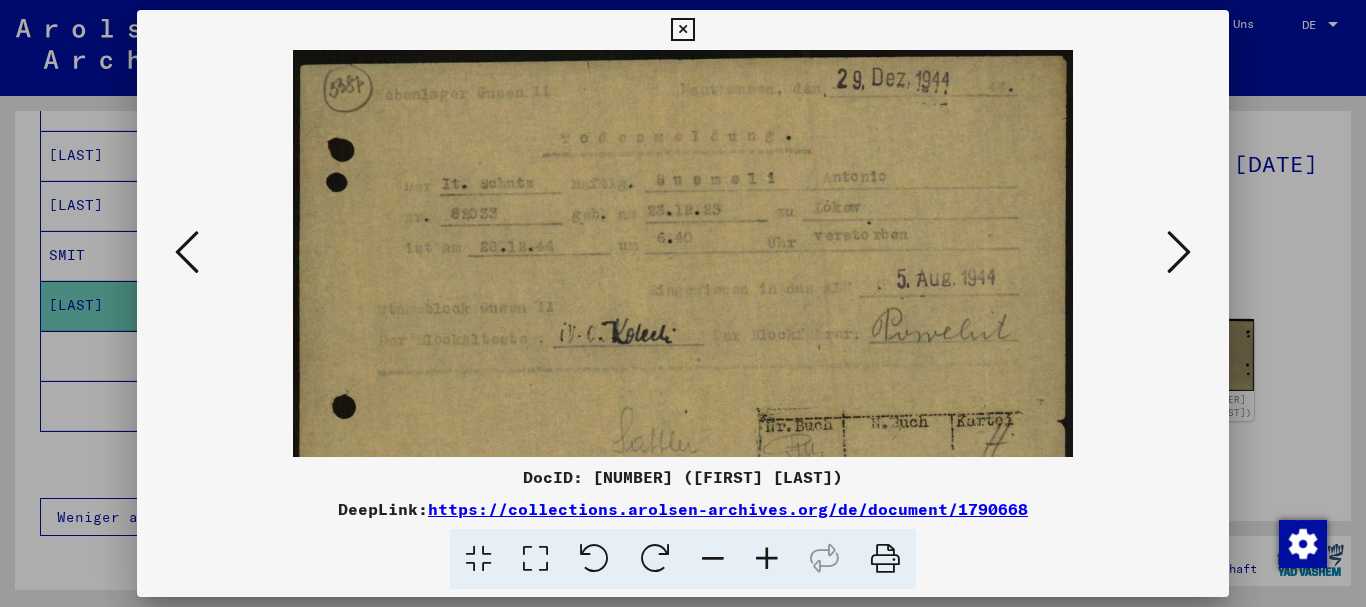 click at bounding box center (767, 559) 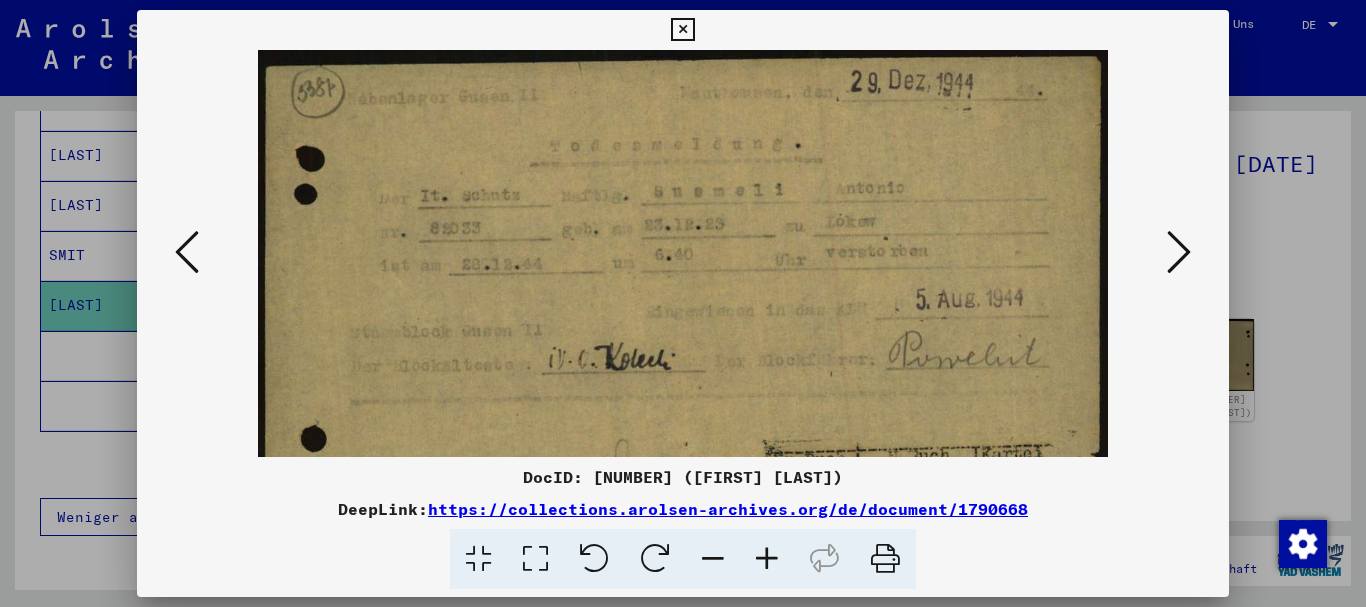 click at bounding box center (767, 559) 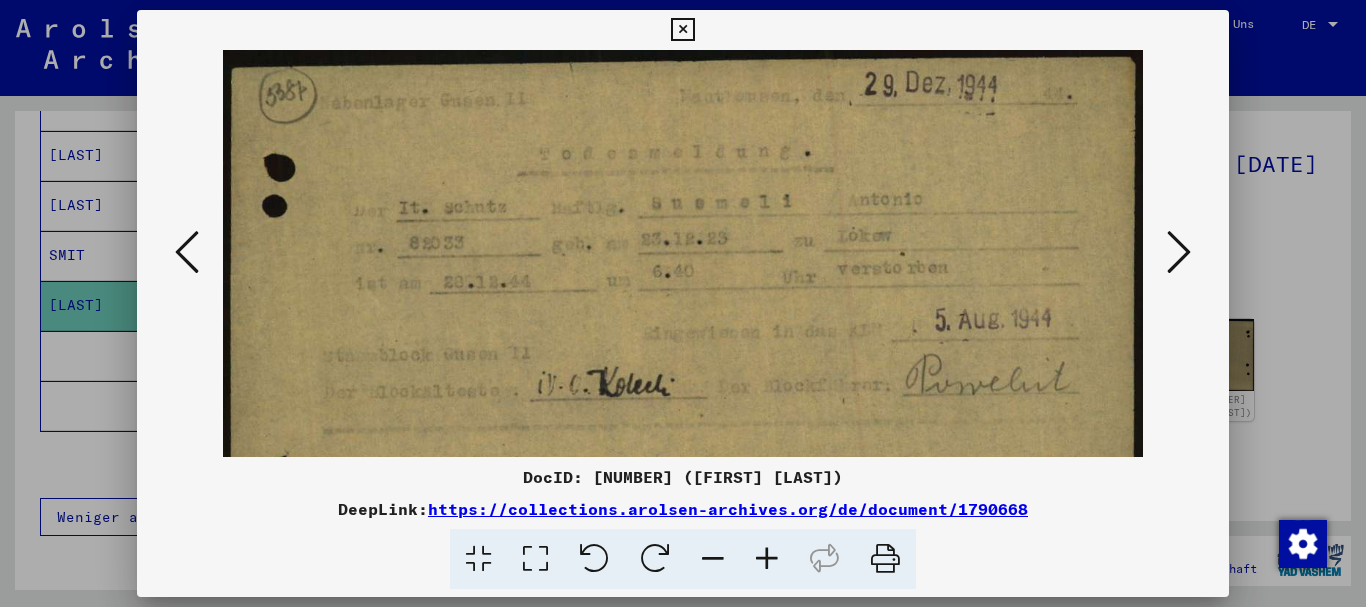 click at bounding box center (683, 303) 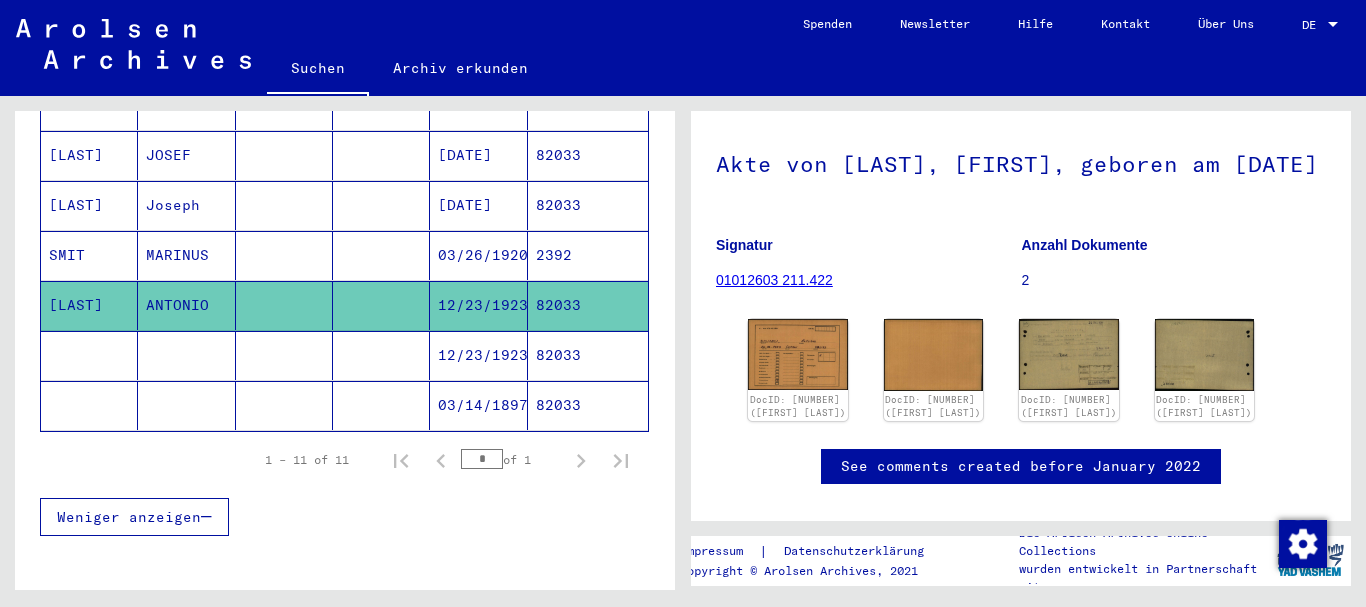 scroll, scrollTop: 0, scrollLeft: 0, axis: both 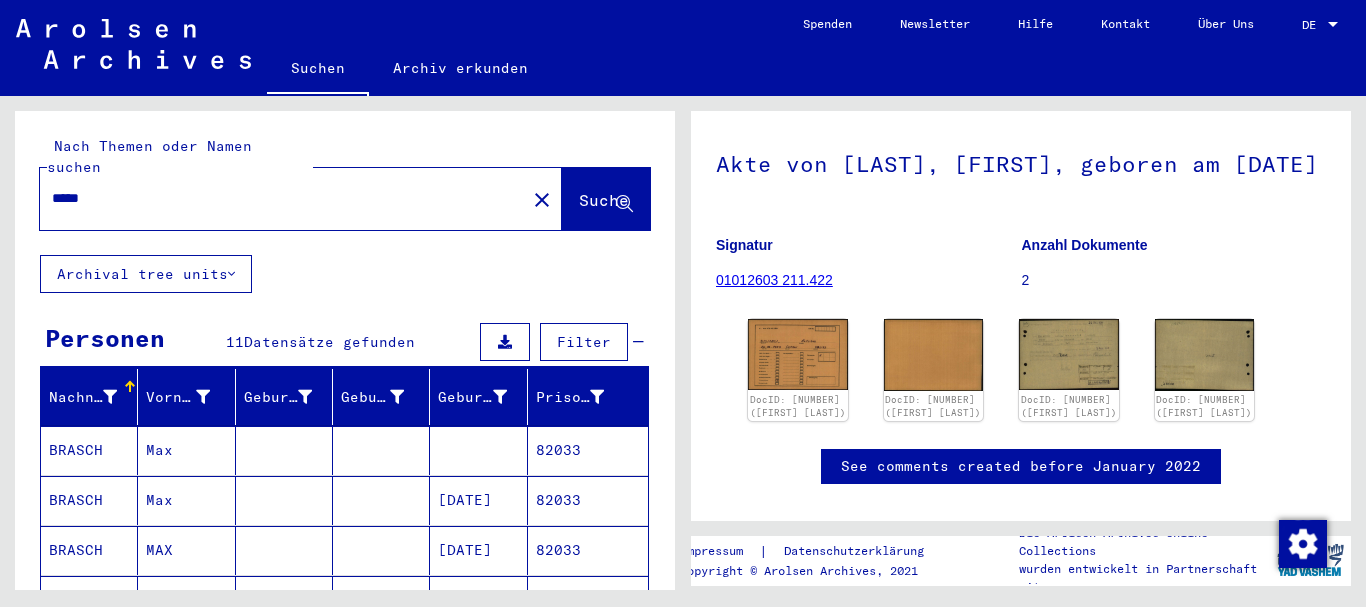 click on "*****" at bounding box center [283, 198] 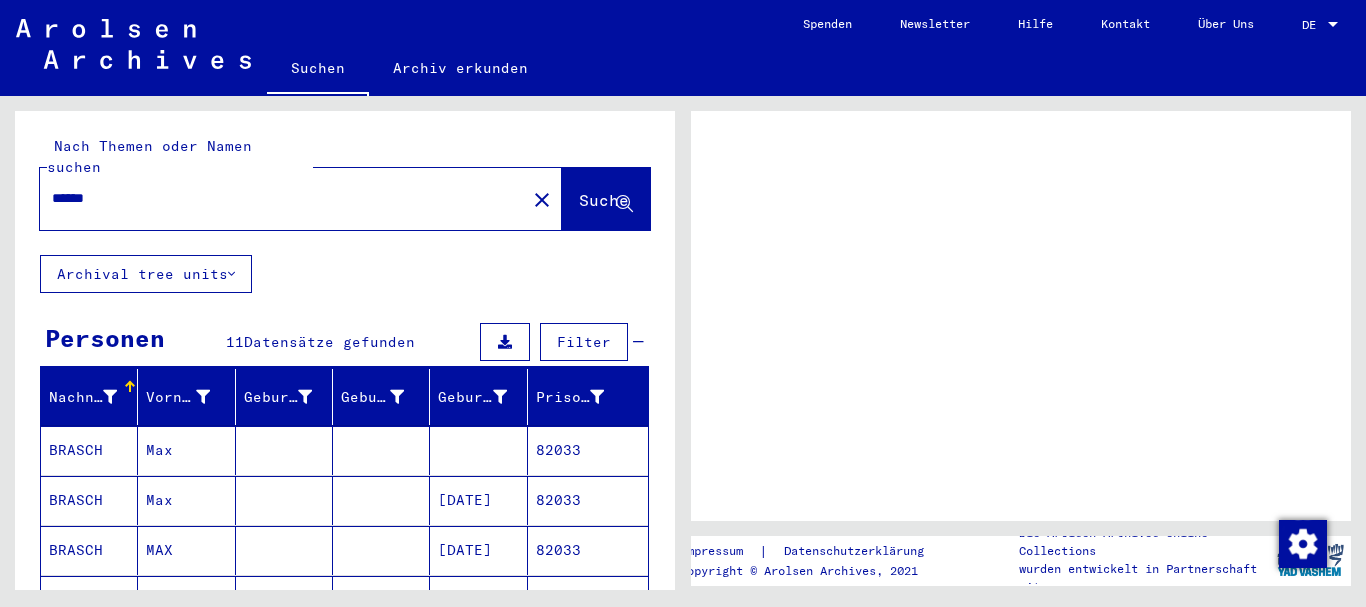 scroll, scrollTop: 0, scrollLeft: 0, axis: both 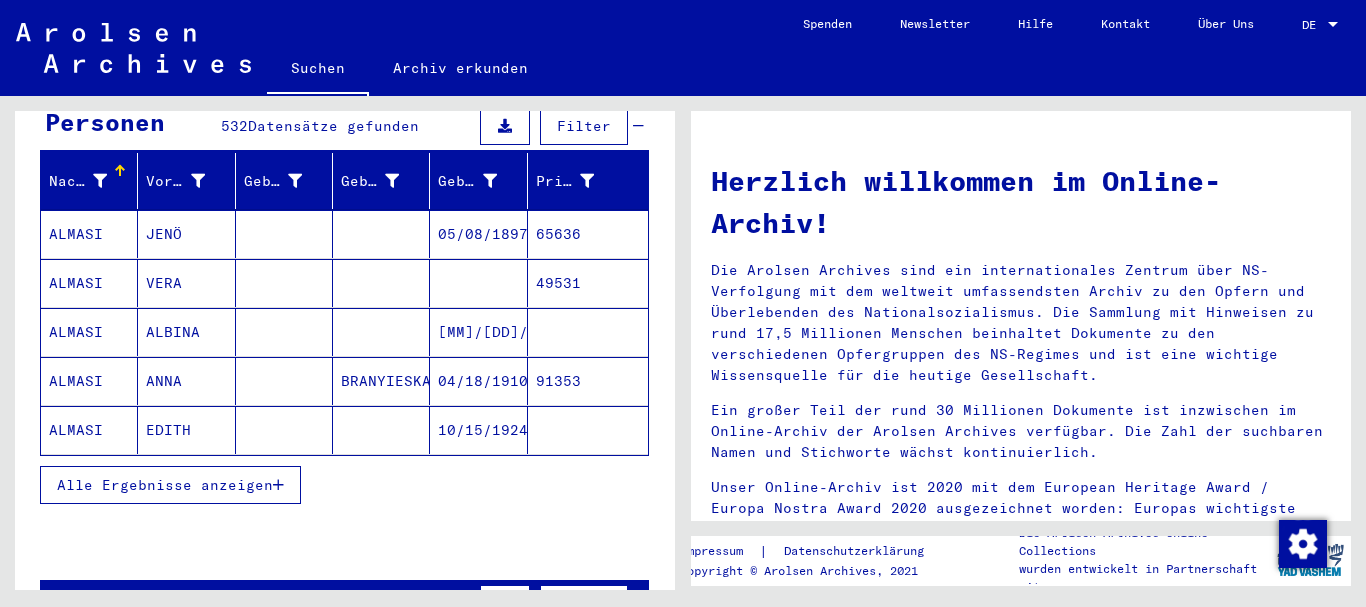 click on "Alle Ergebnisse anzeigen" at bounding box center [165, 485] 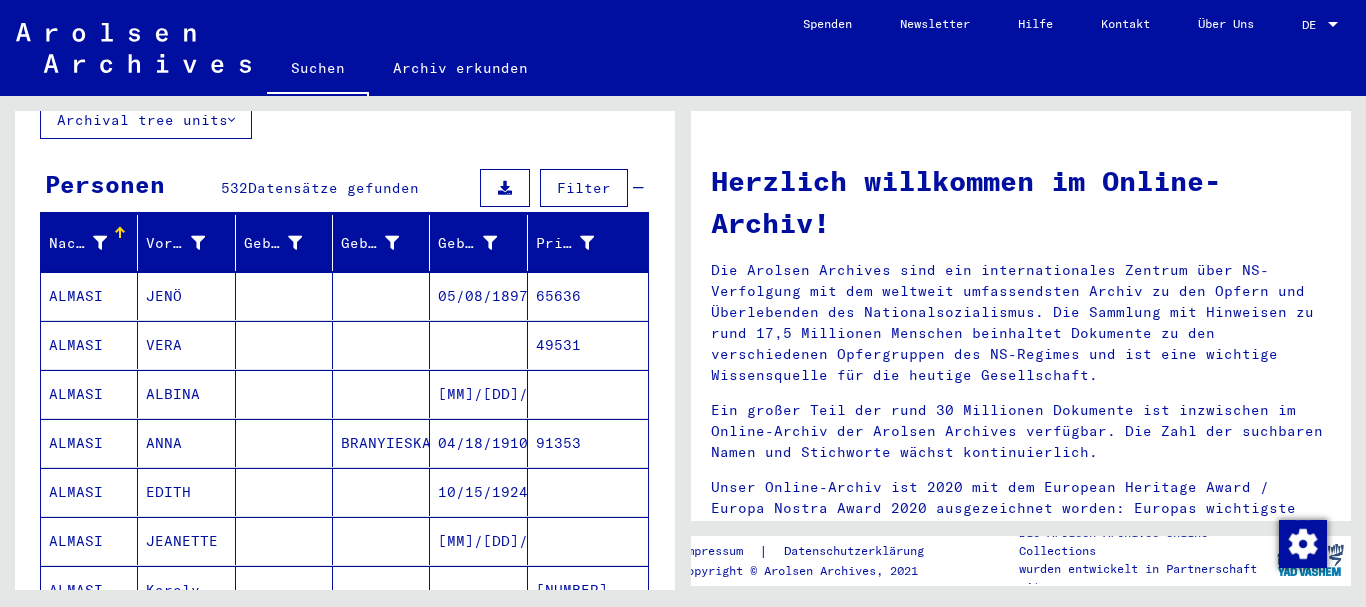 scroll, scrollTop: 108, scrollLeft: 0, axis: vertical 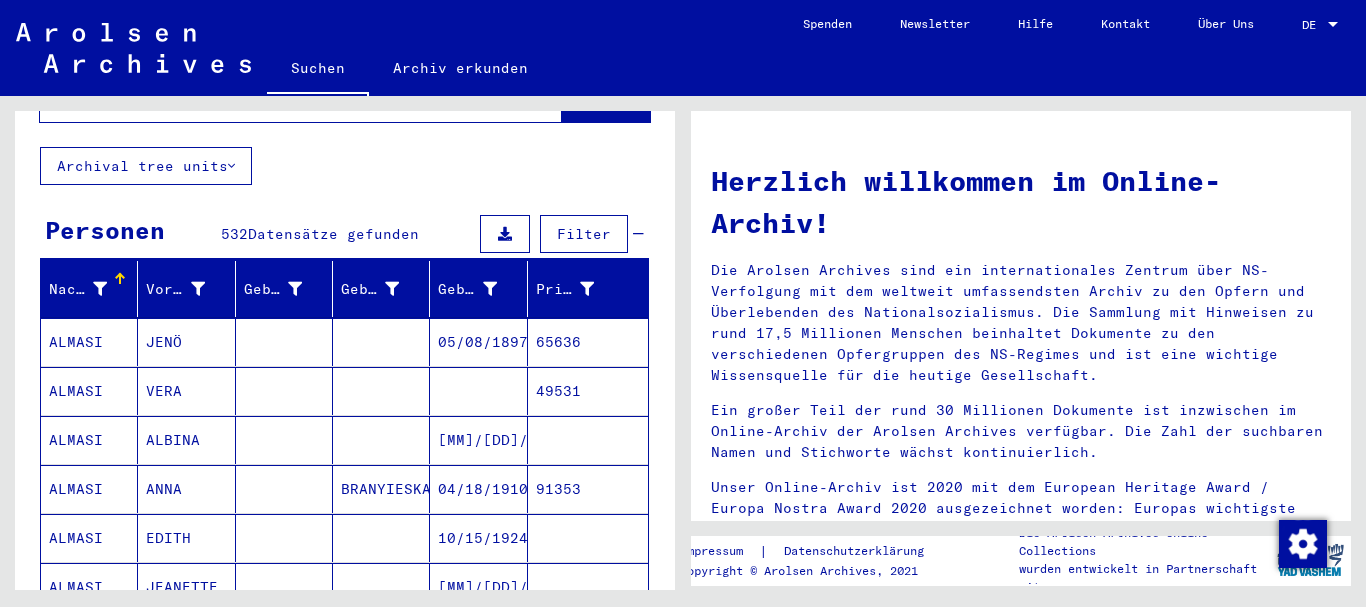 click on "ALBINA" at bounding box center [186, 489] 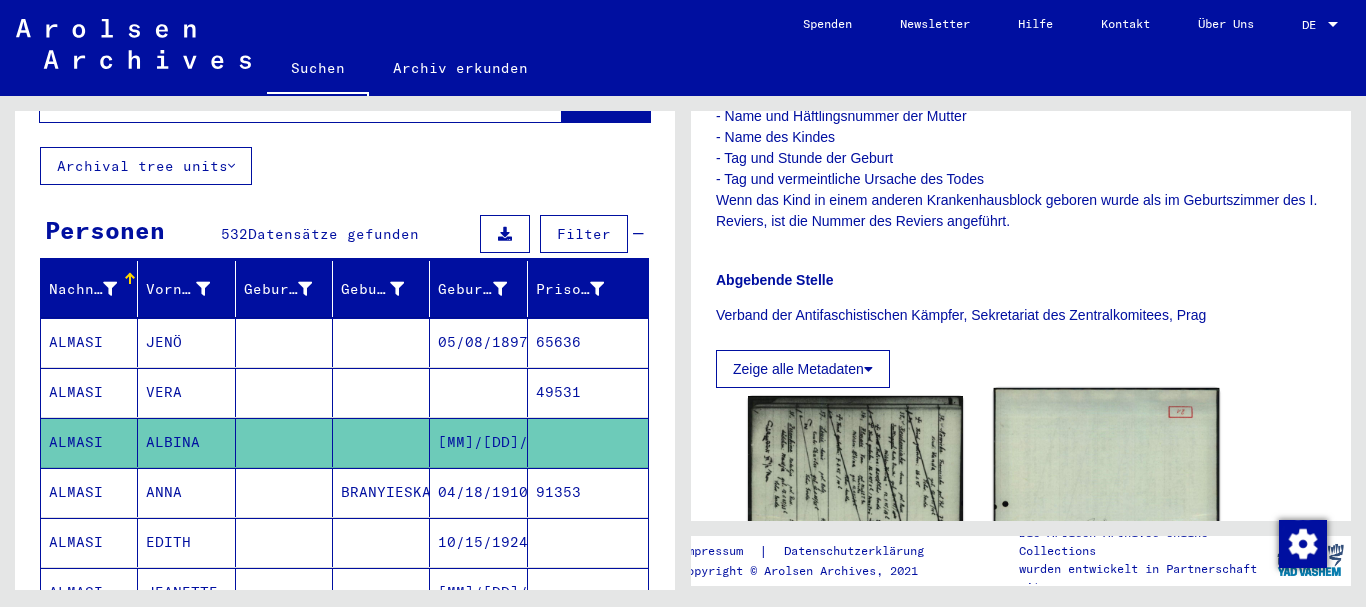 scroll, scrollTop: 864, scrollLeft: 0, axis: vertical 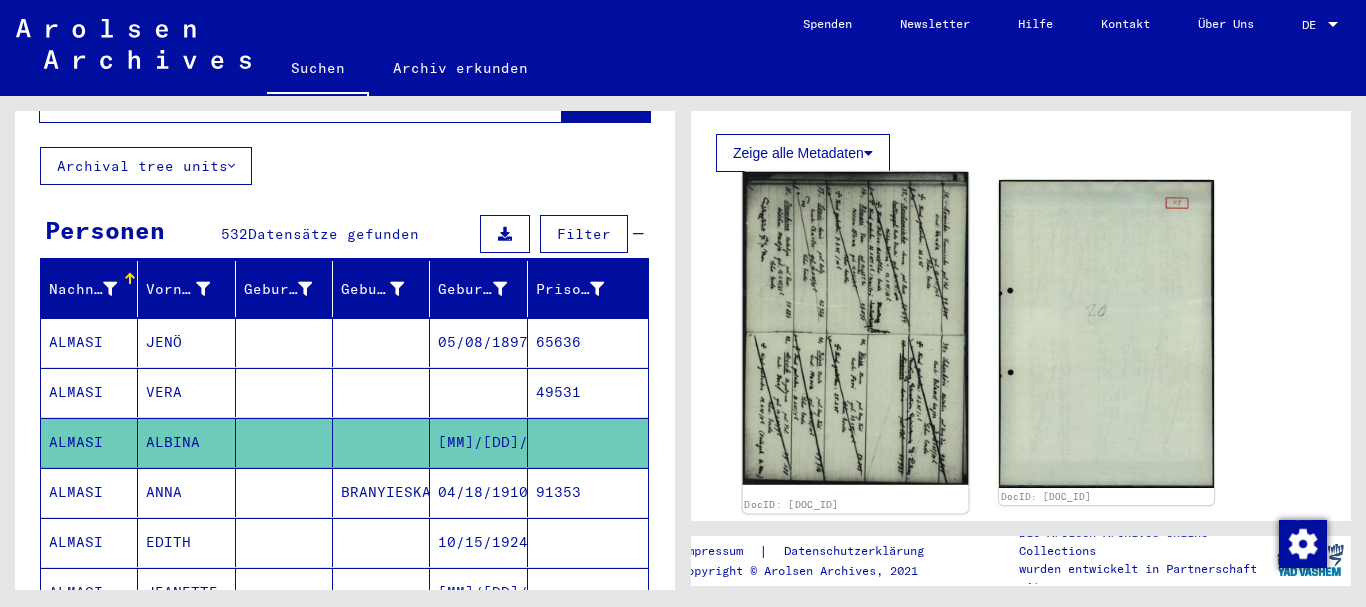 click 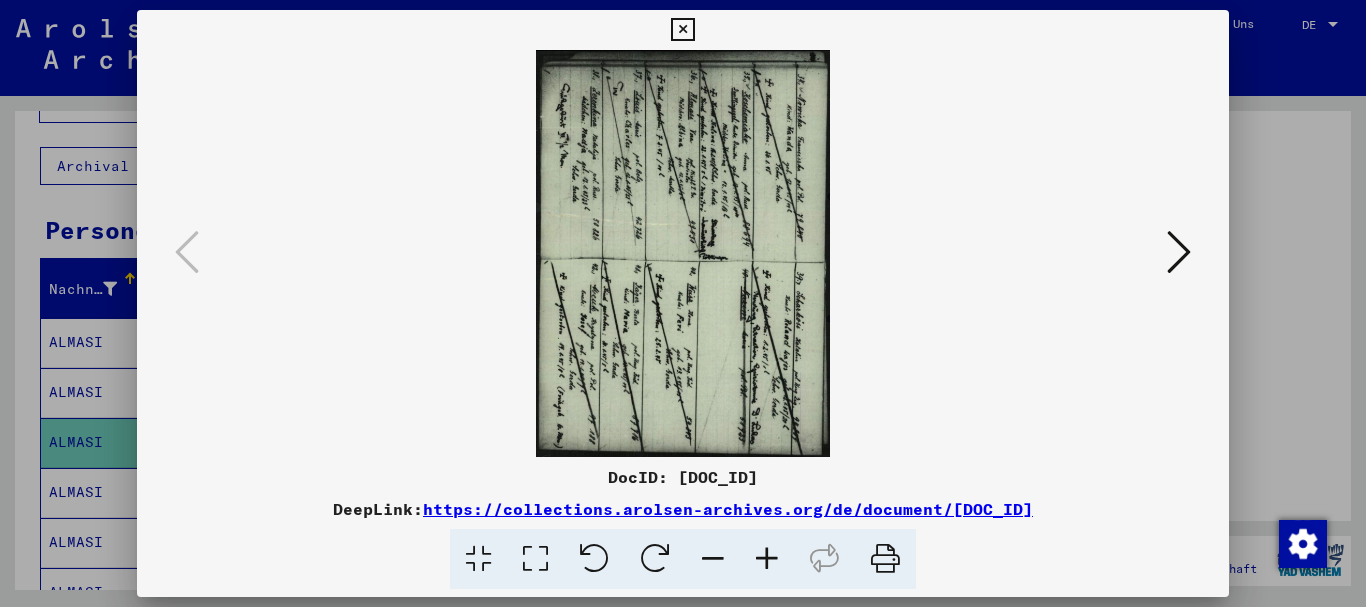 click at bounding box center [594, 559] 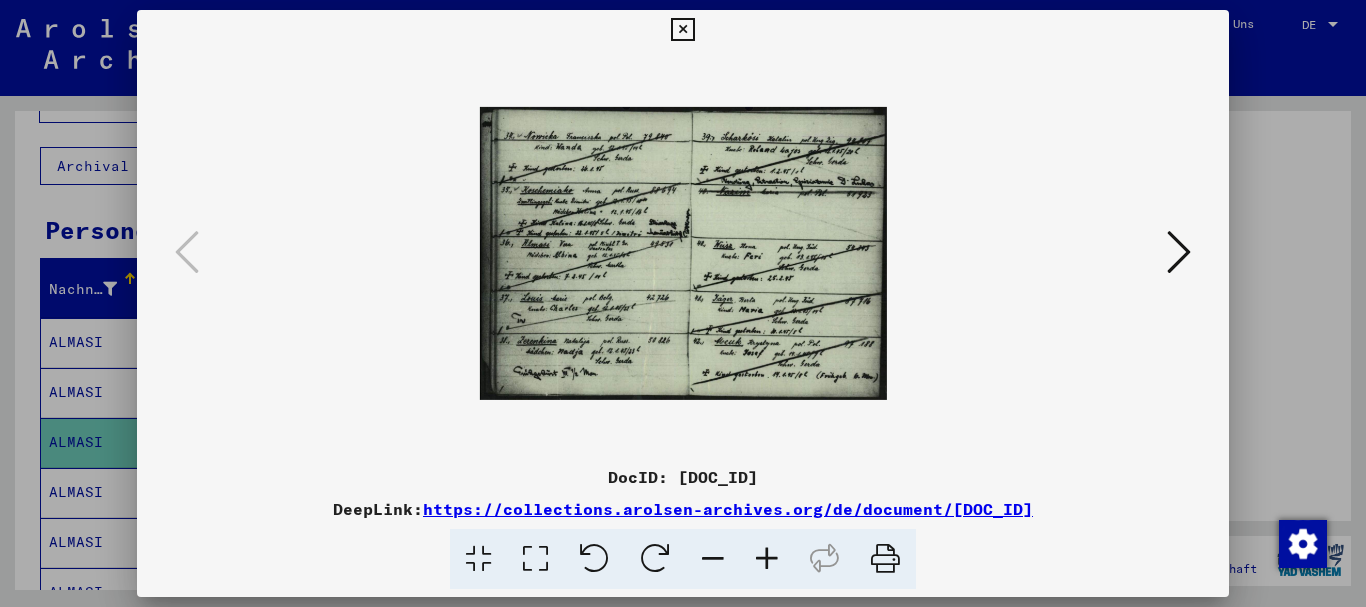 click at bounding box center (767, 559) 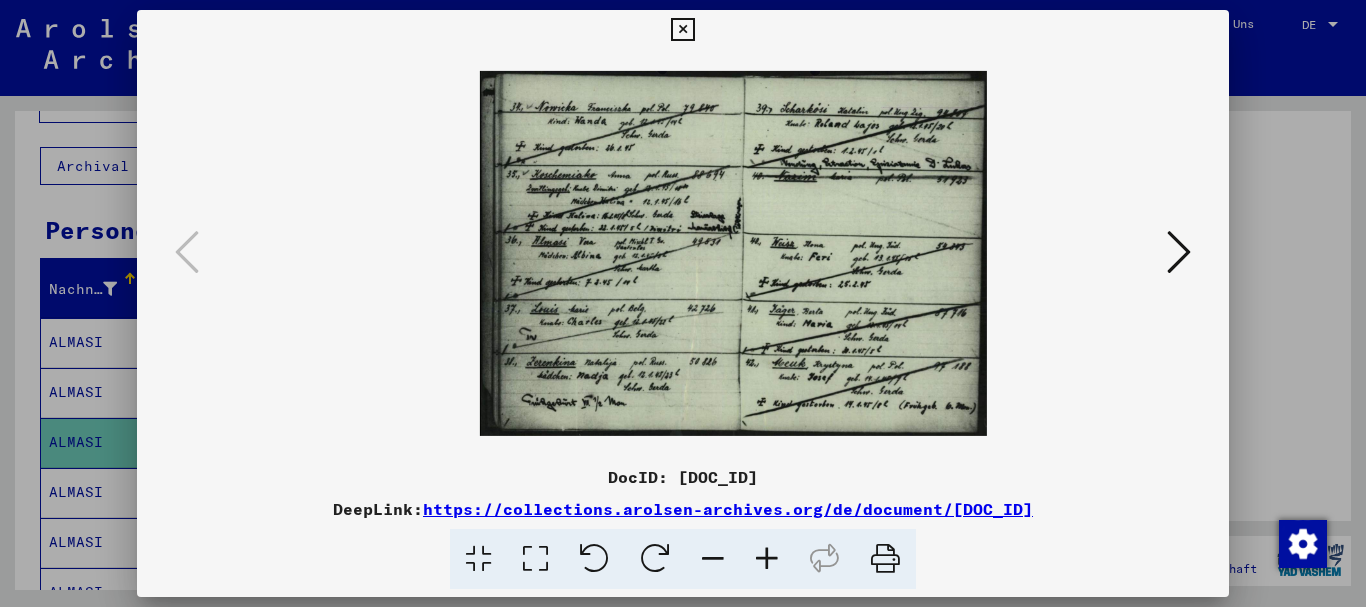 click at bounding box center (767, 559) 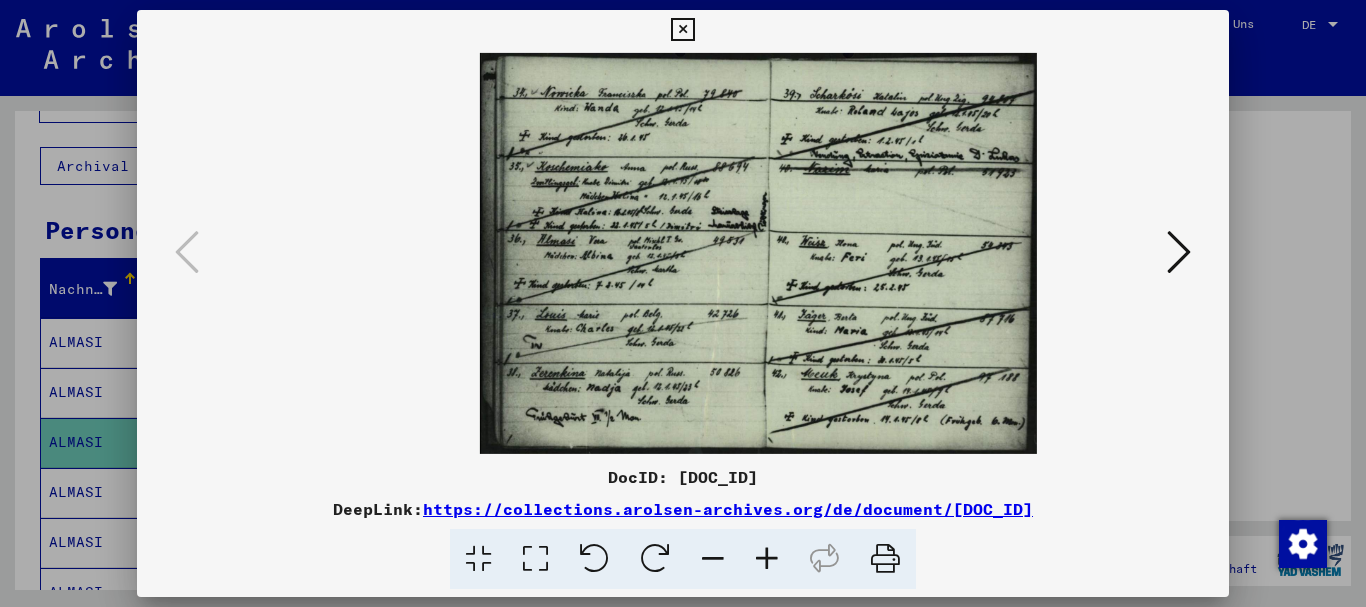 click at bounding box center [767, 559] 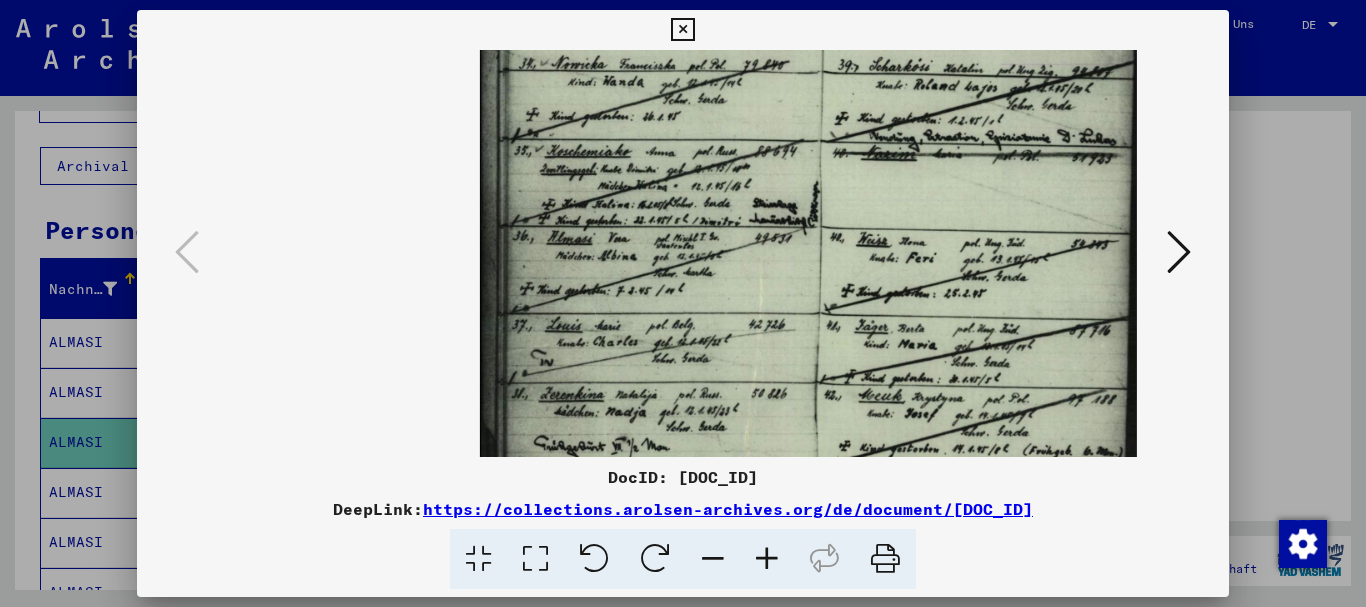 click at bounding box center [767, 559] 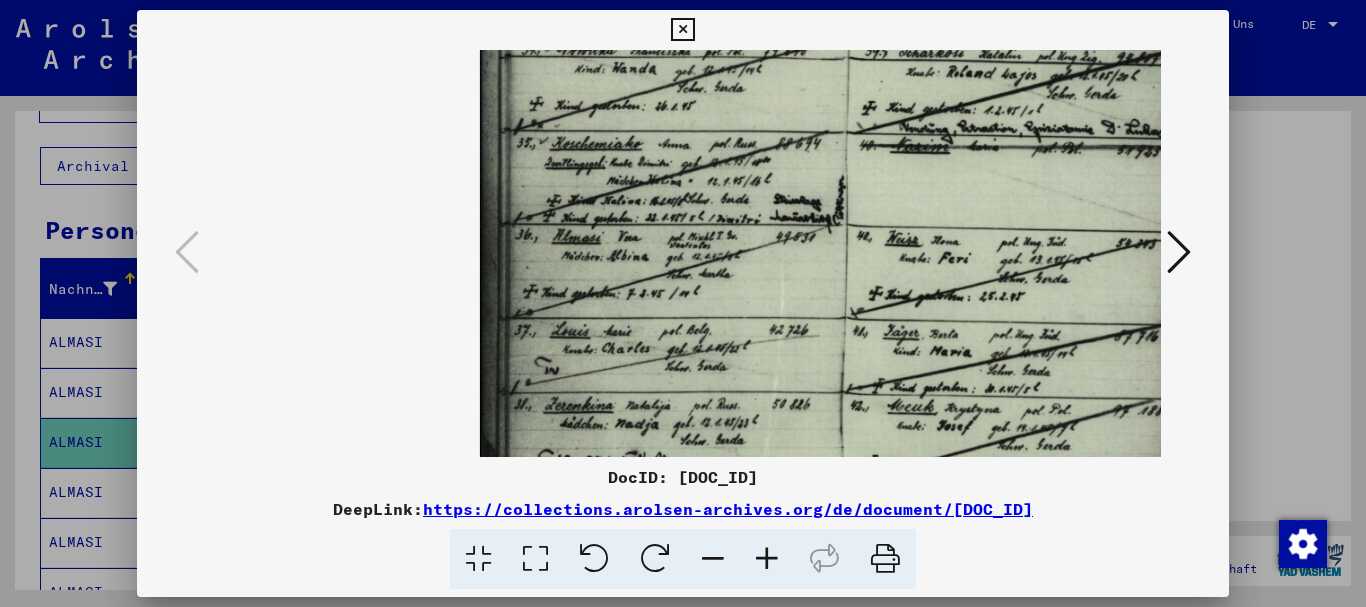click at bounding box center (767, 559) 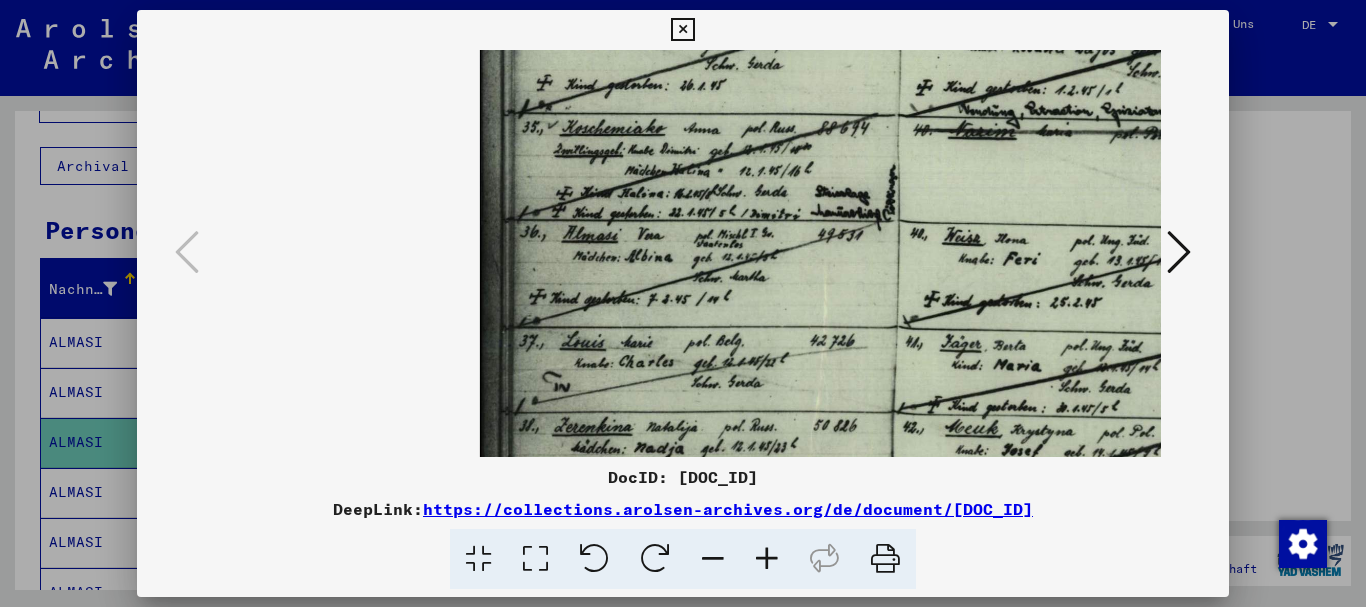 click at bounding box center [767, 559] 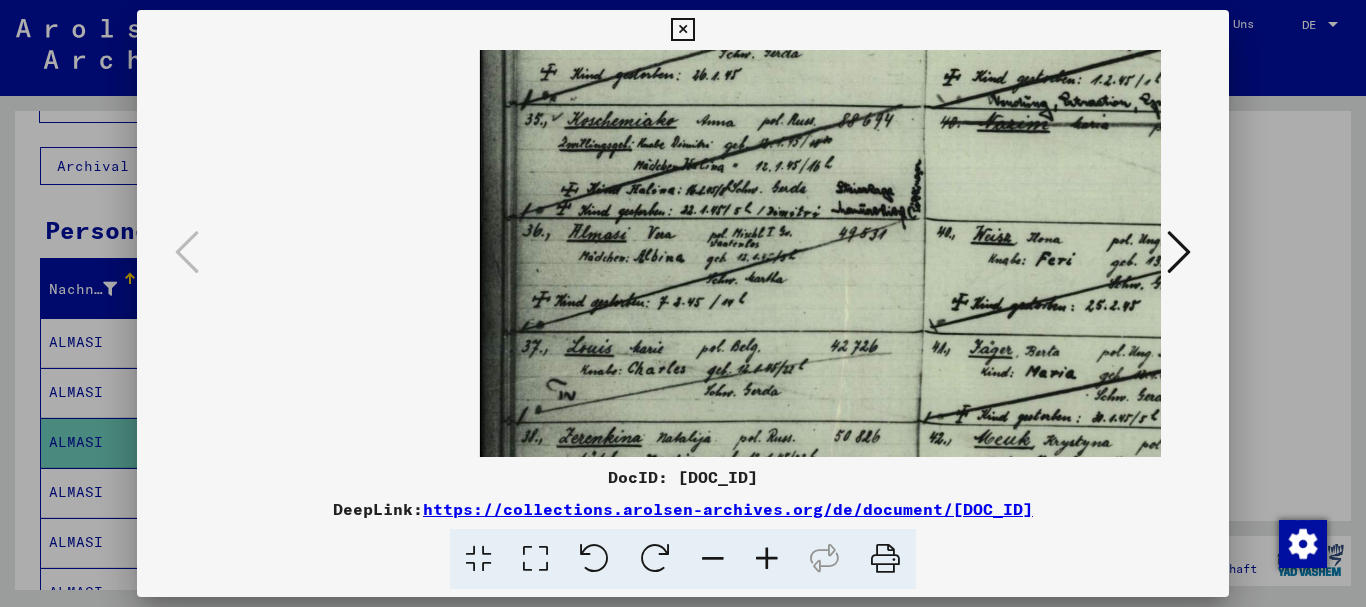 scroll, scrollTop: 0, scrollLeft: 172, axis: horizontal 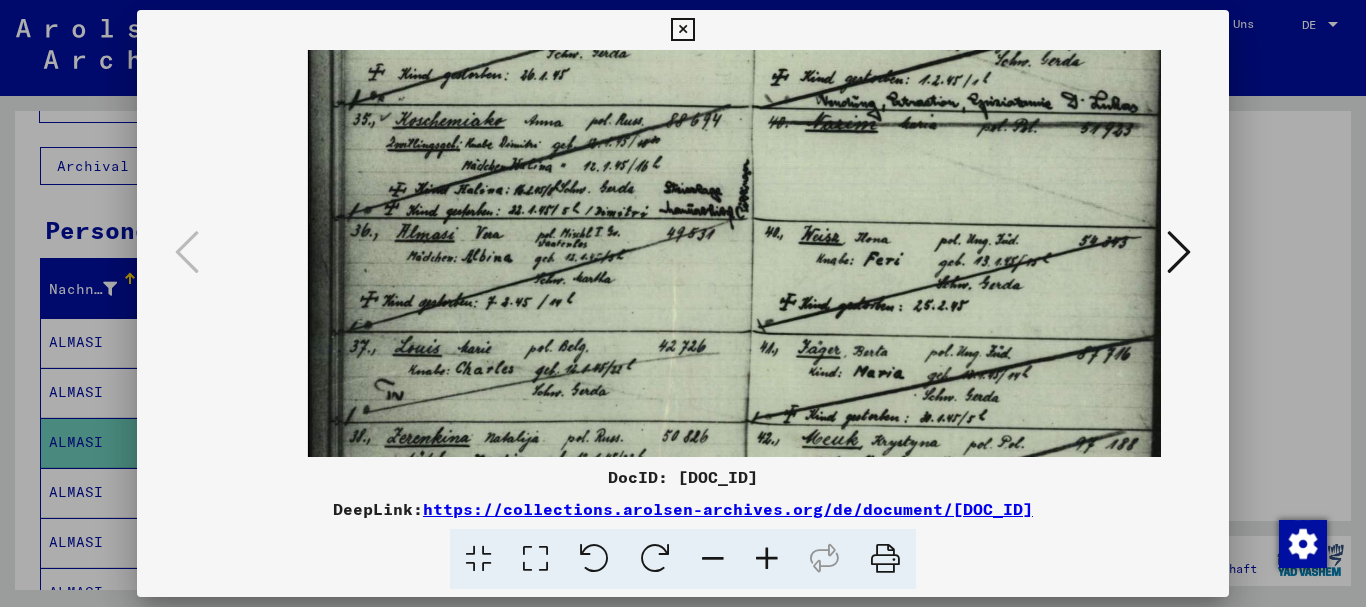 drag, startPoint x: 843, startPoint y: 331, endPoint x: 489, endPoint y: 352, distance: 354.62234 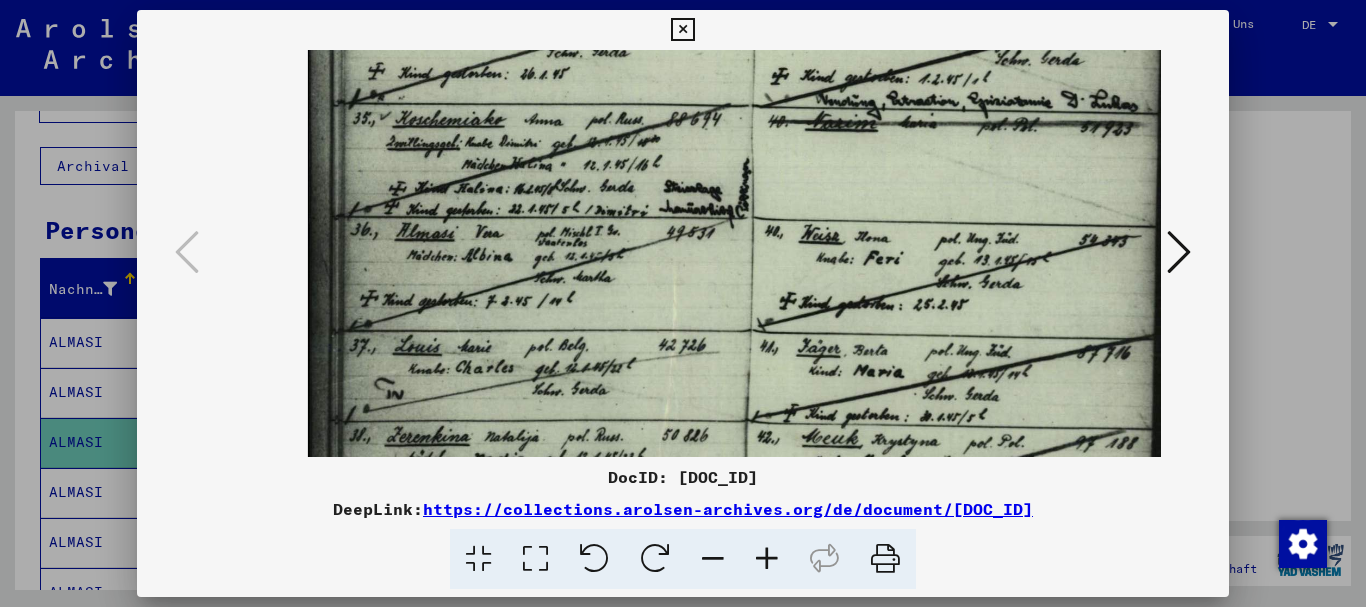 click at bounding box center [767, 559] 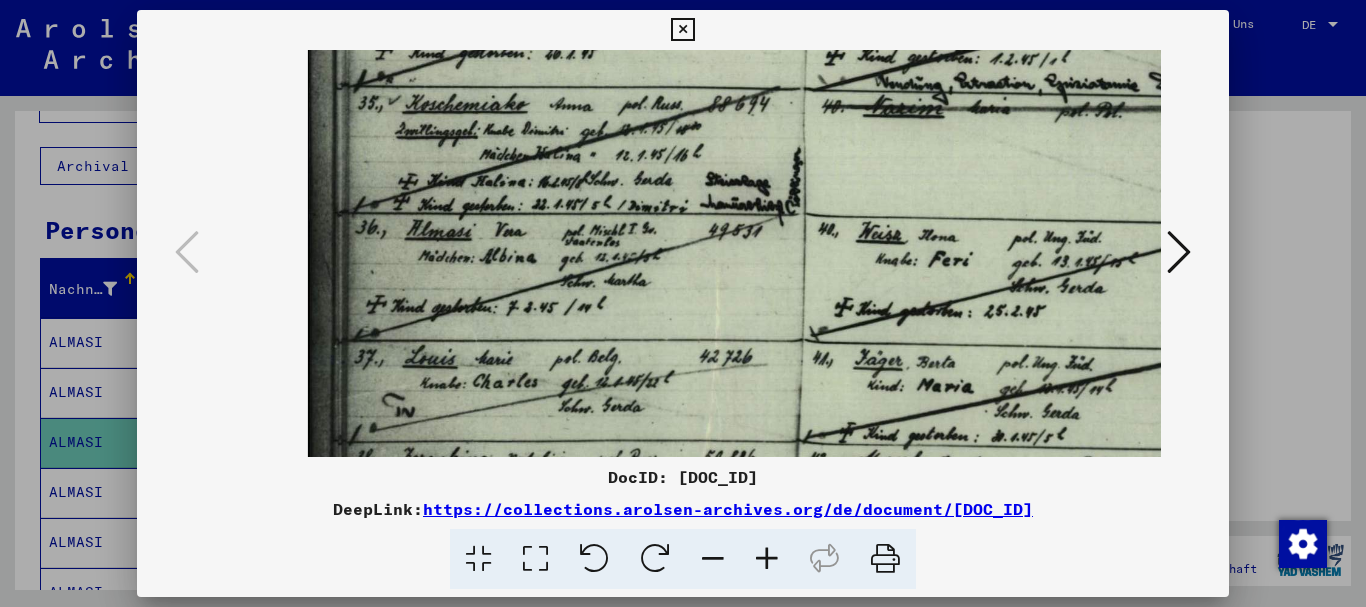 click at bounding box center (767, 559) 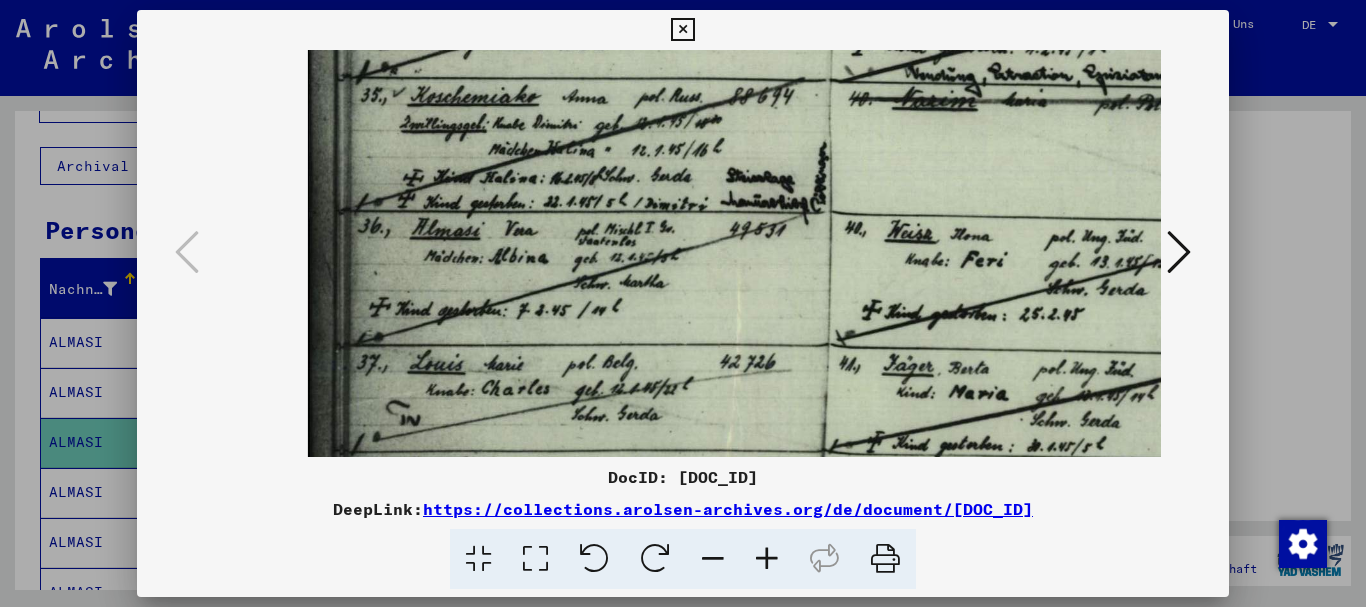 click at bounding box center [767, 559] 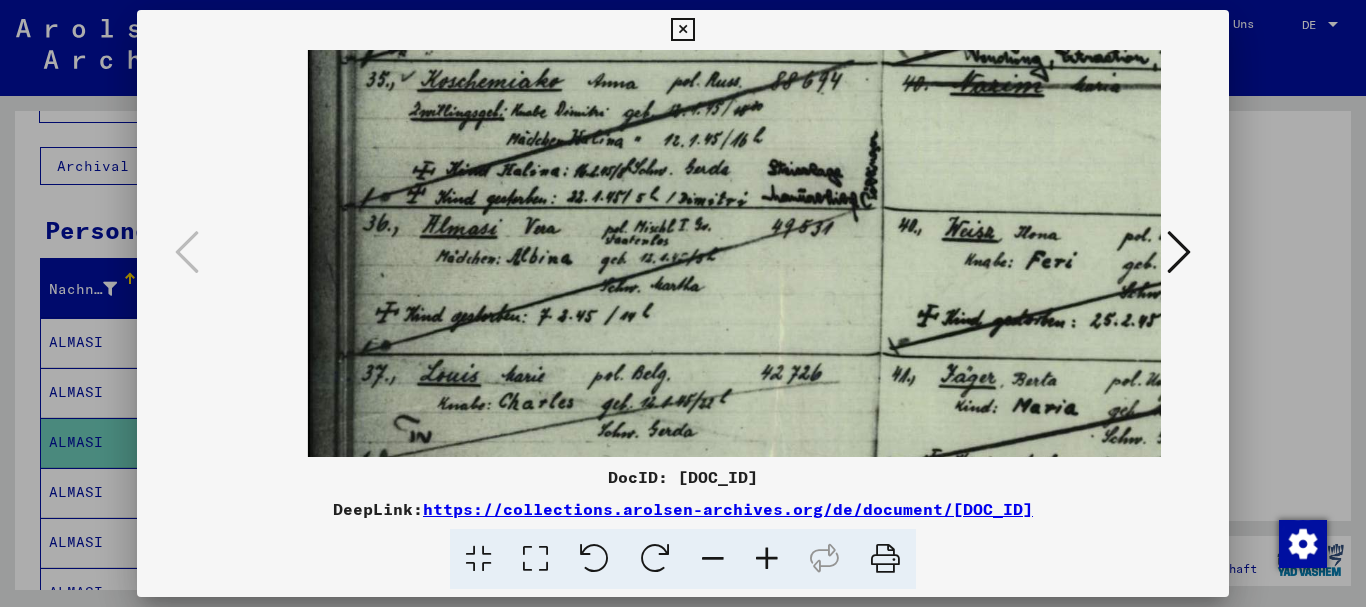 scroll, scrollTop: 0, scrollLeft: 422, axis: horizontal 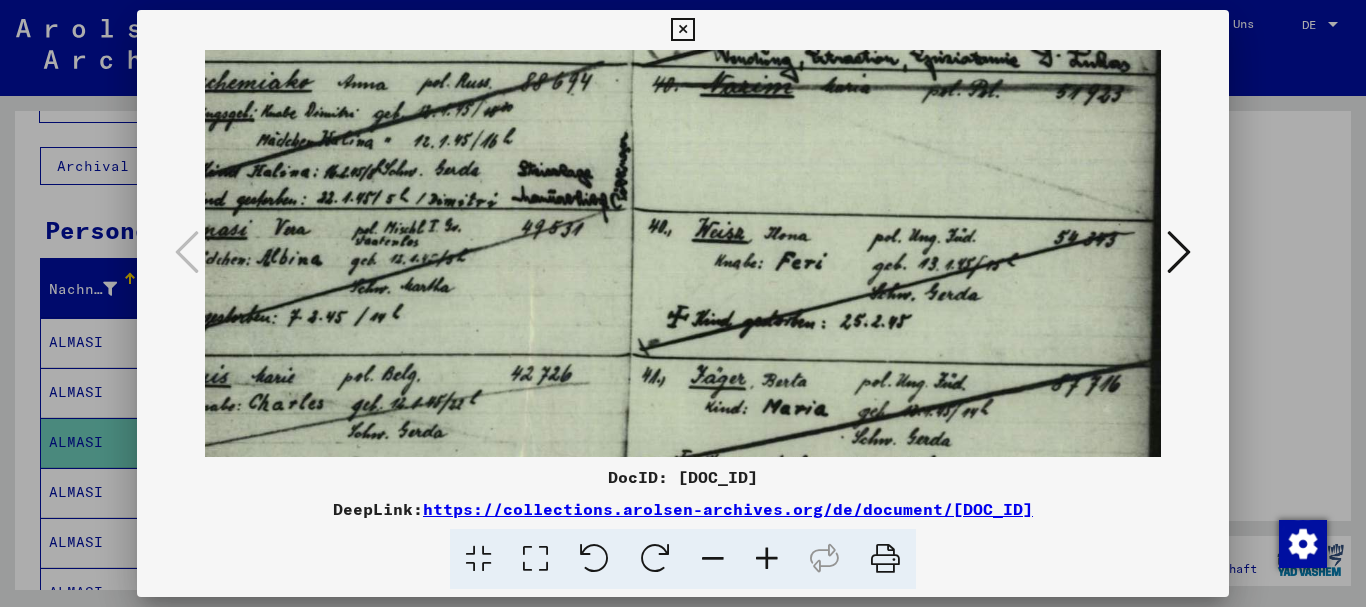drag, startPoint x: 729, startPoint y: 305, endPoint x: 478, endPoint y: 305, distance: 251 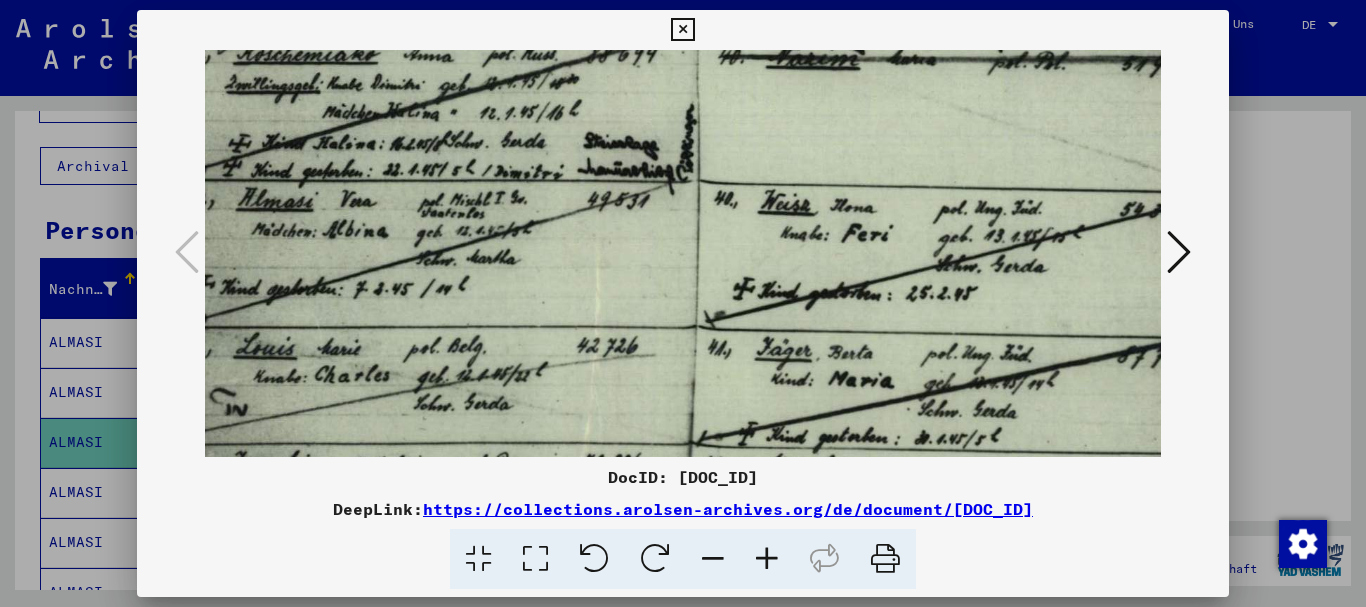 scroll, scrollTop: 30, scrollLeft: 344, axis: both 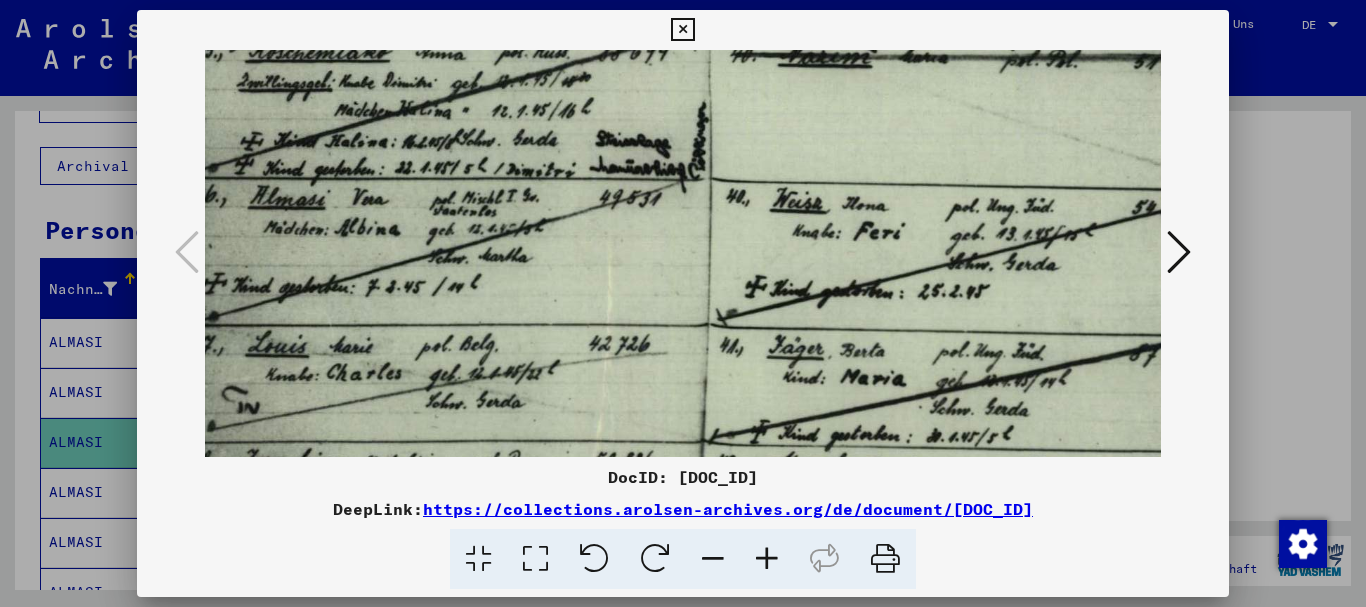 drag, startPoint x: 424, startPoint y: 326, endPoint x: 502, endPoint y: 296, distance: 83.57033 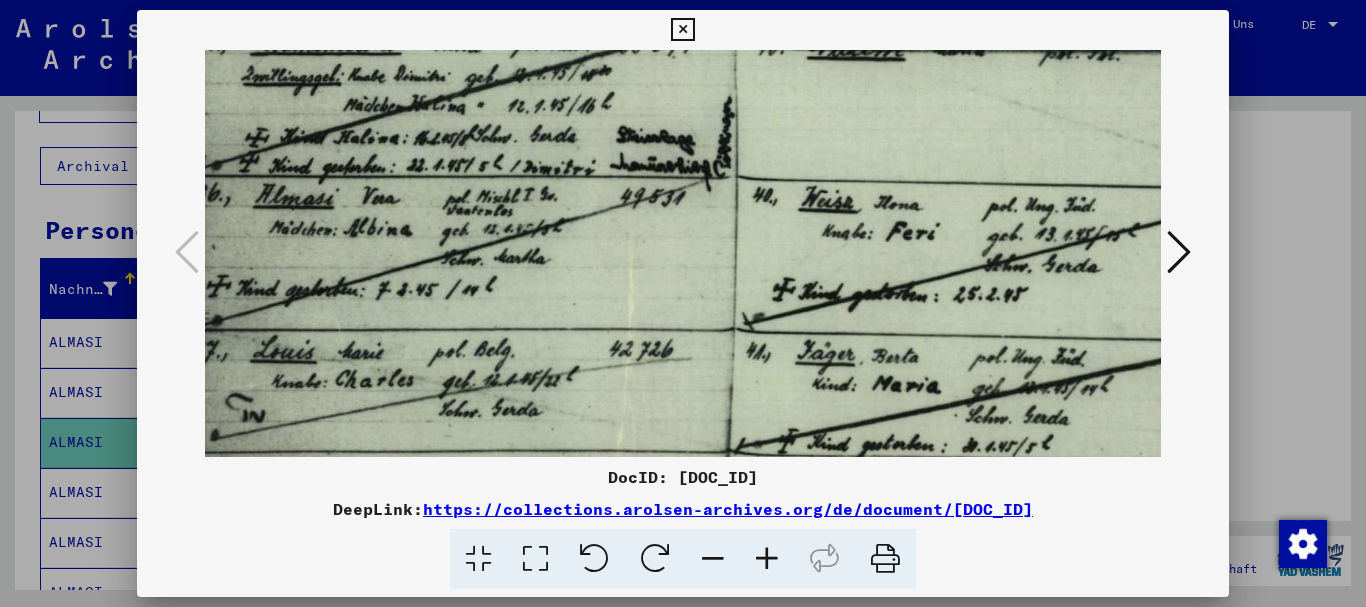 click at bounding box center [767, 559] 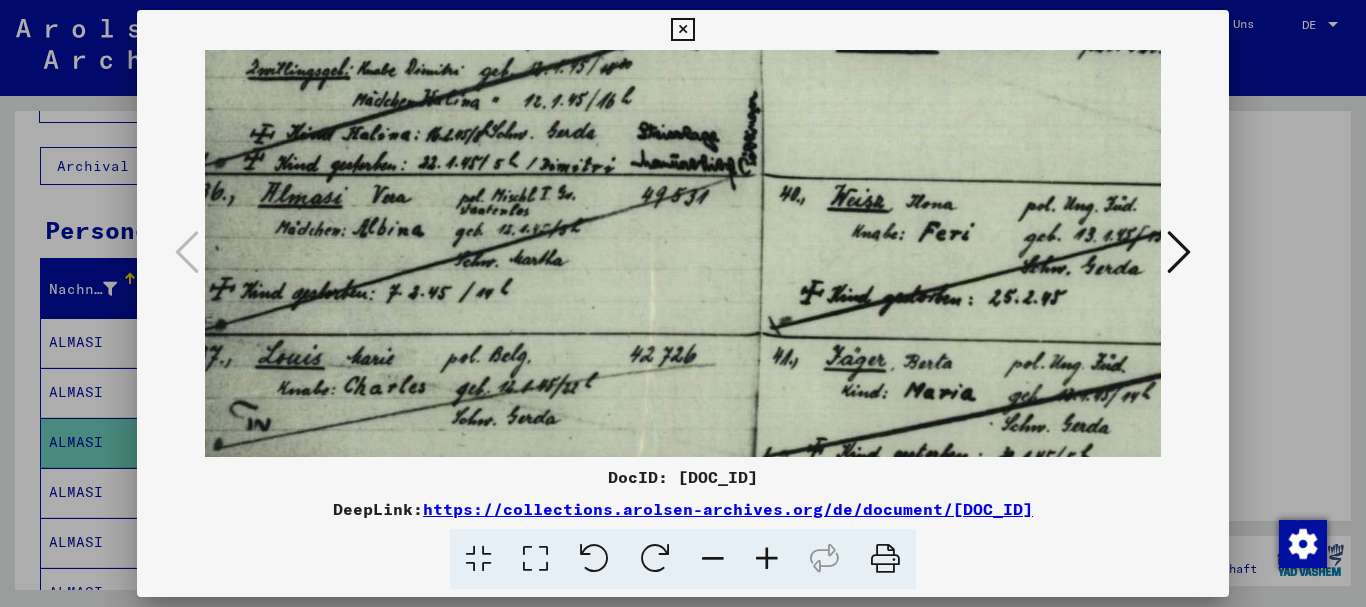 click at bounding box center (767, 559) 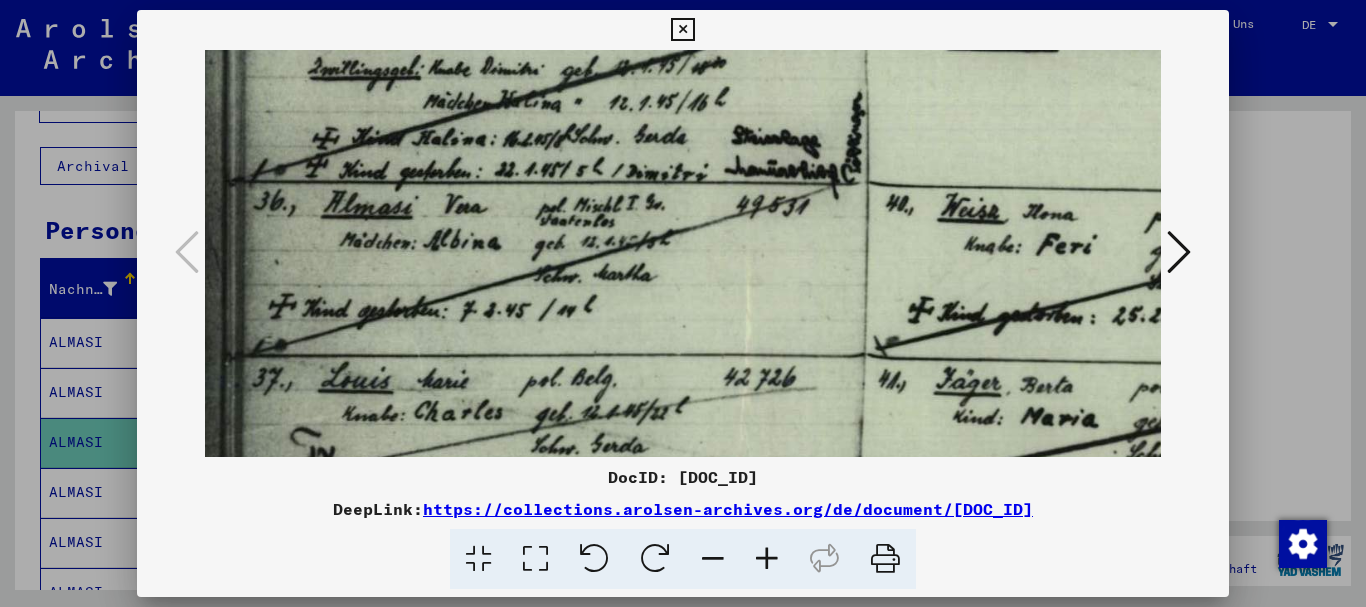 scroll, scrollTop: 15, scrollLeft: 301, axis: both 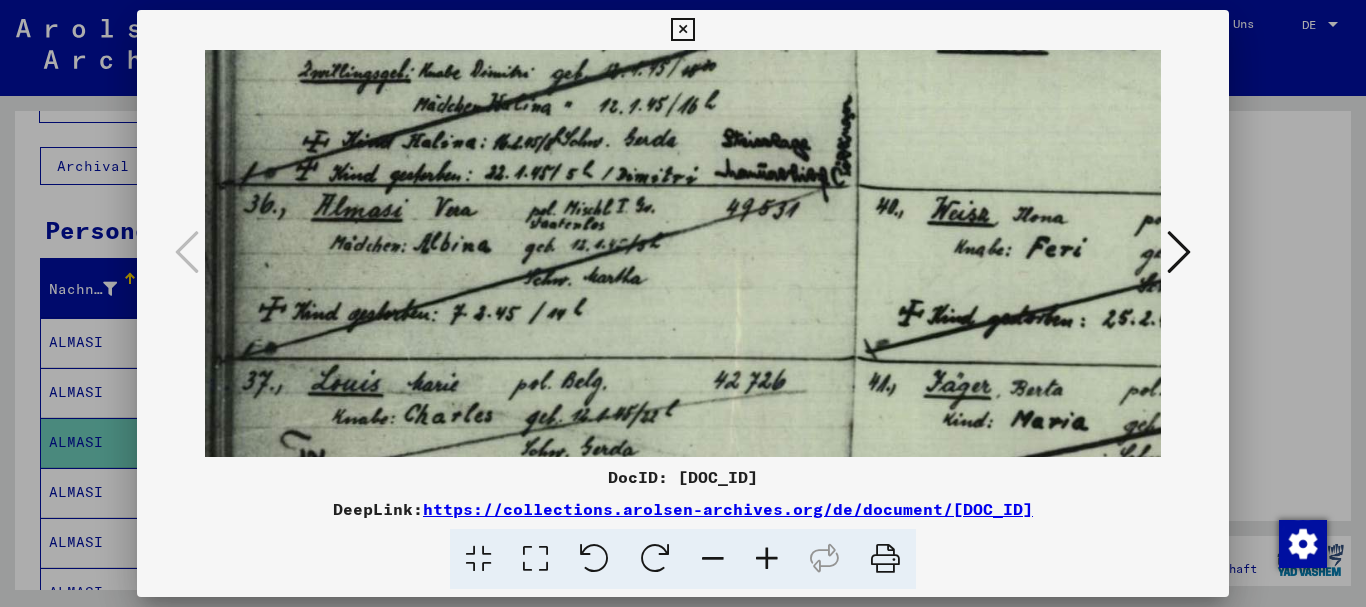 drag, startPoint x: 278, startPoint y: 344, endPoint x: 321, endPoint y: 359, distance: 45.54119 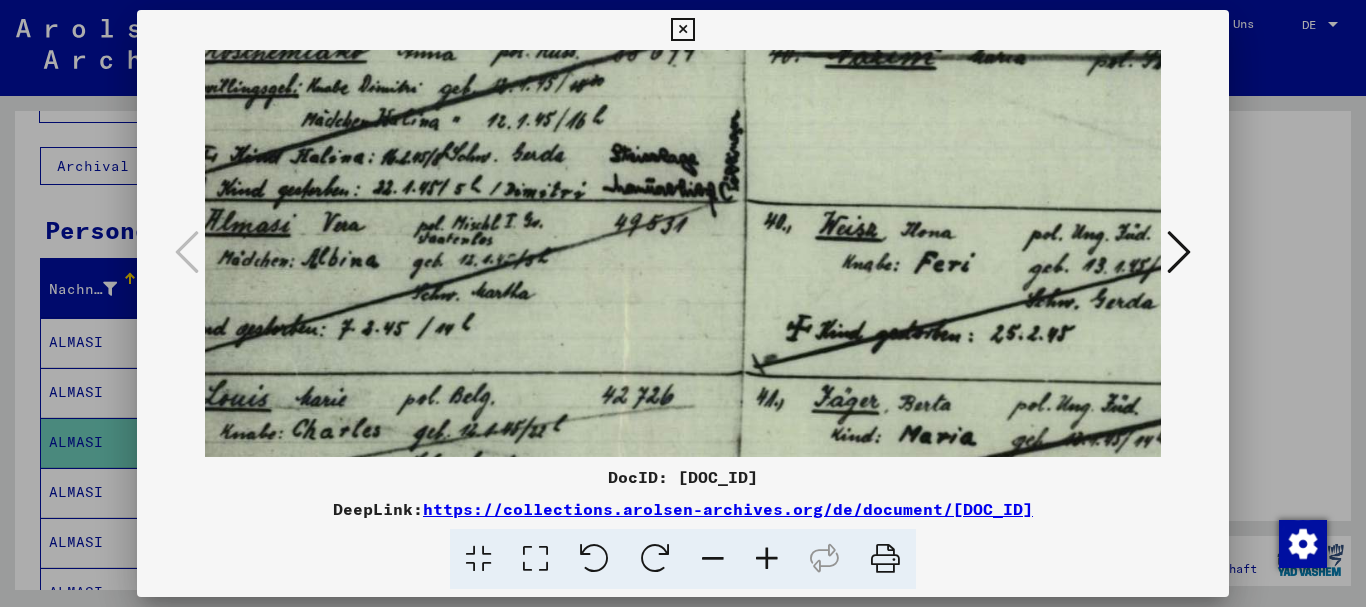 drag, startPoint x: 651, startPoint y: 362, endPoint x: 521, endPoint y: 277, distance: 155.32225 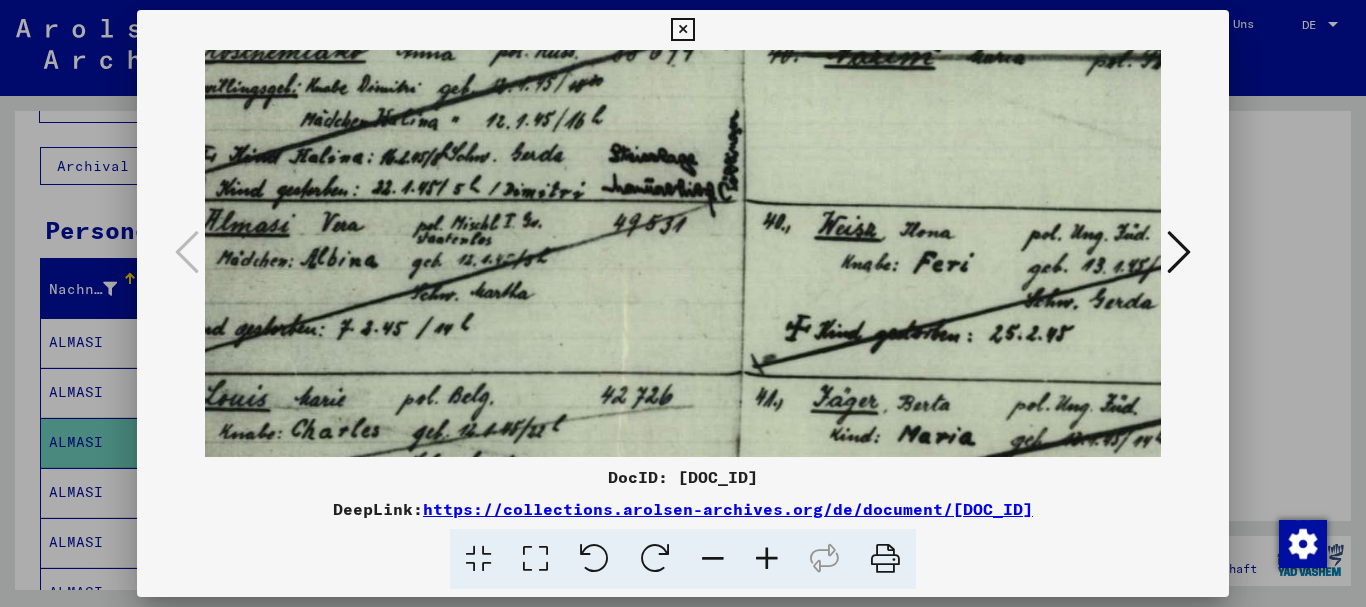 click at bounding box center [713, 559] 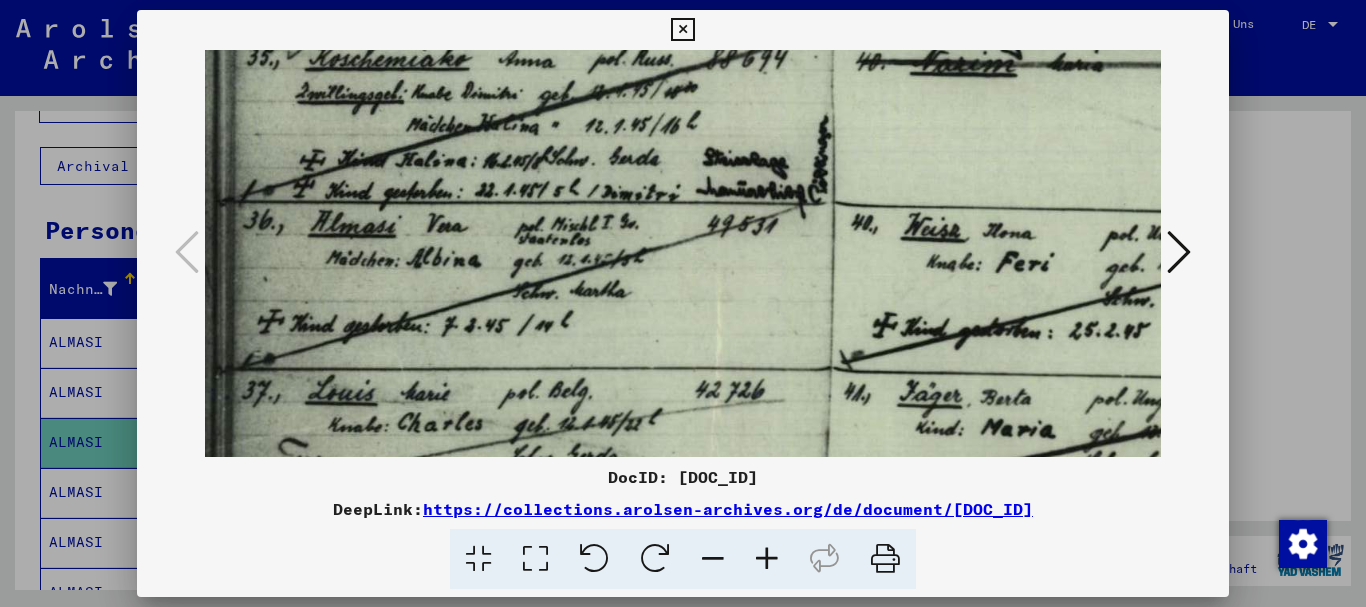 drag, startPoint x: 422, startPoint y: 193, endPoint x: 549, endPoint y: 373, distance: 220.29298 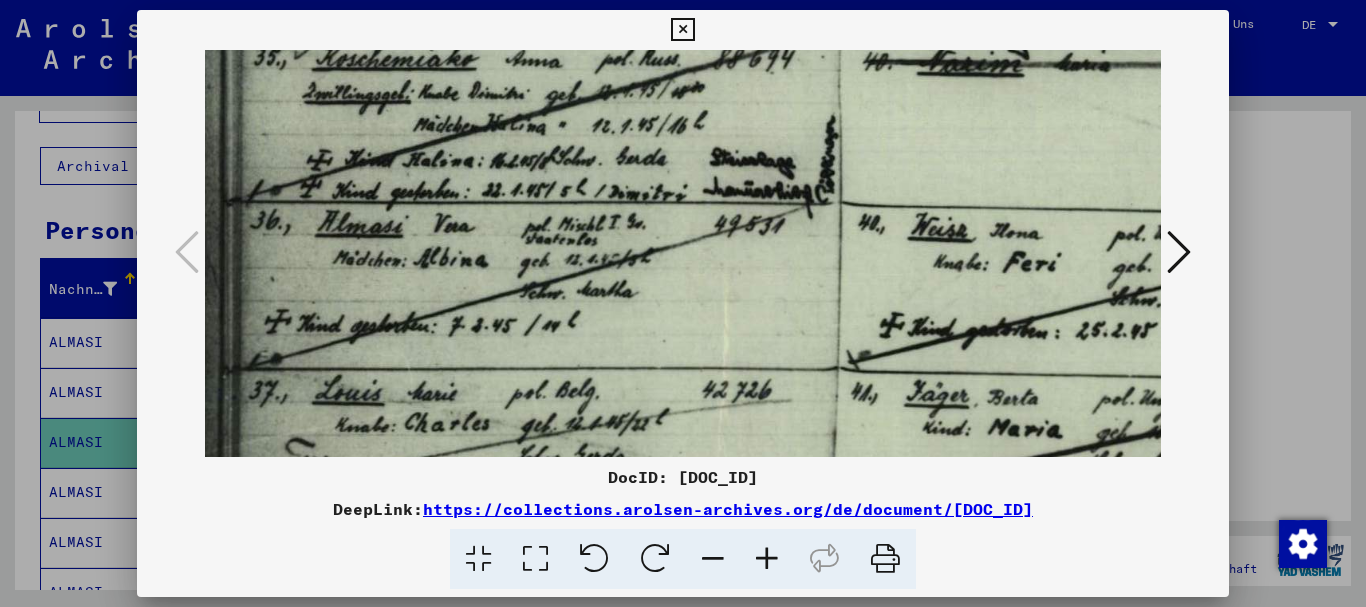 drag, startPoint x: 707, startPoint y: 554, endPoint x: 736, endPoint y: 416, distance: 141.01419 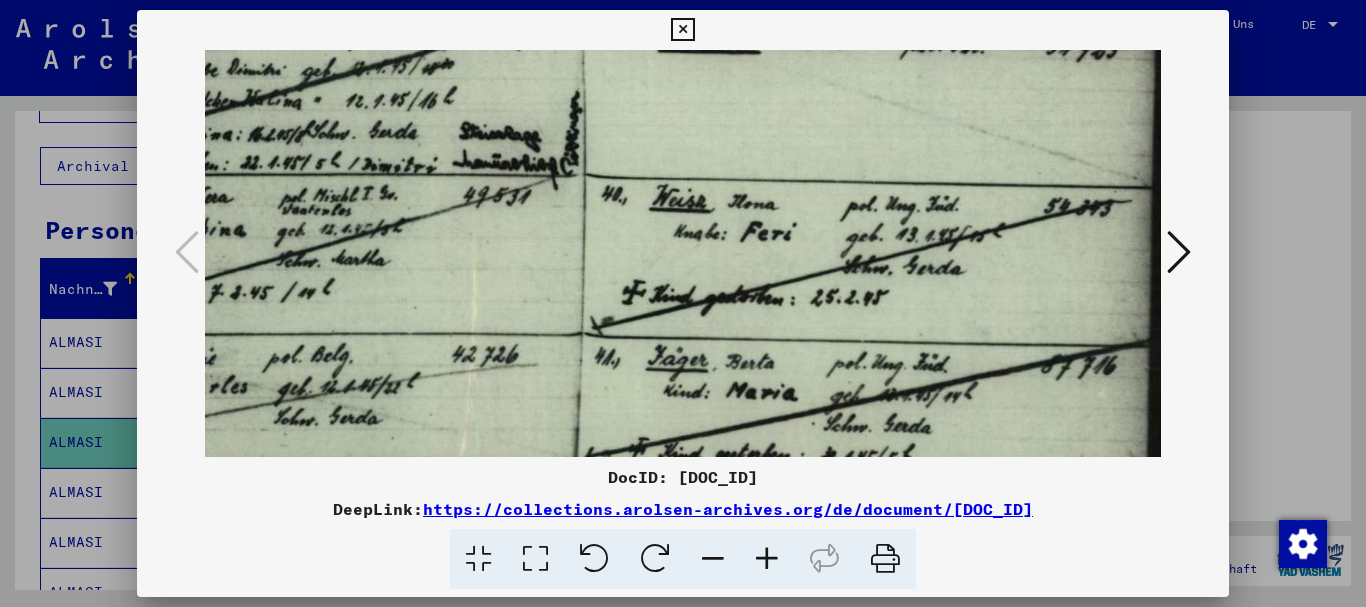 scroll, scrollTop: 32, scrollLeft: 522, axis: both 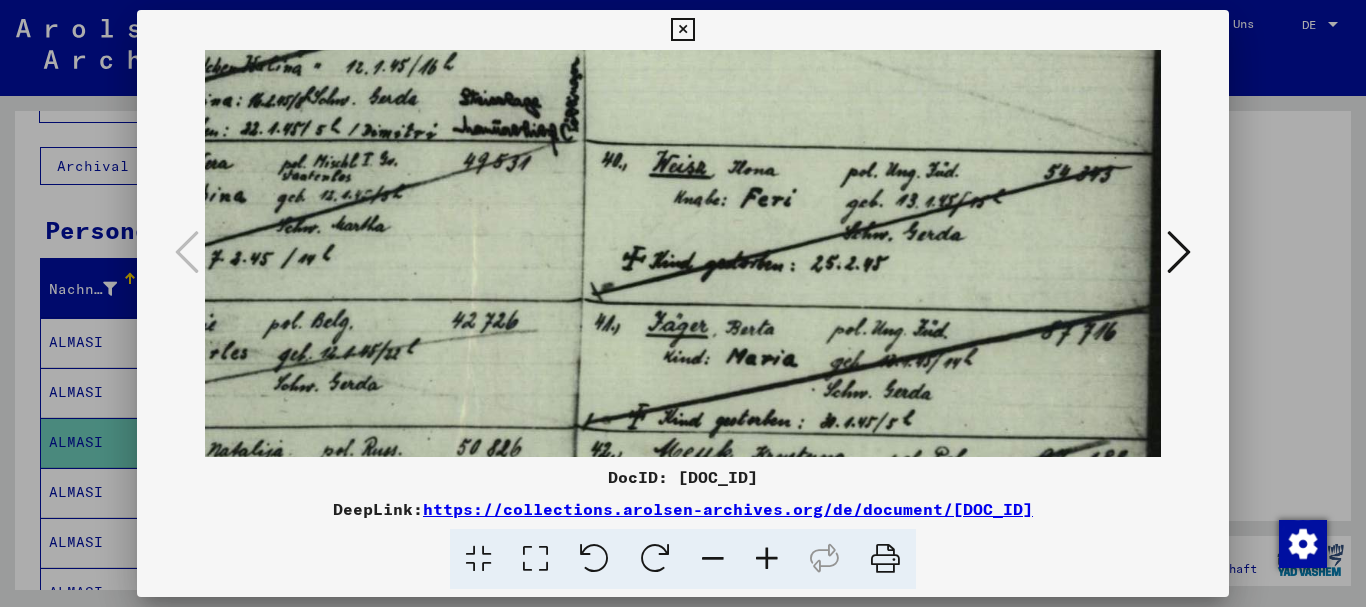 drag, startPoint x: 950, startPoint y: 187, endPoint x: 628, endPoint y: 251, distance: 328.29865 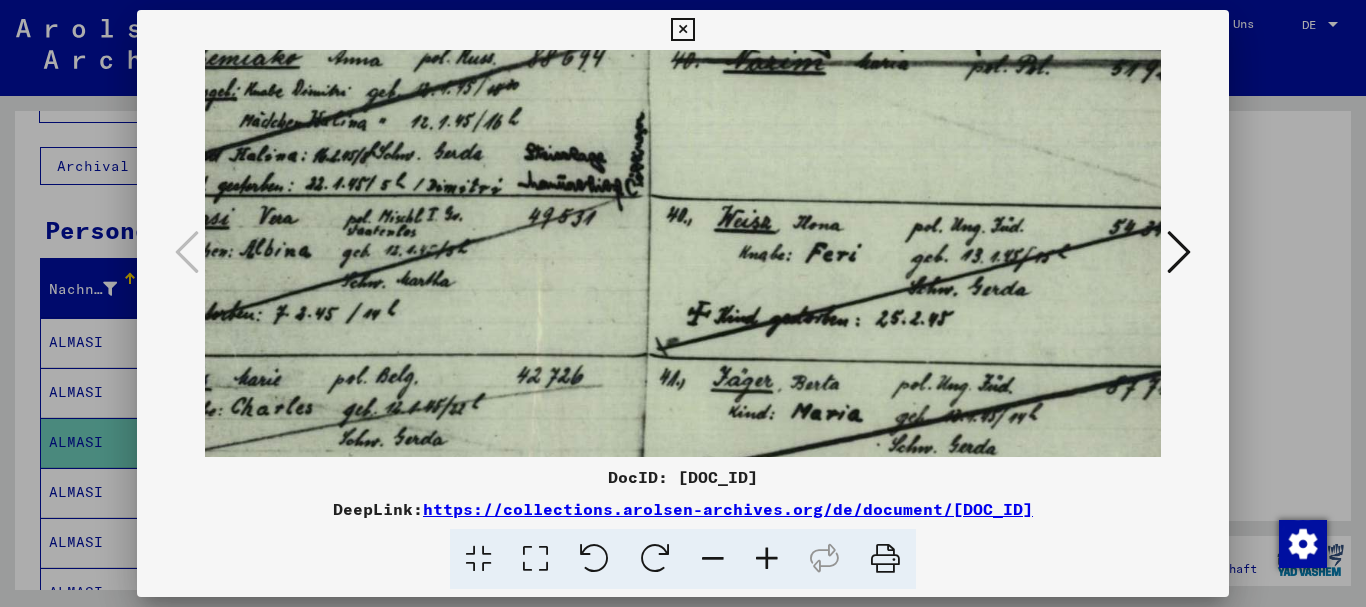 scroll, scrollTop: 9, scrollLeft: 506, axis: both 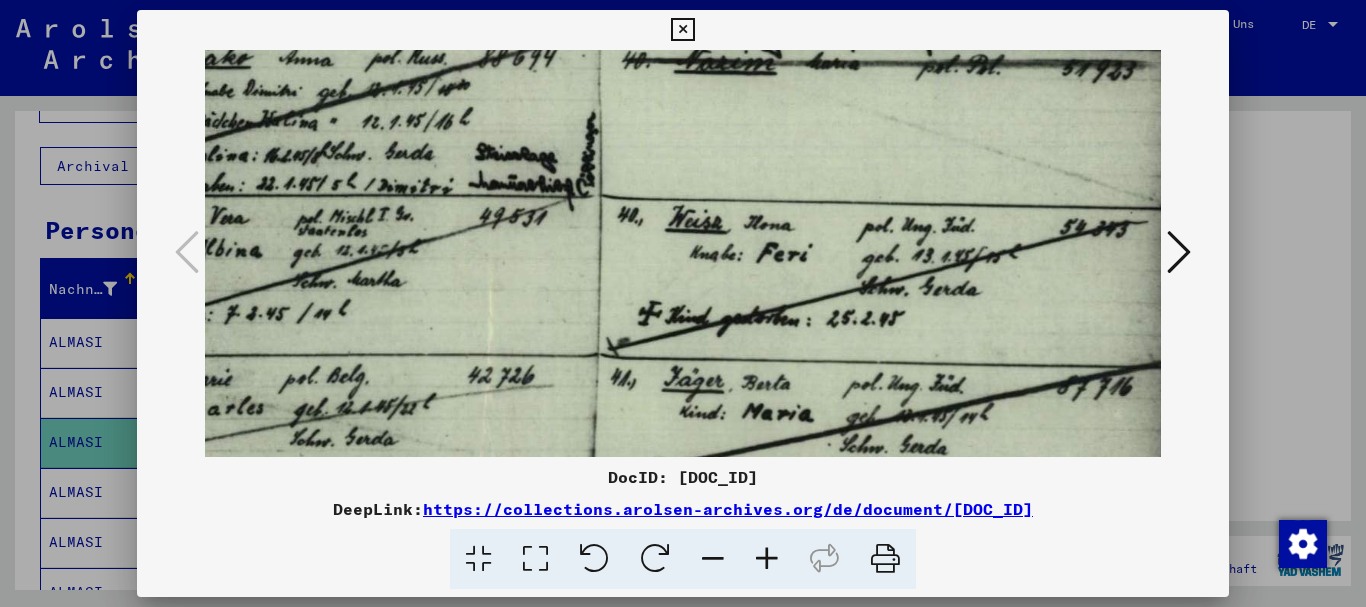 drag, startPoint x: 288, startPoint y: 158, endPoint x: 303, endPoint y: 216, distance: 59.908264 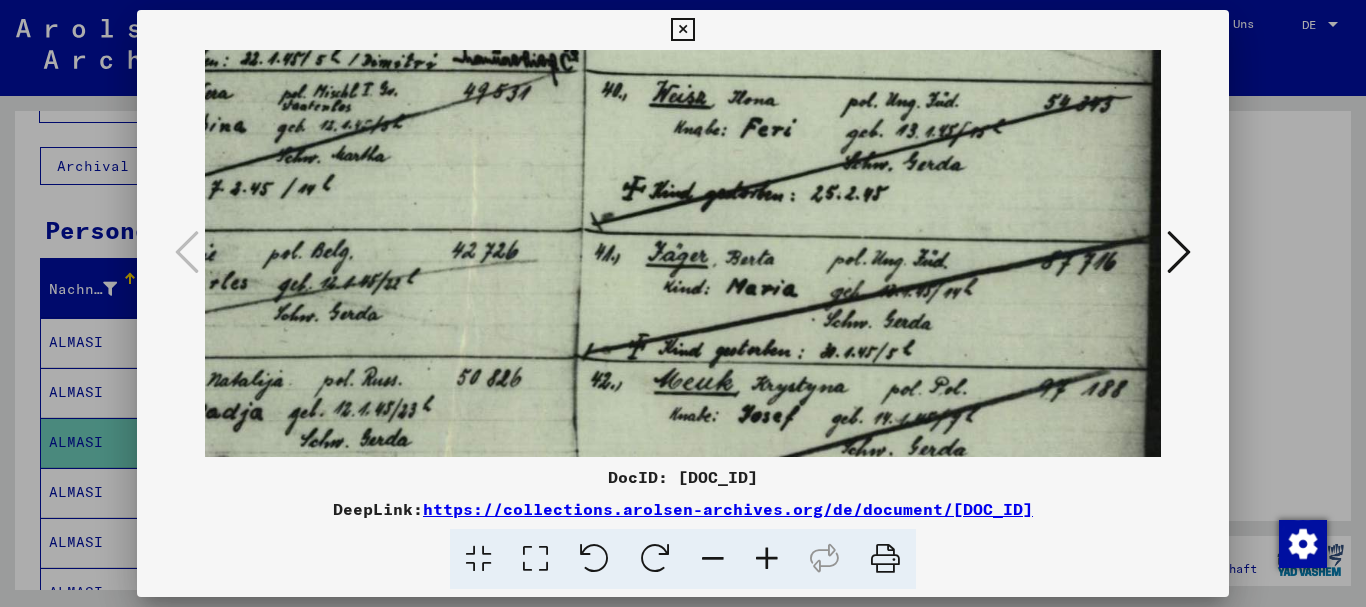 drag, startPoint x: 964, startPoint y: 337, endPoint x: 707, endPoint y: 148, distance: 319.0141 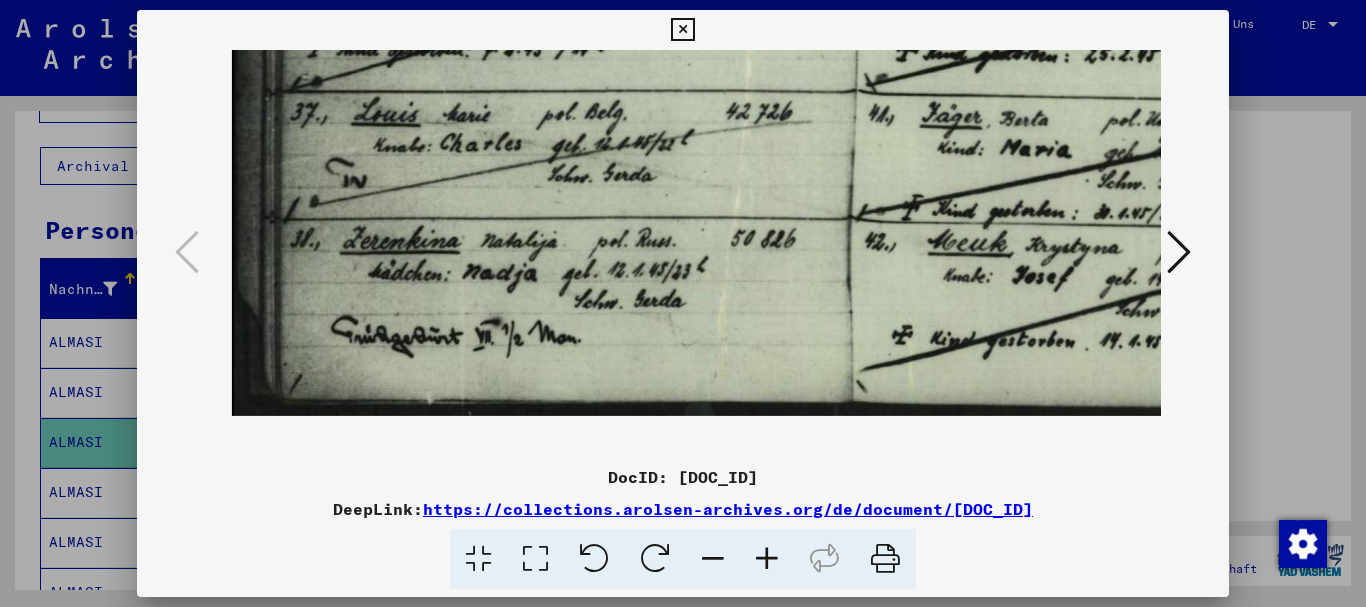 drag, startPoint x: 647, startPoint y: 358, endPoint x: 921, endPoint y: 283, distance: 284.07922 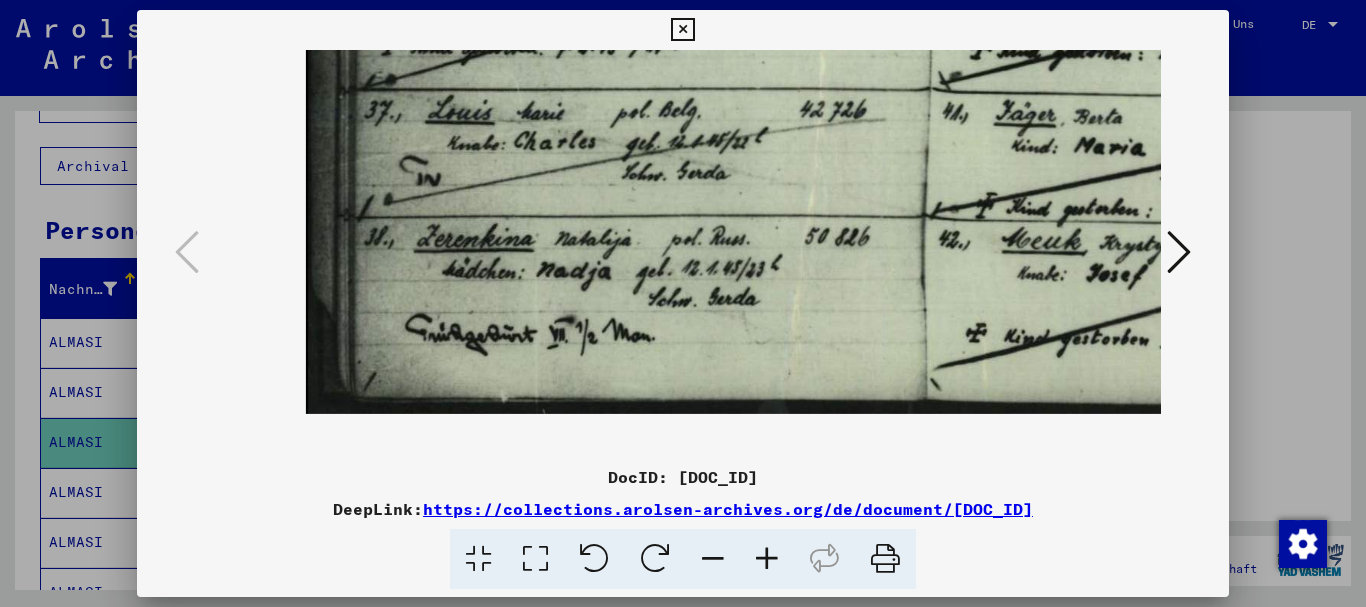 scroll, scrollTop: 279, scrollLeft: 136, axis: both 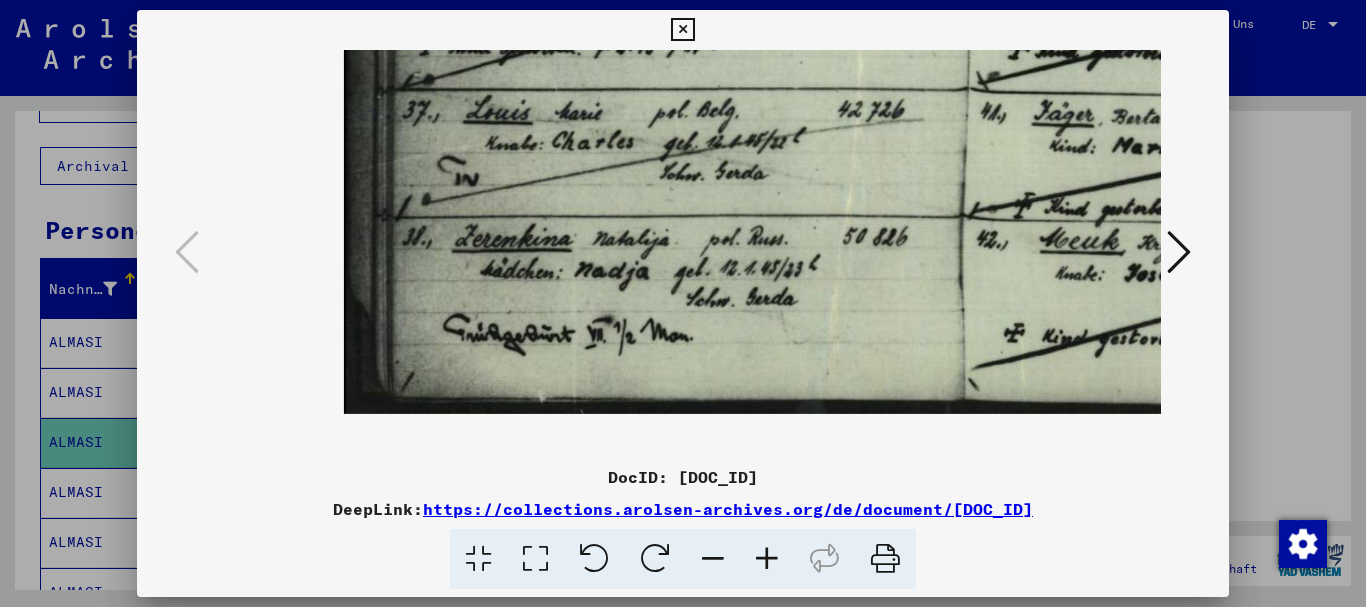 drag, startPoint x: 557, startPoint y: 296, endPoint x: 669, endPoint y: 267, distance: 115.69356 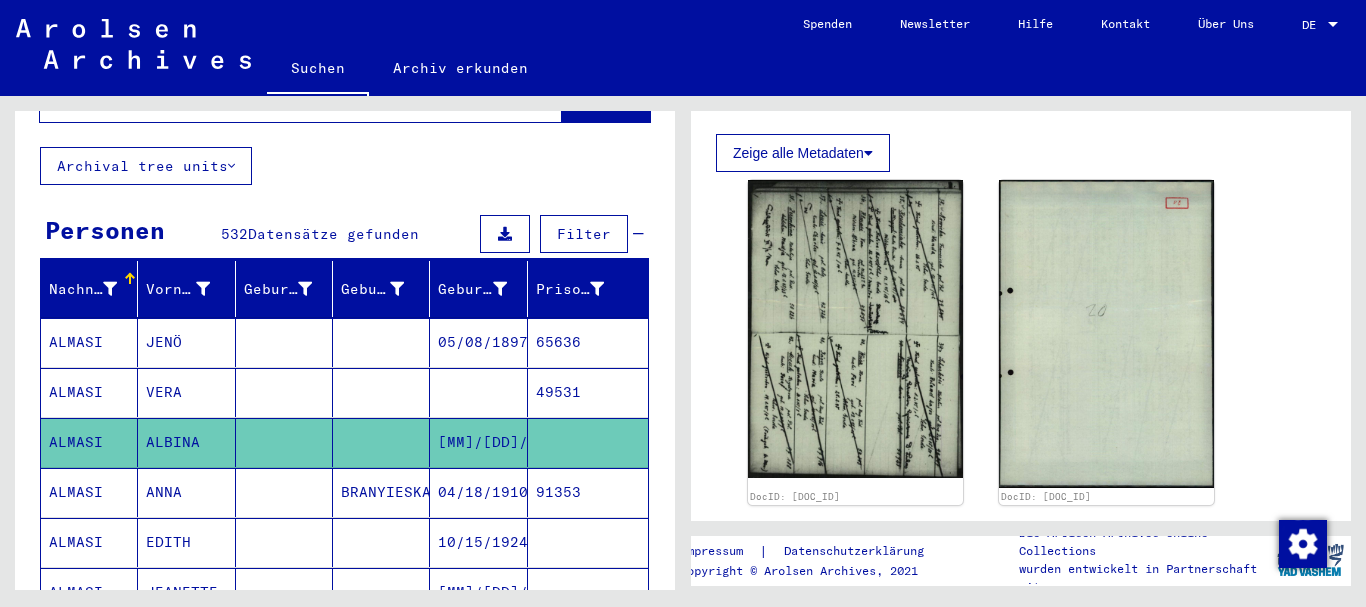 click on "DocID: [DOC_ID] DocID: [DOC_ID]" 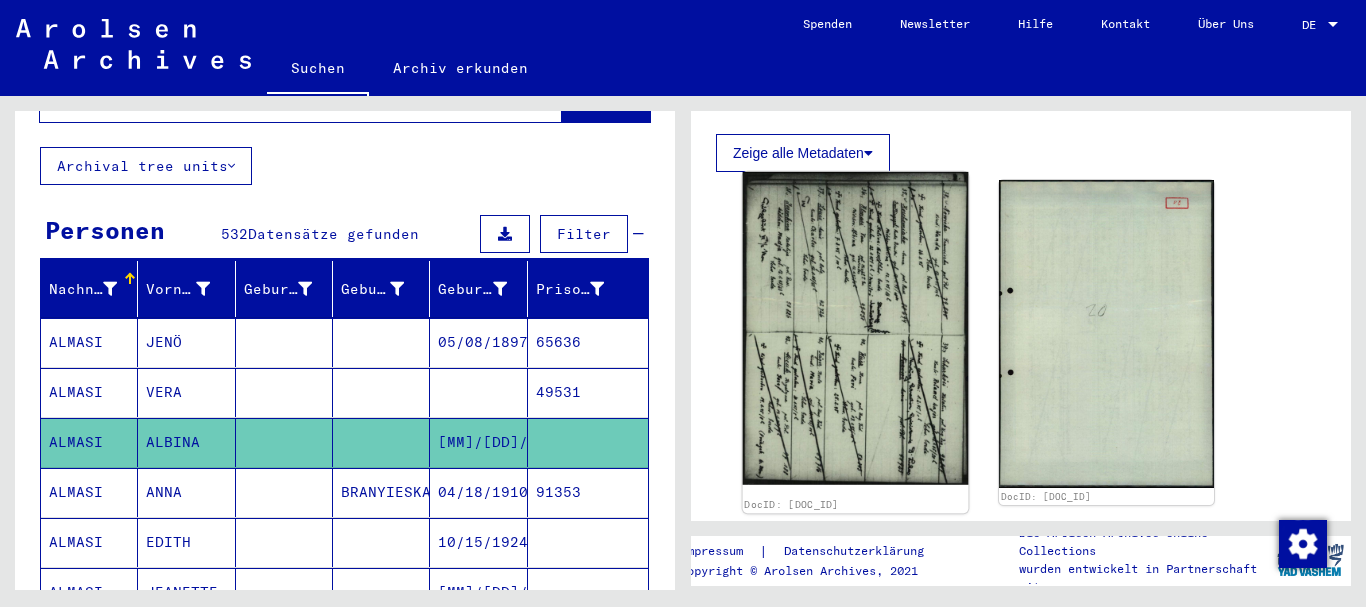click 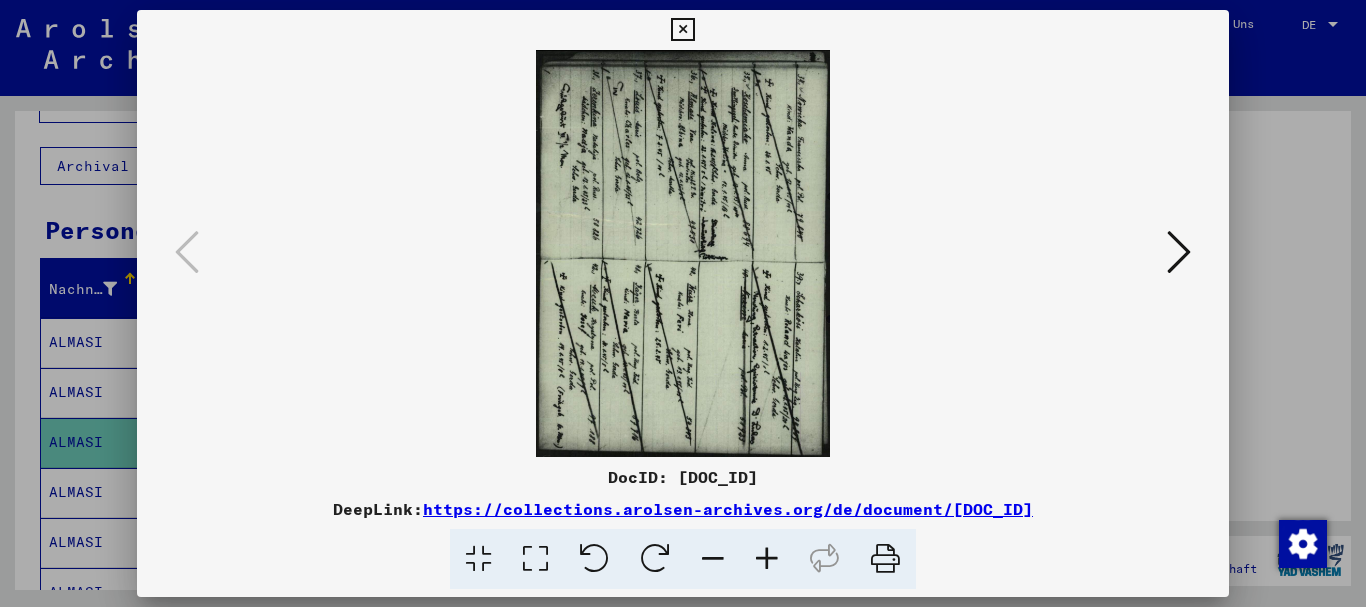 click at bounding box center [594, 559] 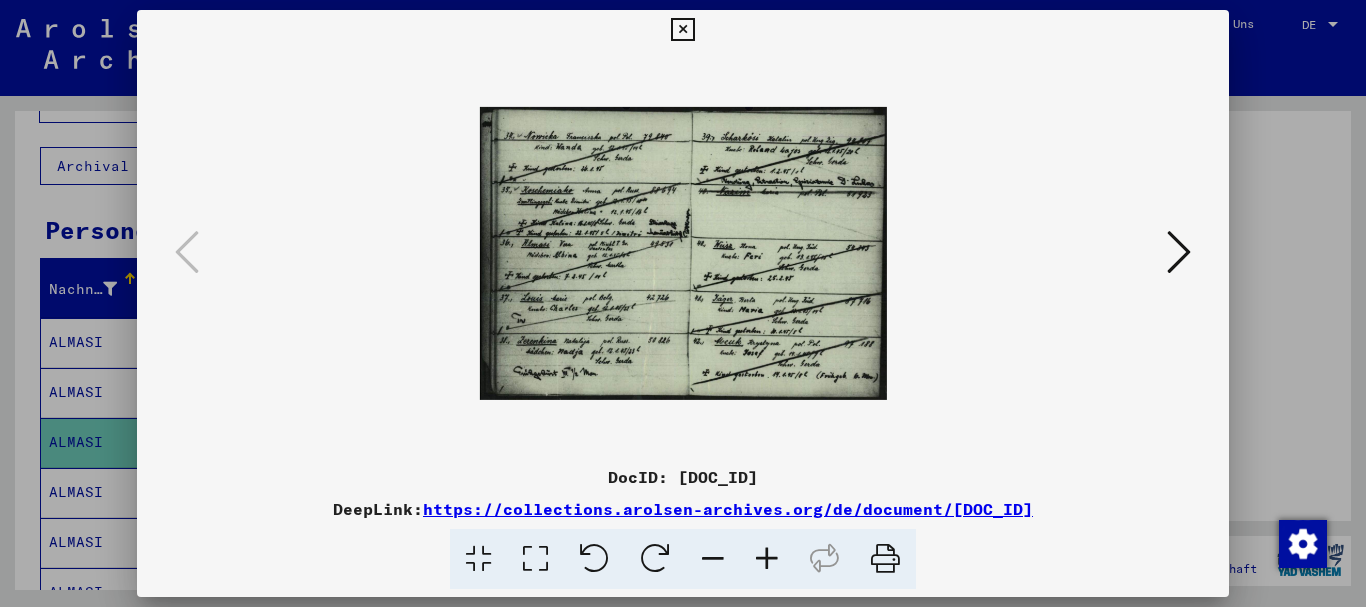 click at bounding box center (767, 559) 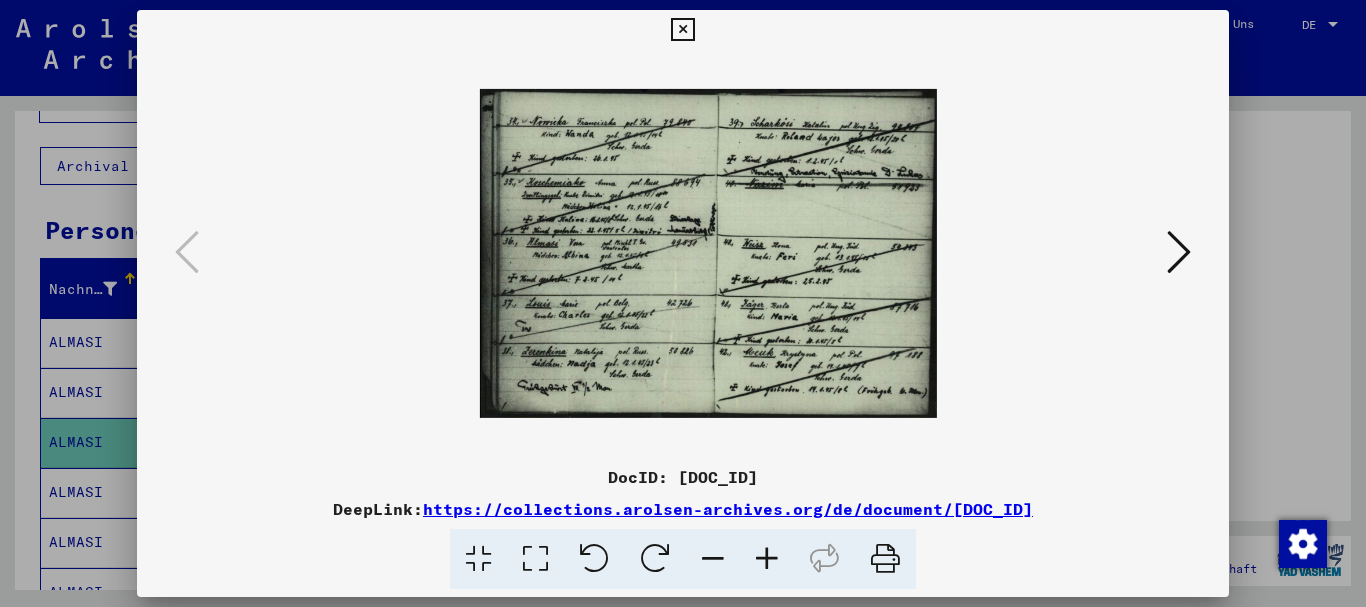 click at bounding box center (767, 559) 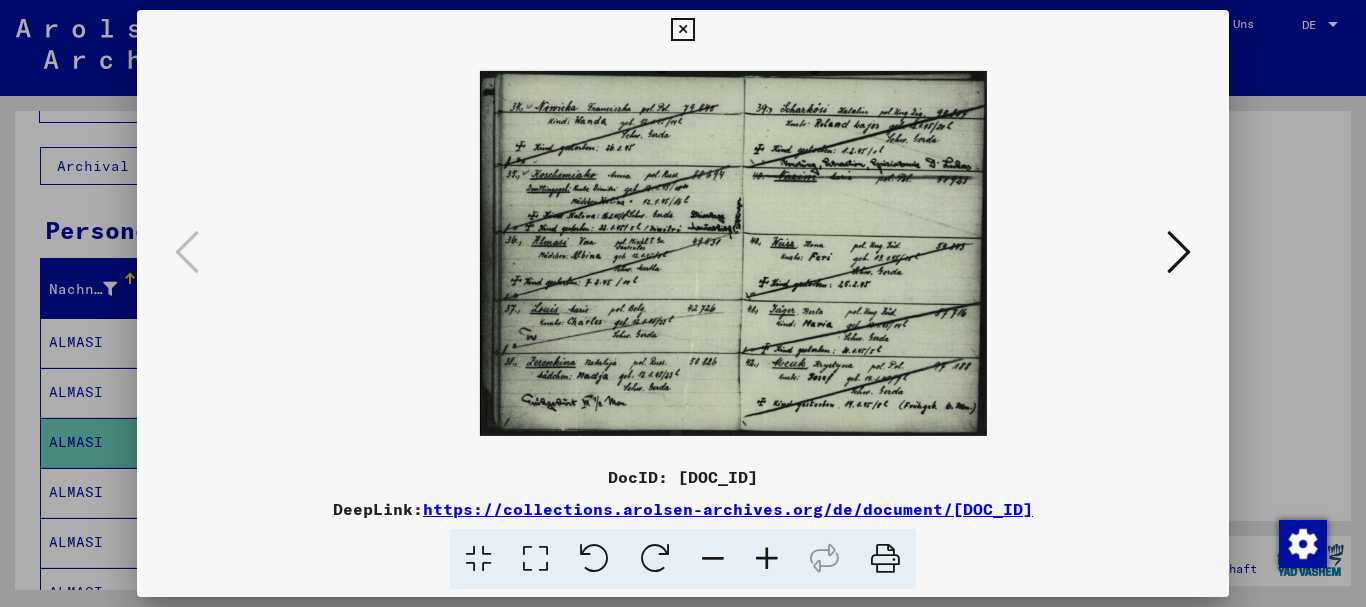 click at bounding box center [767, 559] 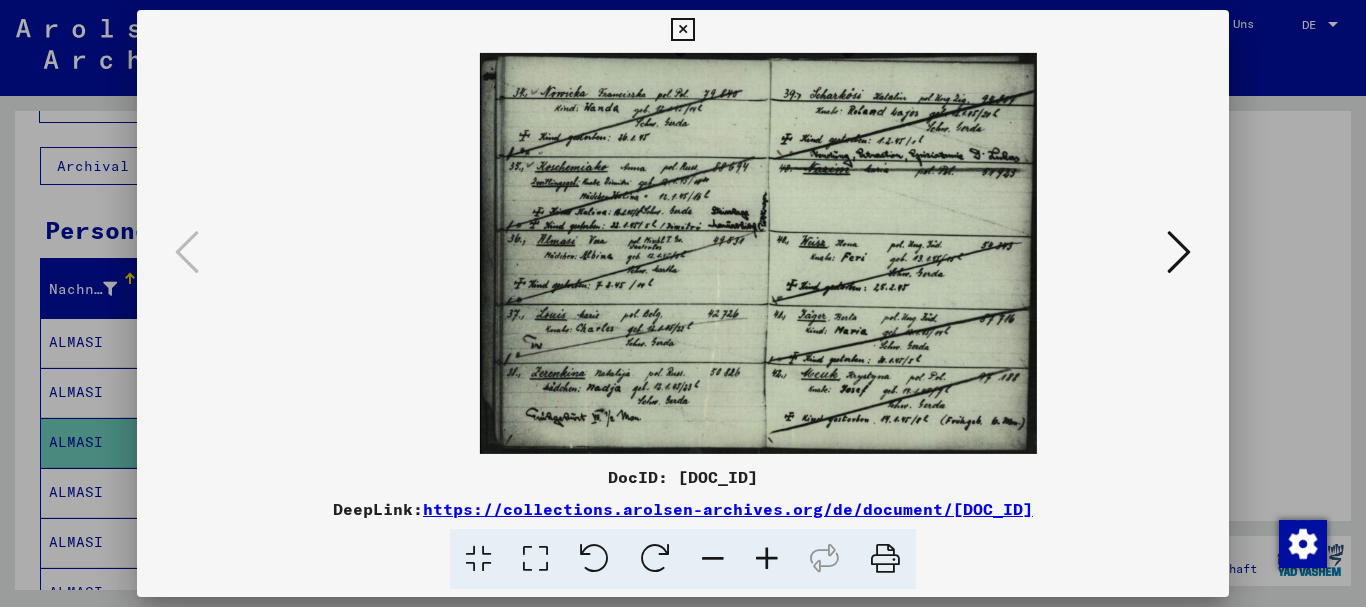 click at bounding box center (767, 559) 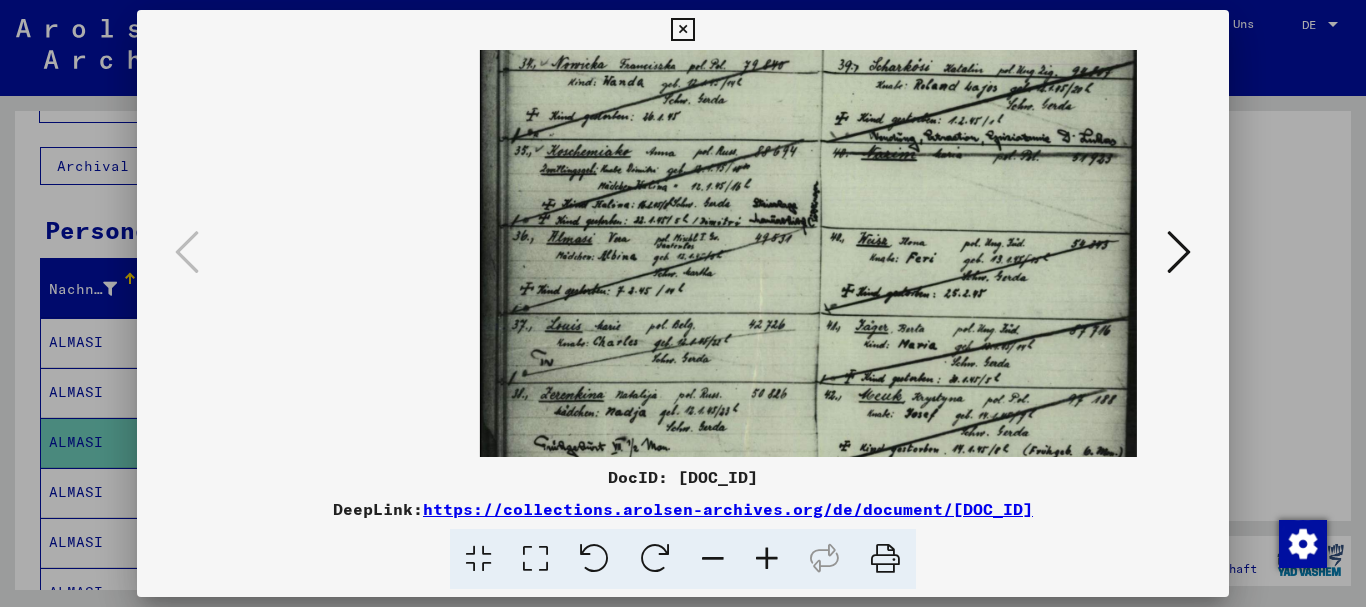 click at bounding box center (767, 559) 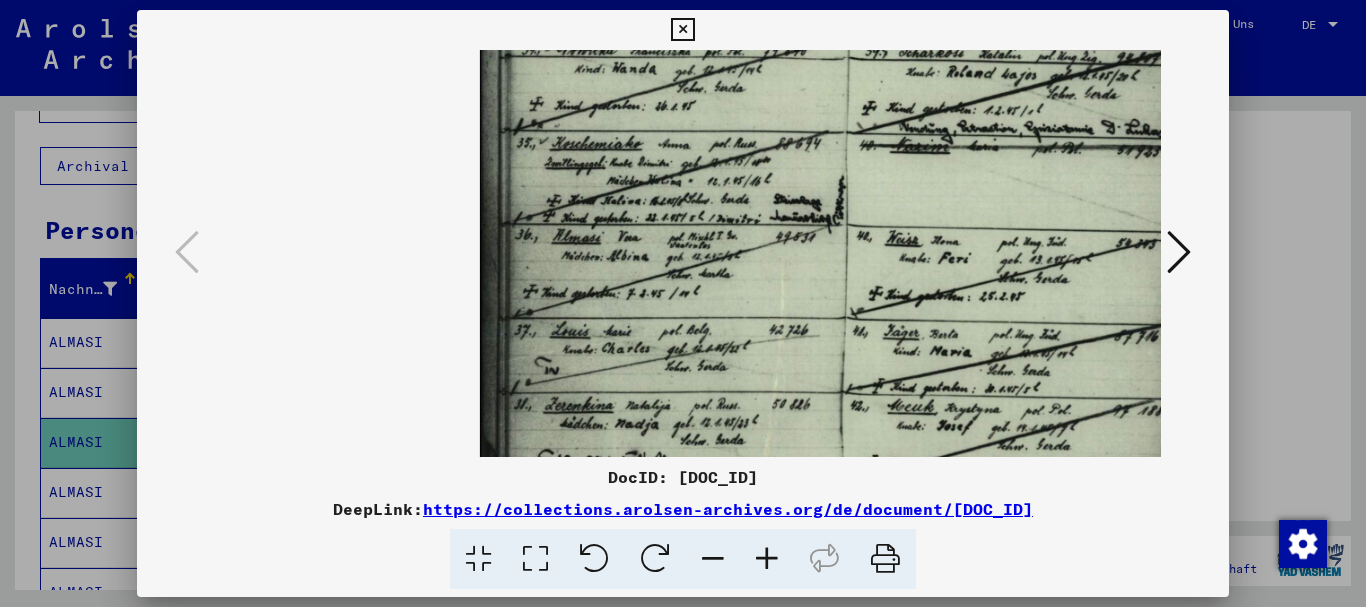 click at bounding box center [767, 559] 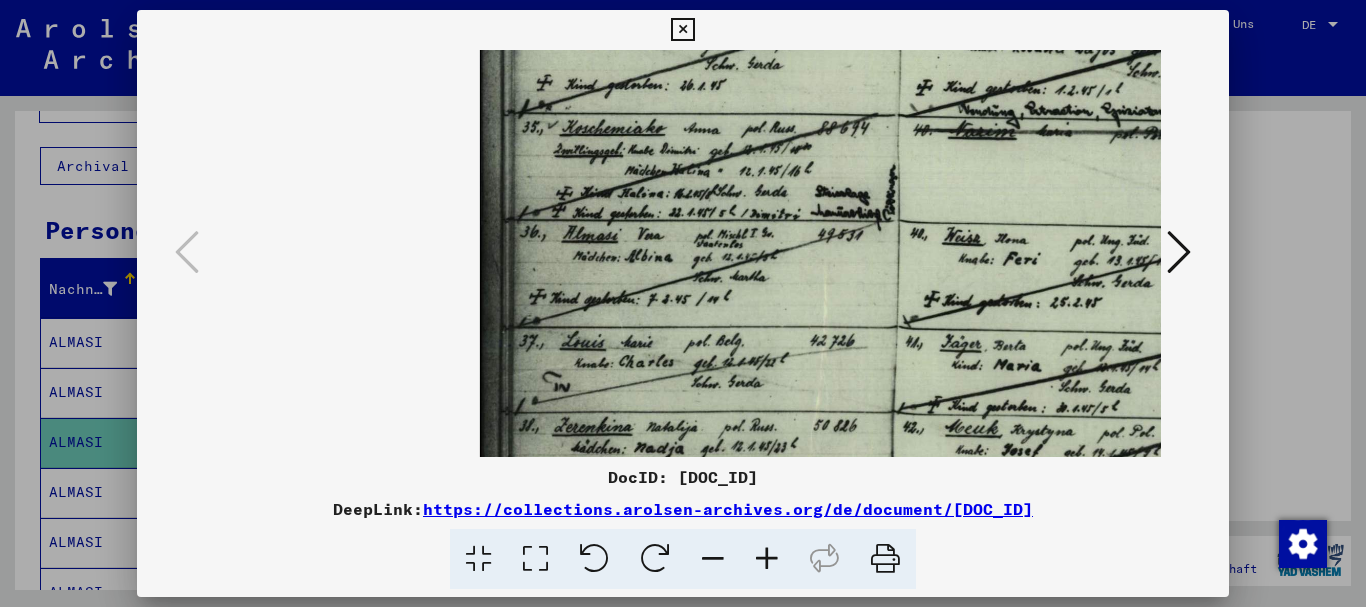 click at bounding box center [767, 559] 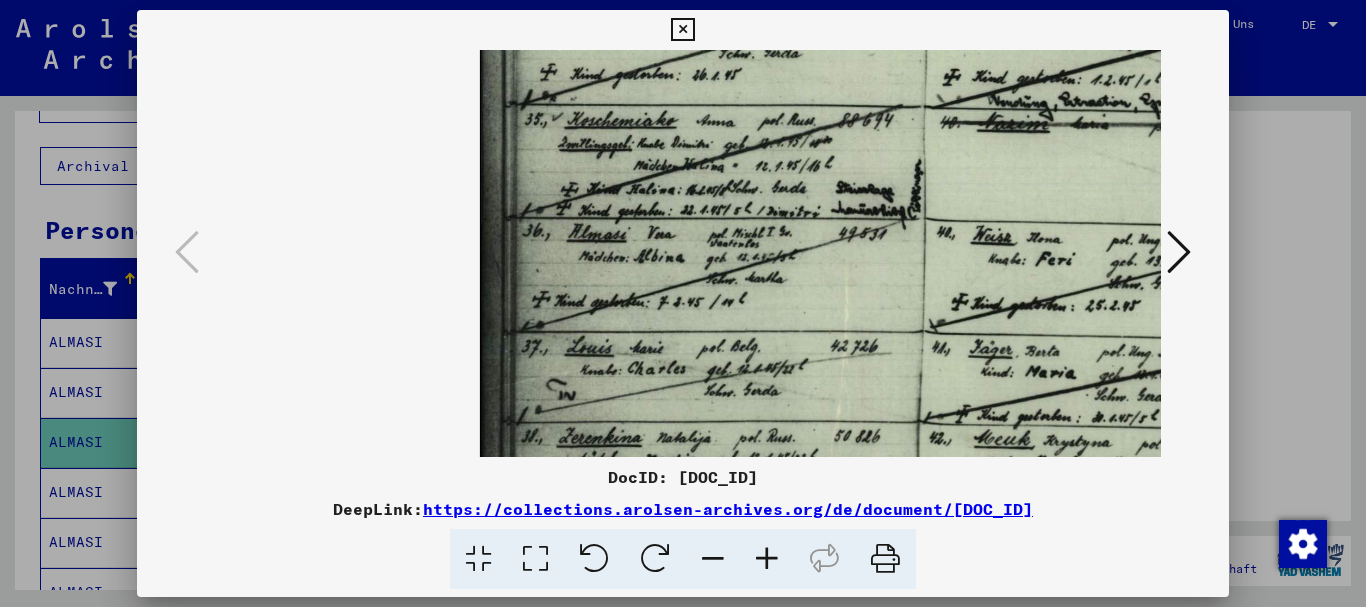 click at bounding box center (767, 559) 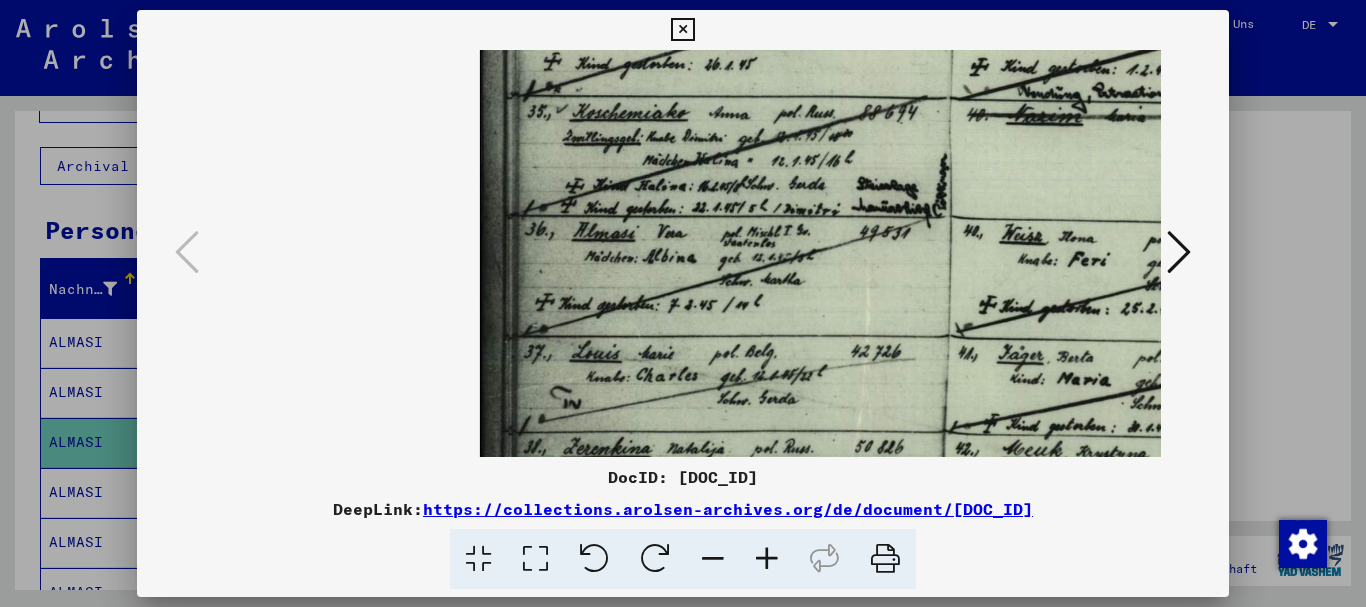 click at bounding box center [767, 559] 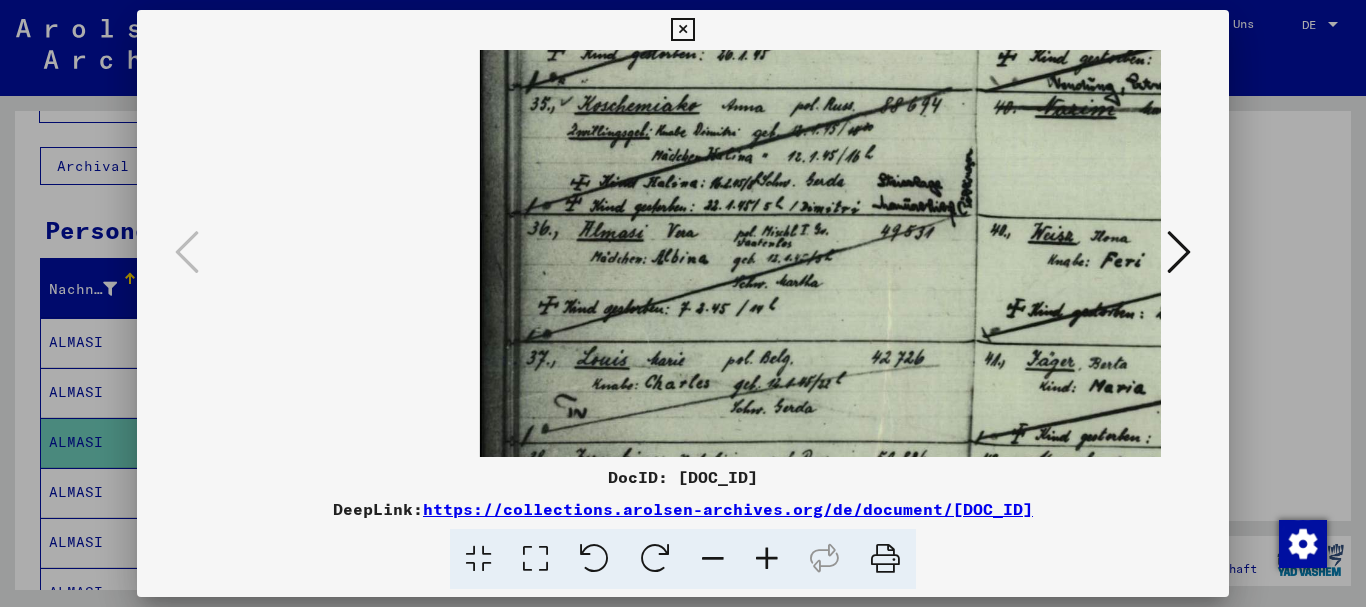 click at bounding box center [767, 559] 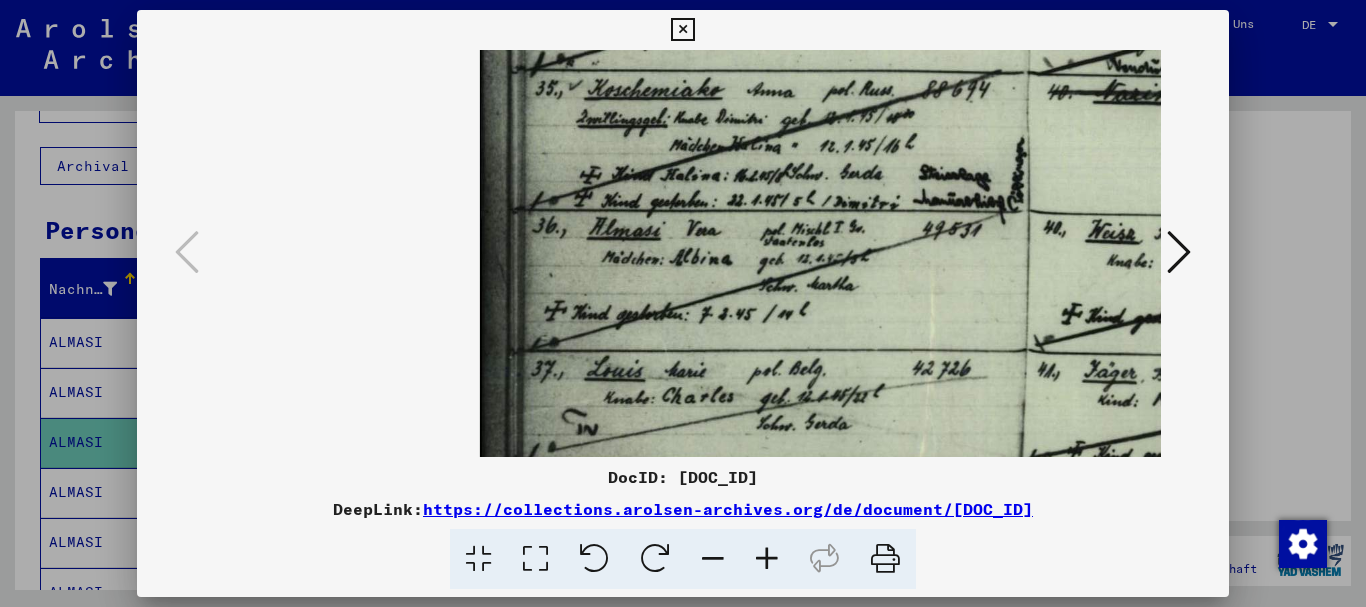 click at bounding box center (767, 559) 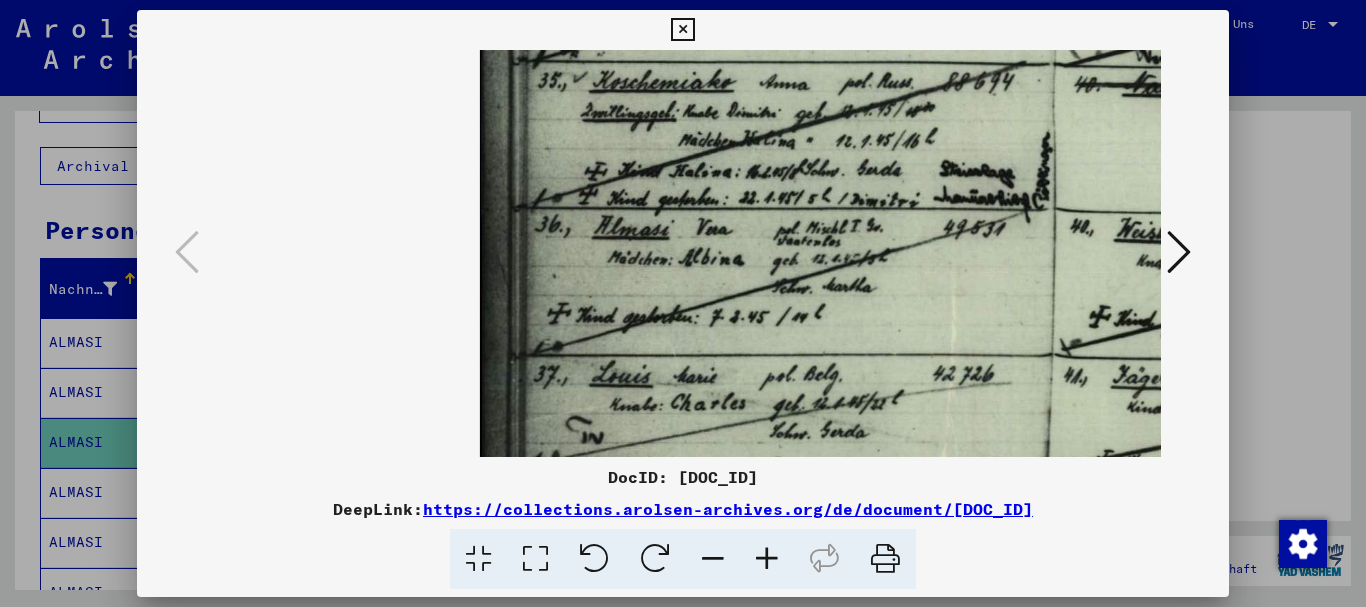 click at bounding box center (767, 559) 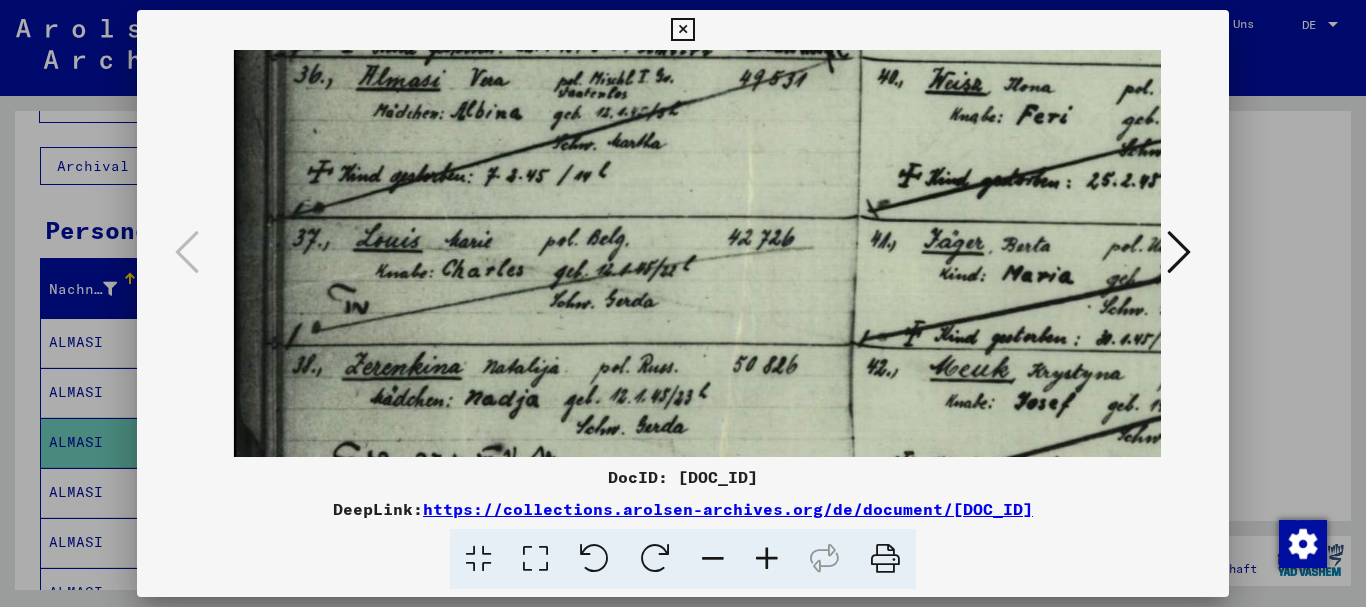 drag, startPoint x: 694, startPoint y: 370, endPoint x: 447, endPoint y: 230, distance: 283.91724 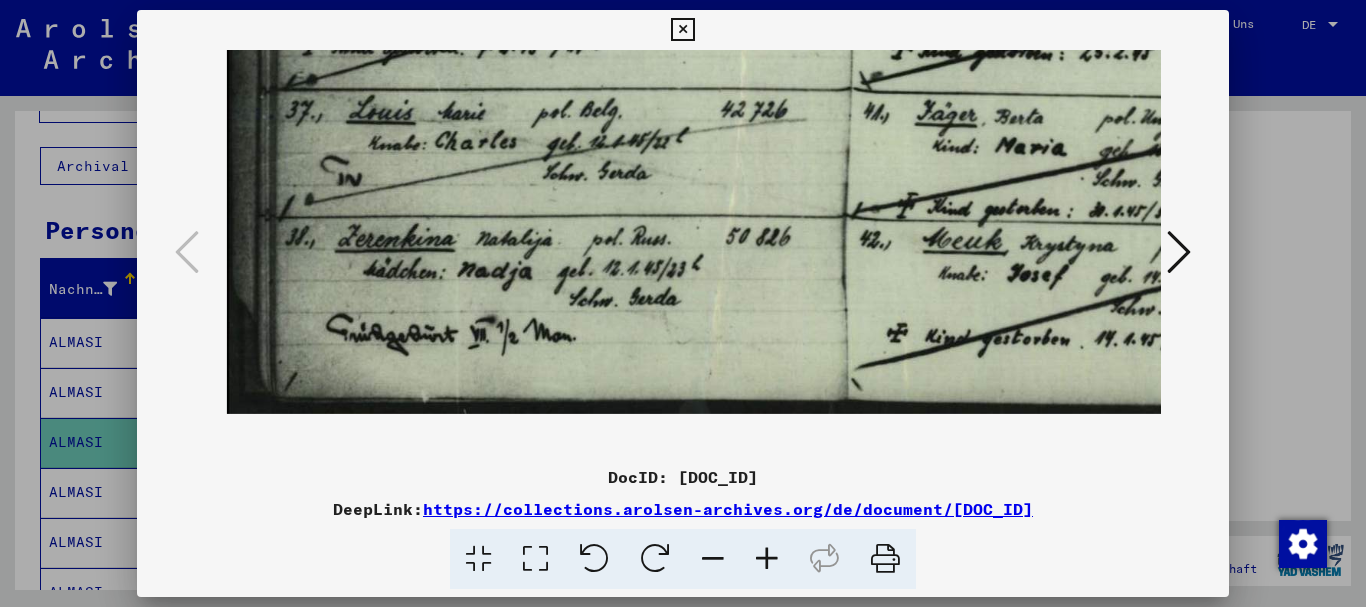drag, startPoint x: 614, startPoint y: 279, endPoint x: 607, endPoint y: 244, distance: 35.69314 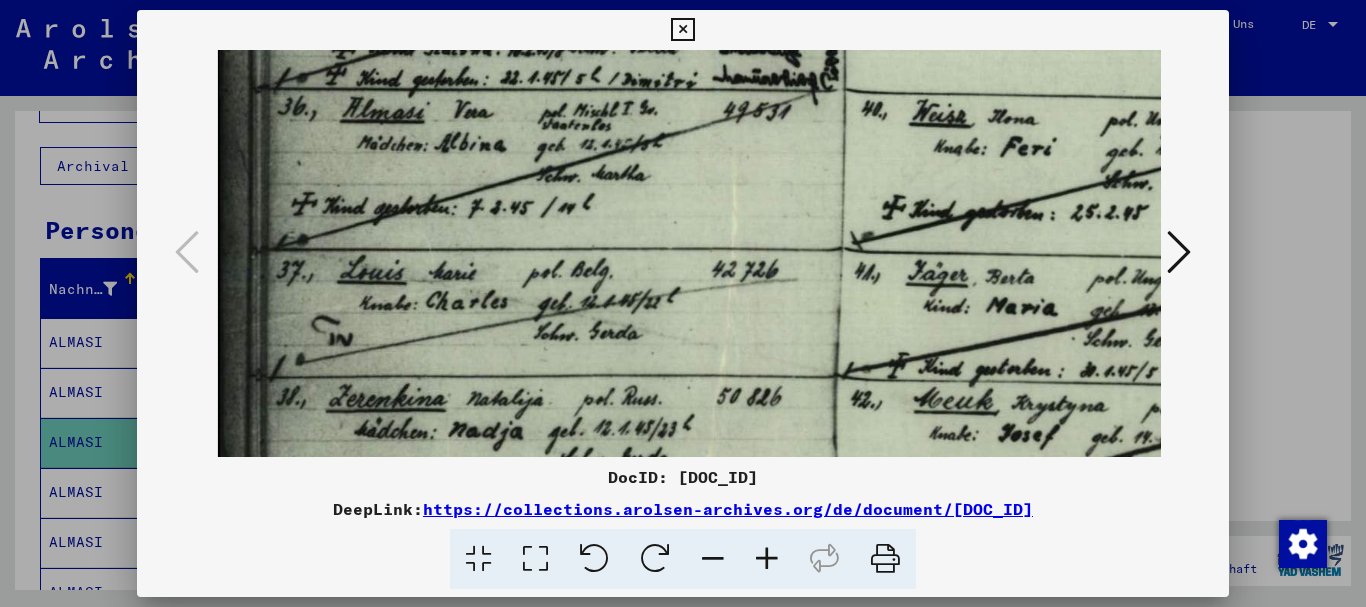 drag, startPoint x: 714, startPoint y: 192, endPoint x: 682, endPoint y: 385, distance: 195.63486 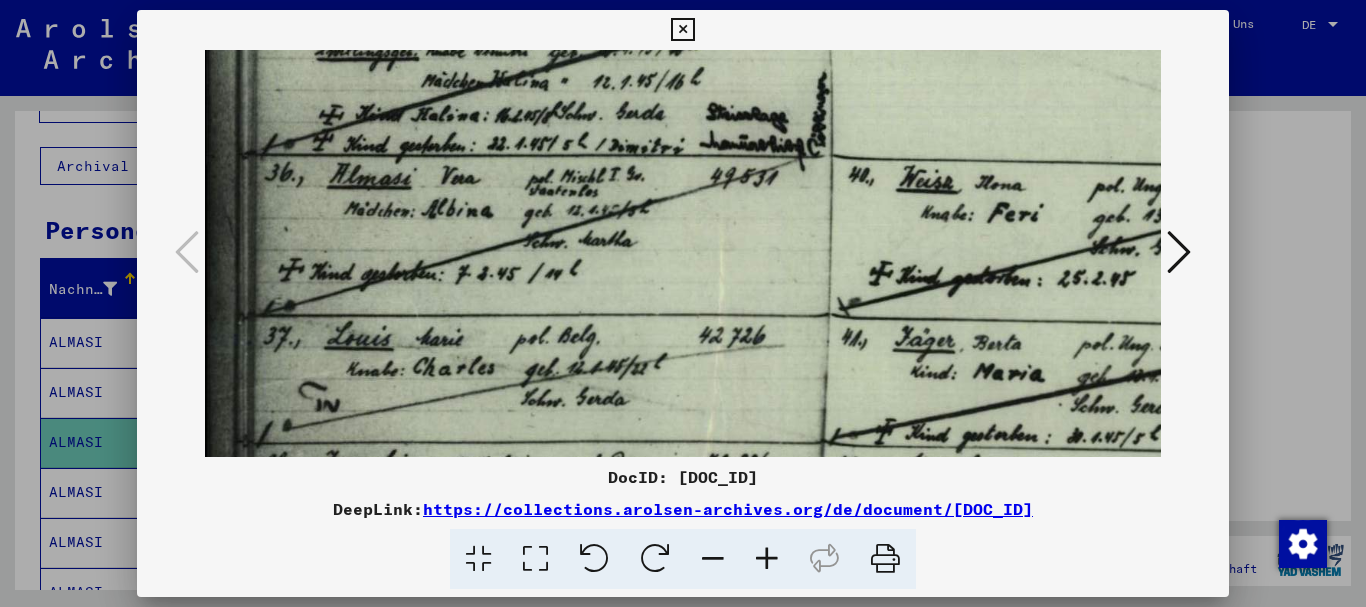 scroll, scrollTop: 0, scrollLeft: 275, axis: horizontal 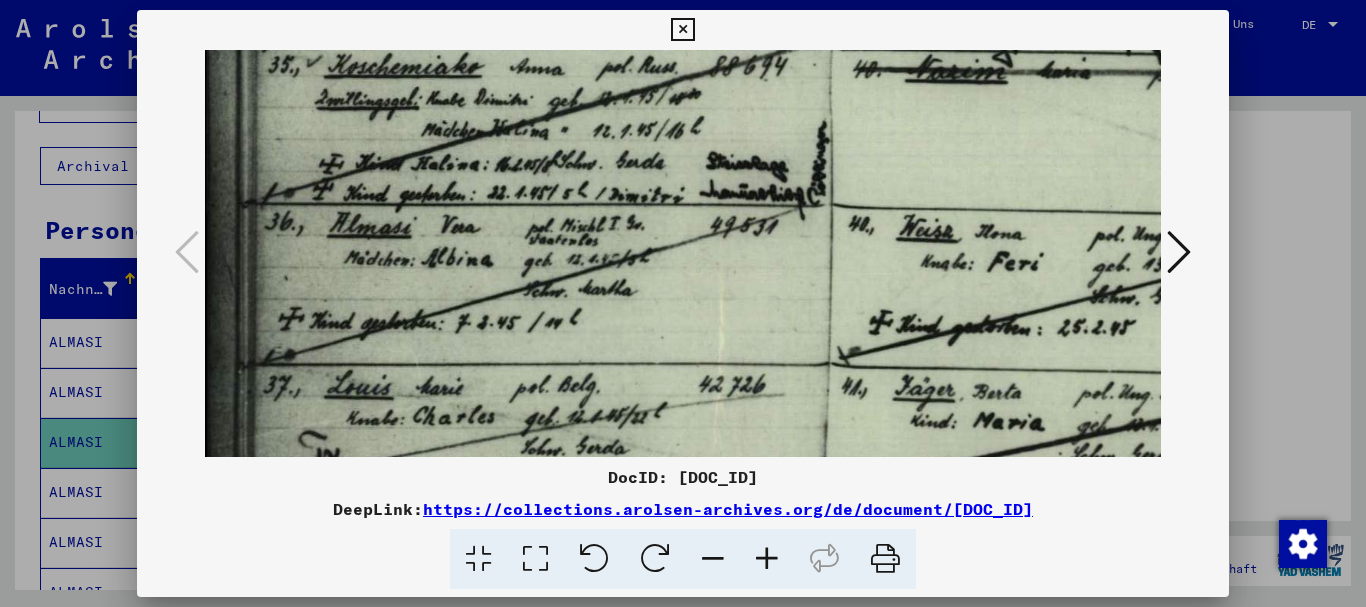 drag, startPoint x: 681, startPoint y: 224, endPoint x: 681, endPoint y: 419, distance: 195 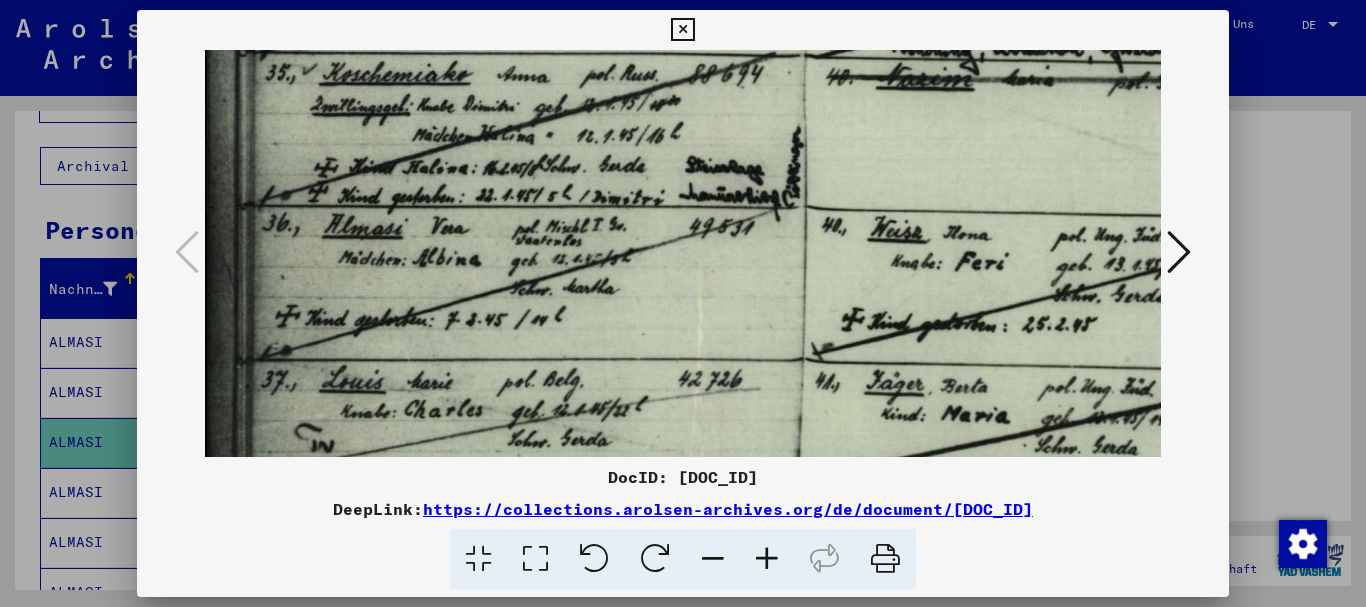 click at bounding box center [713, 559] 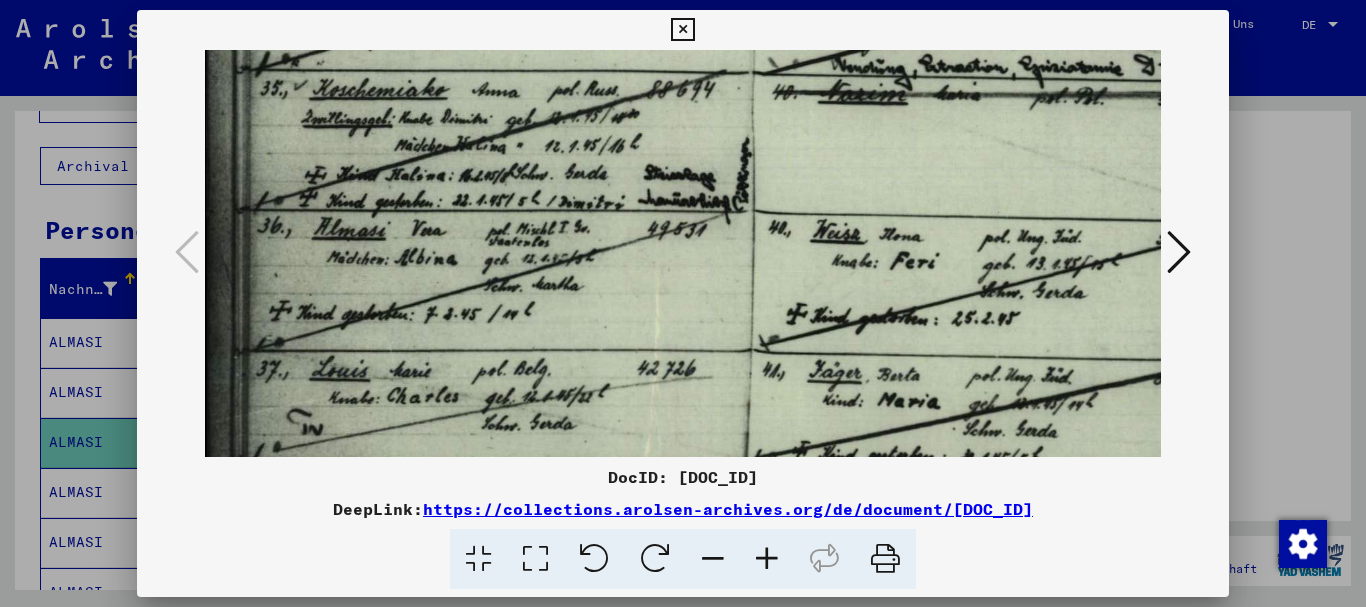 click at bounding box center (713, 559) 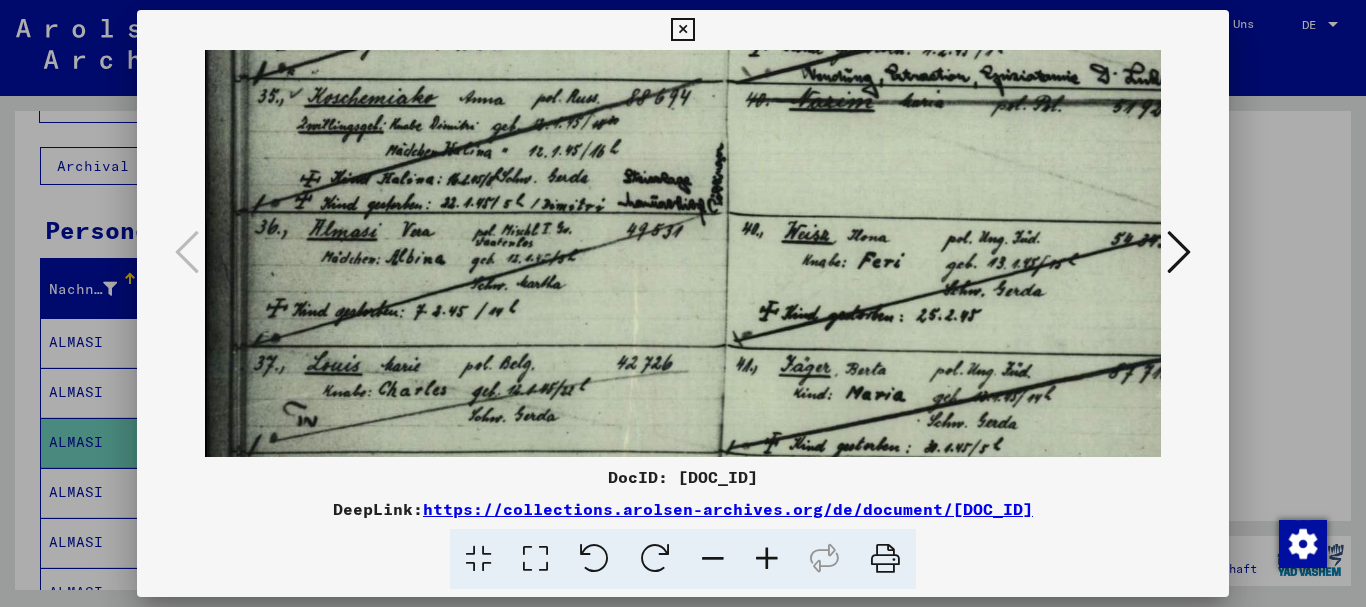 click at bounding box center (713, 559) 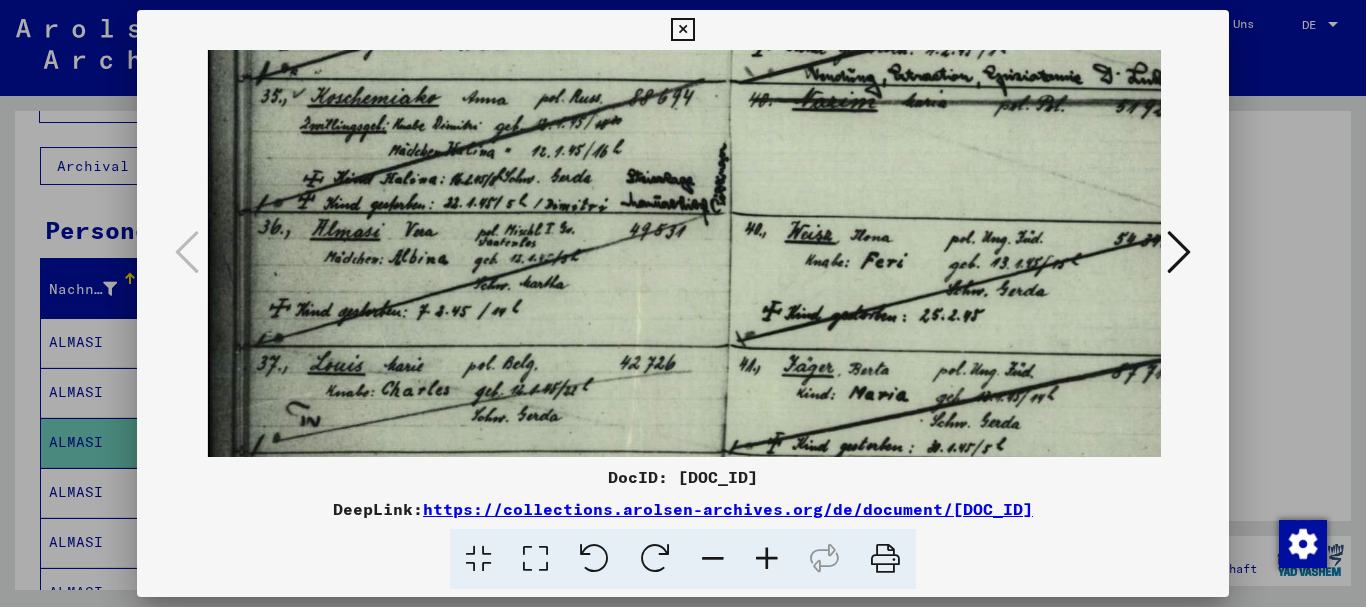 click at bounding box center (713, 559) 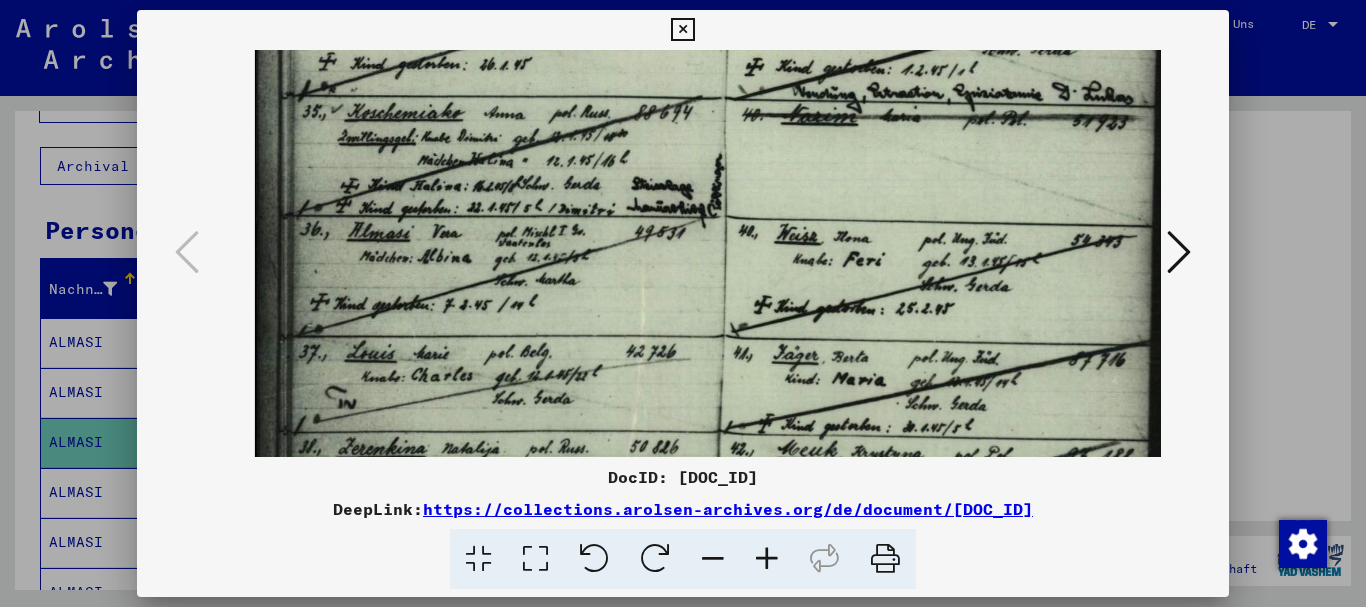 scroll, scrollTop: 0, scrollLeft: 222, axis: horizontal 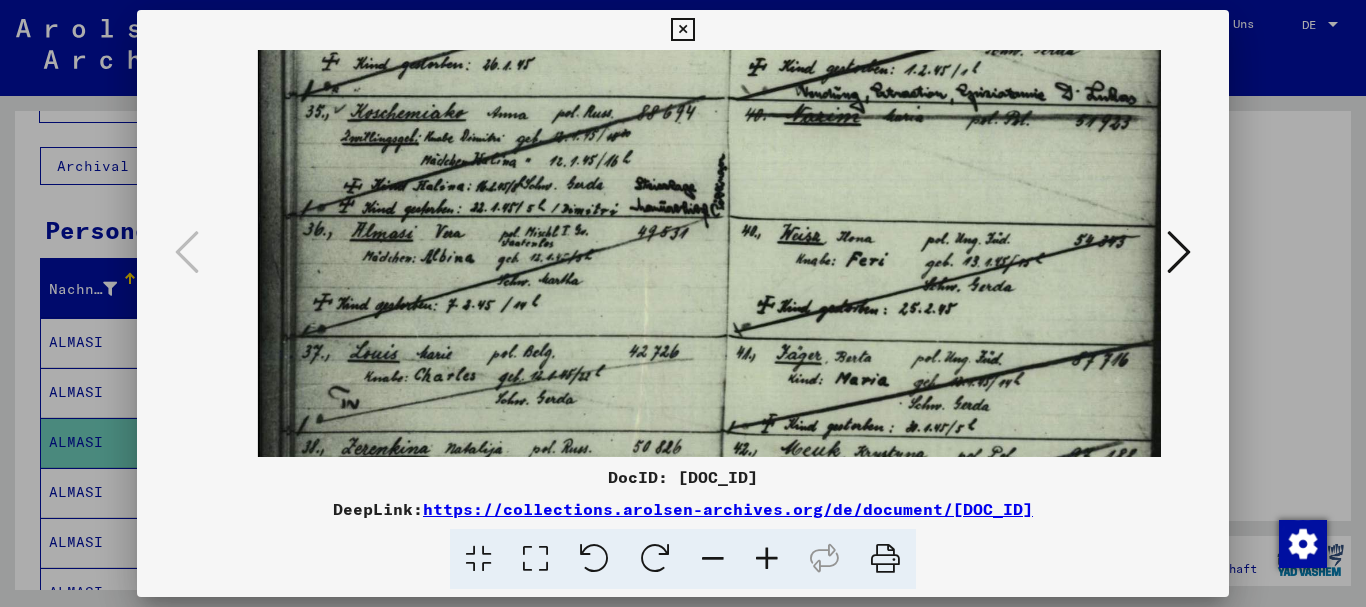 drag, startPoint x: 637, startPoint y: 191, endPoint x: 634, endPoint y: 287, distance: 96.04687 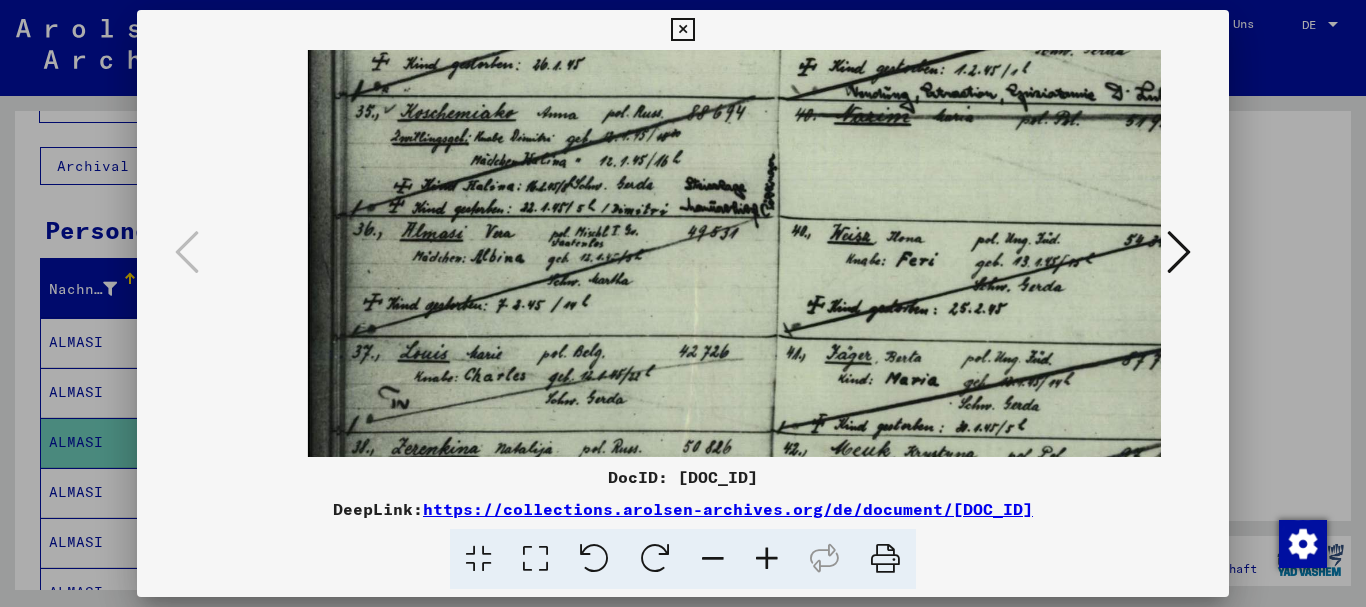 click at bounding box center (713, 559) 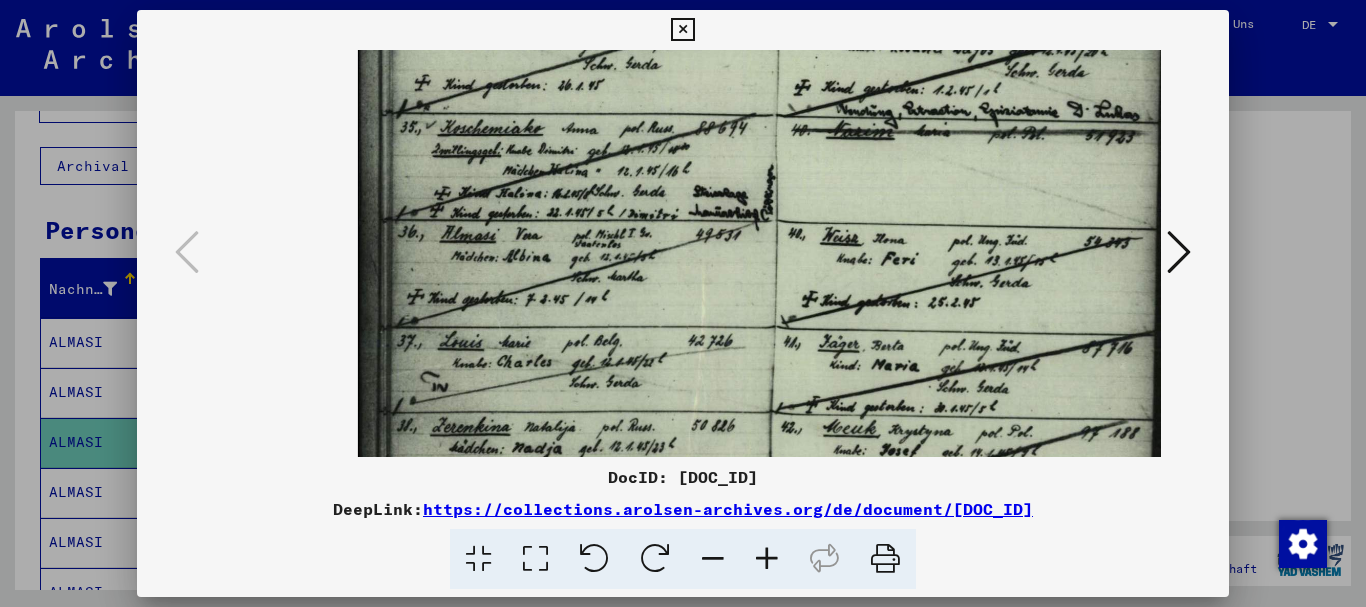 click at bounding box center [713, 559] 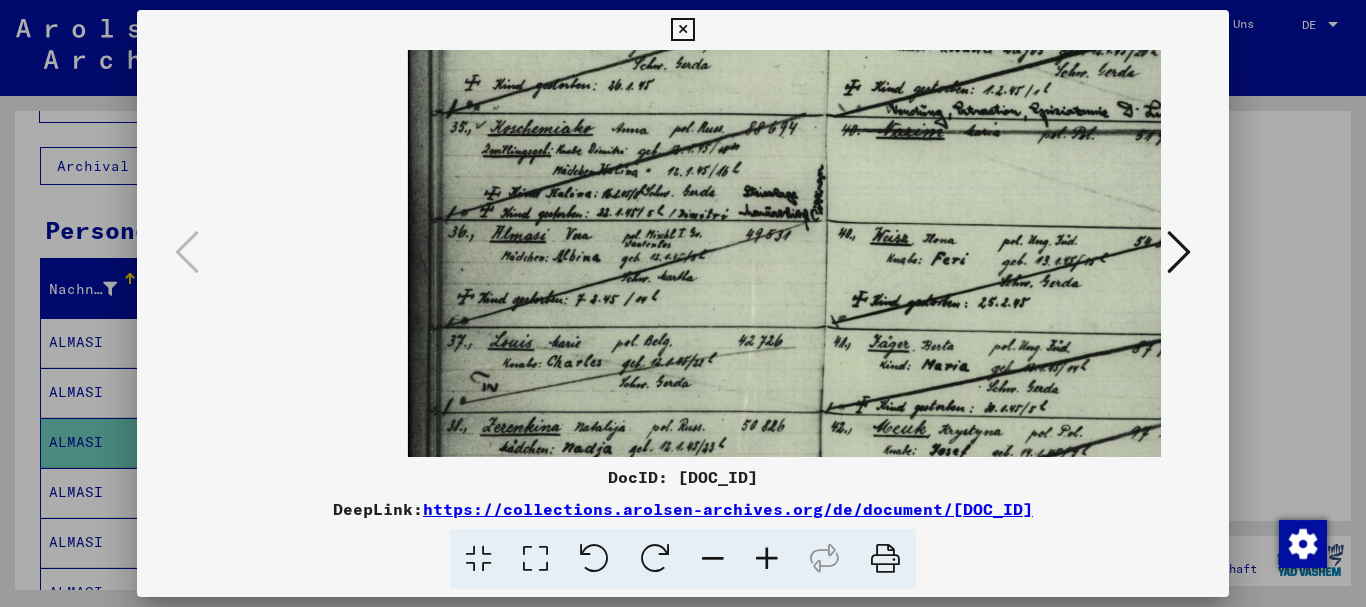 click at bounding box center [713, 559] 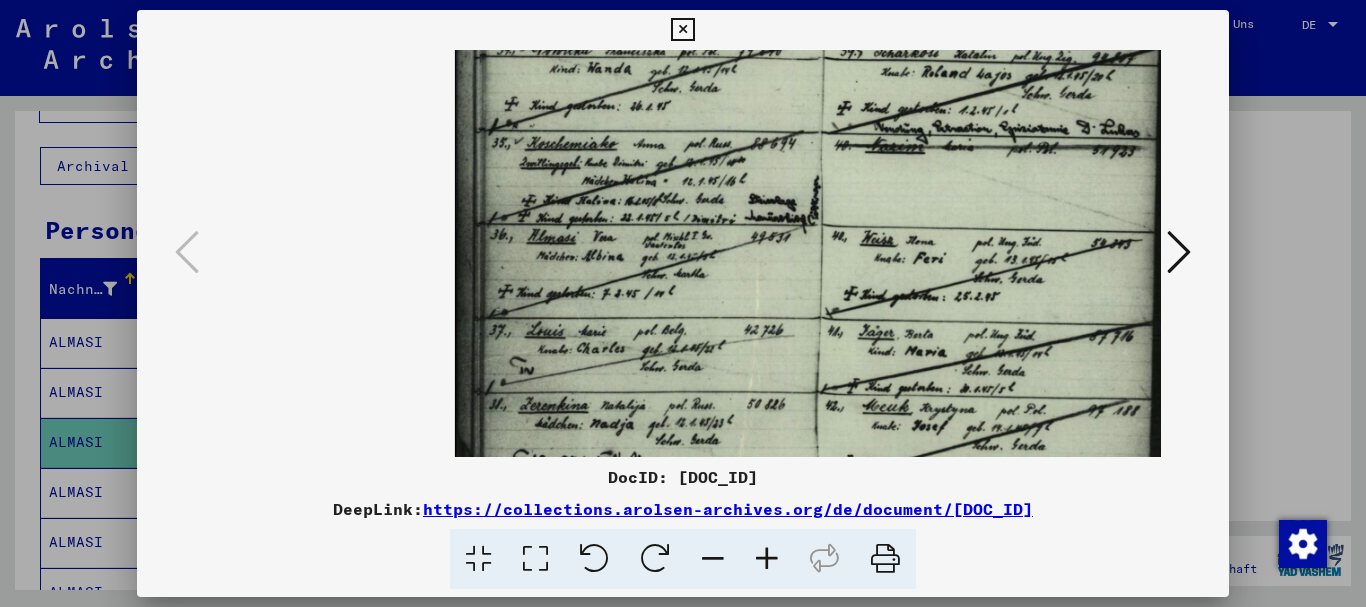 scroll, scrollTop: 0, scrollLeft: 22, axis: horizontal 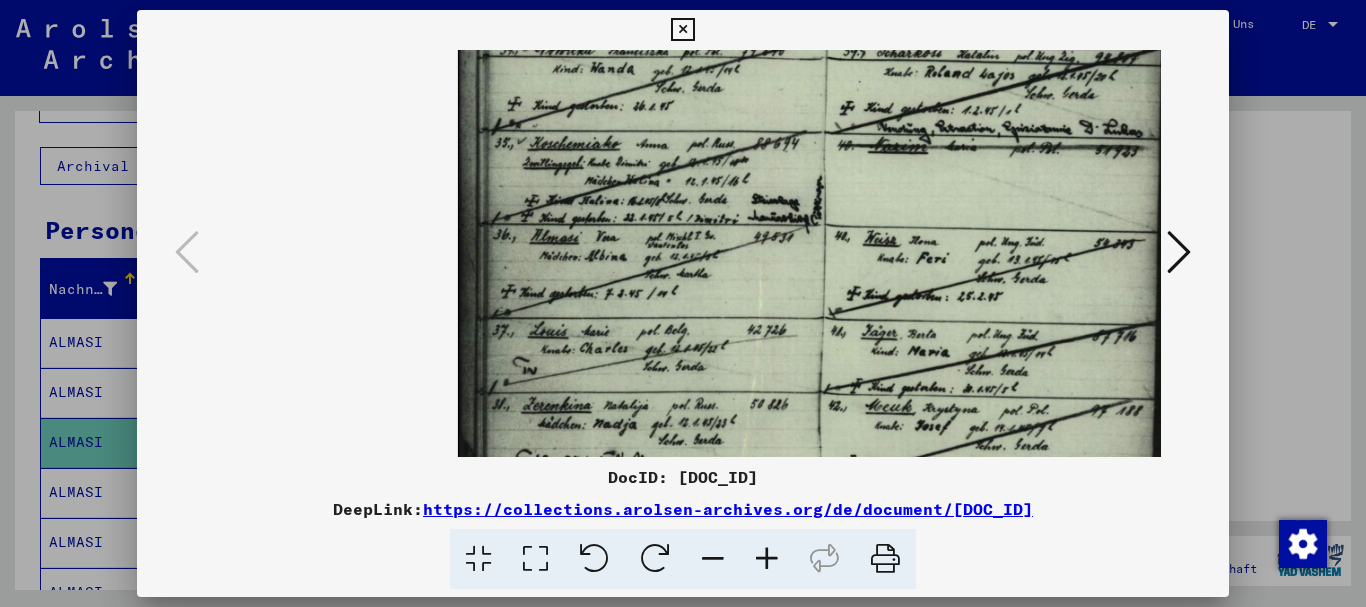 click at bounding box center (713, 559) 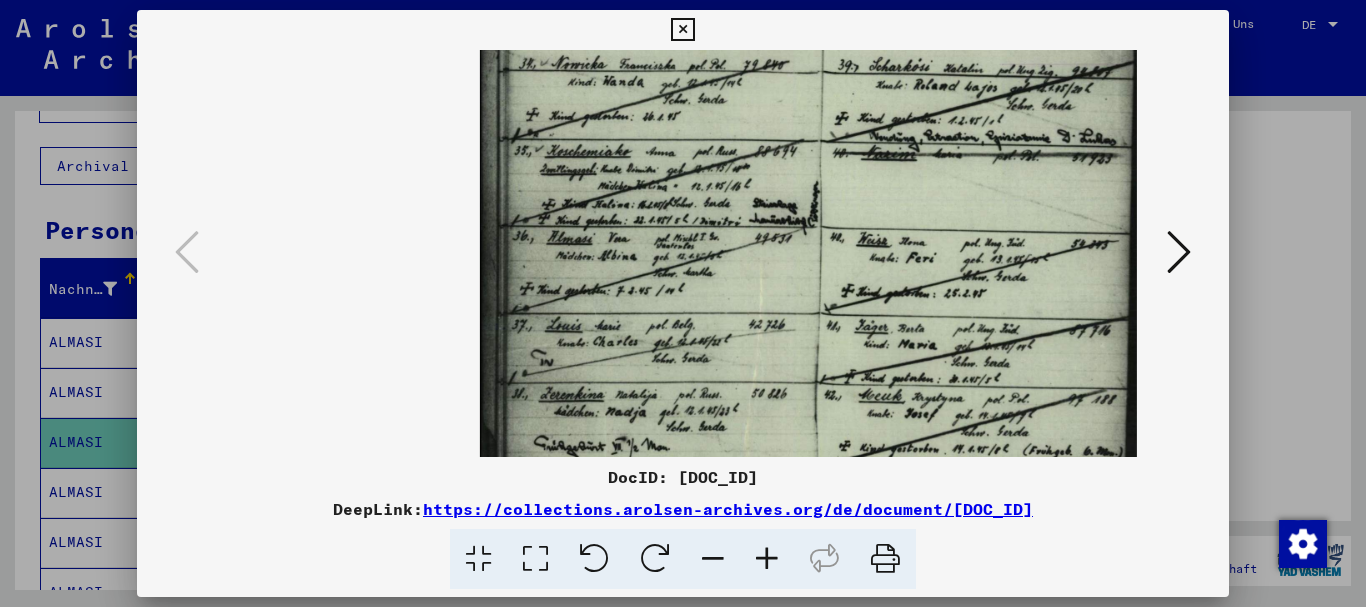 drag, startPoint x: 720, startPoint y: 555, endPoint x: 719, endPoint y: 522, distance: 33.01515 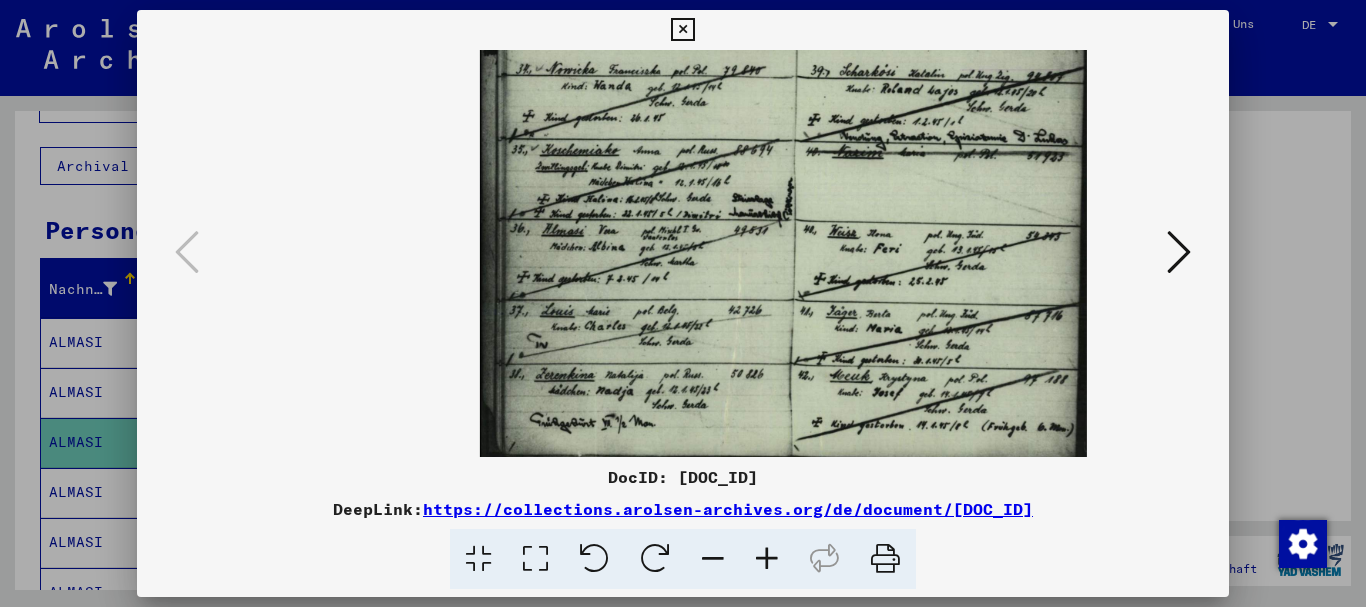 drag, startPoint x: 949, startPoint y: 158, endPoint x: 884, endPoint y: 146, distance: 66.09841 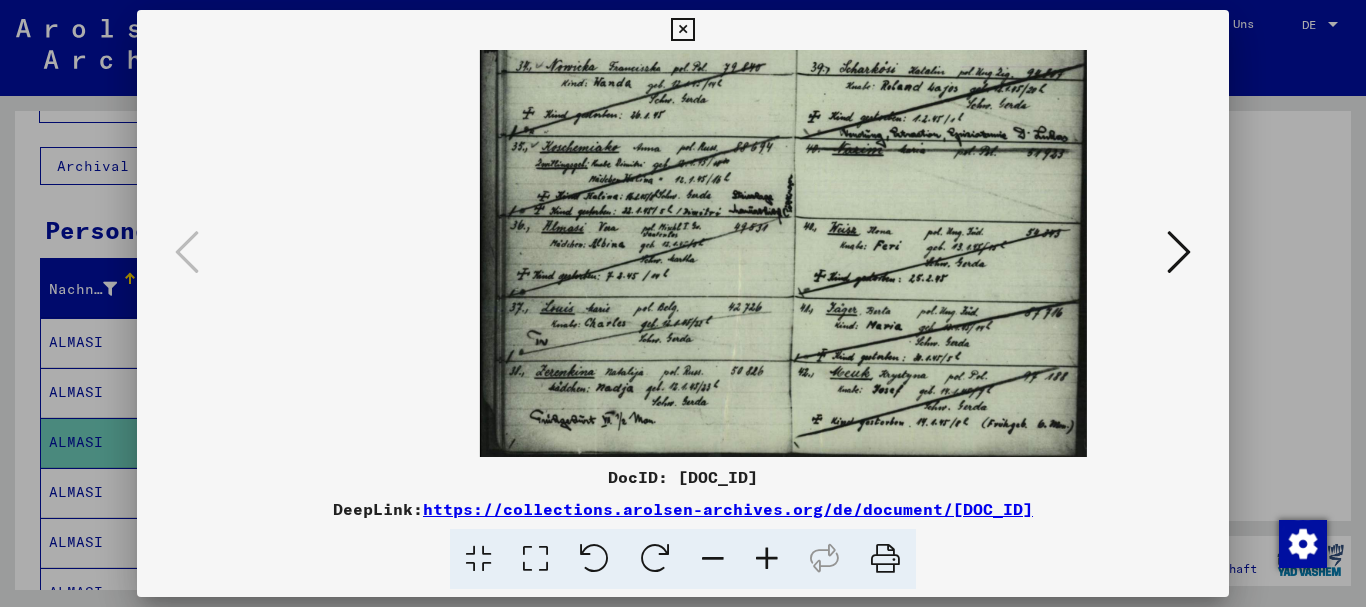 click at bounding box center [683, 303] 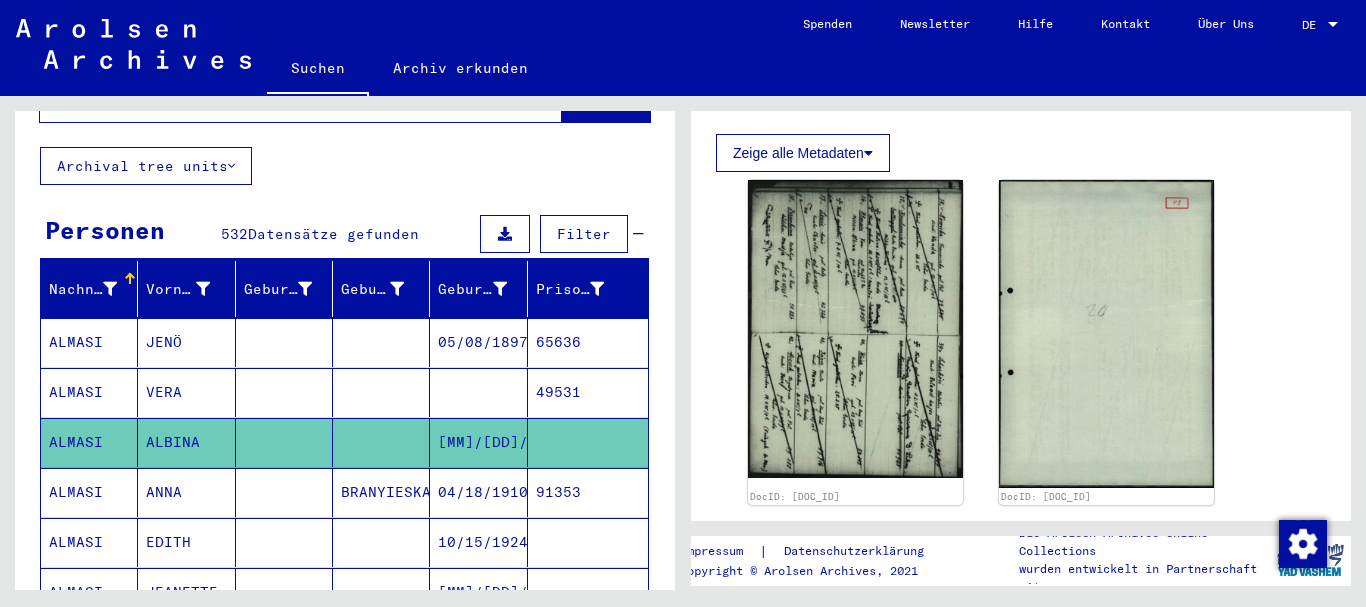 click on "ALMASI" at bounding box center (89, 542) 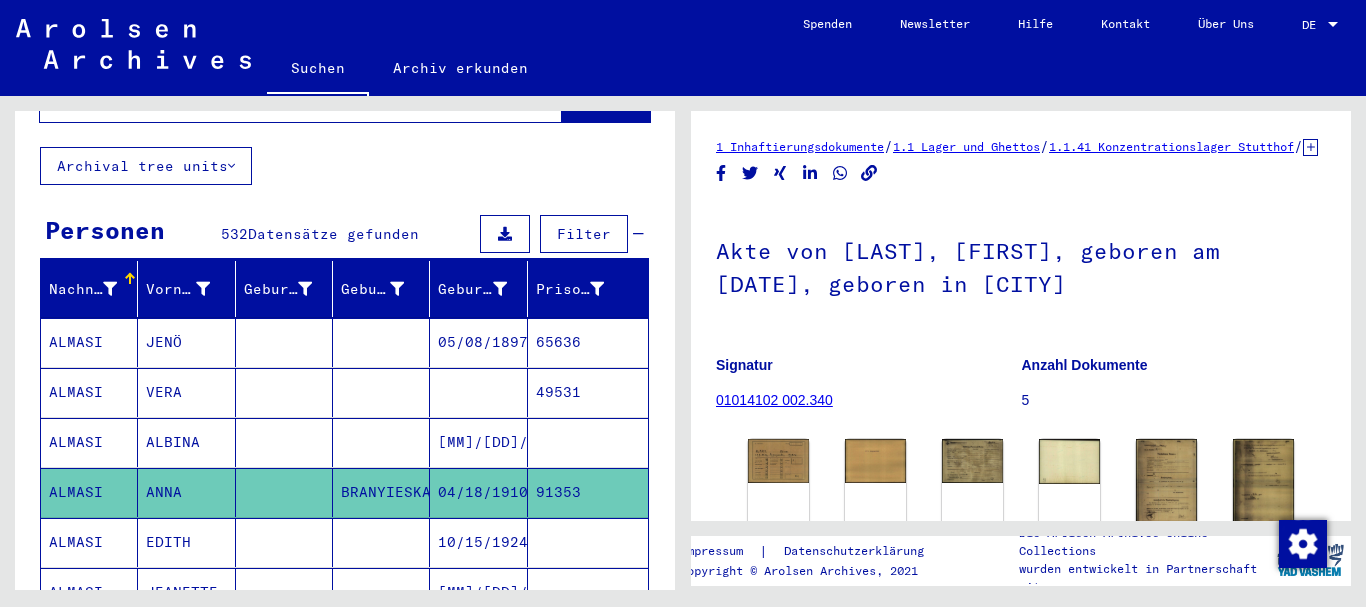 scroll, scrollTop: 295, scrollLeft: 0, axis: vertical 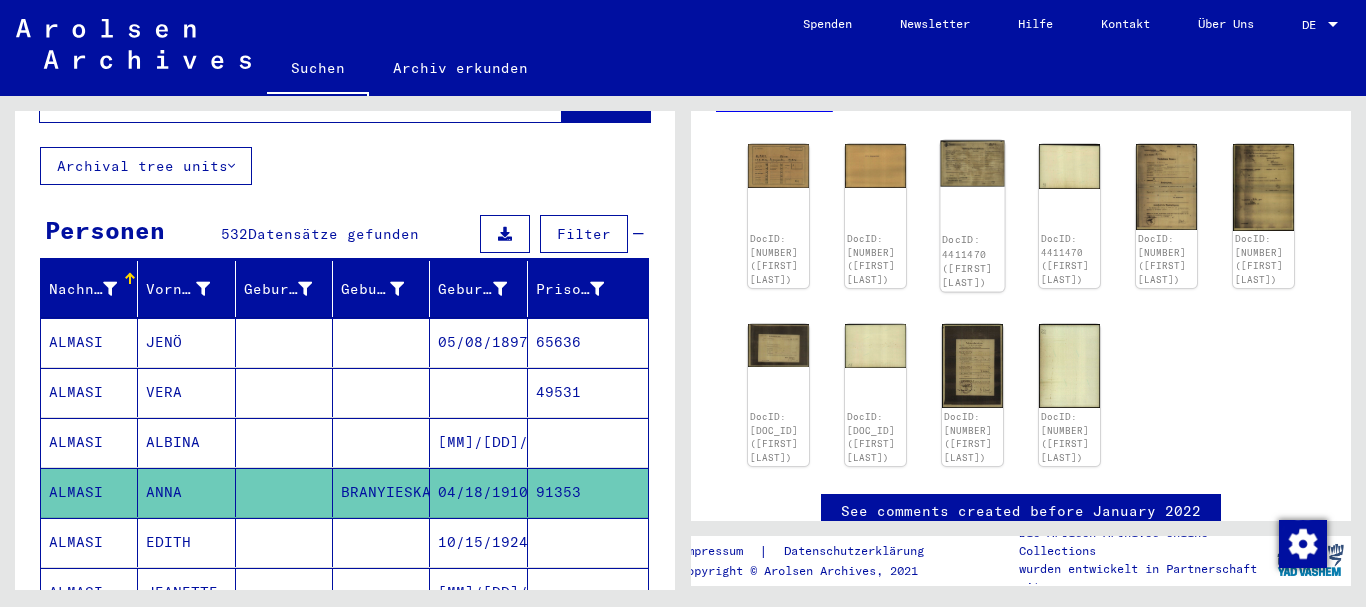 click 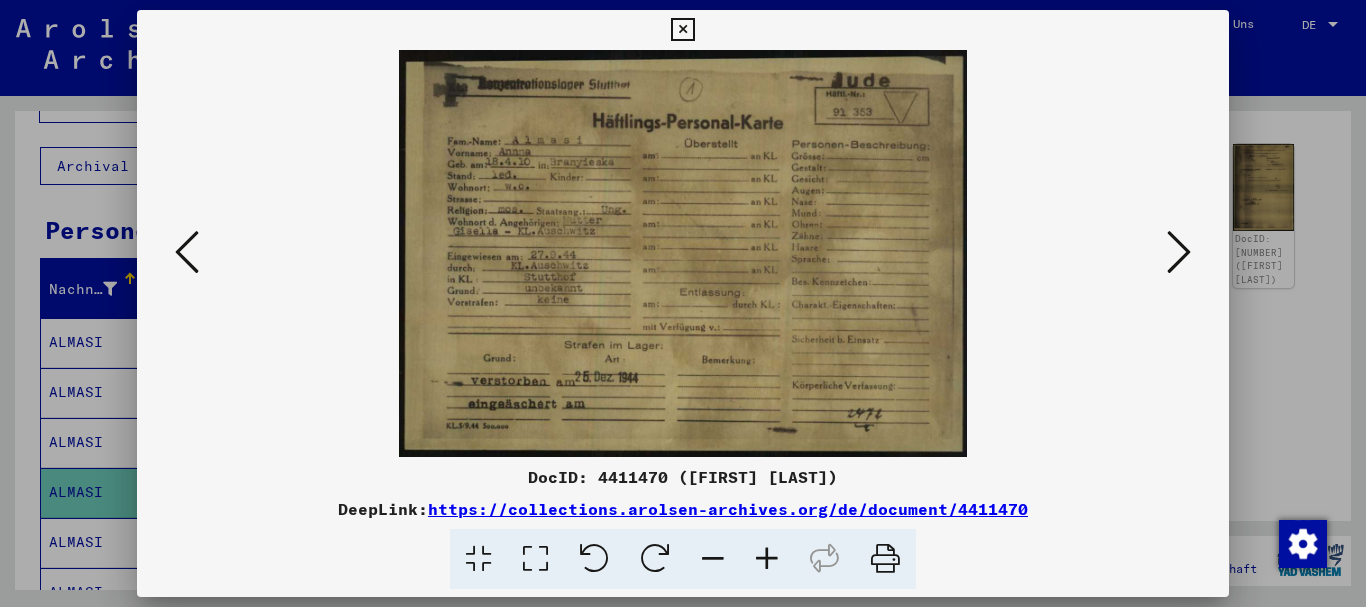 click at bounding box center (767, 559) 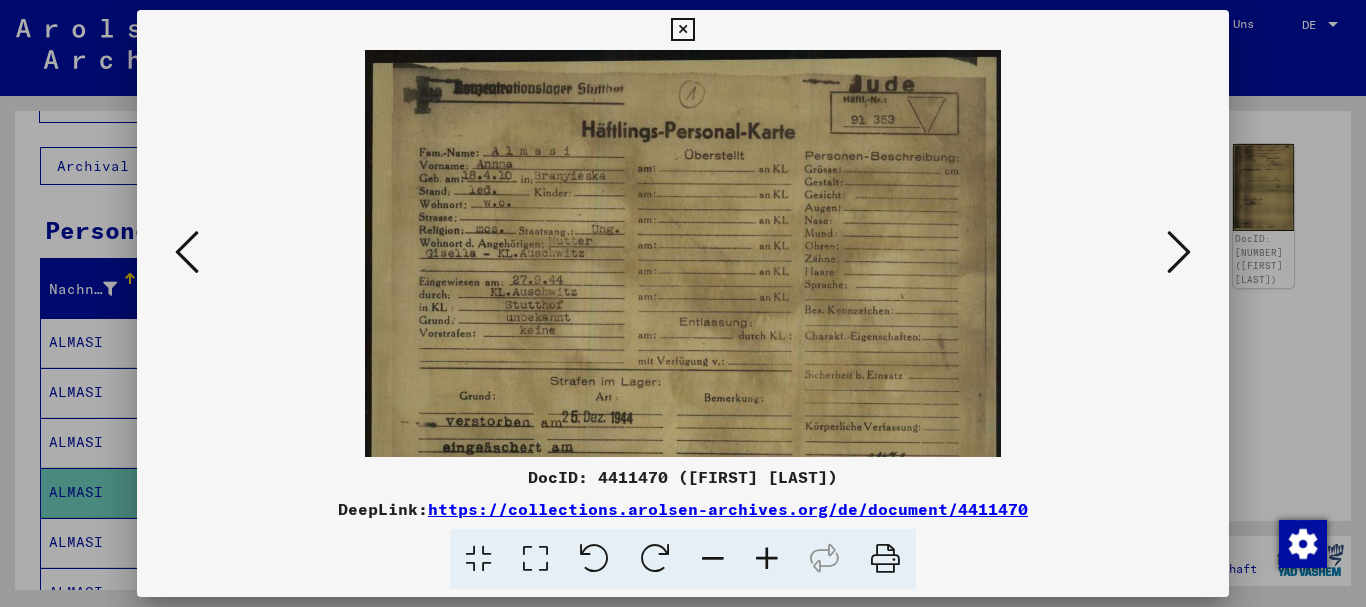 click at bounding box center [767, 559] 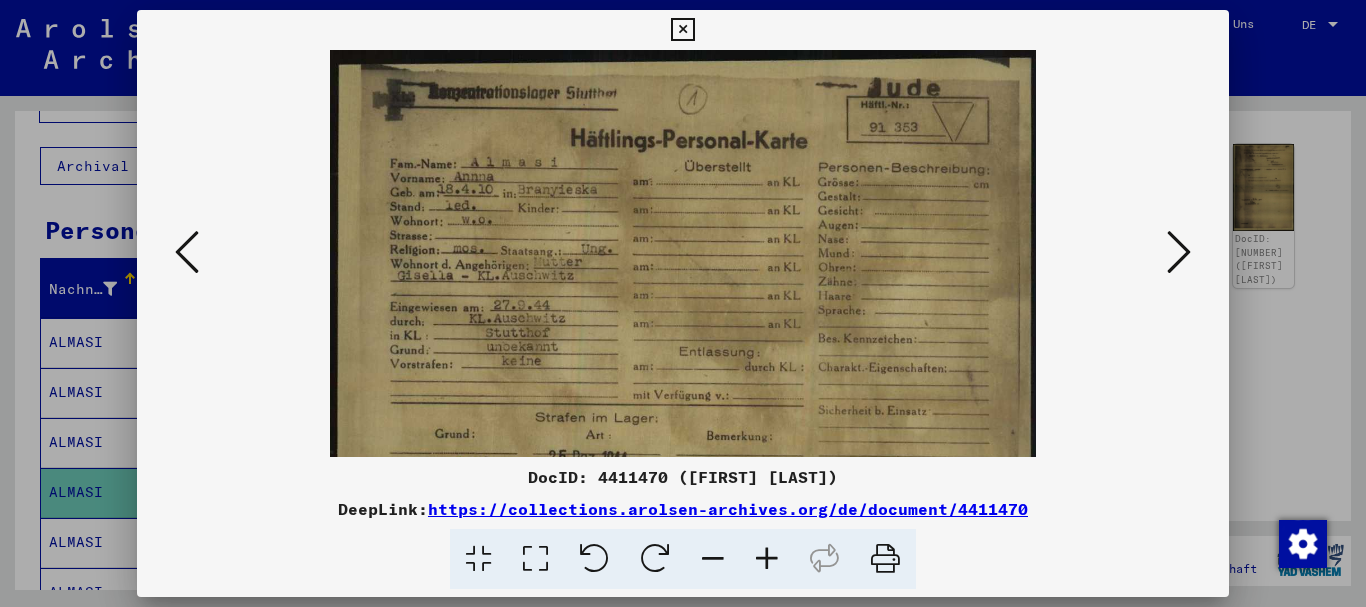 click at bounding box center (767, 559) 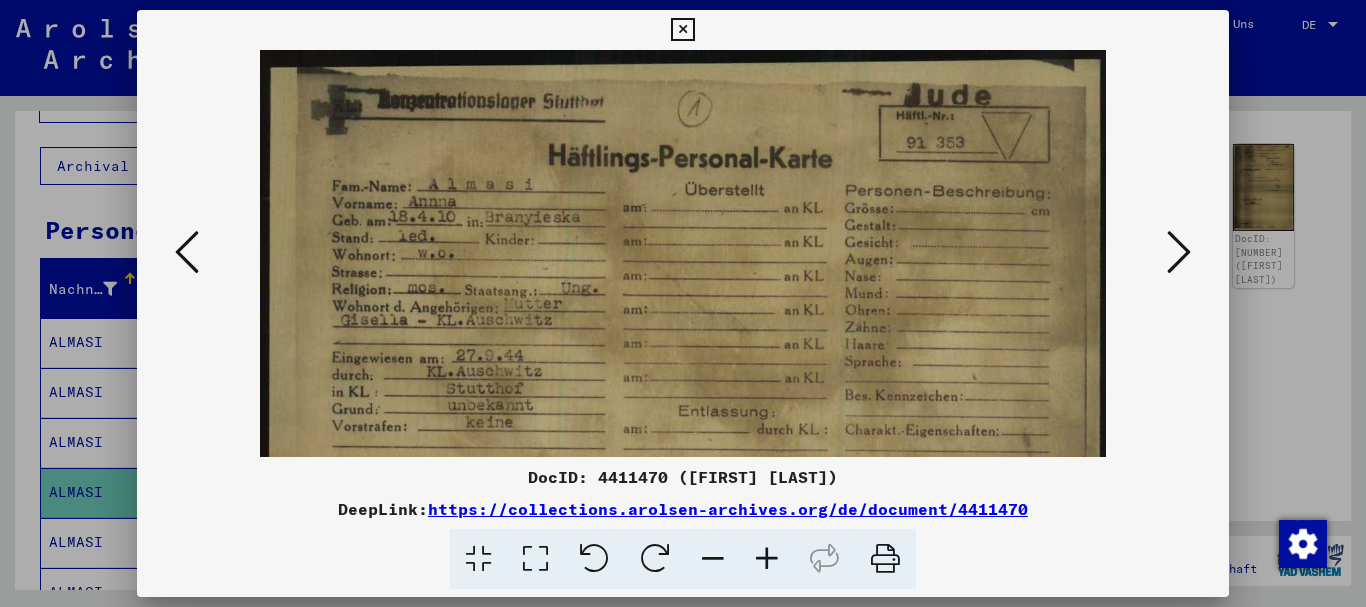 drag, startPoint x: 779, startPoint y: 560, endPoint x: 485, endPoint y: 448, distance: 314.61087 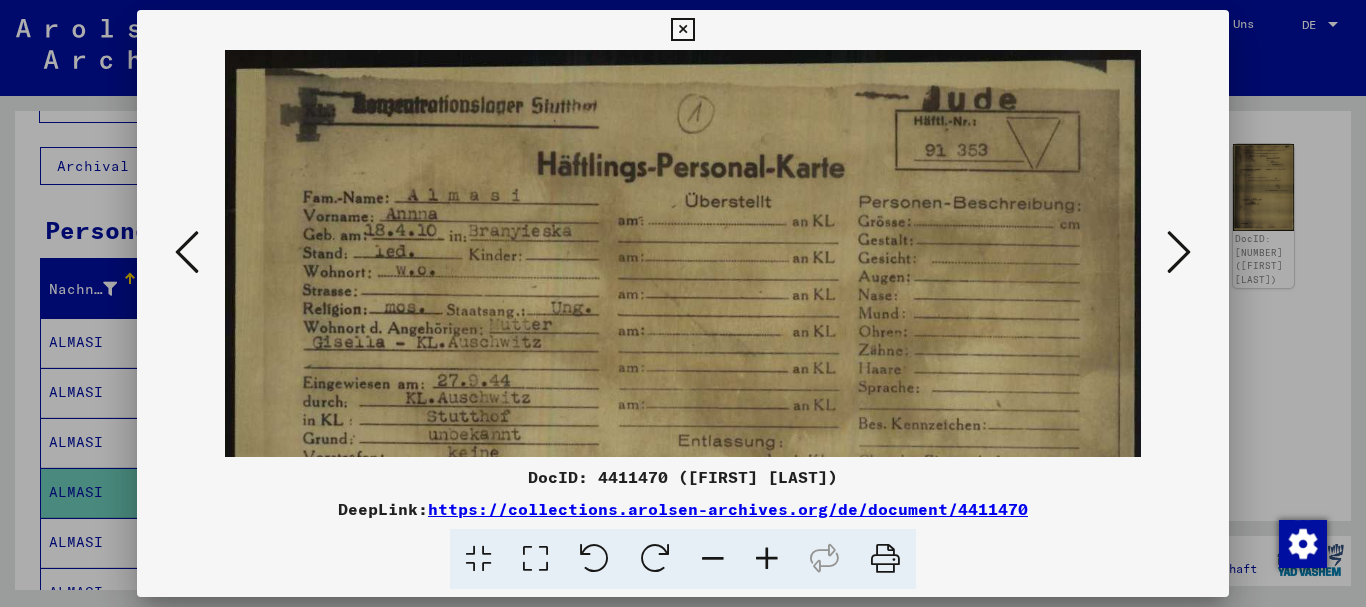 click at bounding box center [683, 303] 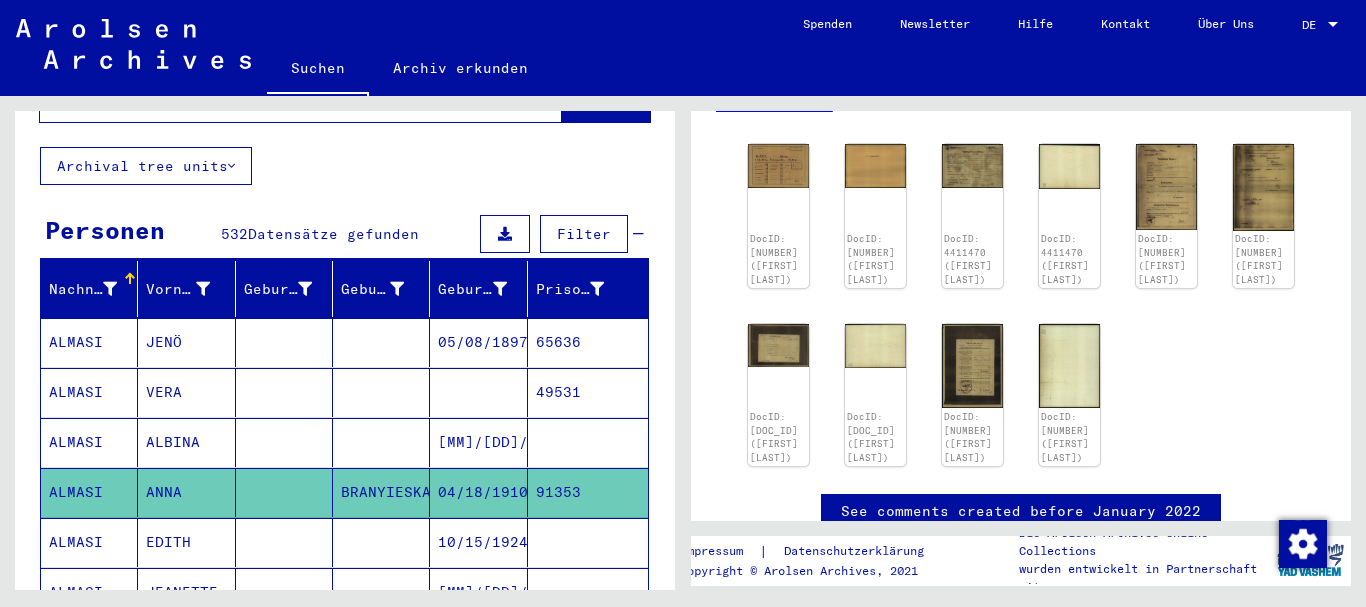 scroll, scrollTop: 0, scrollLeft: 0, axis: both 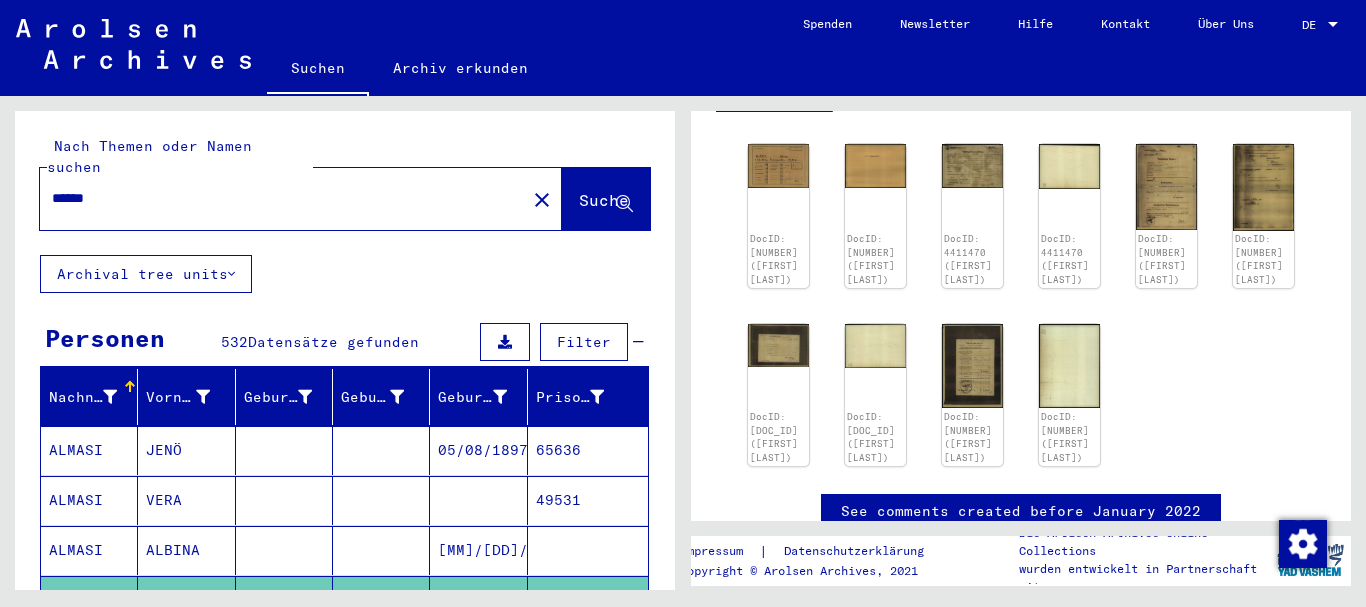 drag, startPoint x: 110, startPoint y: 181, endPoint x: 4, endPoint y: 181, distance: 106 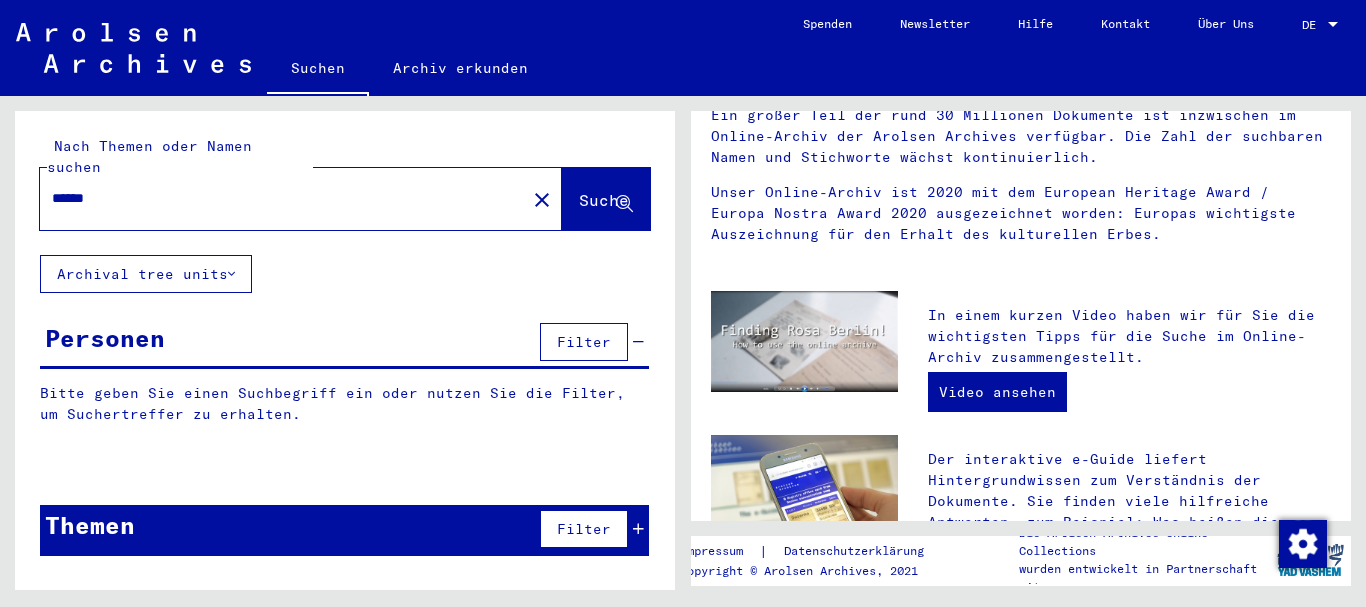 scroll, scrollTop: 0, scrollLeft: 0, axis: both 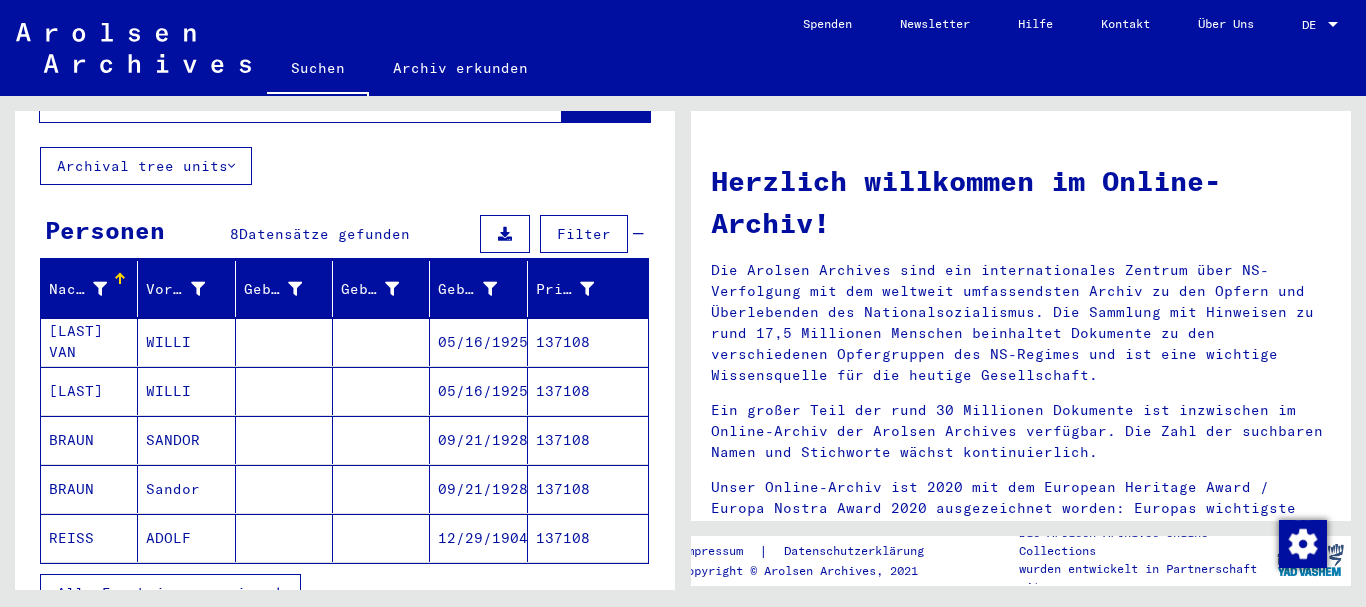 click on "[LAST] VAN" at bounding box center [89, 391] 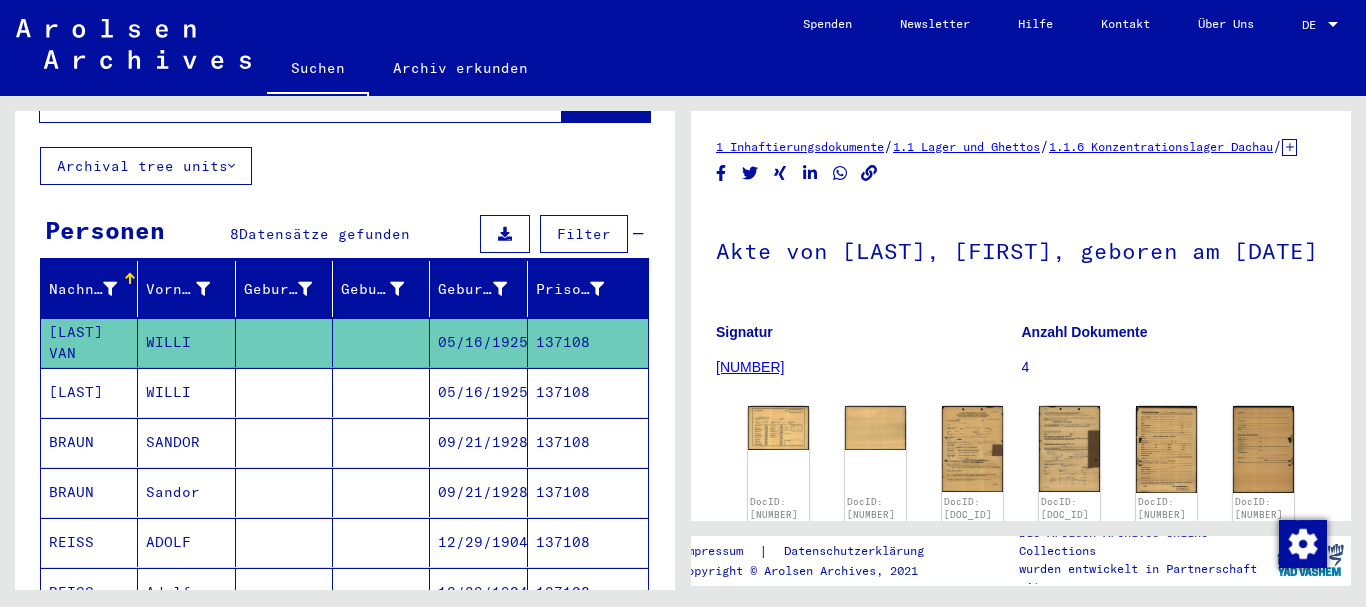 scroll, scrollTop: 216, scrollLeft: 0, axis: vertical 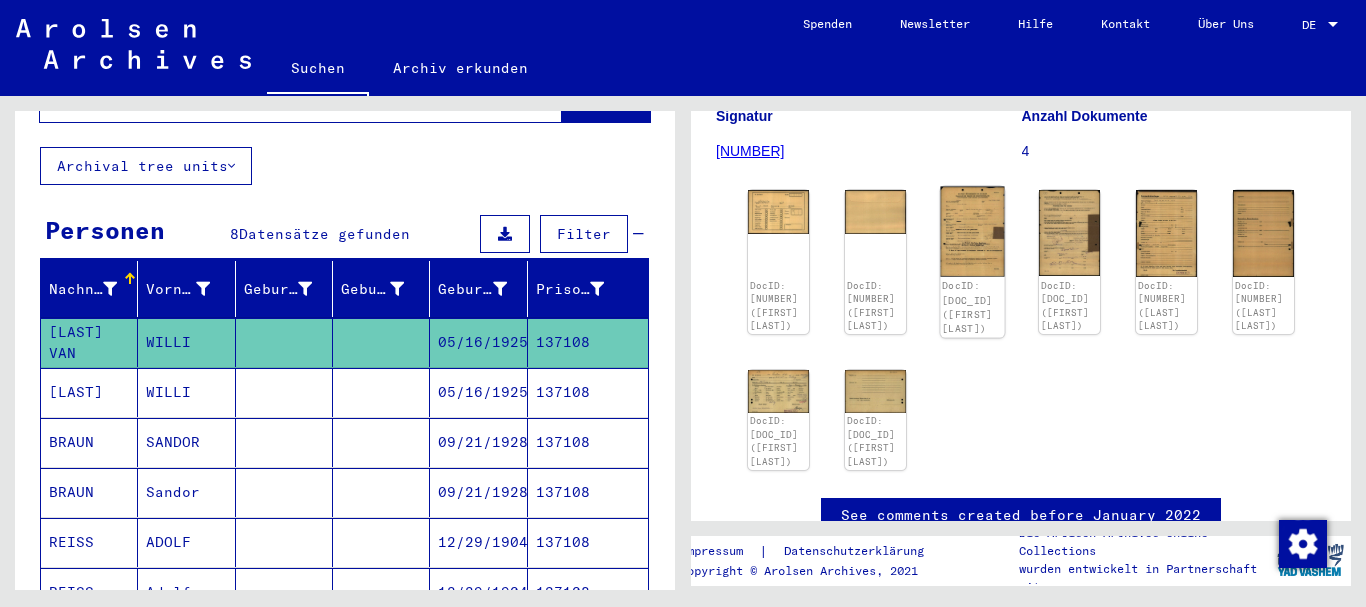 click 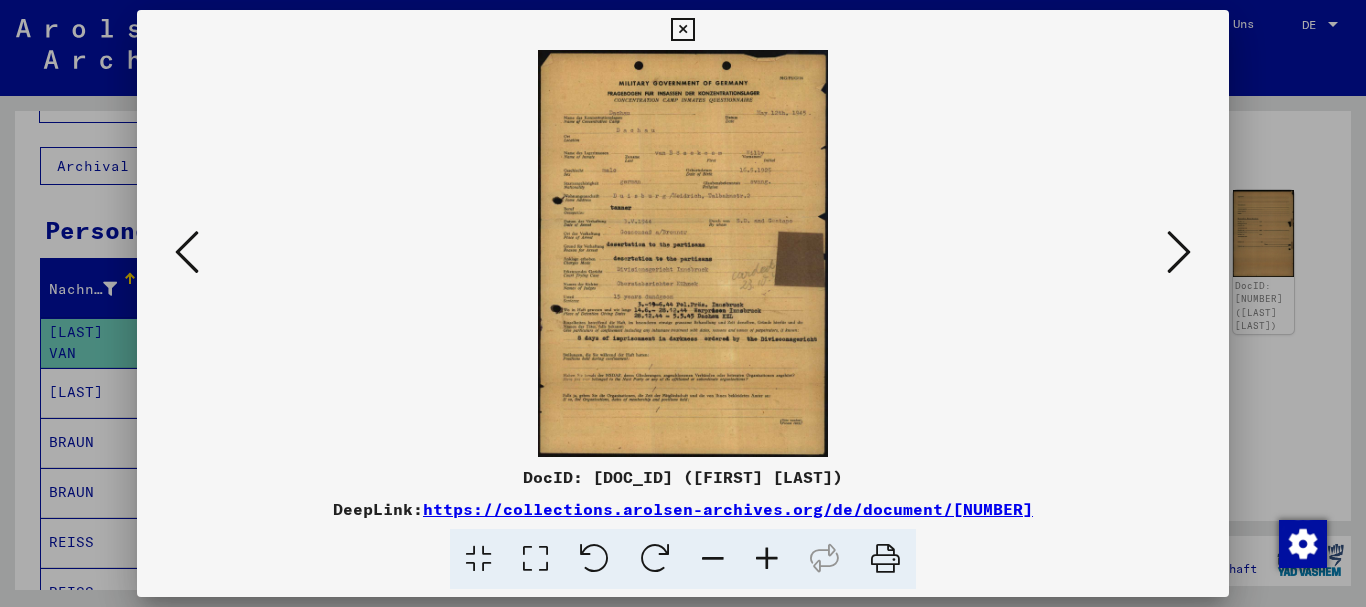 click at bounding box center [767, 559] 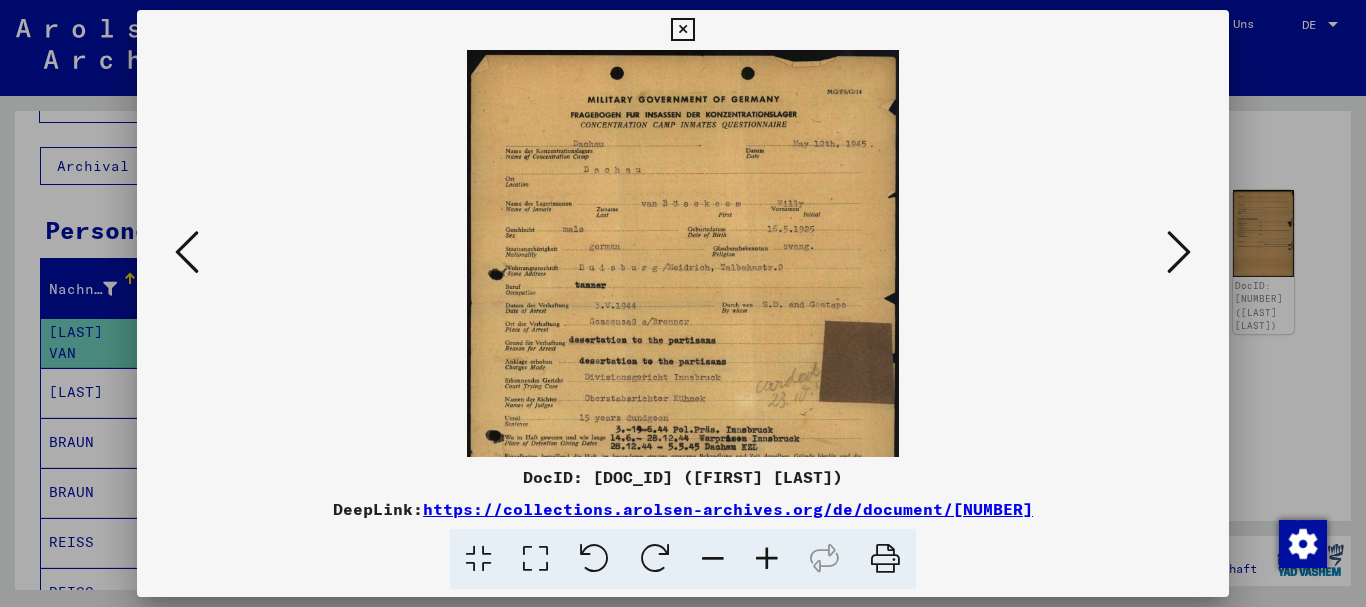 click at bounding box center (767, 559) 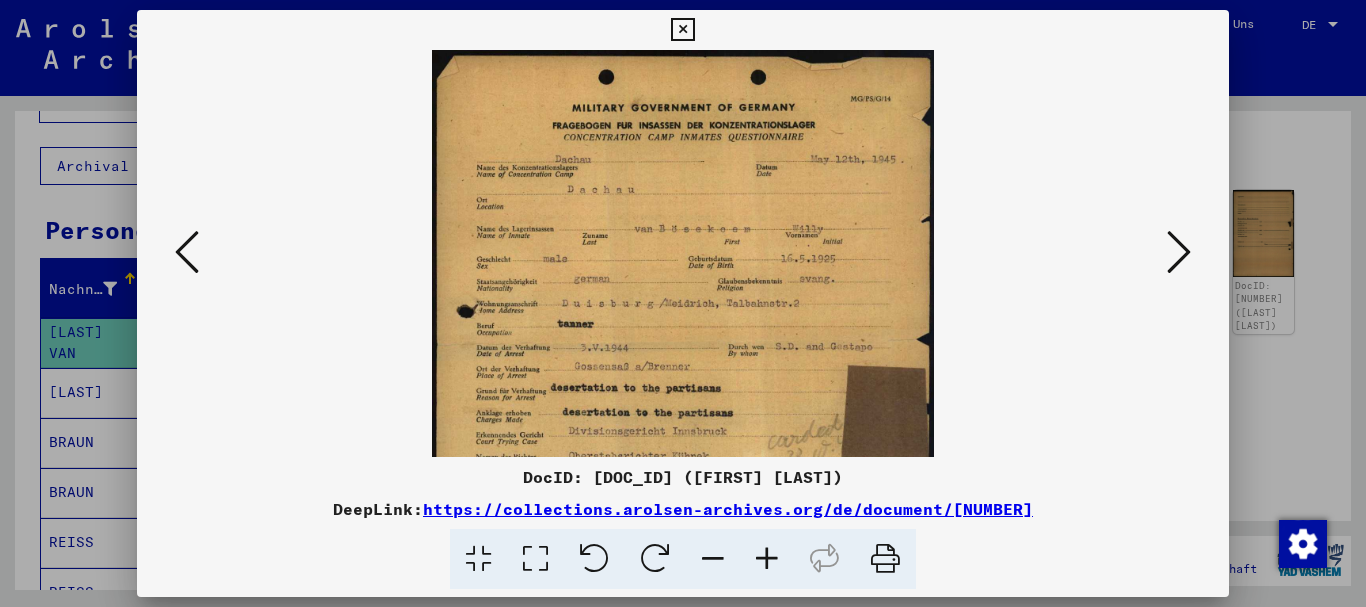 click at bounding box center [767, 559] 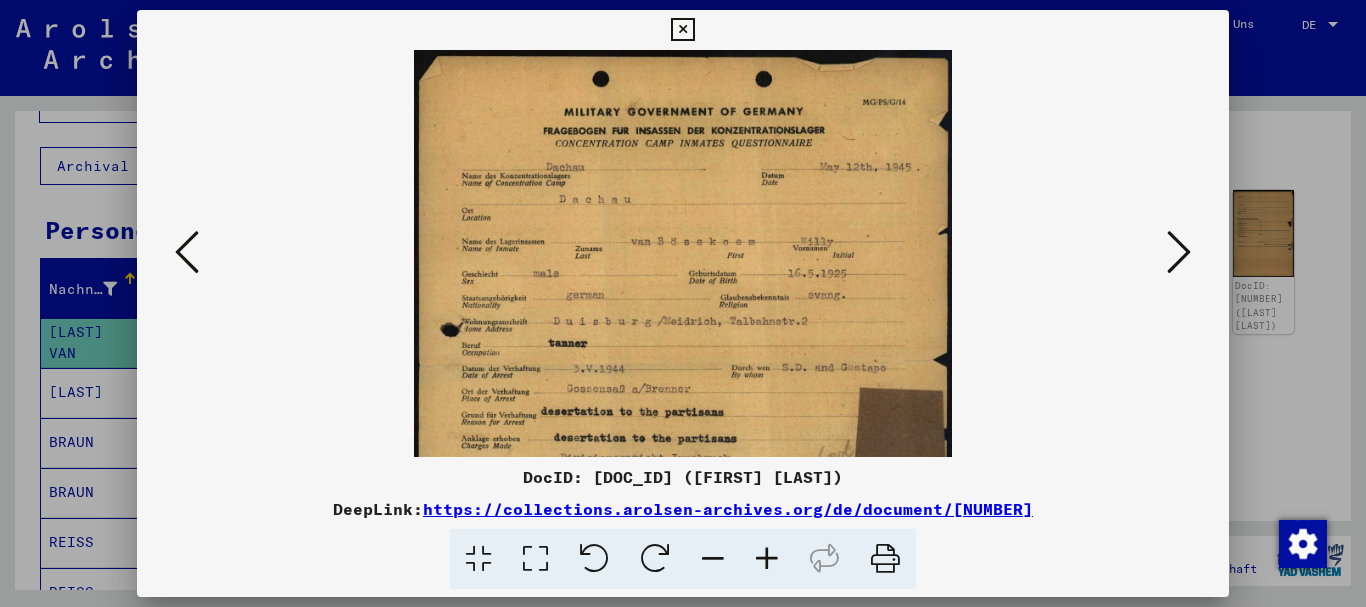 click at bounding box center (767, 559) 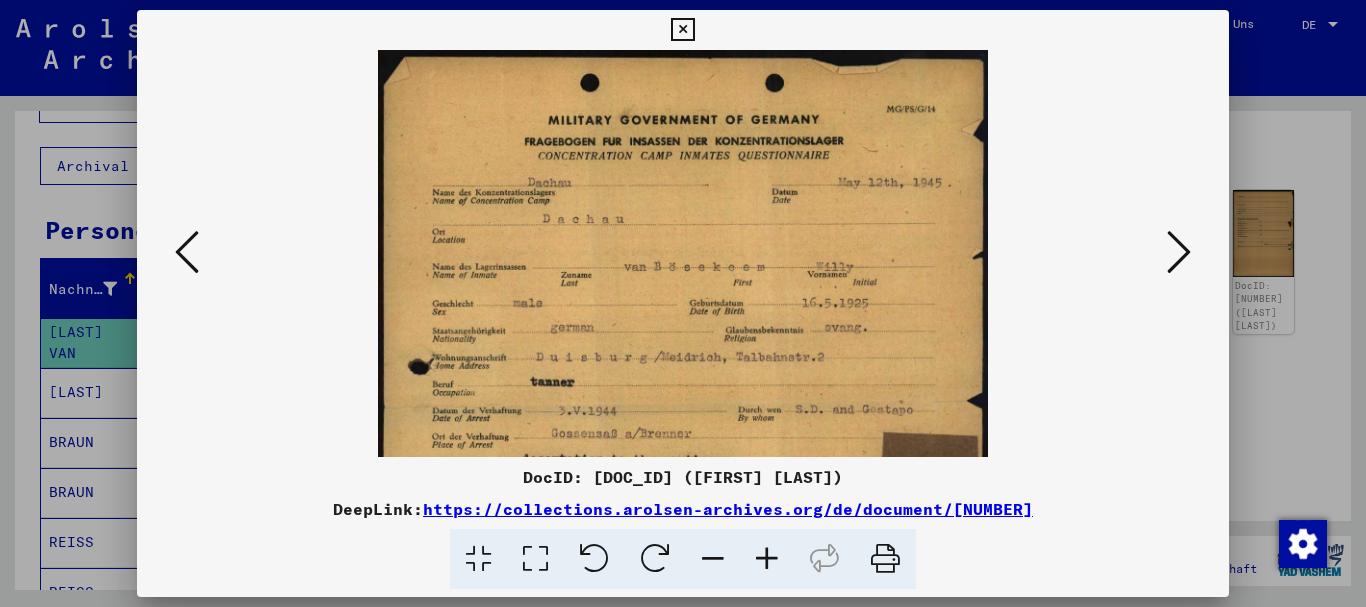 click at bounding box center [767, 559] 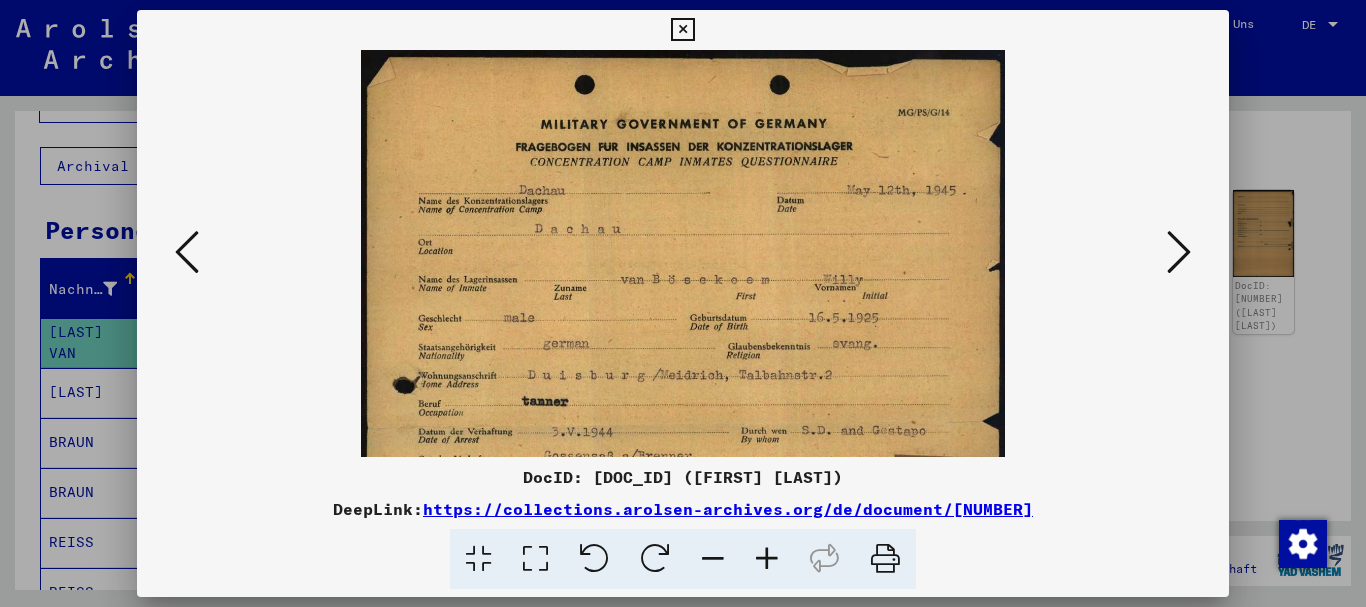click at bounding box center [767, 559] 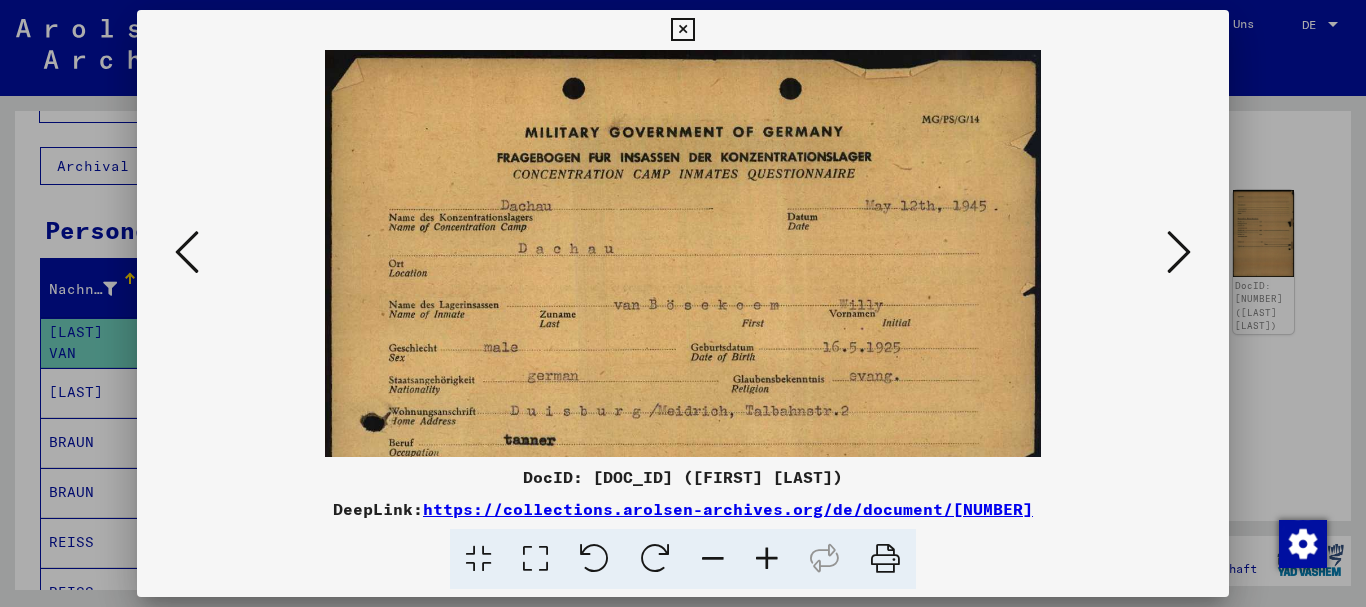 click at bounding box center (767, 559) 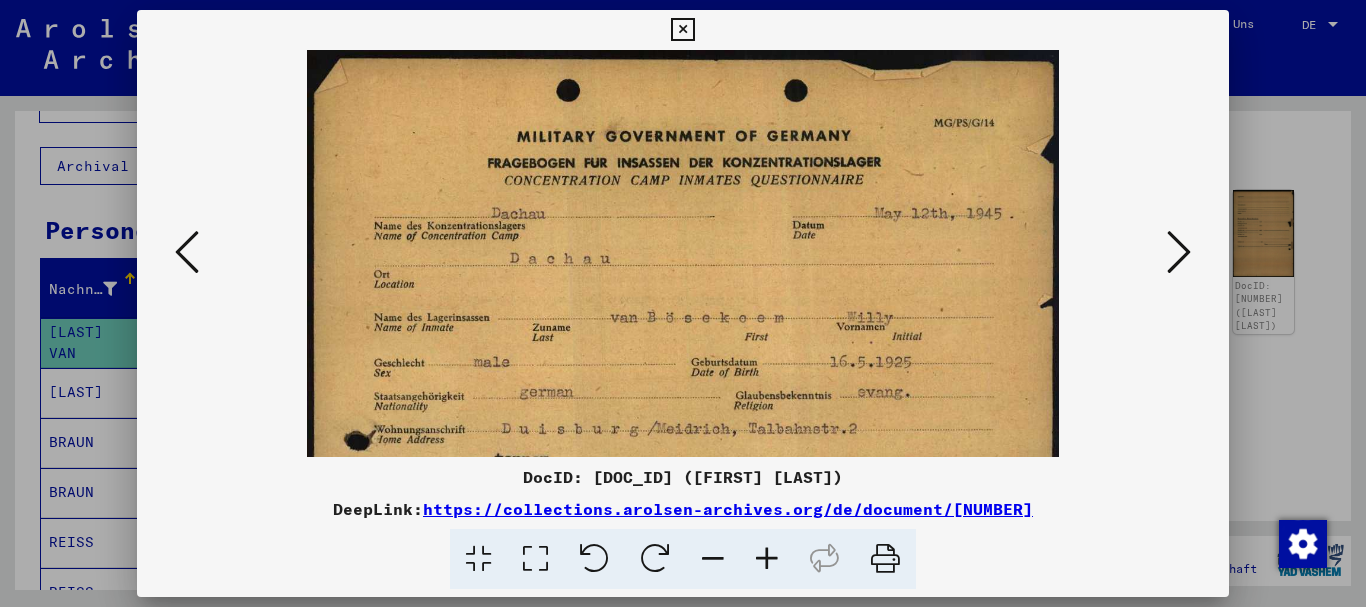 click at bounding box center (767, 559) 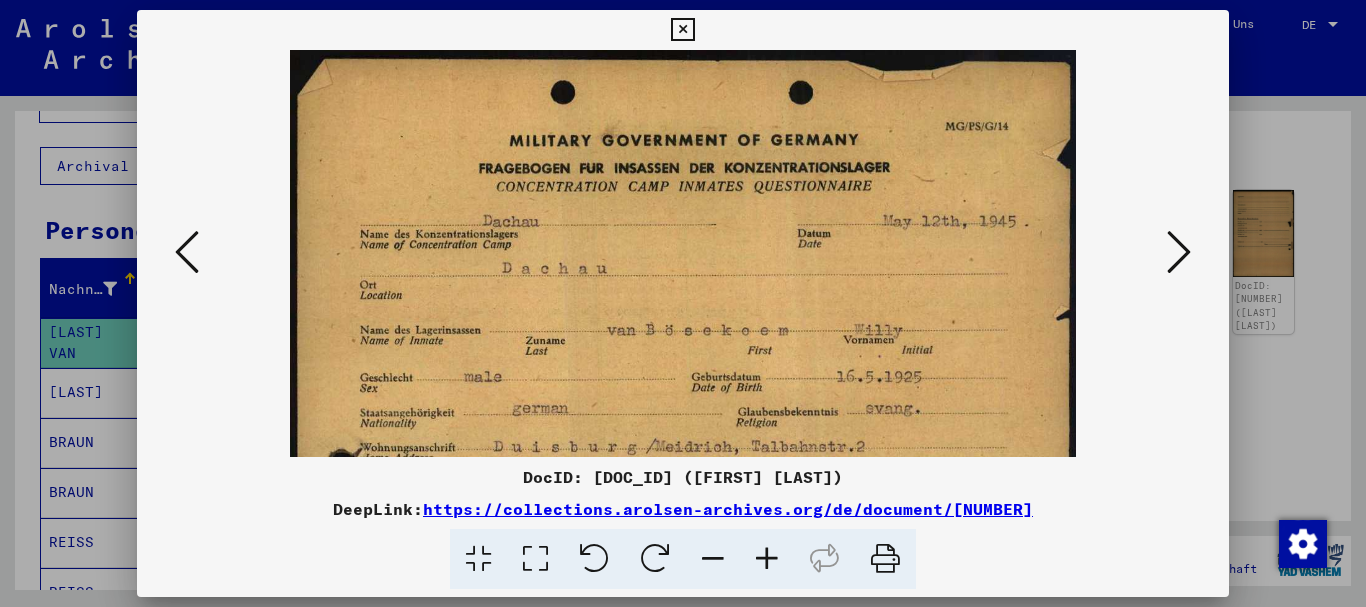 drag, startPoint x: 756, startPoint y: 554, endPoint x: 728, endPoint y: 546, distance: 29.12044 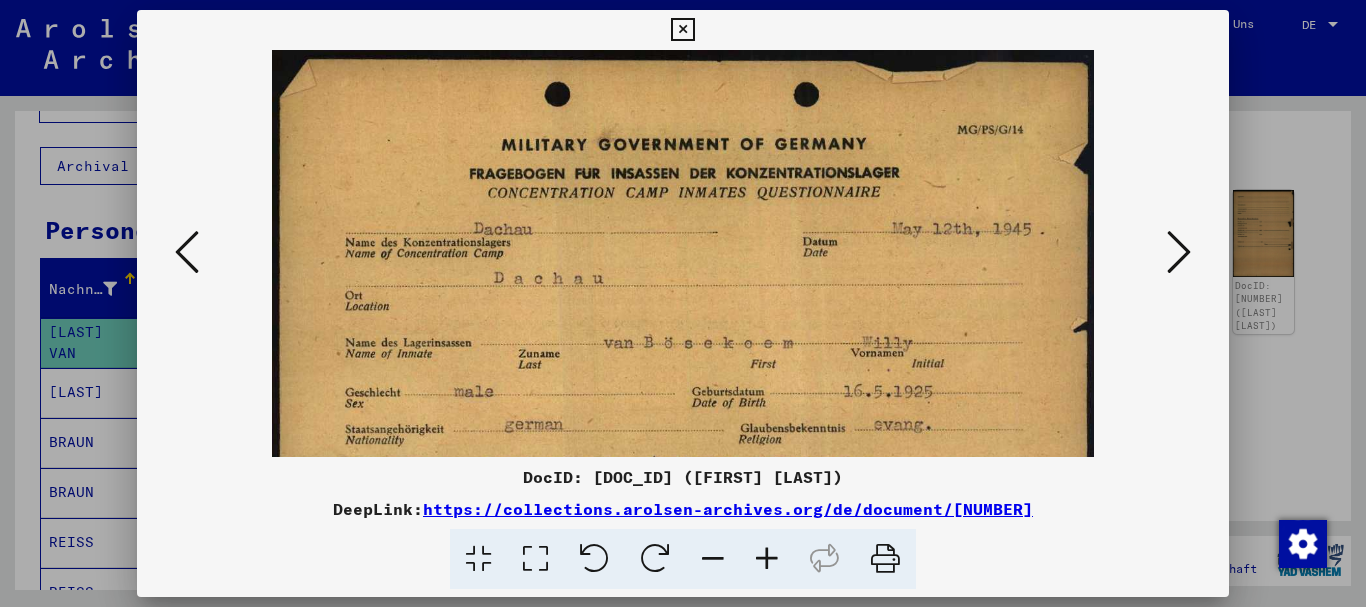 click at bounding box center [683, 628] 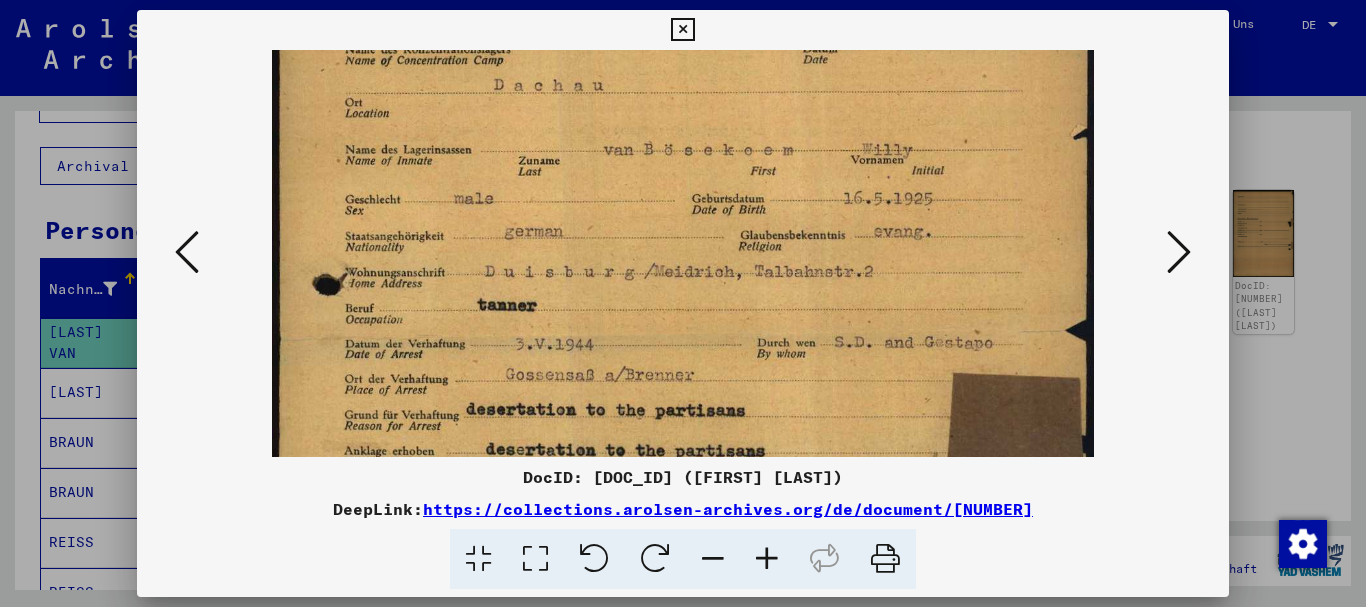 drag, startPoint x: 672, startPoint y: 380, endPoint x: 634, endPoint y: 265, distance: 121.11565 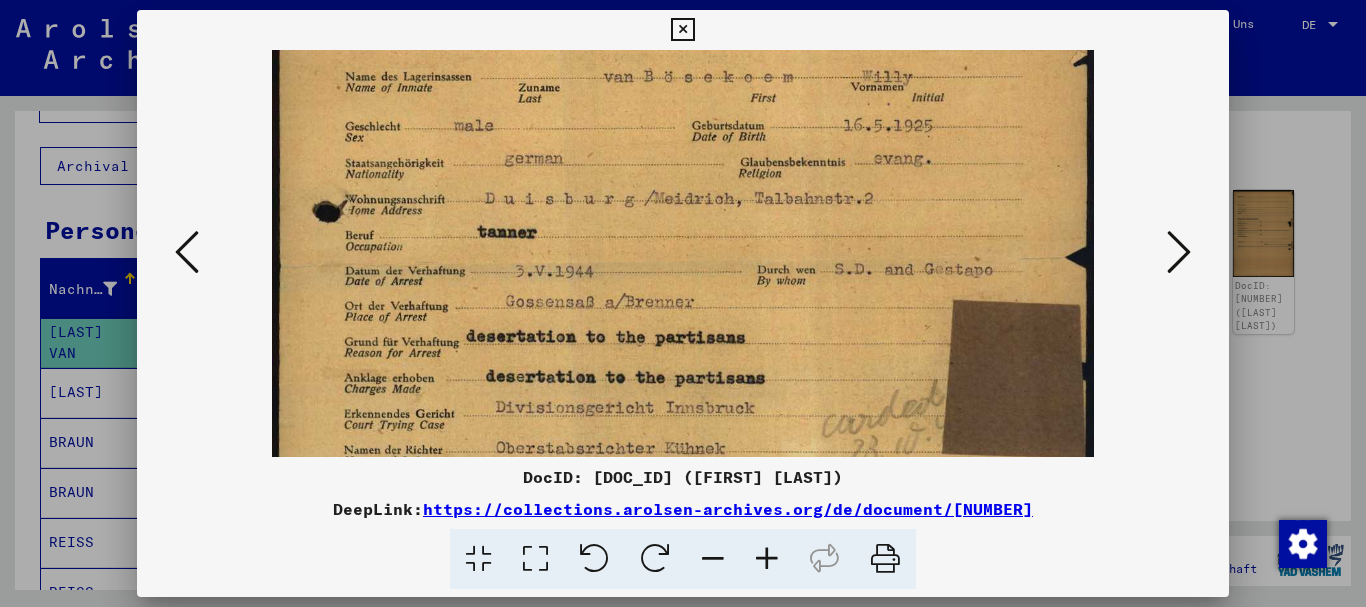 scroll, scrollTop: 301, scrollLeft: 0, axis: vertical 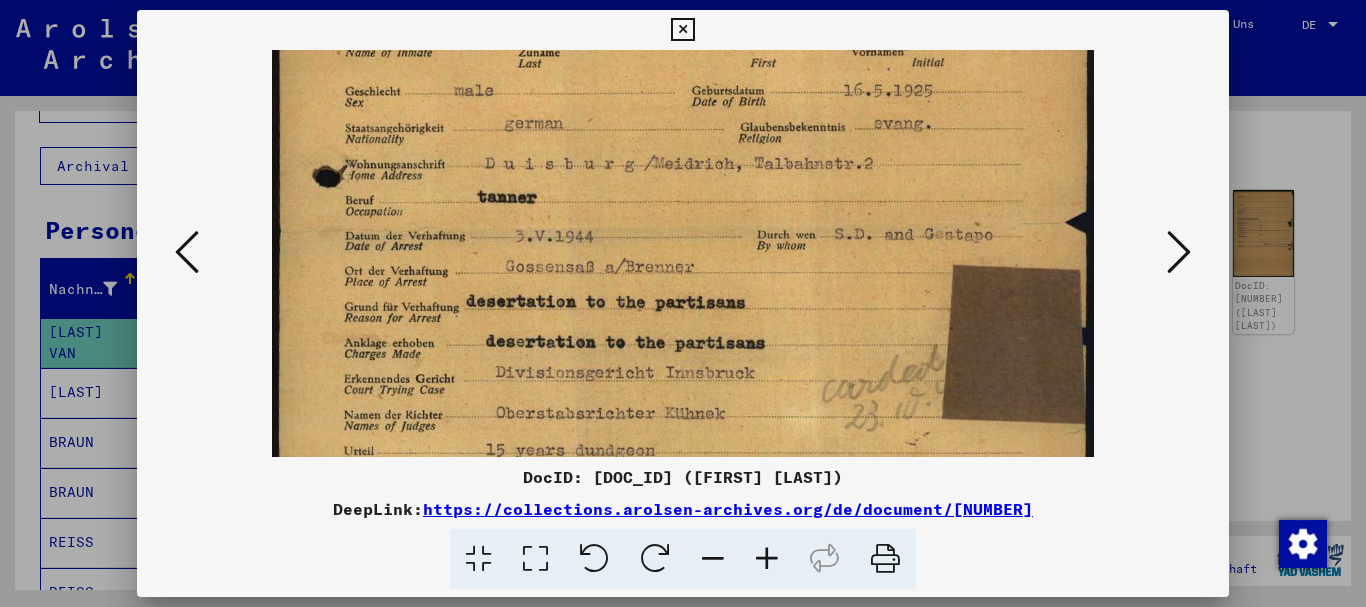 drag, startPoint x: 636, startPoint y: 351, endPoint x: 619, endPoint y: 259, distance: 93.55747 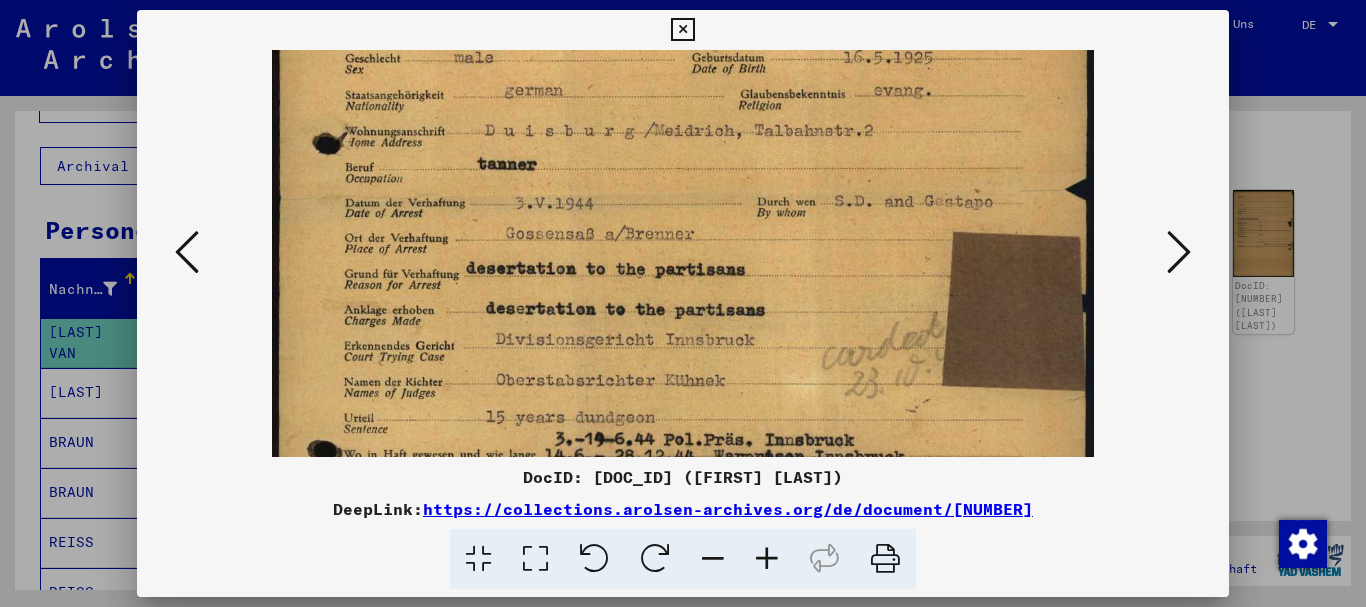 scroll, scrollTop: 346, scrollLeft: 0, axis: vertical 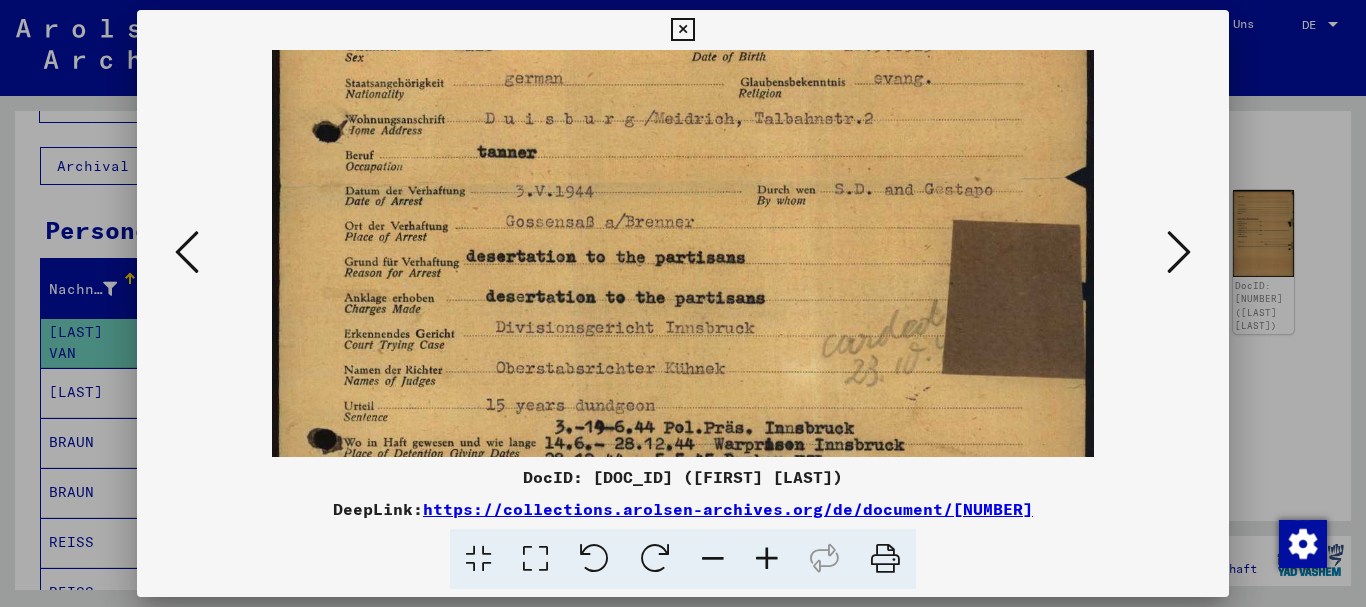 drag, startPoint x: 638, startPoint y: 371, endPoint x: 626, endPoint y: 326, distance: 46.572525 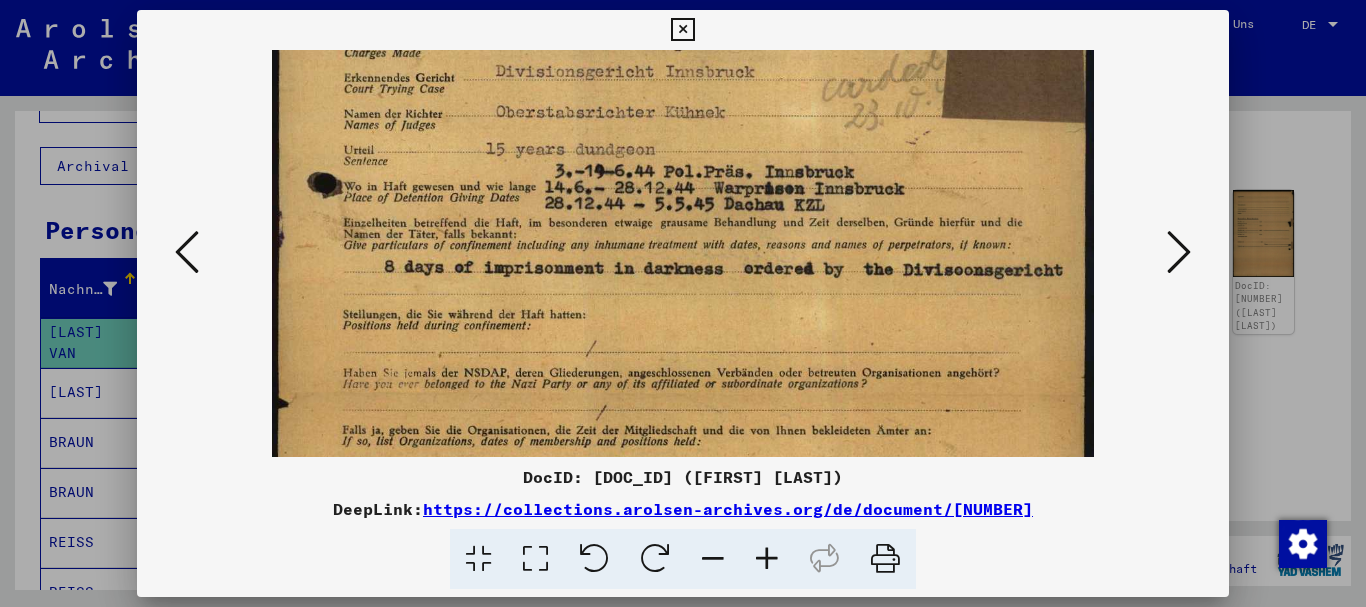 drag, startPoint x: 665, startPoint y: 416, endPoint x: 658, endPoint y: 160, distance: 256.09567 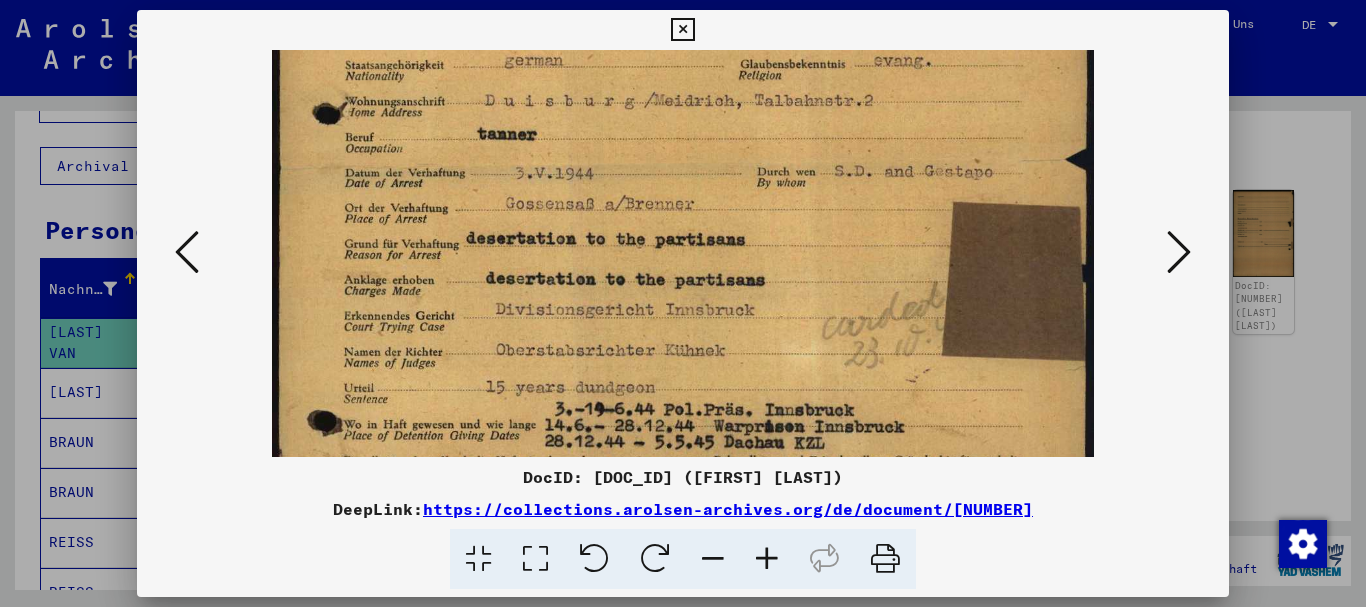 drag, startPoint x: 745, startPoint y: 202, endPoint x: 792, endPoint y: 417, distance: 220.07726 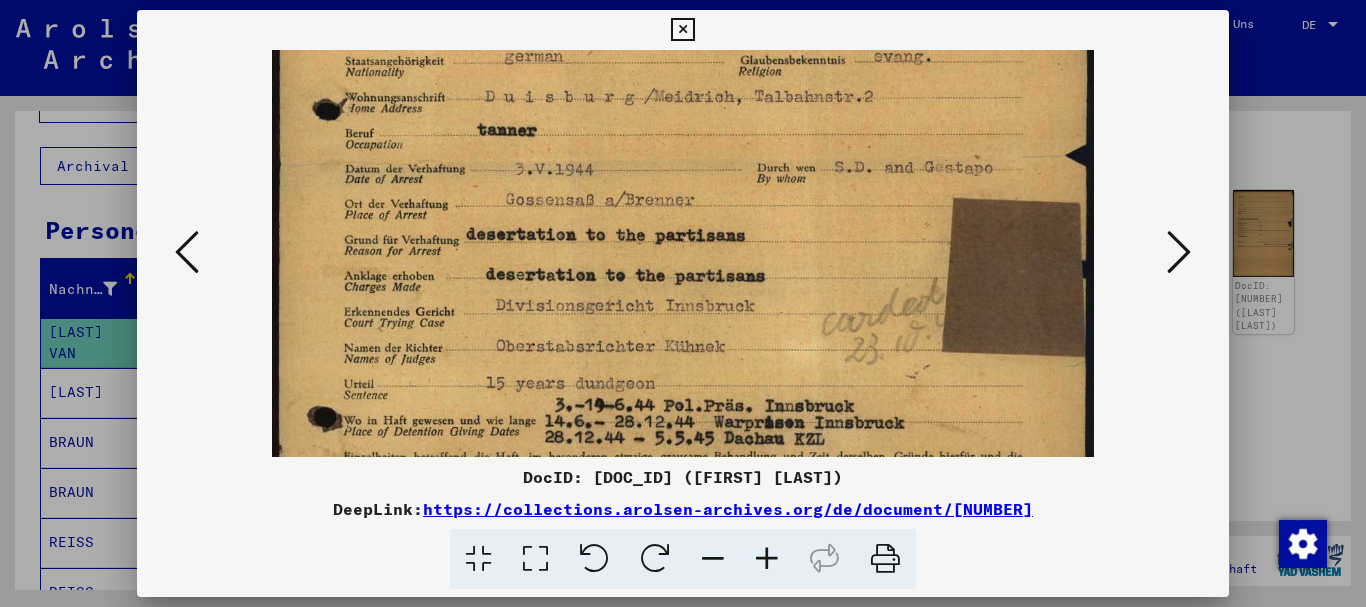 click on "DocID: [NUMBER] ([LAST] [LAST])  DeepLink:  https://collections.arolsen-archives.org/de/document/[NUMBER]" at bounding box center [683, 300] 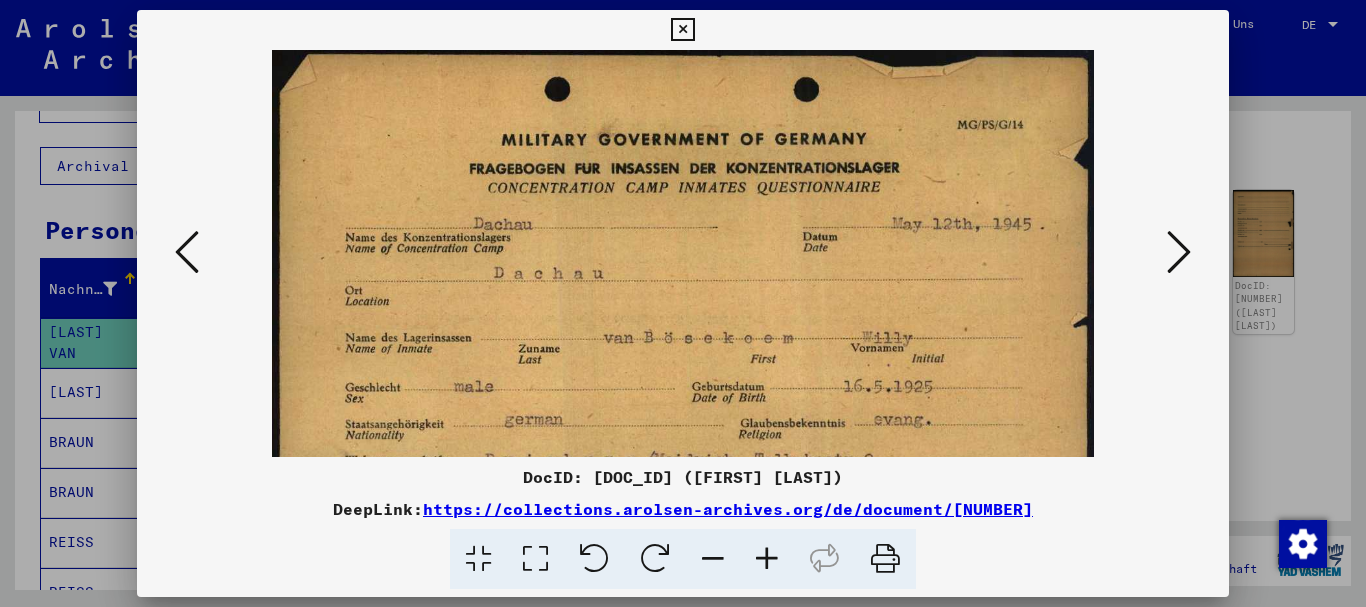 drag, startPoint x: 615, startPoint y: 354, endPoint x: 285, endPoint y: 524, distance: 371.21423 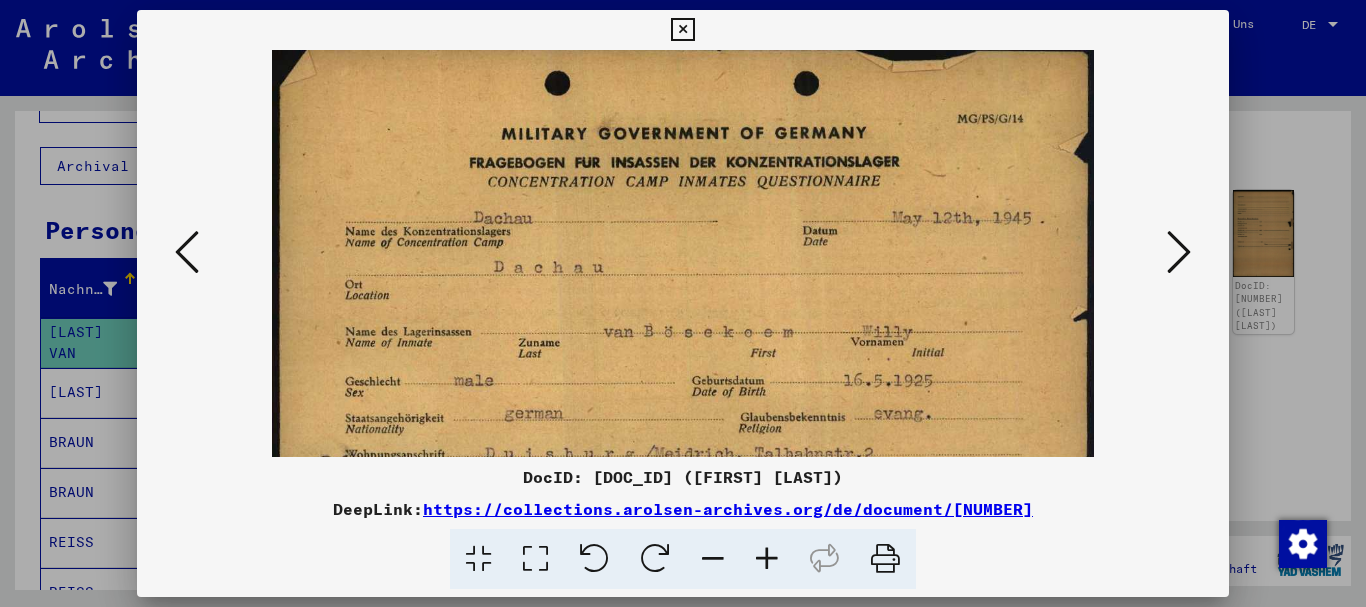drag, startPoint x: 34, startPoint y: 518, endPoint x: 502, endPoint y: 490, distance: 468.83685 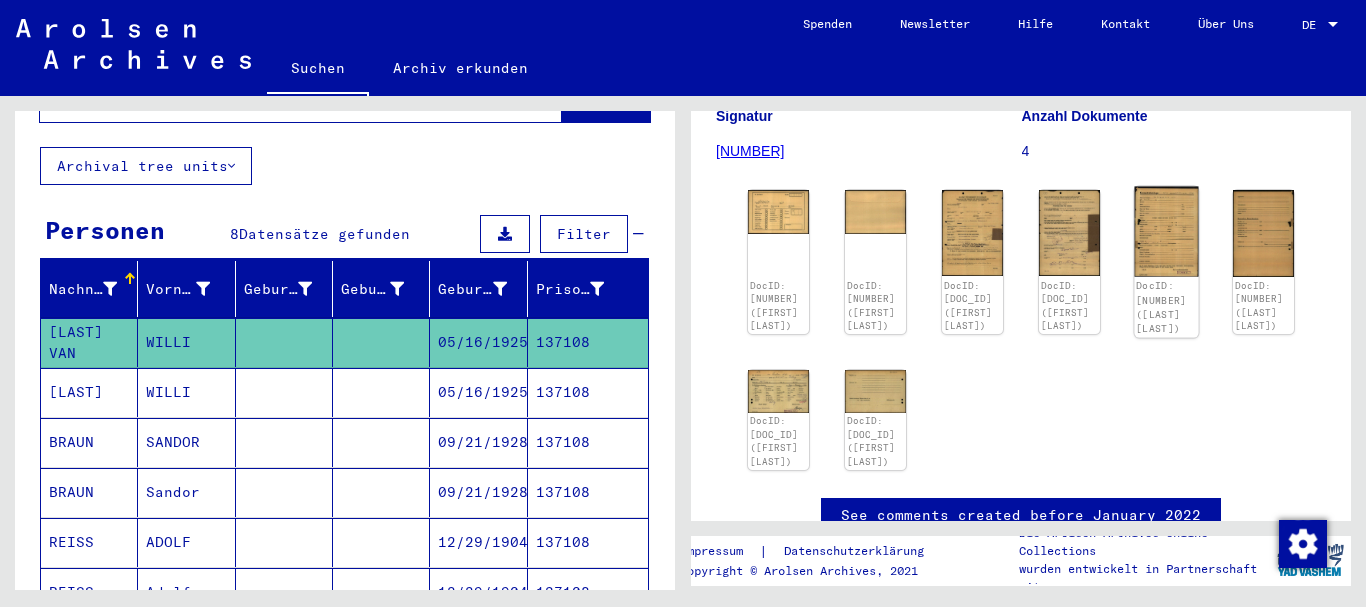 click 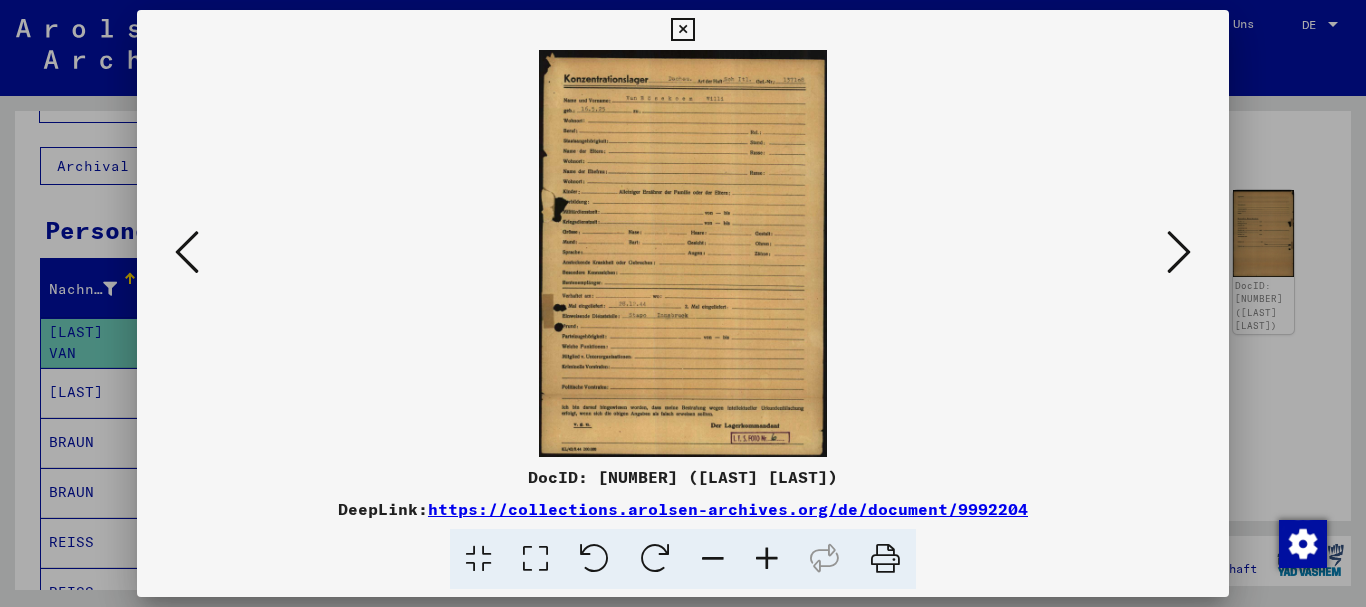 click at bounding box center (767, 559) 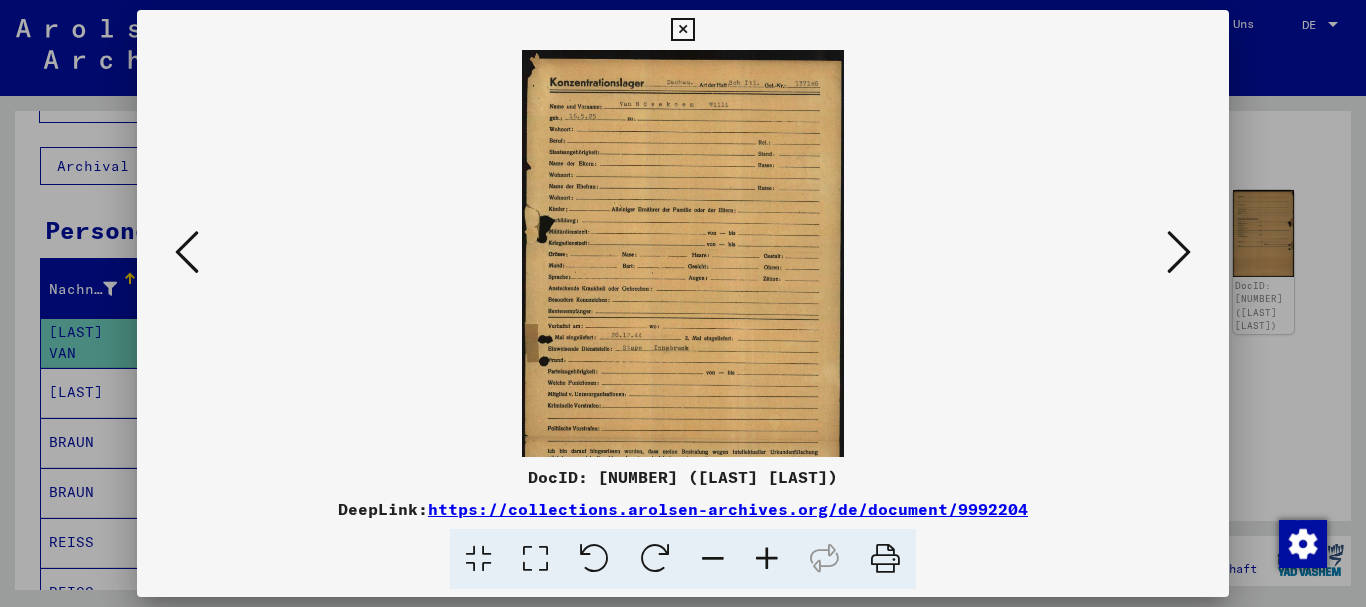 click at bounding box center (767, 559) 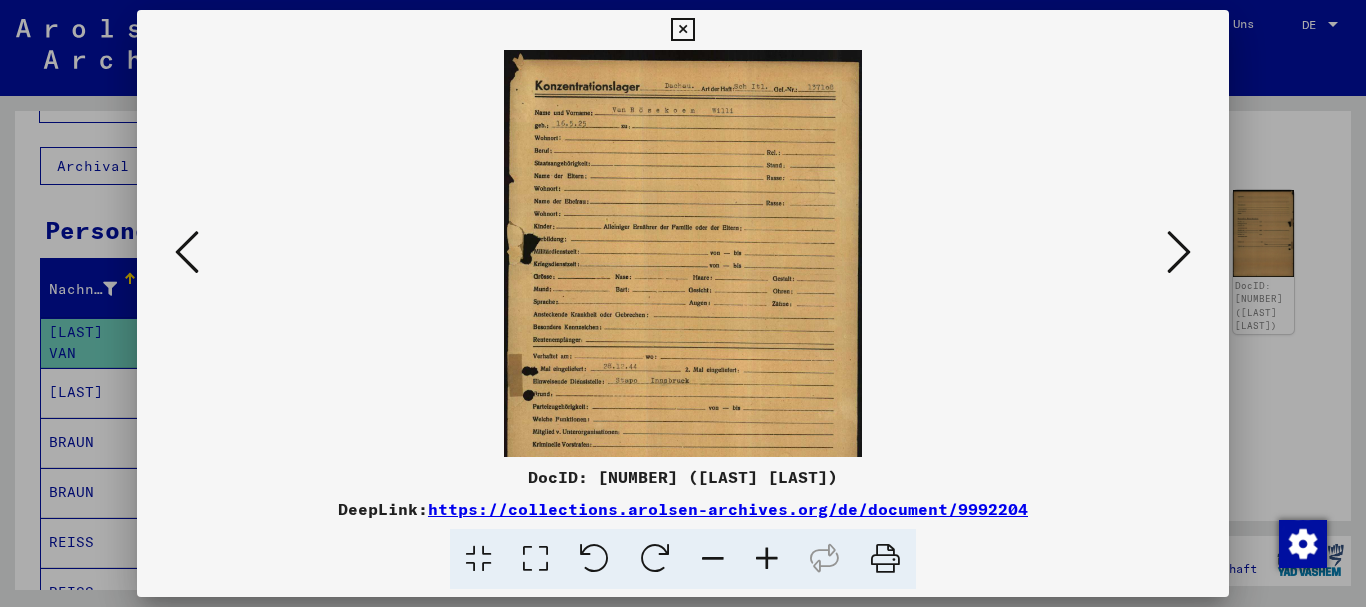 click at bounding box center (767, 559) 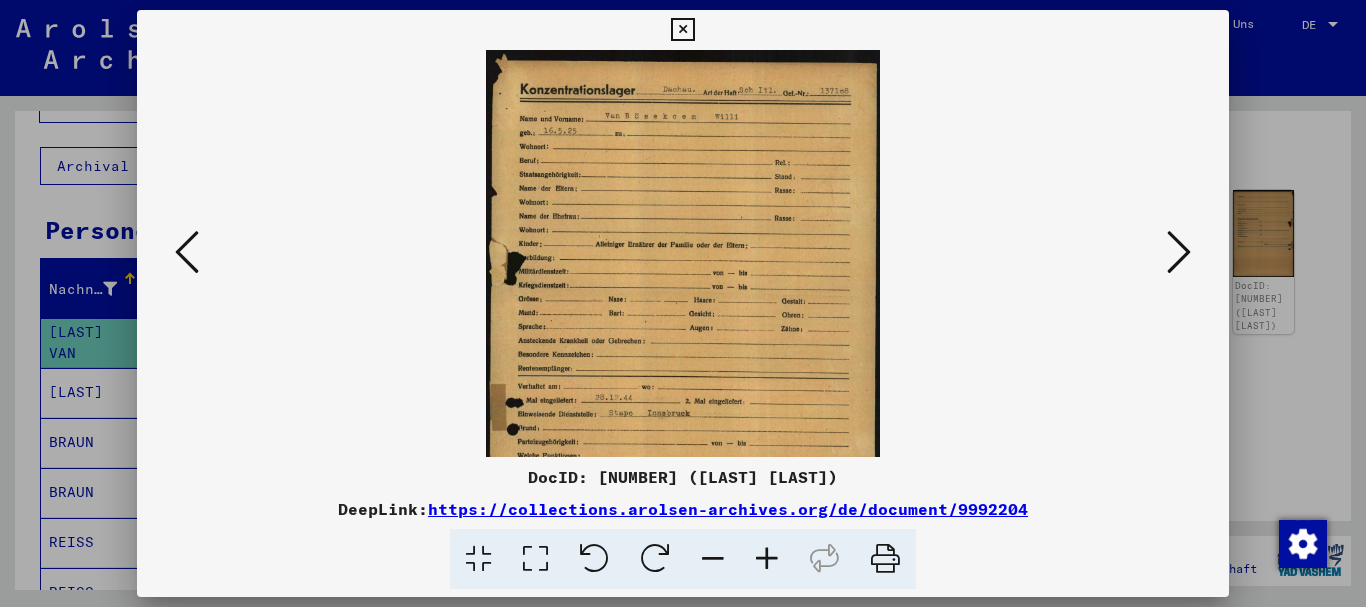 click at bounding box center [767, 559] 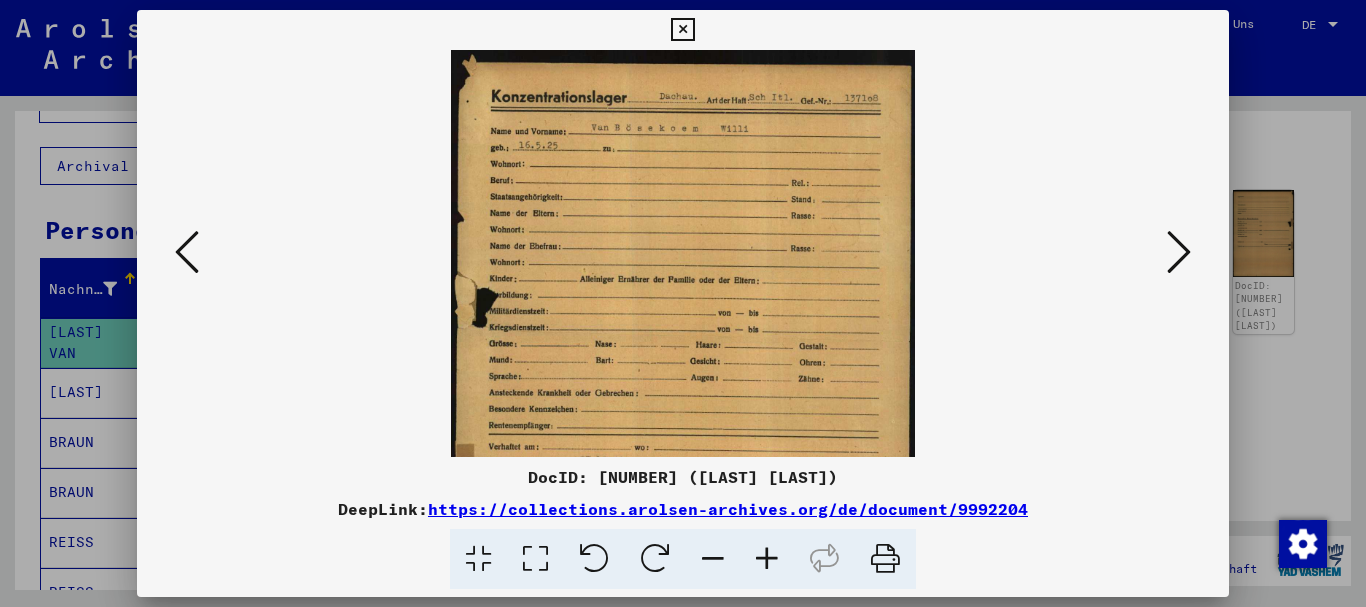 click at bounding box center (767, 559) 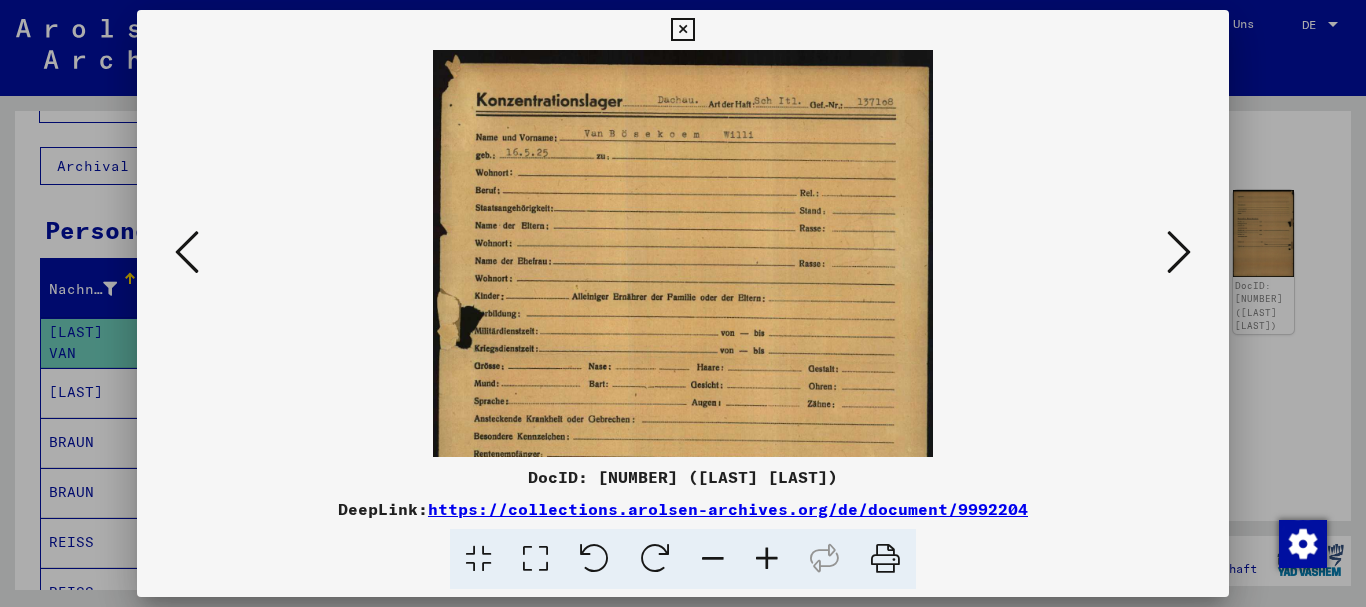 click at bounding box center [767, 559] 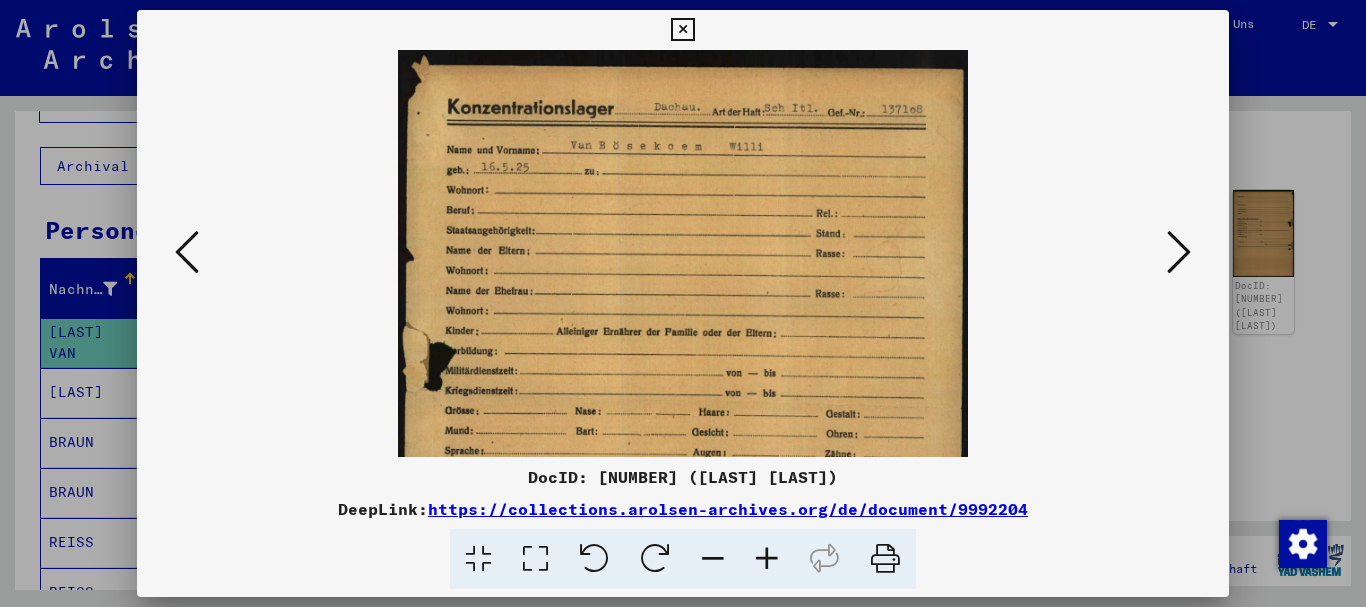 click at bounding box center [767, 559] 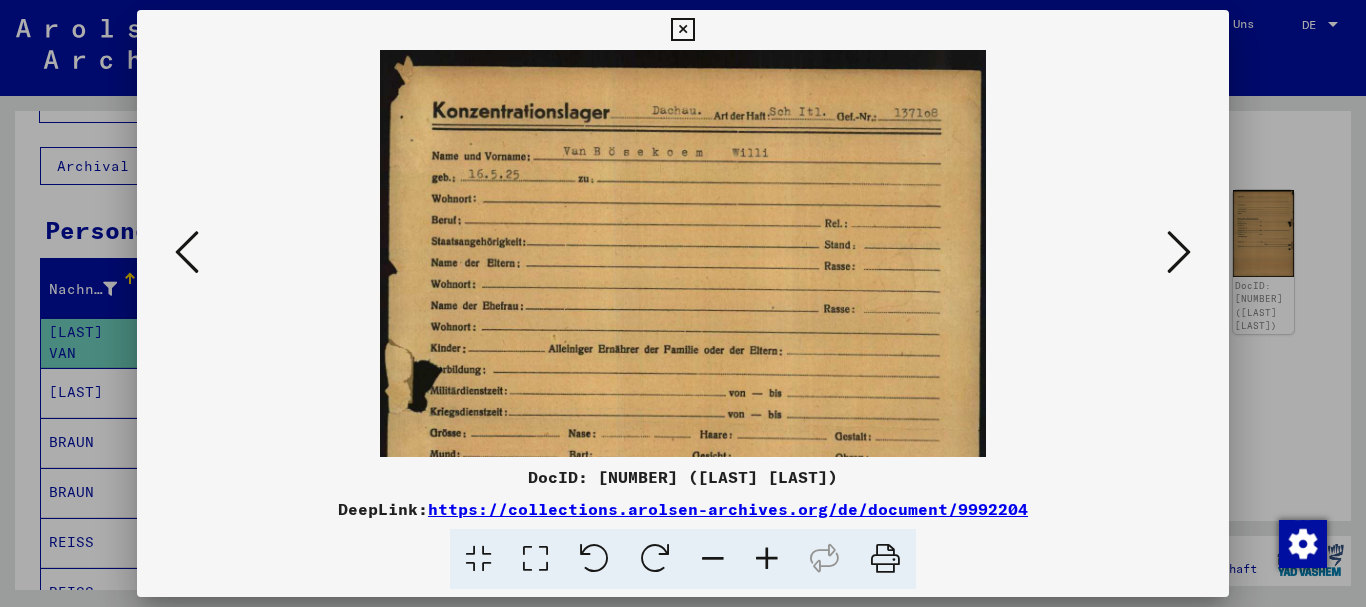 click at bounding box center (767, 559) 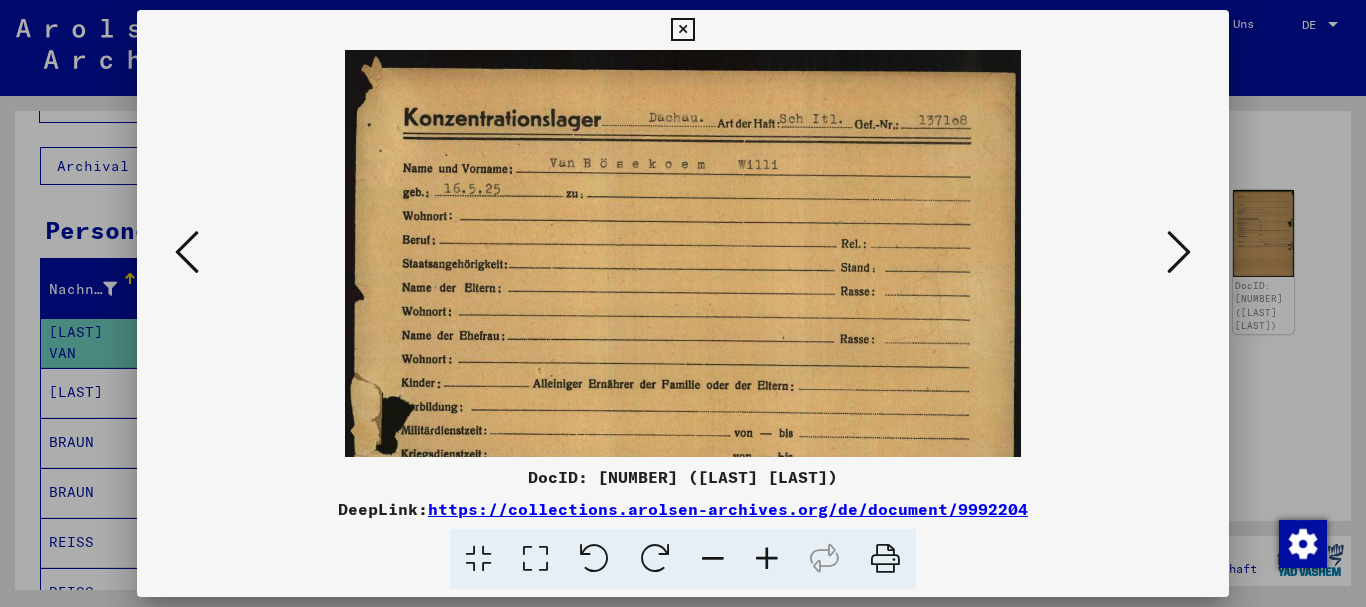click at bounding box center [1179, 252] 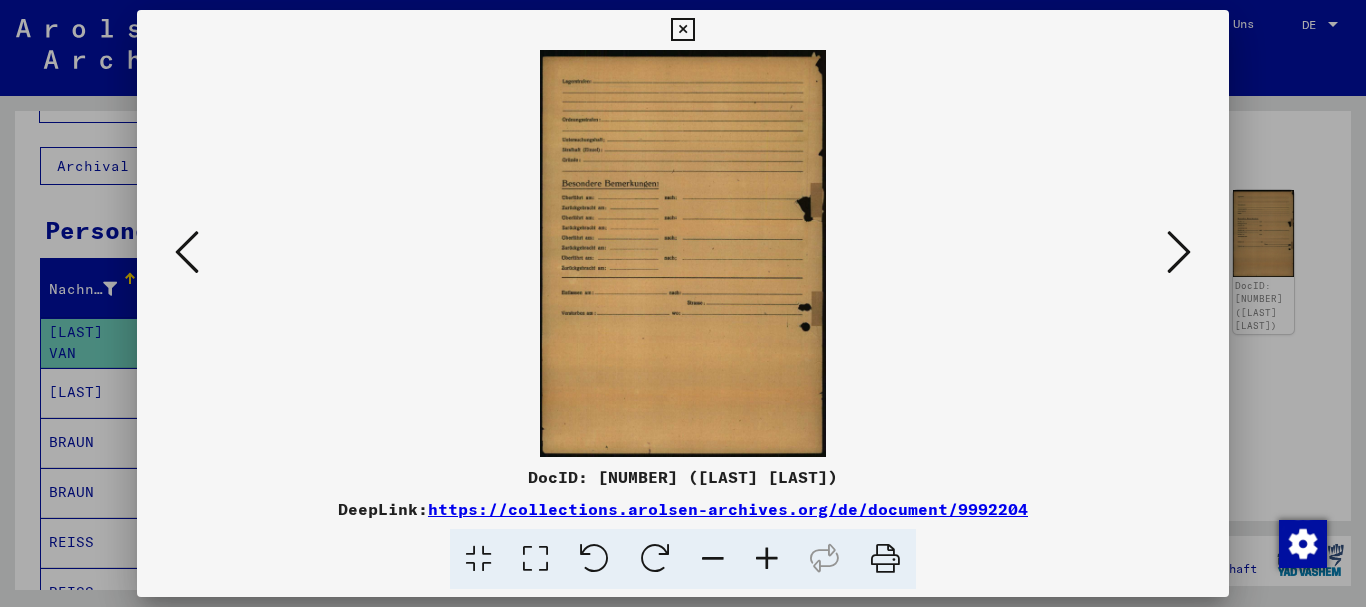 click at bounding box center [1179, 252] 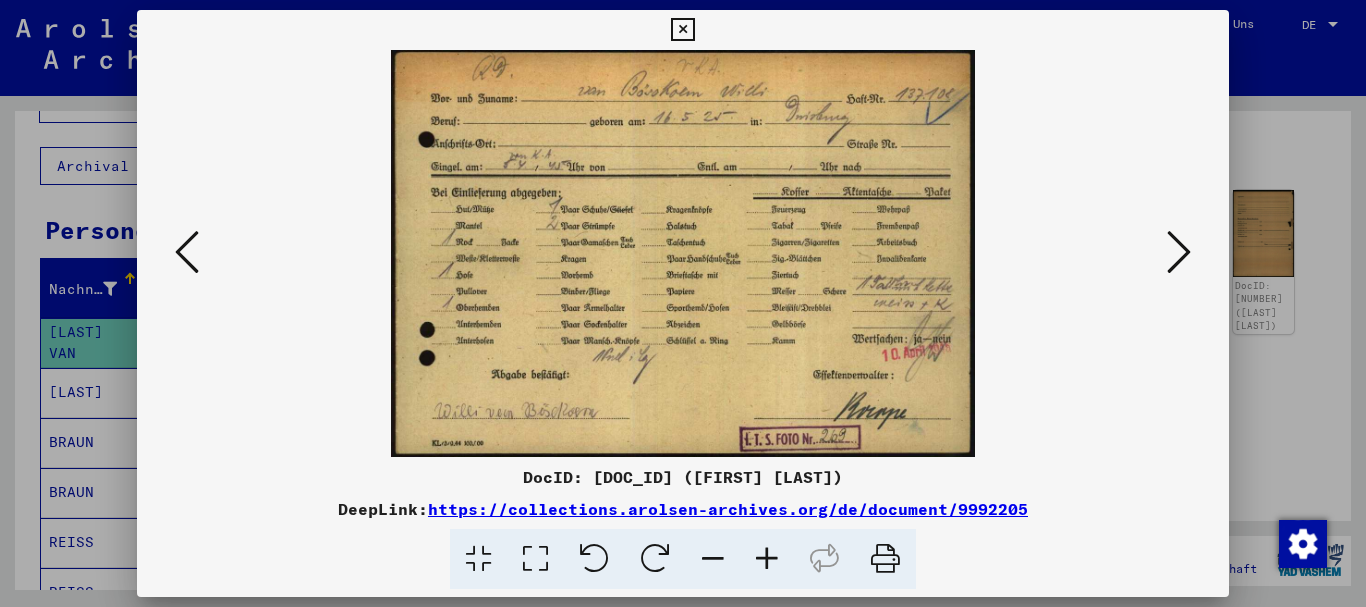 click at bounding box center [1179, 252] 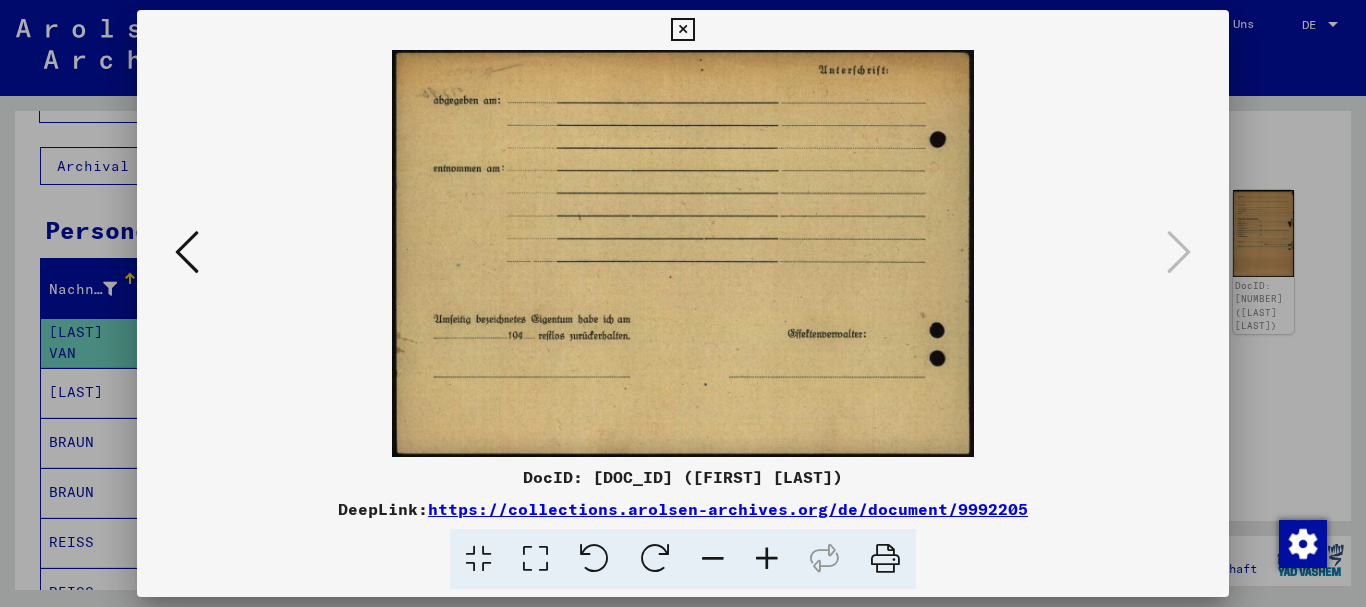 click at bounding box center (683, 303) 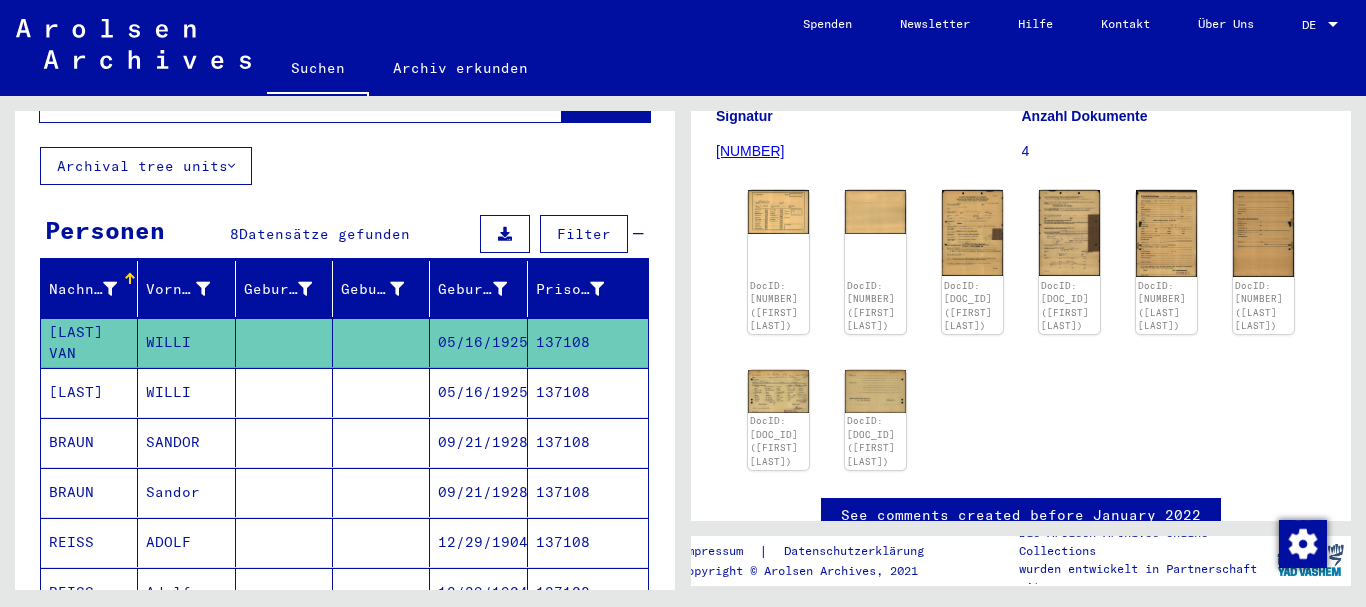 click at bounding box center [284, 442] 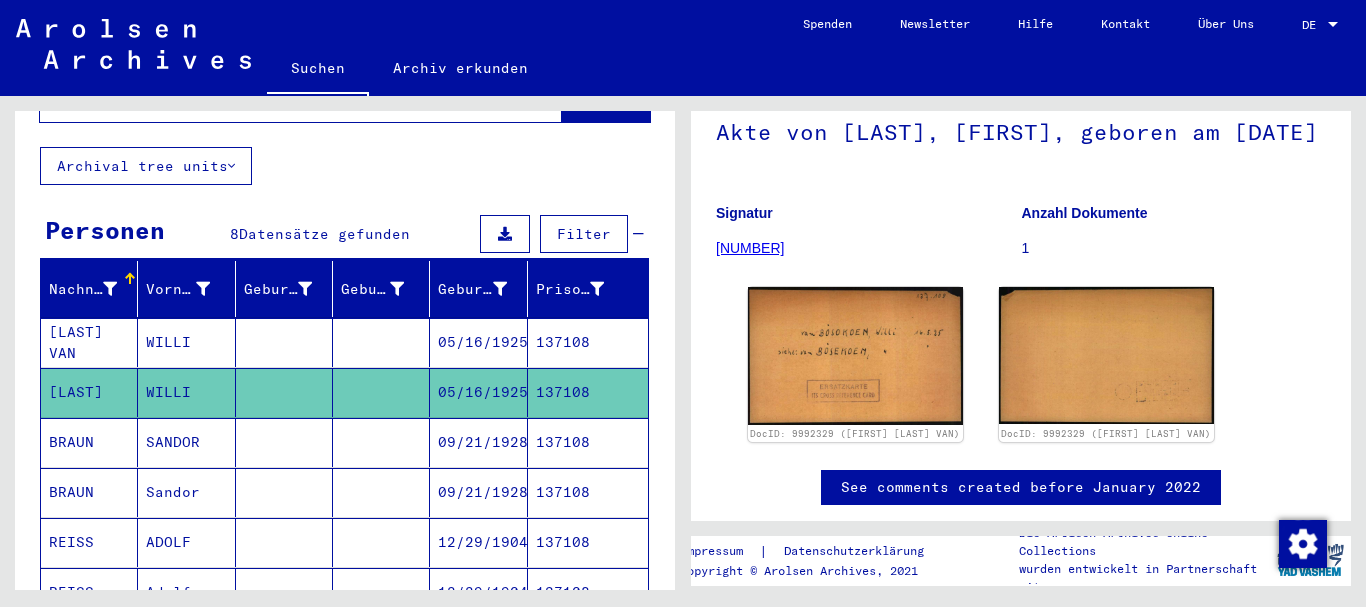 scroll, scrollTop: 256, scrollLeft: 0, axis: vertical 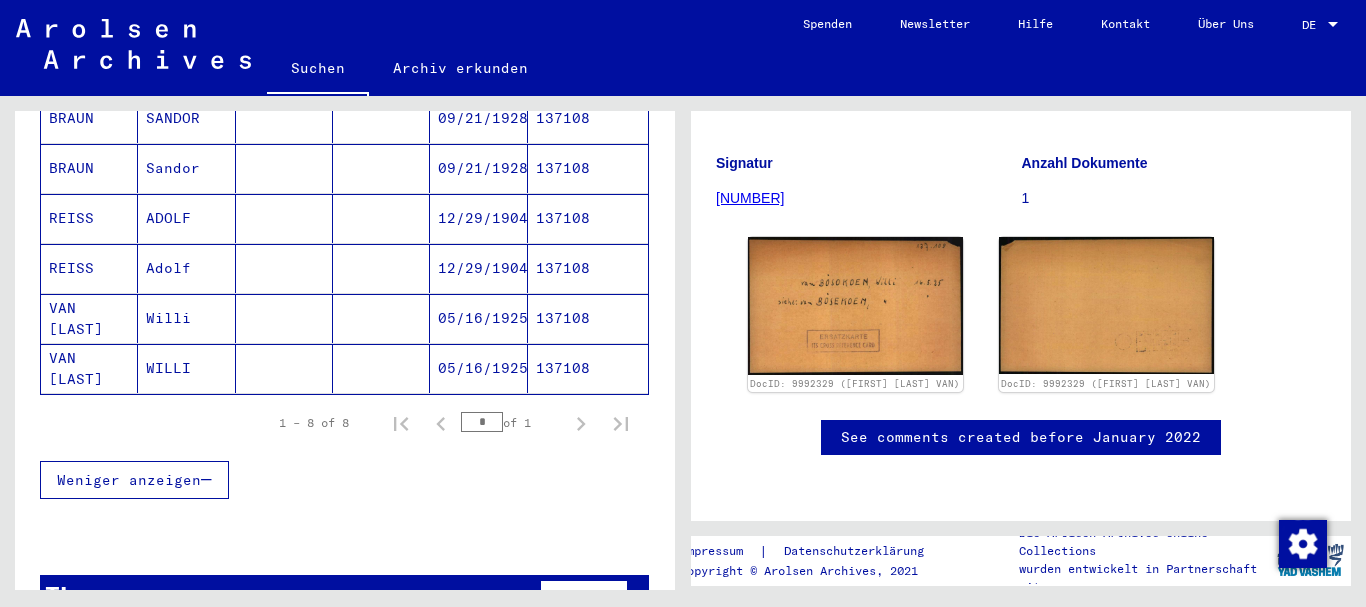 click on "VAN [LAST]" at bounding box center [89, 368] 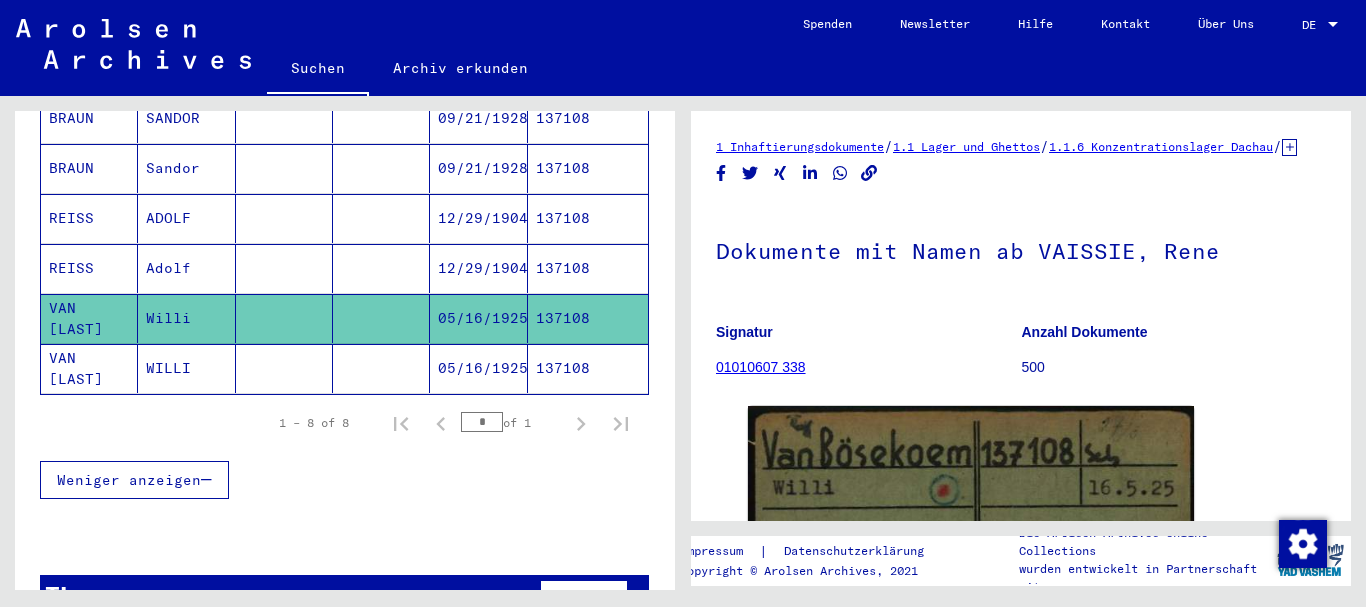 scroll, scrollTop: 216, scrollLeft: 0, axis: vertical 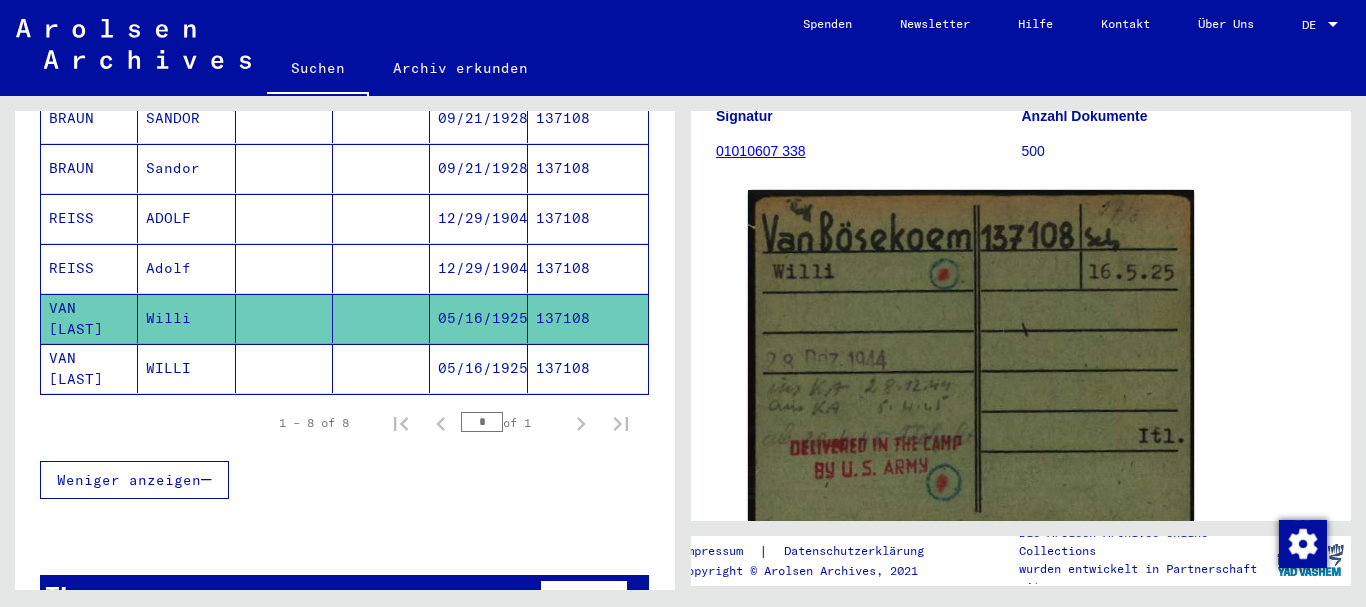click 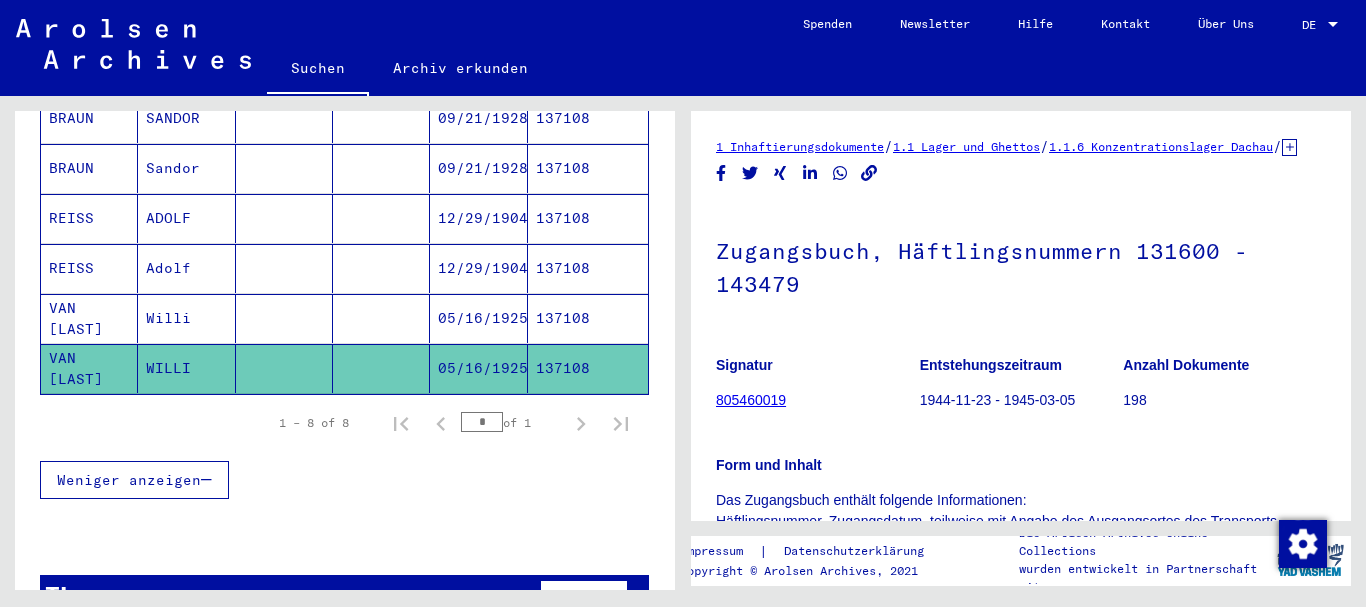 scroll, scrollTop: 432, scrollLeft: 0, axis: vertical 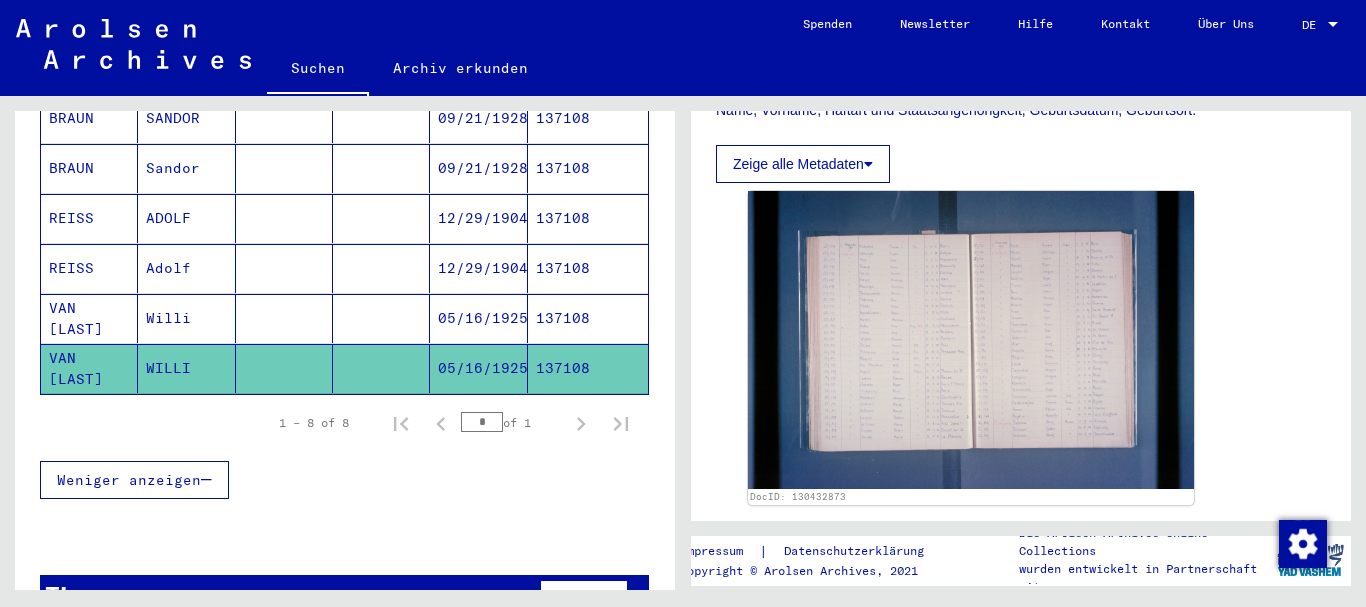 click on "Willi" at bounding box center (186, 368) 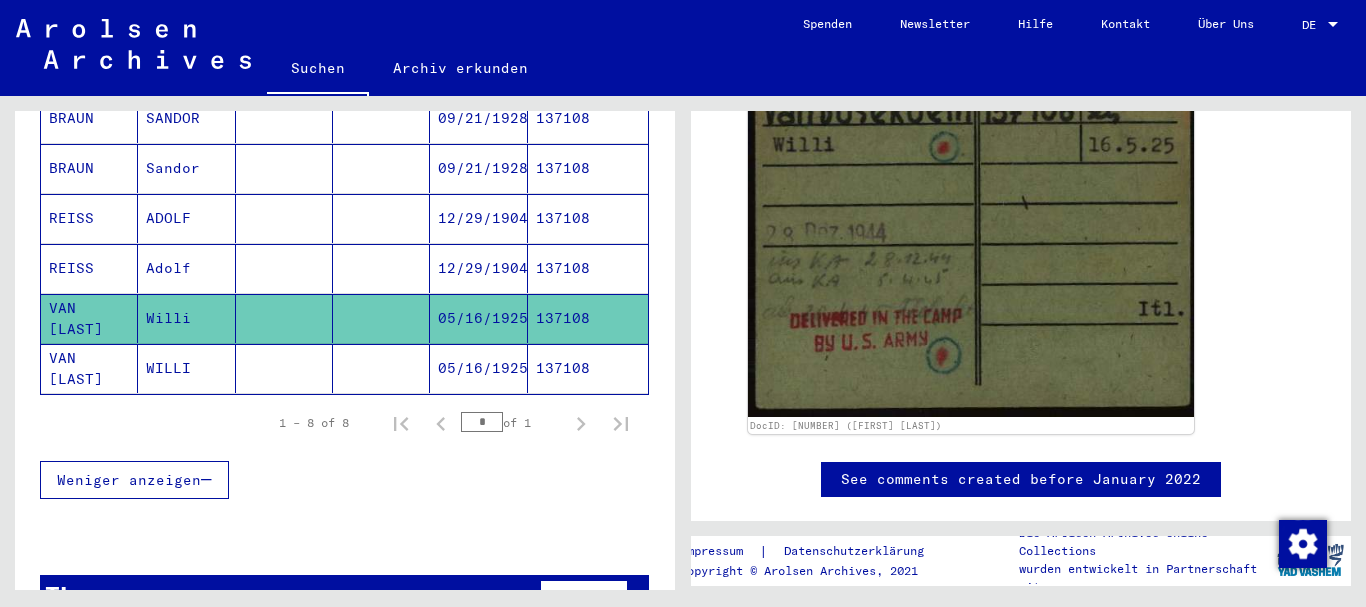 scroll, scrollTop: 216, scrollLeft: 0, axis: vertical 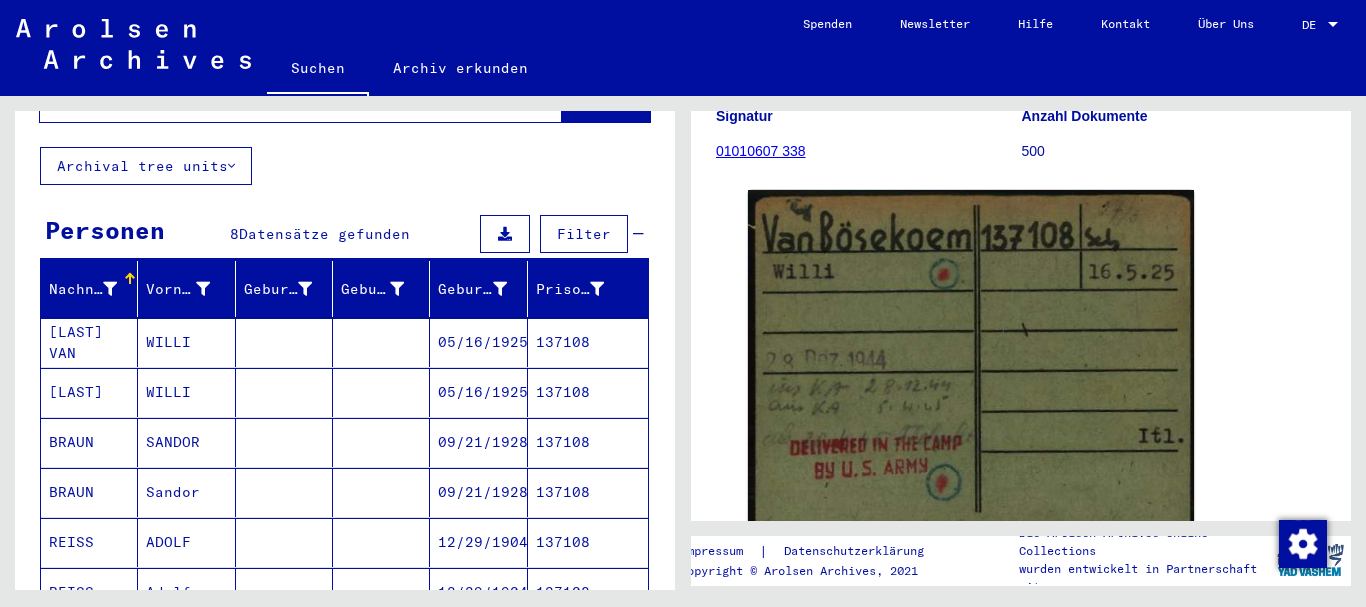 click on "WILLI" at bounding box center (186, 442) 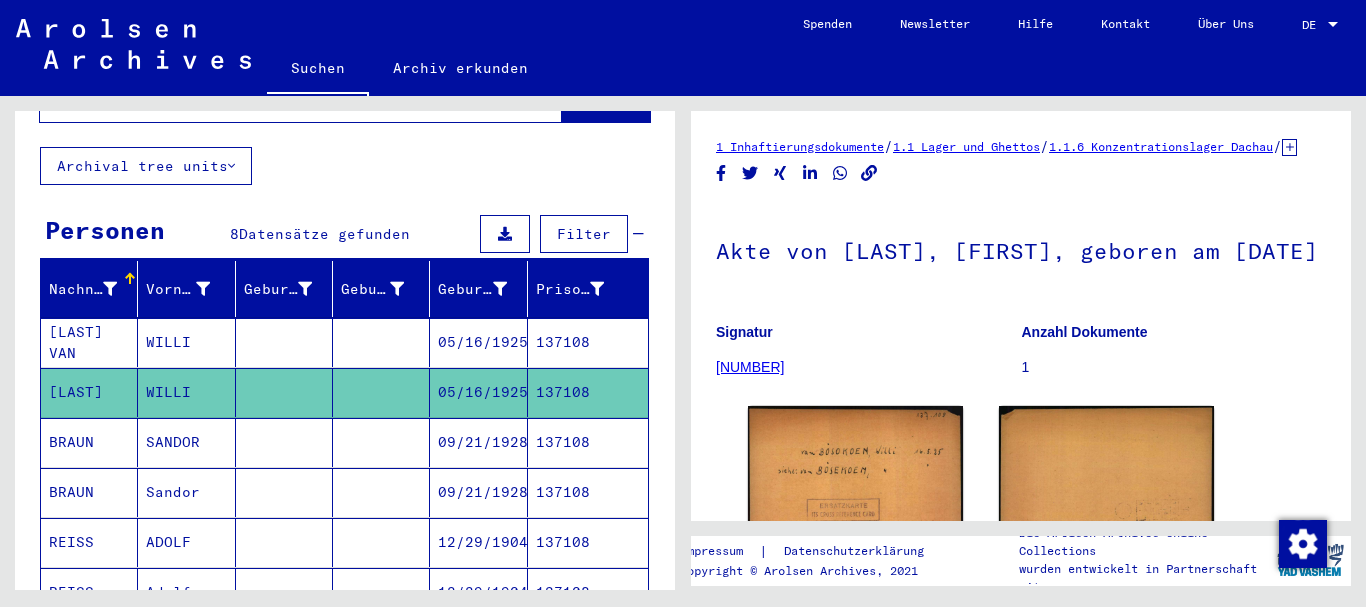 scroll, scrollTop: 256, scrollLeft: 0, axis: vertical 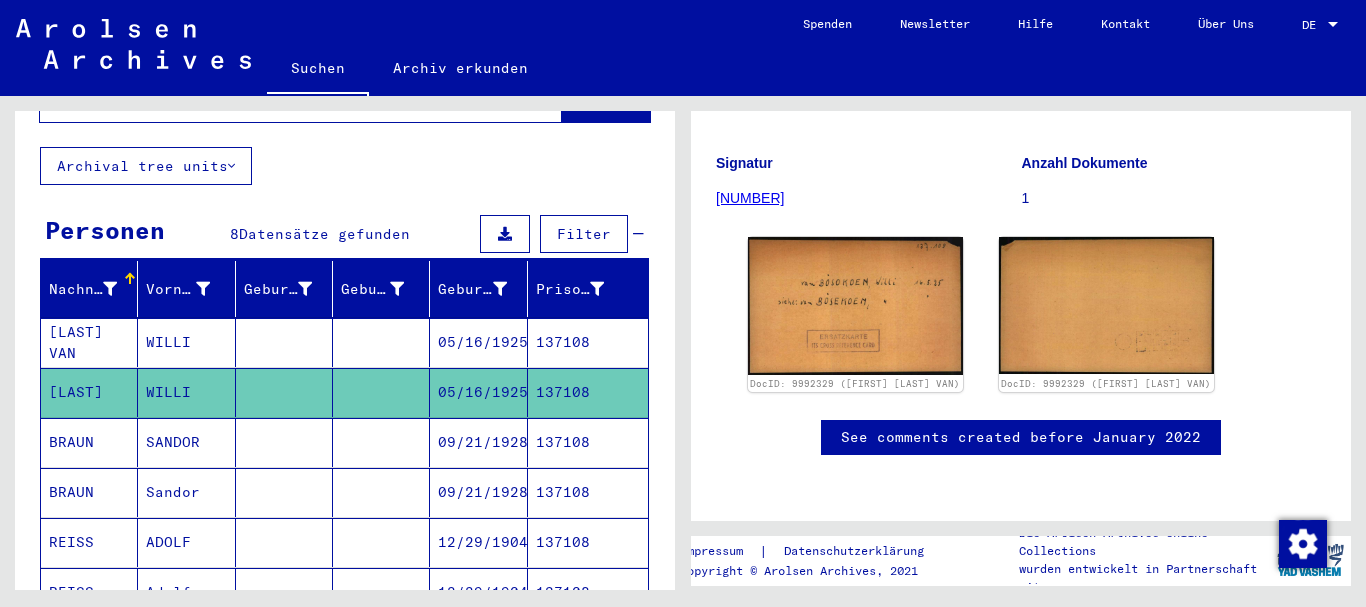 click at bounding box center [284, 392] 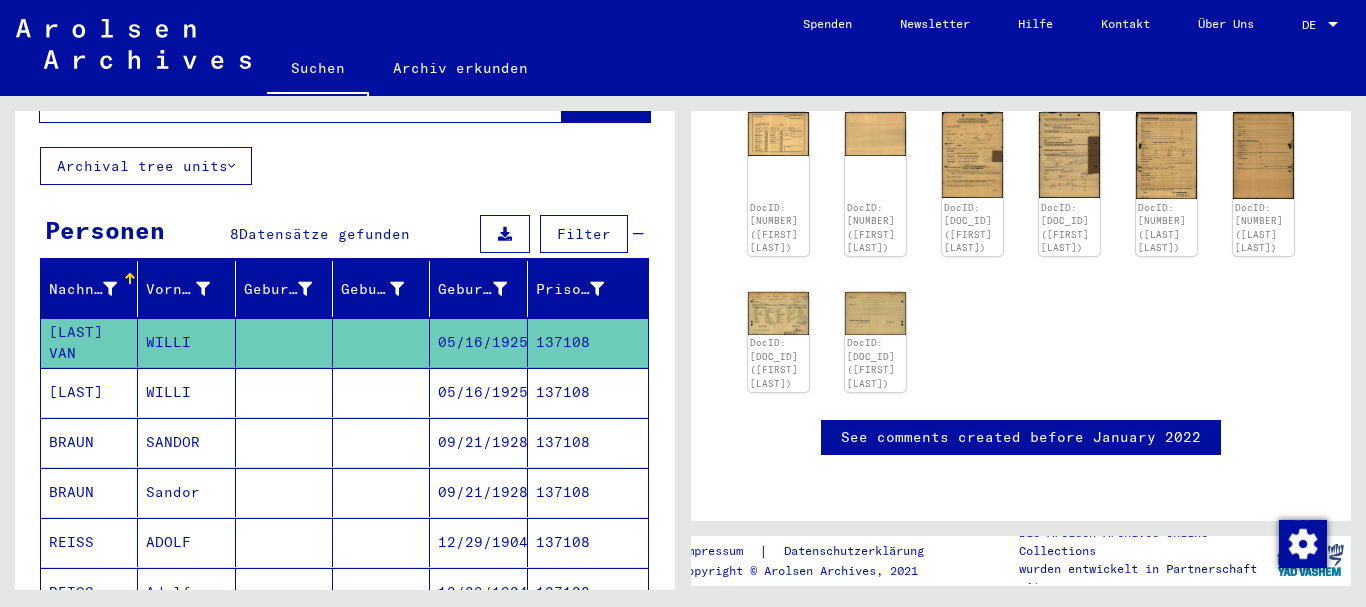 scroll, scrollTop: 300, scrollLeft: 0, axis: vertical 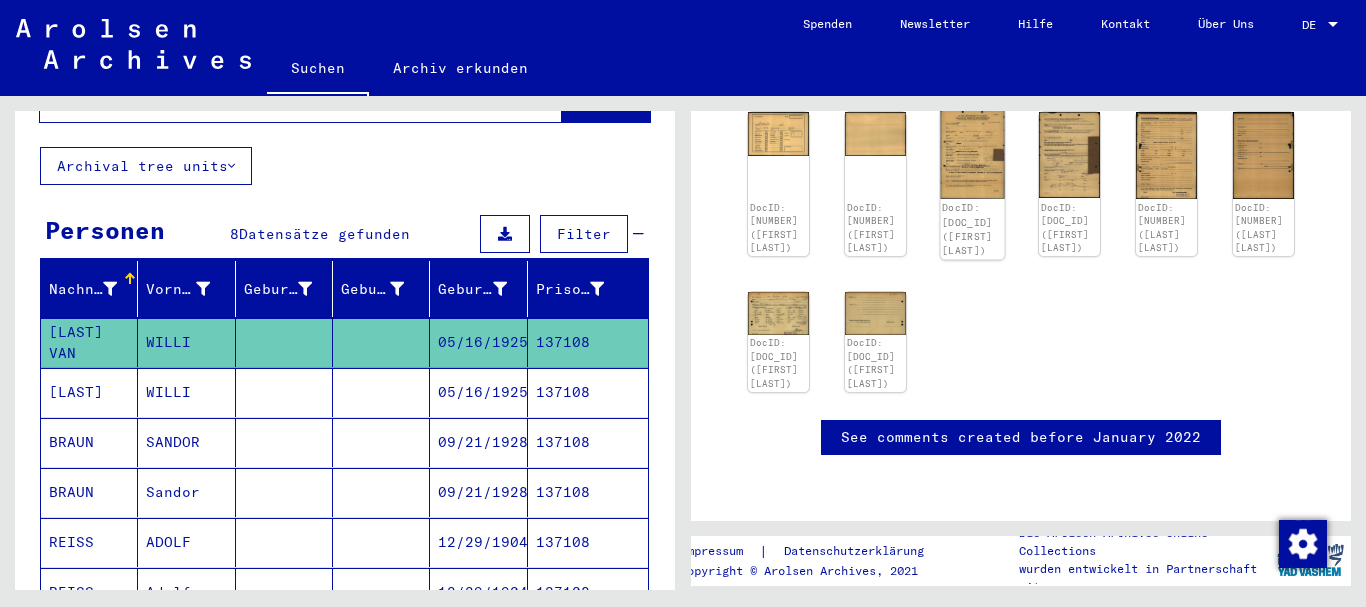 click 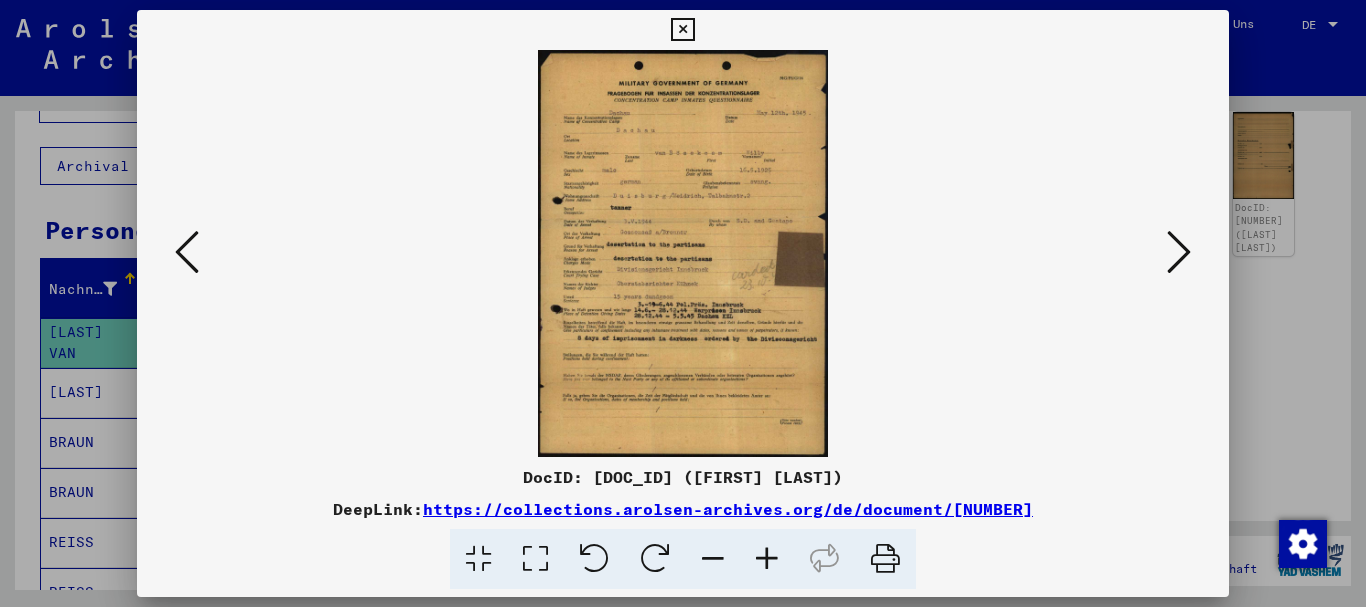 click at bounding box center (767, 559) 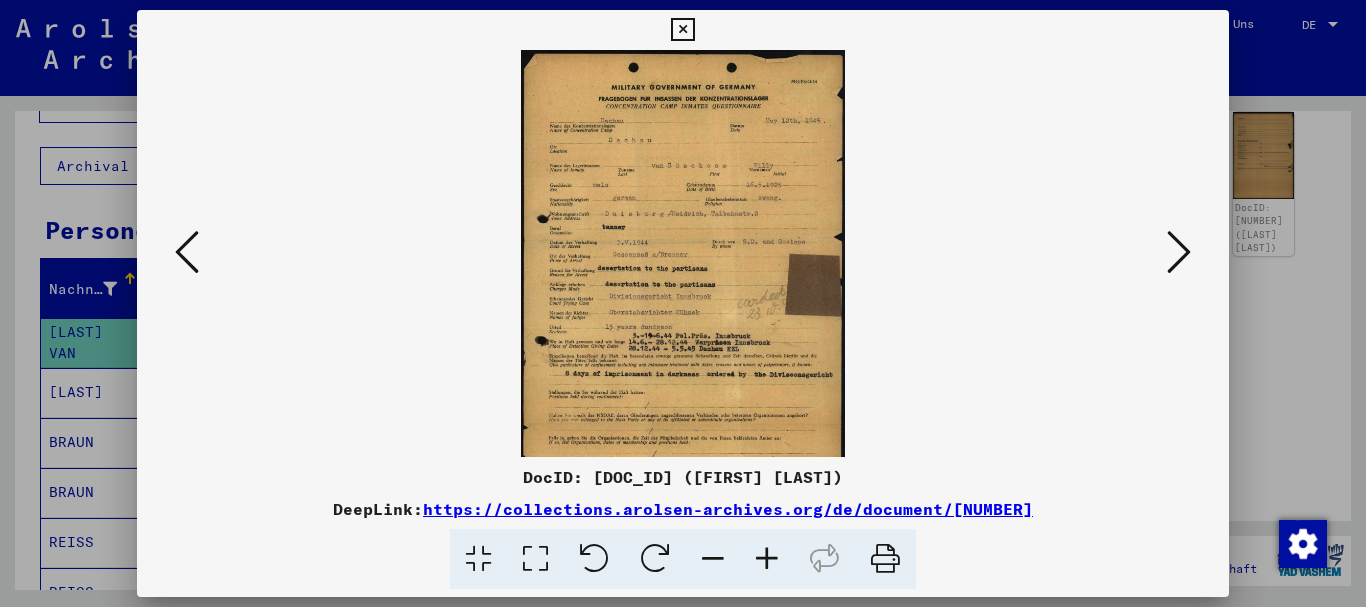 click at bounding box center [767, 559] 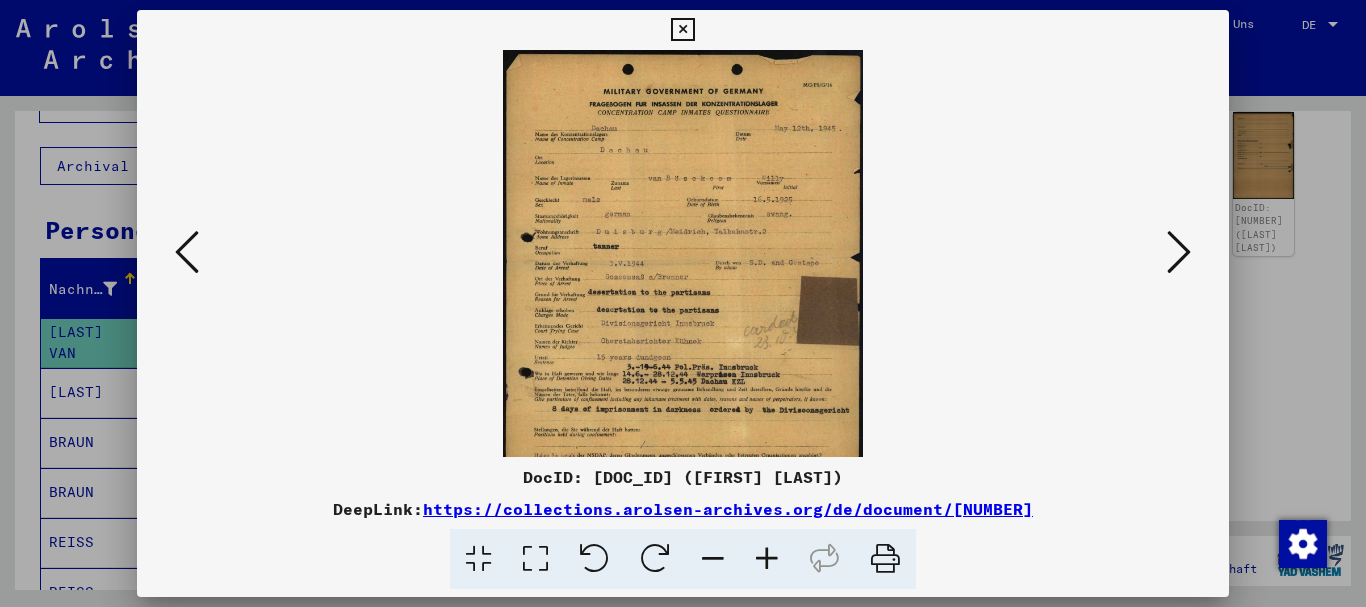 click at bounding box center (767, 559) 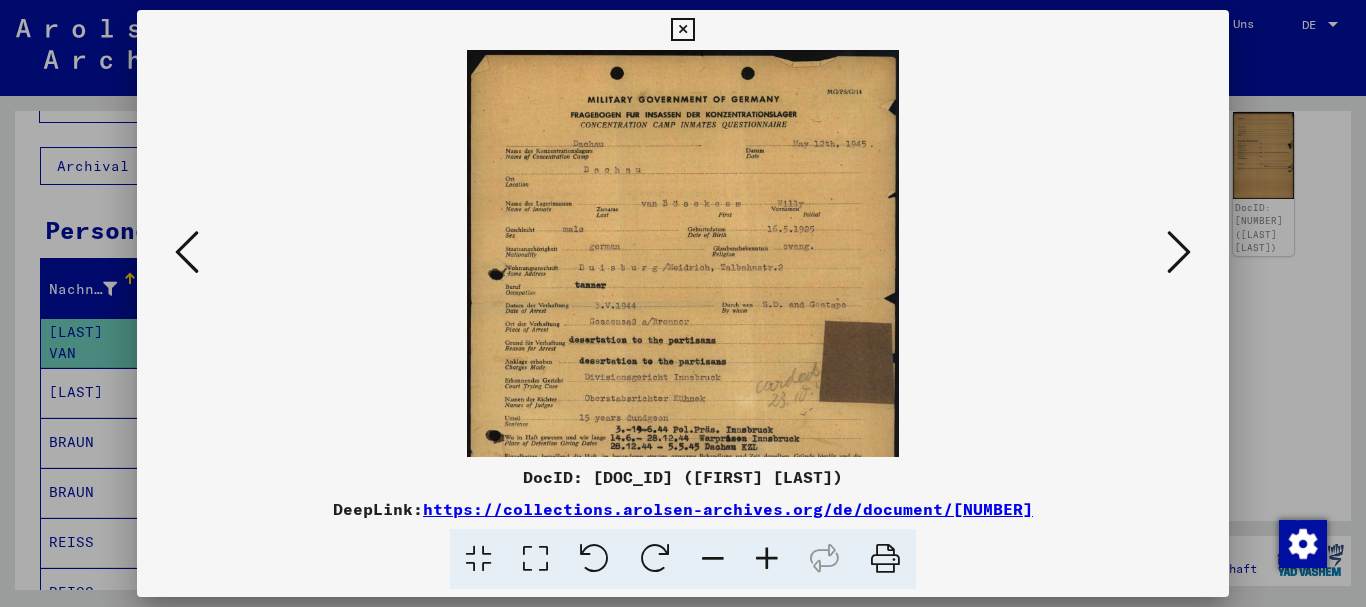 click at bounding box center [767, 559] 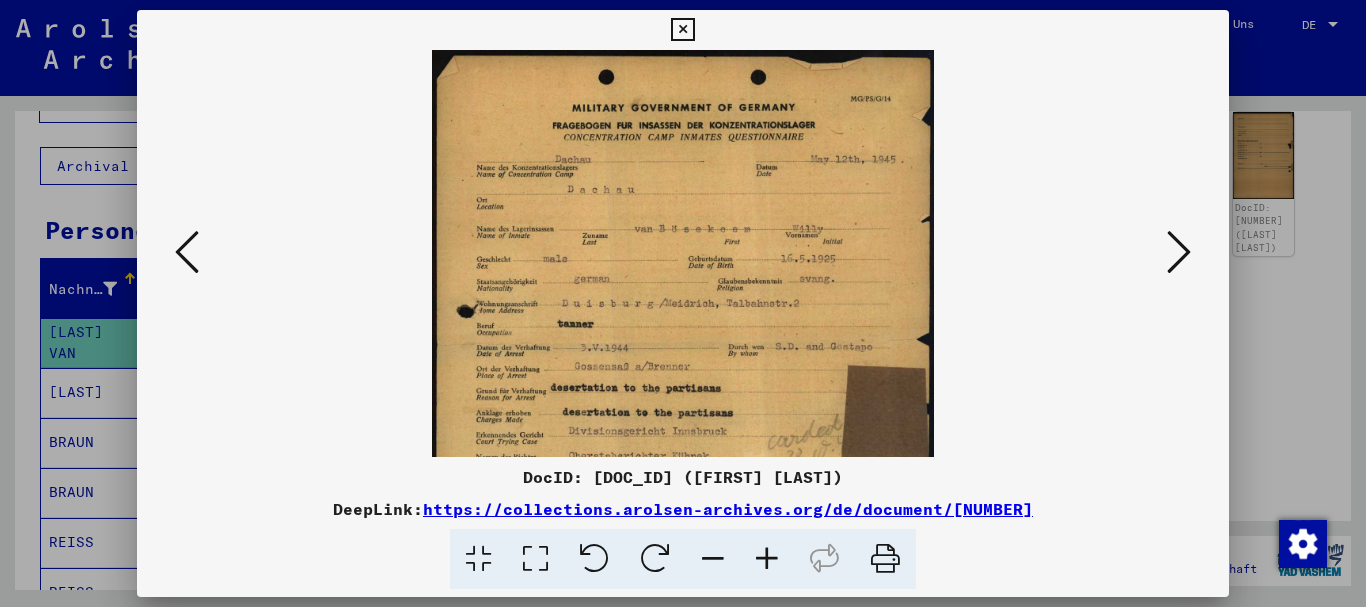 click at bounding box center [767, 559] 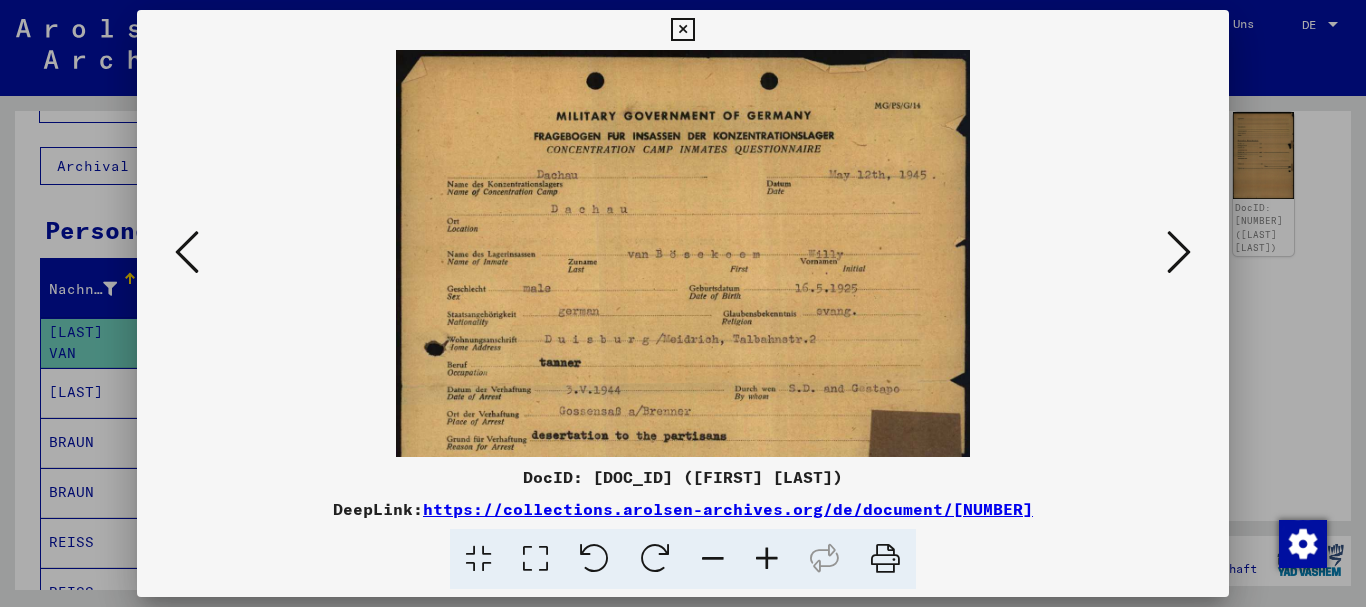 click at bounding box center [767, 559] 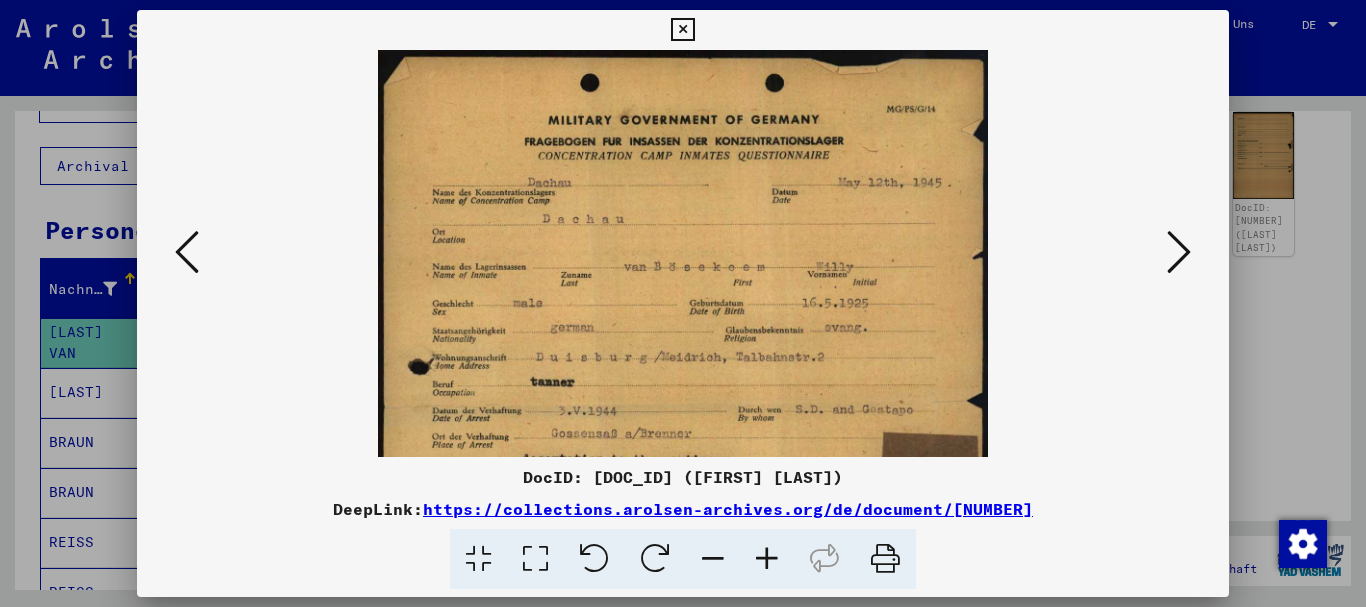 click at bounding box center (767, 559) 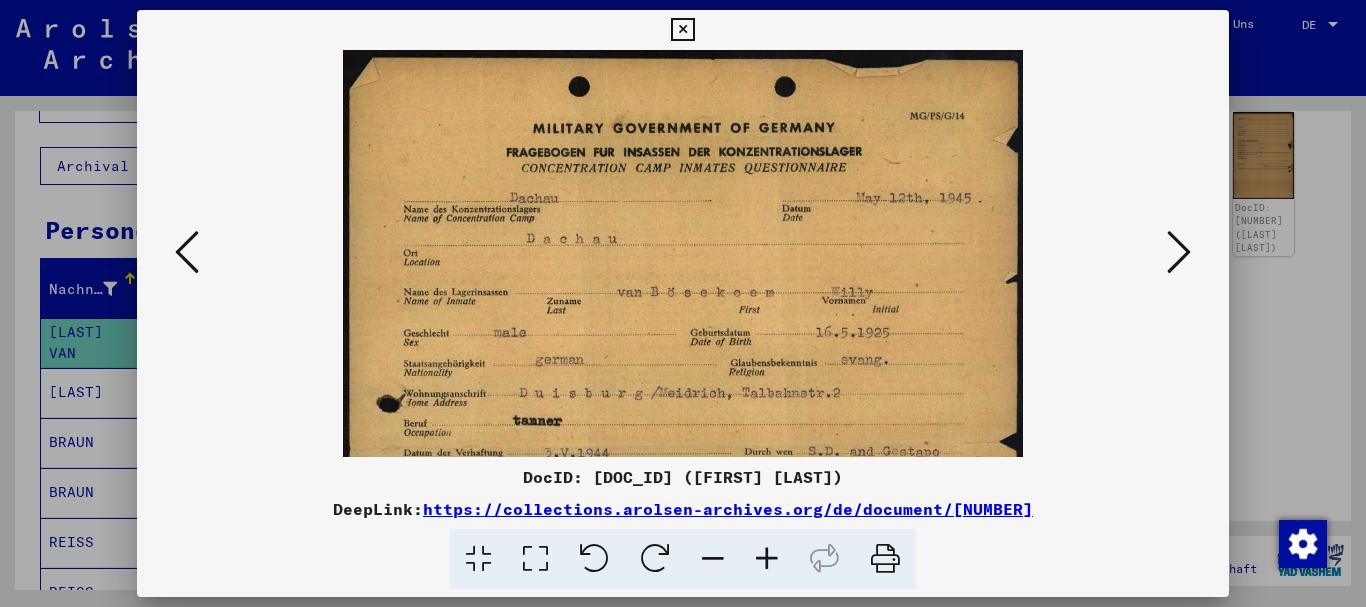 click at bounding box center [767, 559] 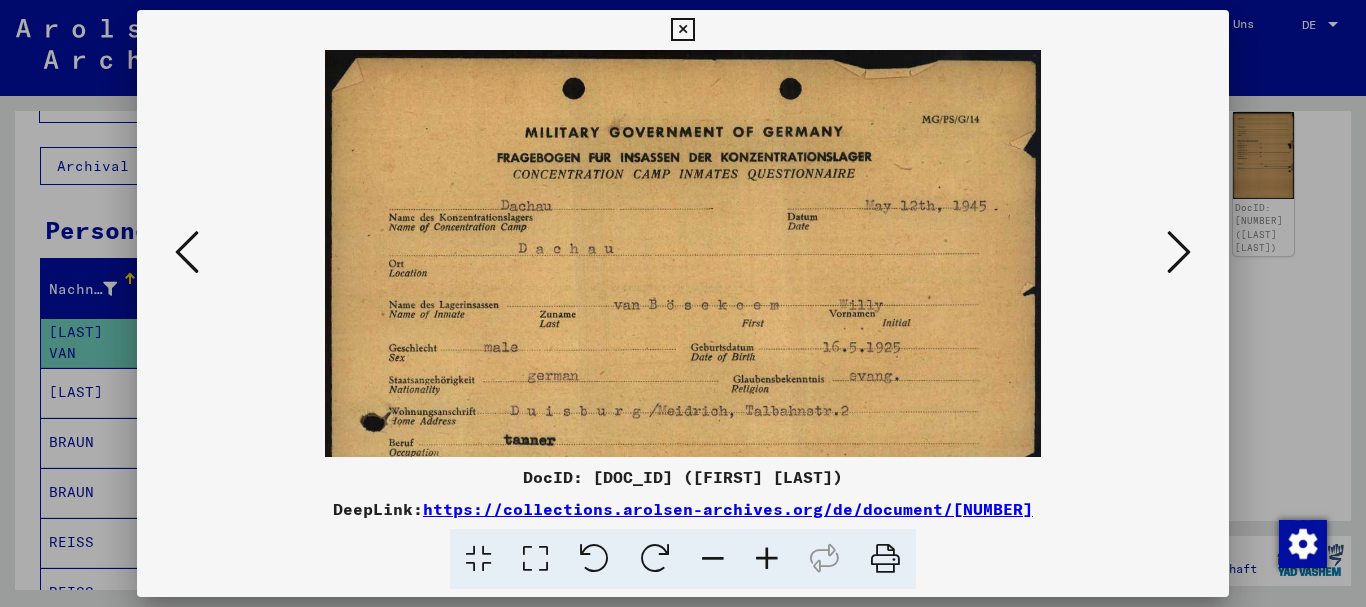click at bounding box center (767, 559) 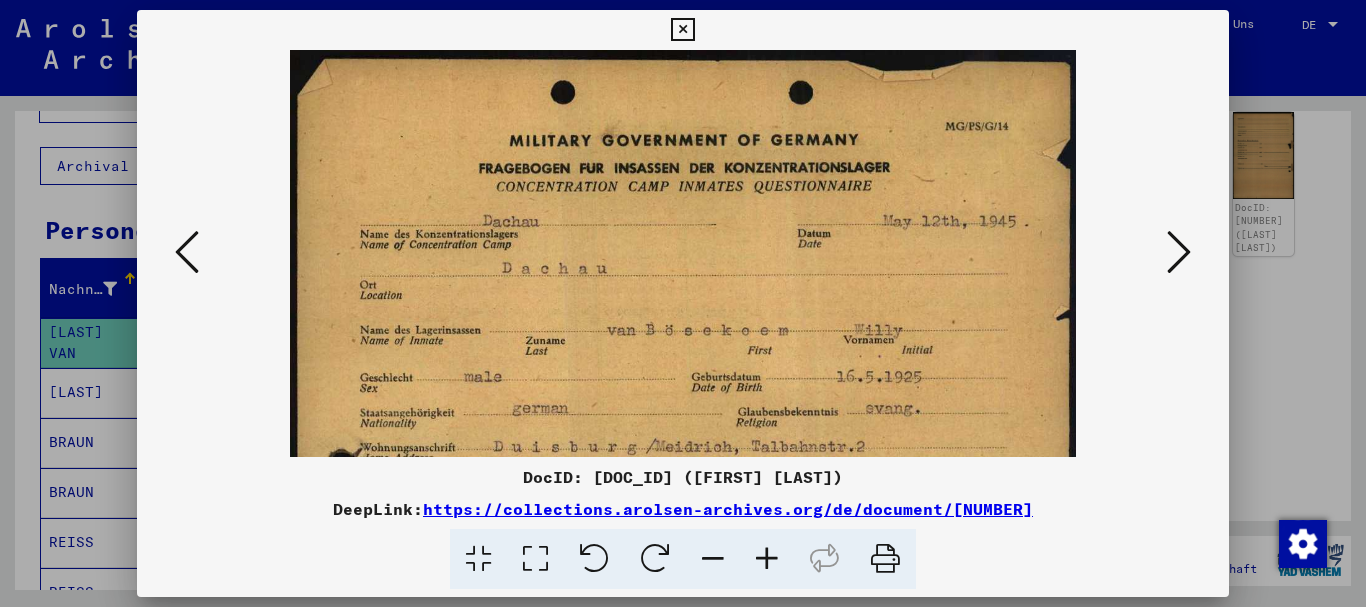 click at bounding box center [767, 559] 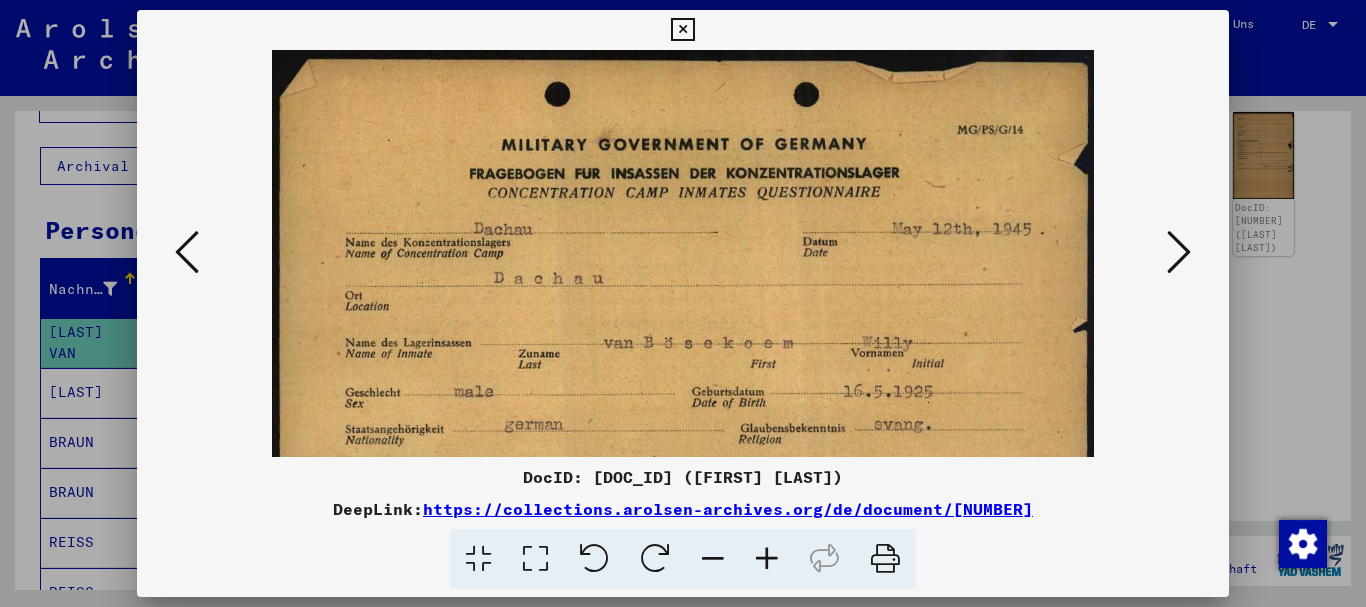 click at bounding box center (767, 559) 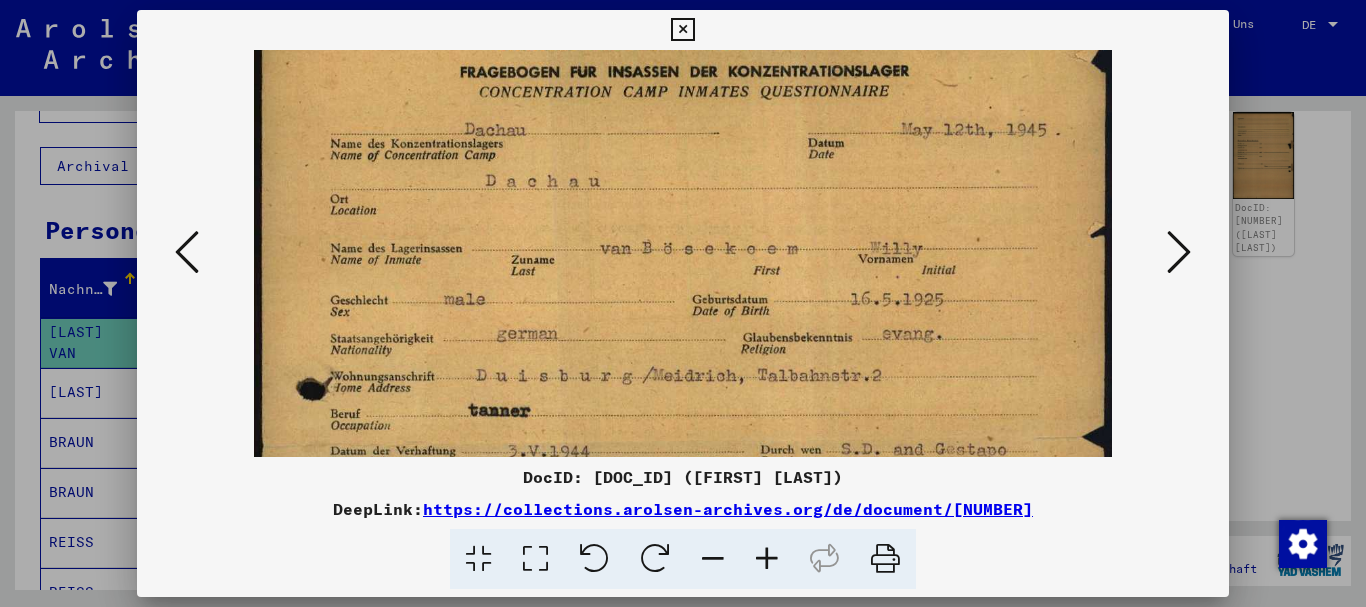 scroll, scrollTop: 145, scrollLeft: 0, axis: vertical 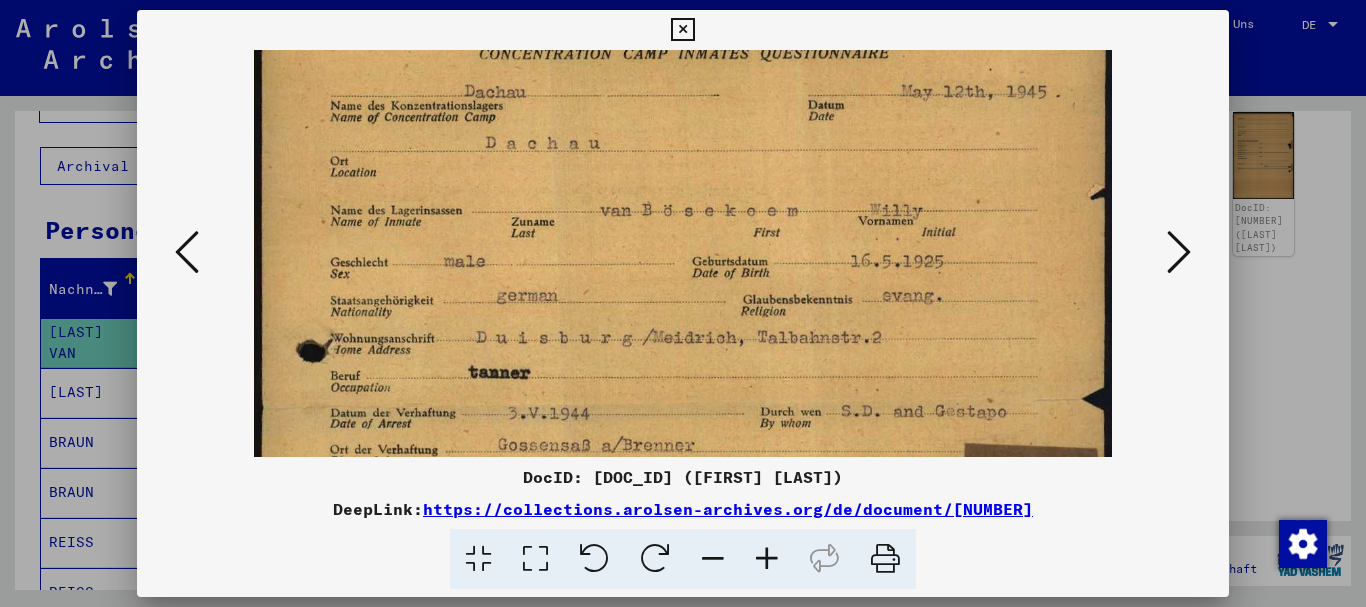 drag, startPoint x: 709, startPoint y: 277, endPoint x: 694, endPoint y: 239, distance: 40.853397 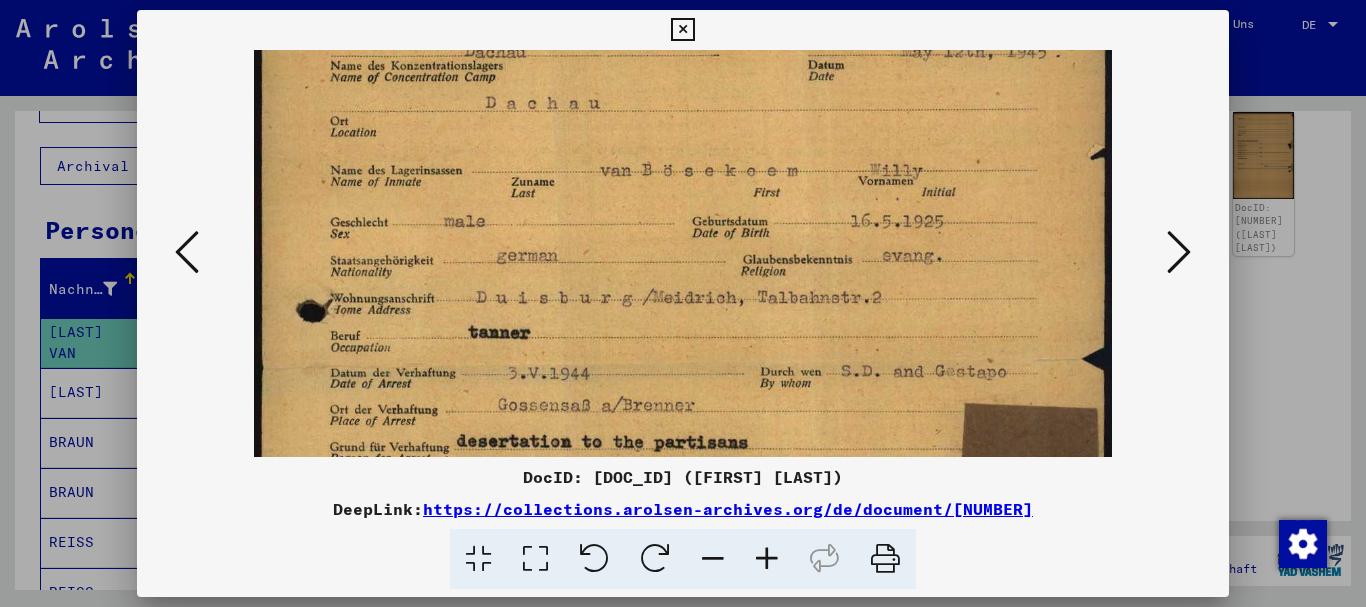 drag, startPoint x: 676, startPoint y: 380, endPoint x: 669, endPoint y: 340, distance: 40.60788 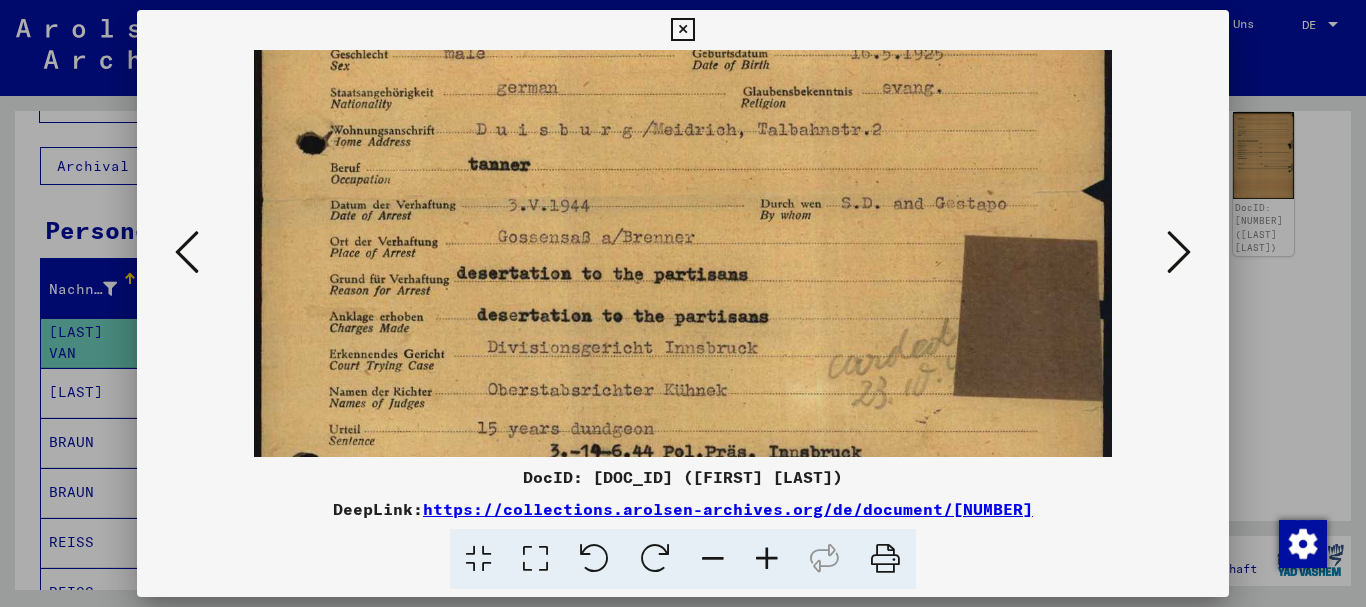 drag, startPoint x: 740, startPoint y: 388, endPoint x: 696, endPoint y: 217, distance: 176.5701 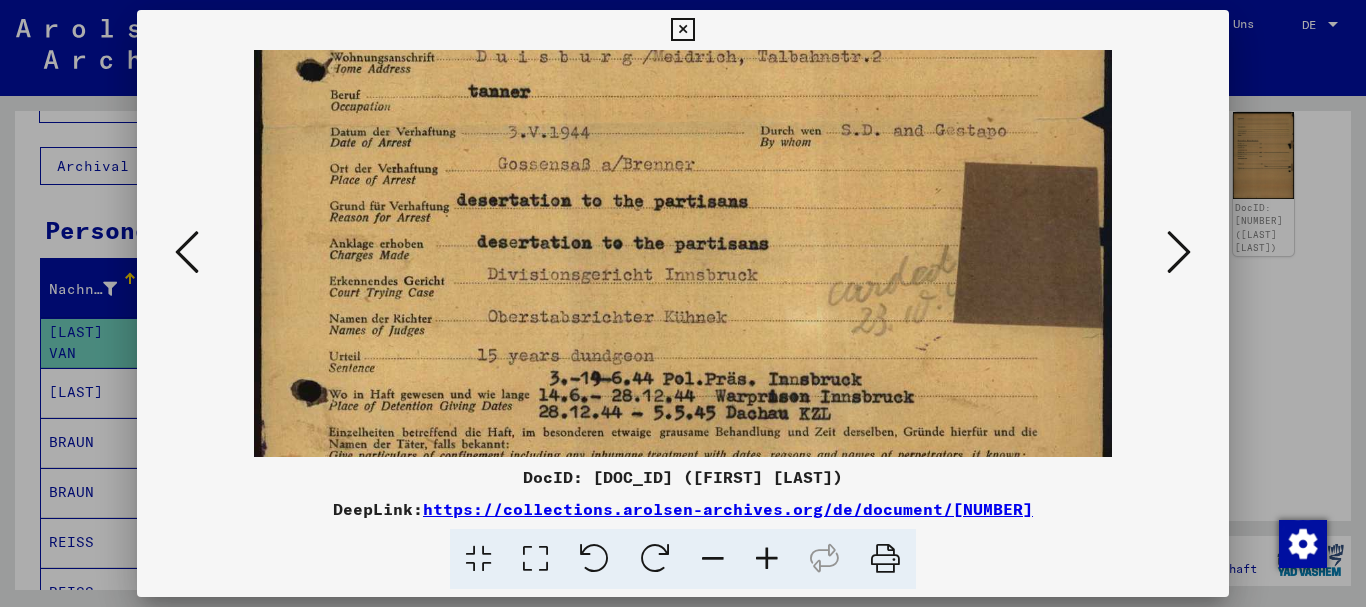 scroll, scrollTop: 471, scrollLeft: 0, axis: vertical 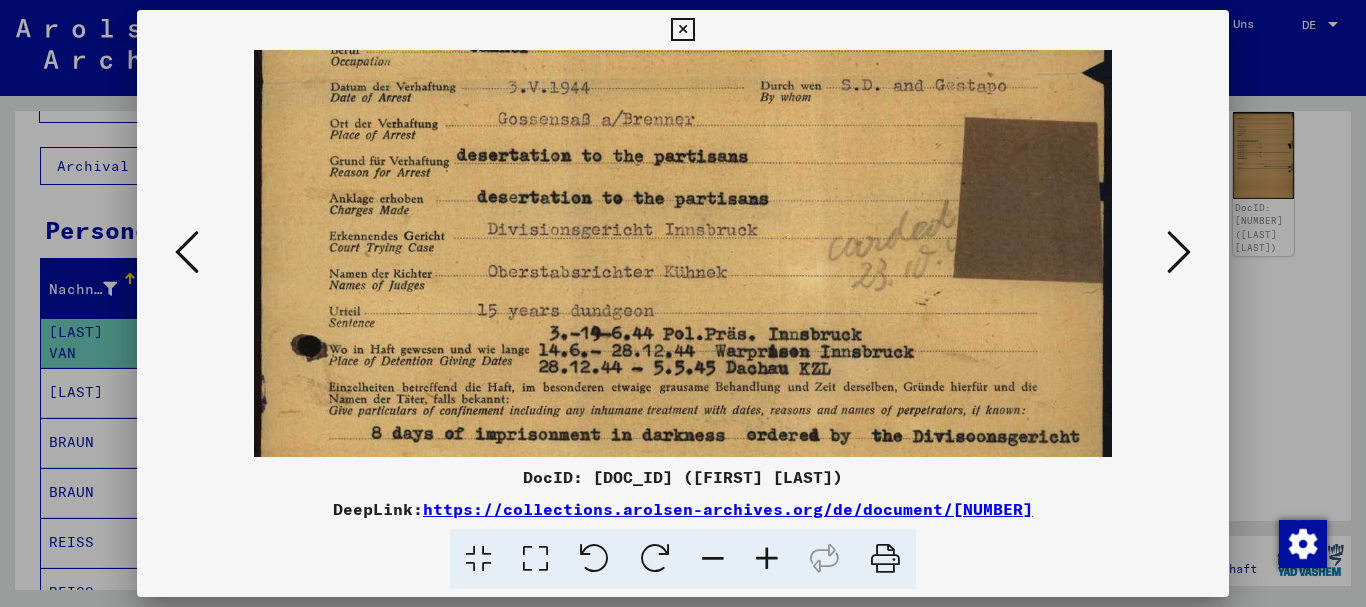 drag, startPoint x: 802, startPoint y: 309, endPoint x: 802, endPoint y: 264, distance: 45 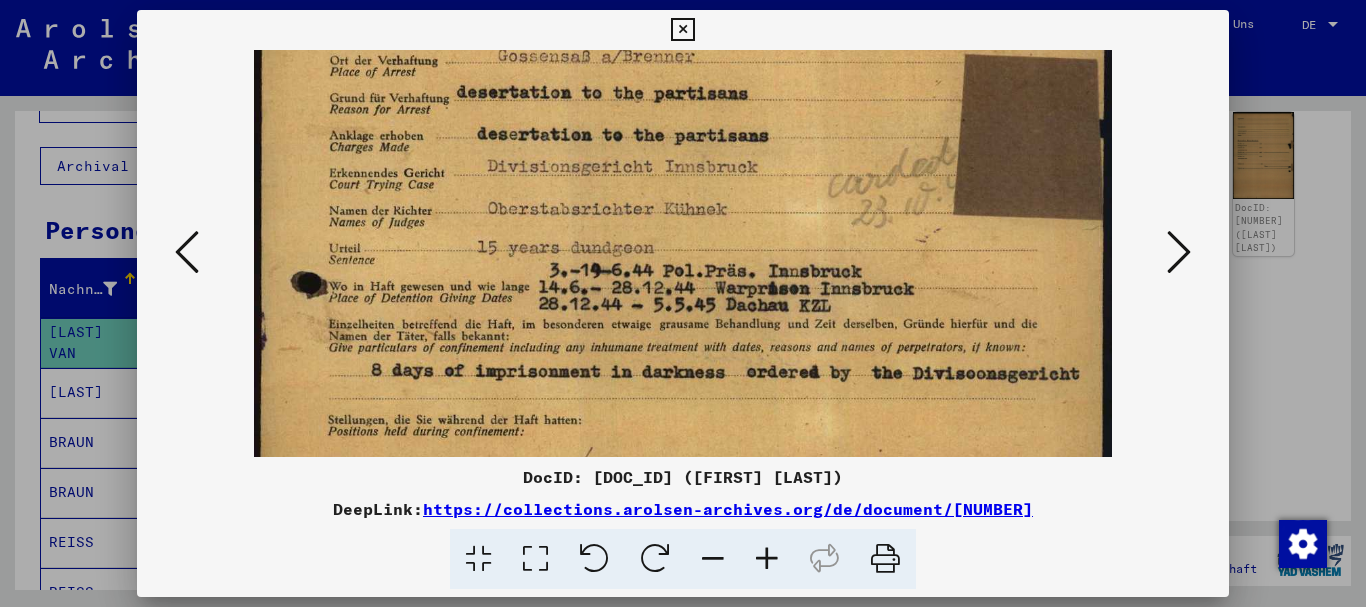 drag, startPoint x: 651, startPoint y: 372, endPoint x: 632, endPoint y: 328, distance: 47.92703 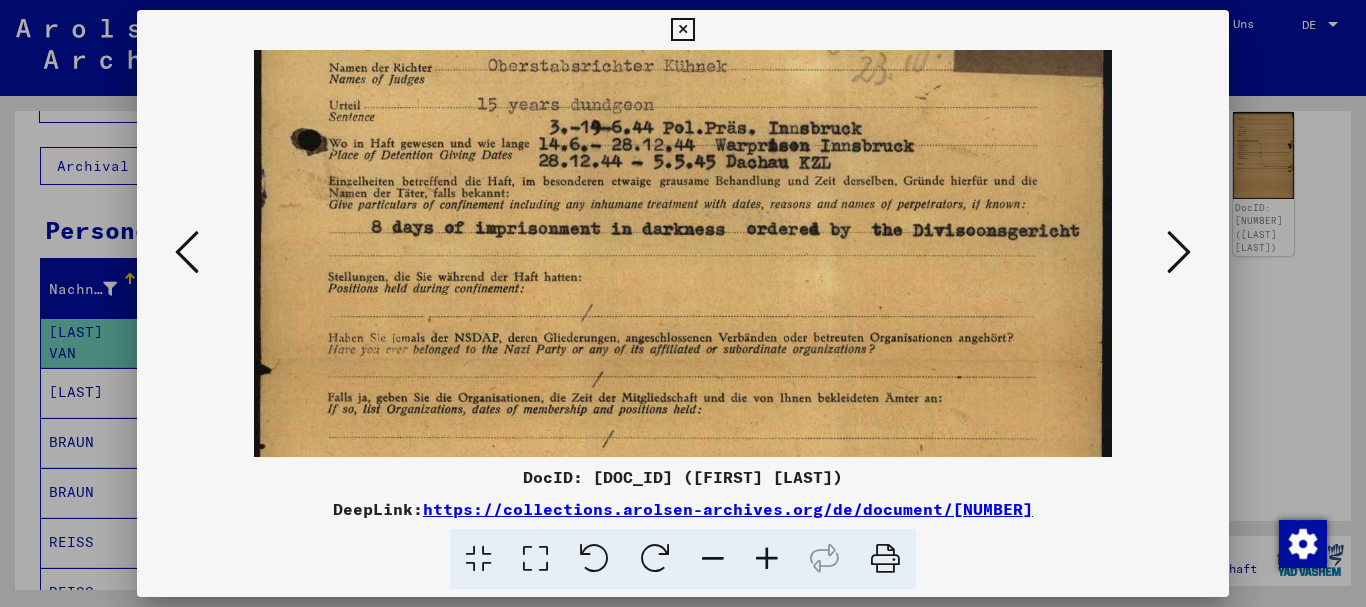 drag, startPoint x: 751, startPoint y: 416, endPoint x: 695, endPoint y: 205, distance: 218.30484 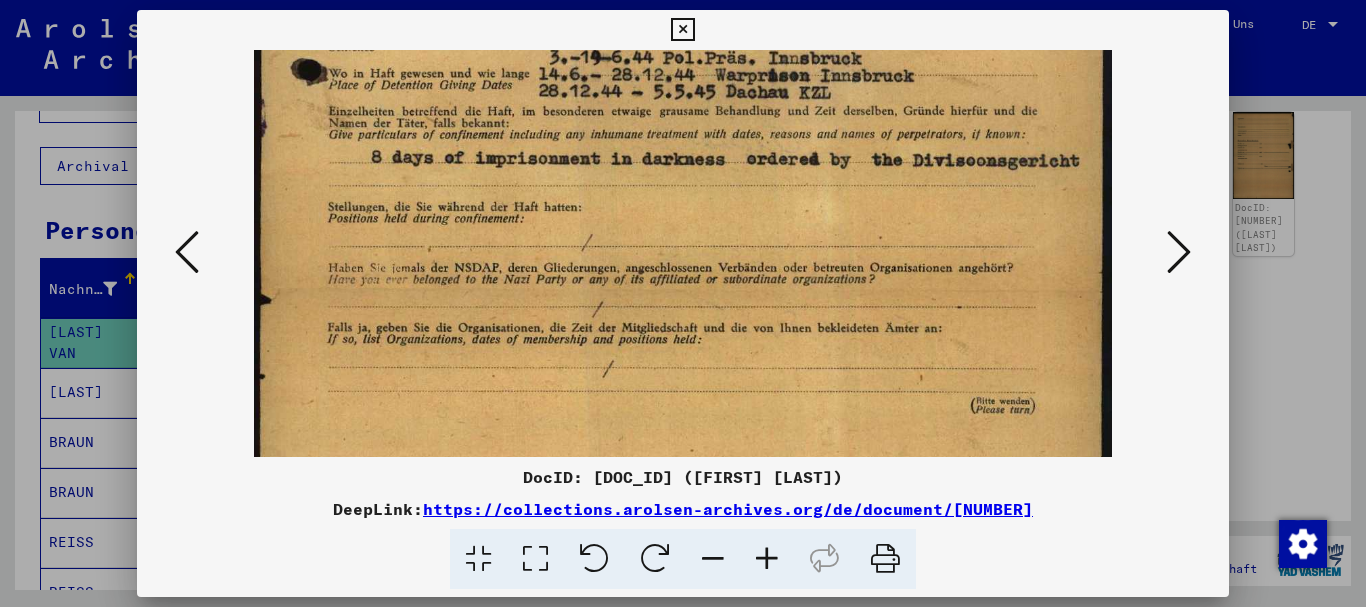 drag, startPoint x: 742, startPoint y: 86, endPoint x: 736, endPoint y: 359, distance: 273.06592 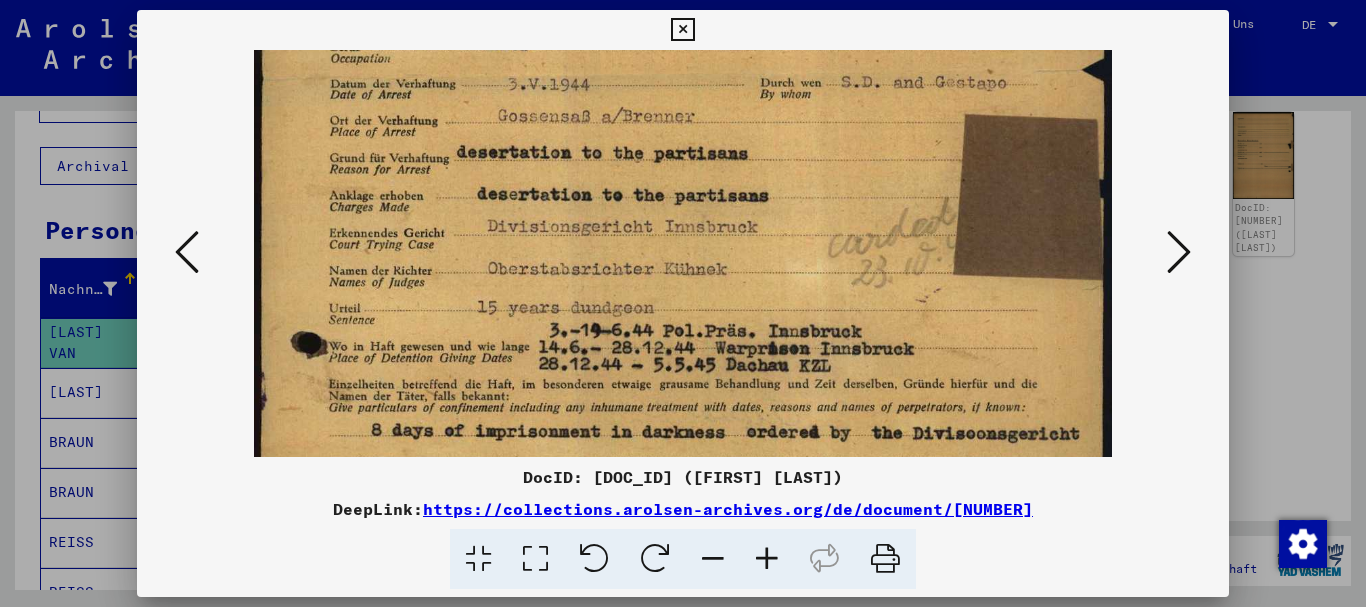 scroll, scrollTop: 343, scrollLeft: 0, axis: vertical 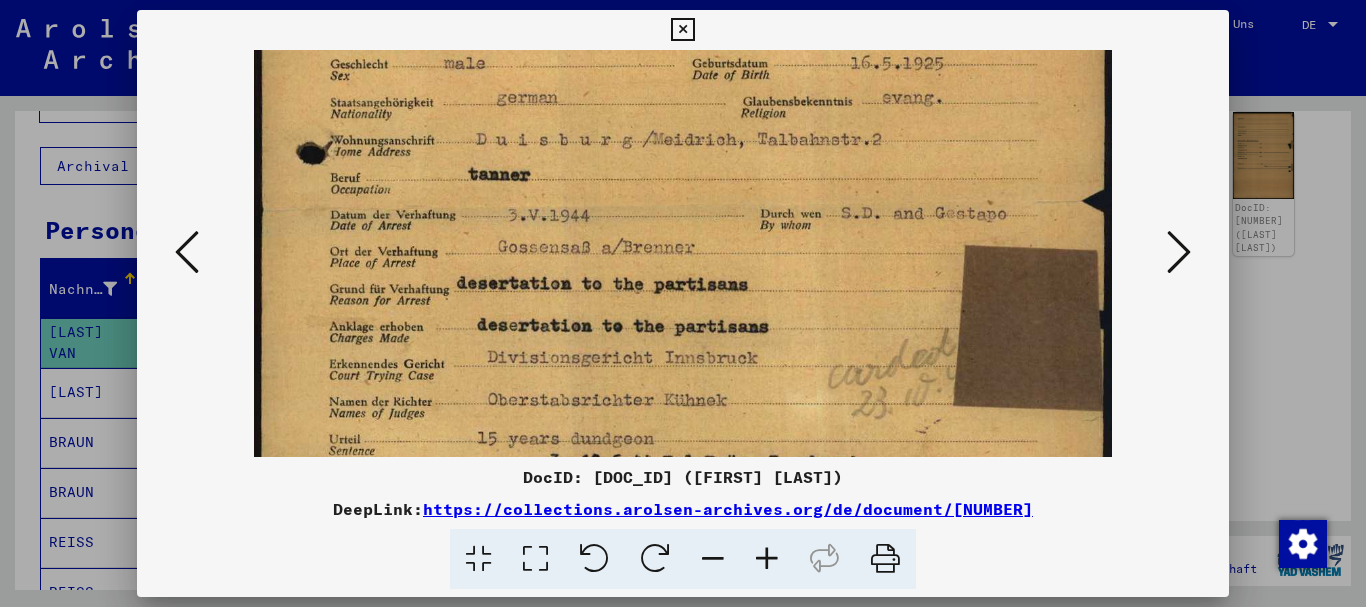 drag, startPoint x: 520, startPoint y: 167, endPoint x: 529, endPoint y: 298, distance: 131.30879 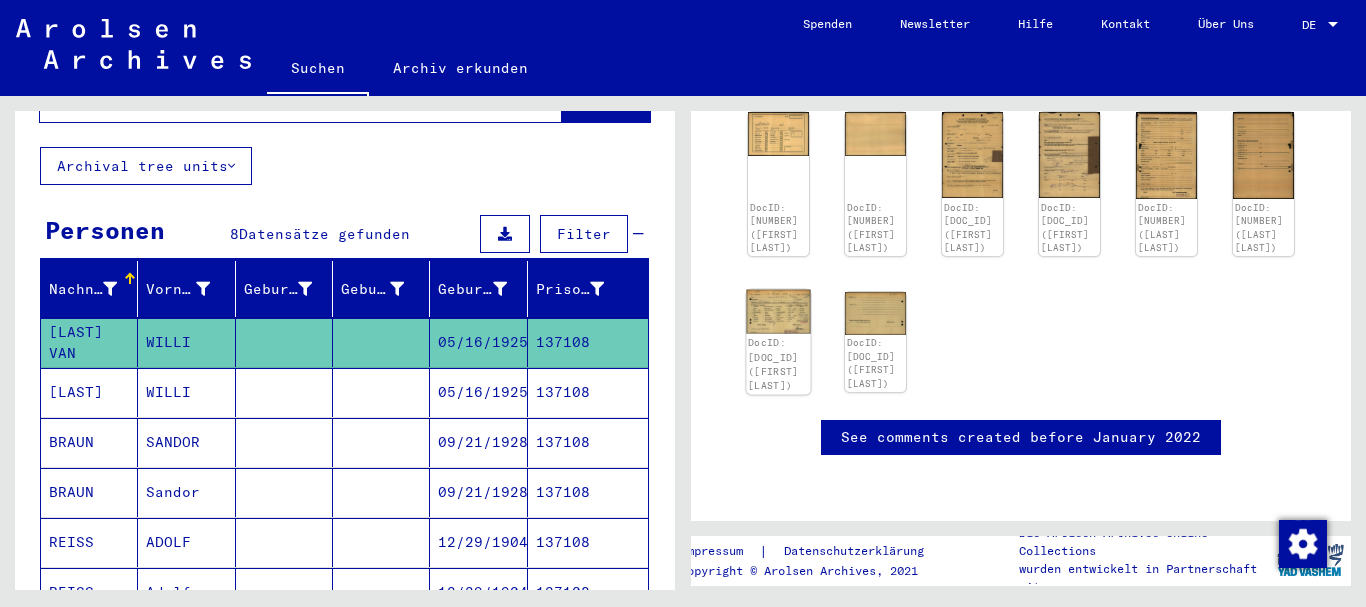 click 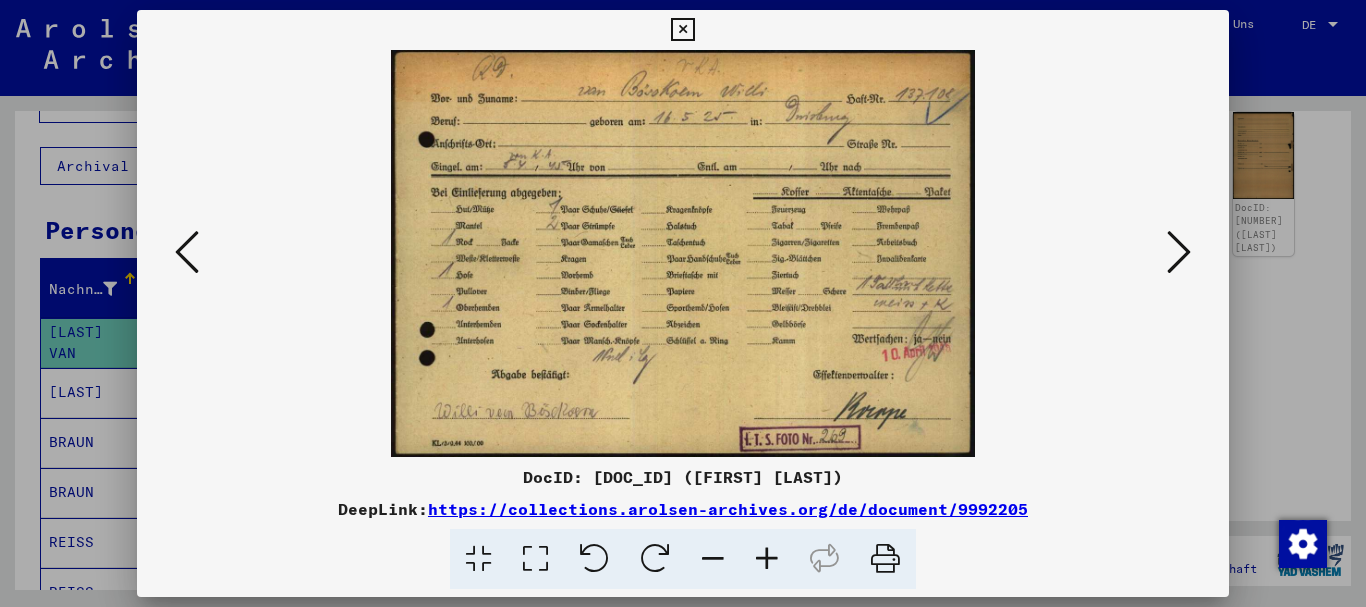 click at bounding box center (1179, 252) 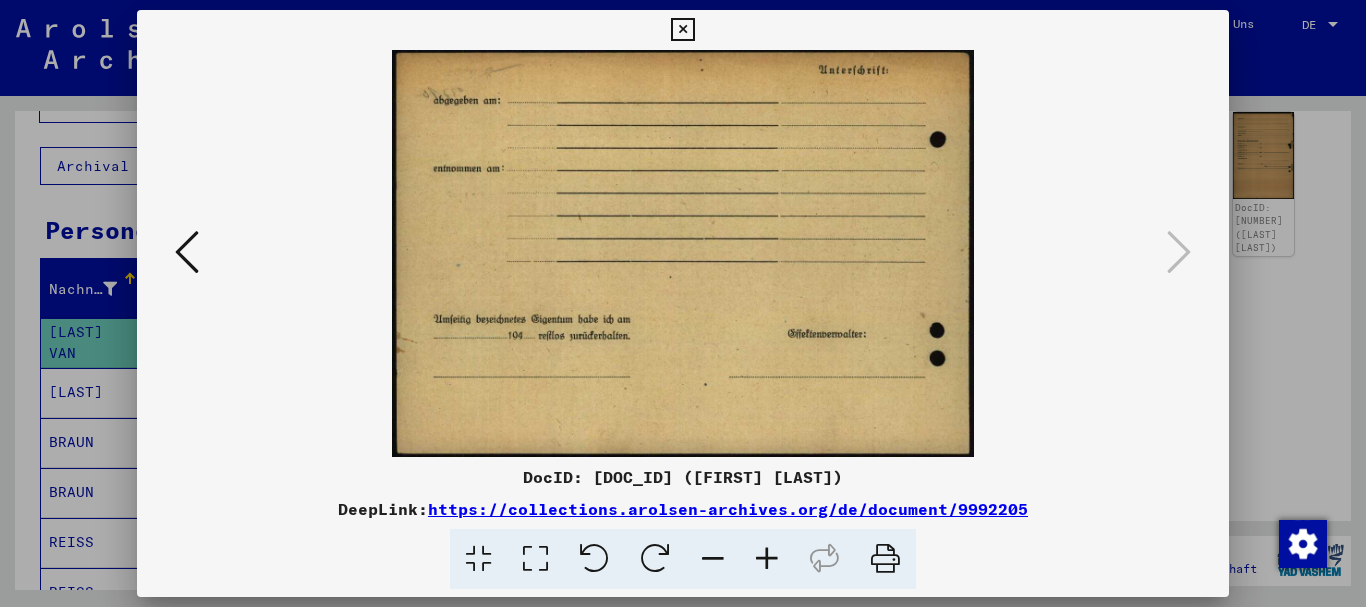 click at bounding box center [683, 303] 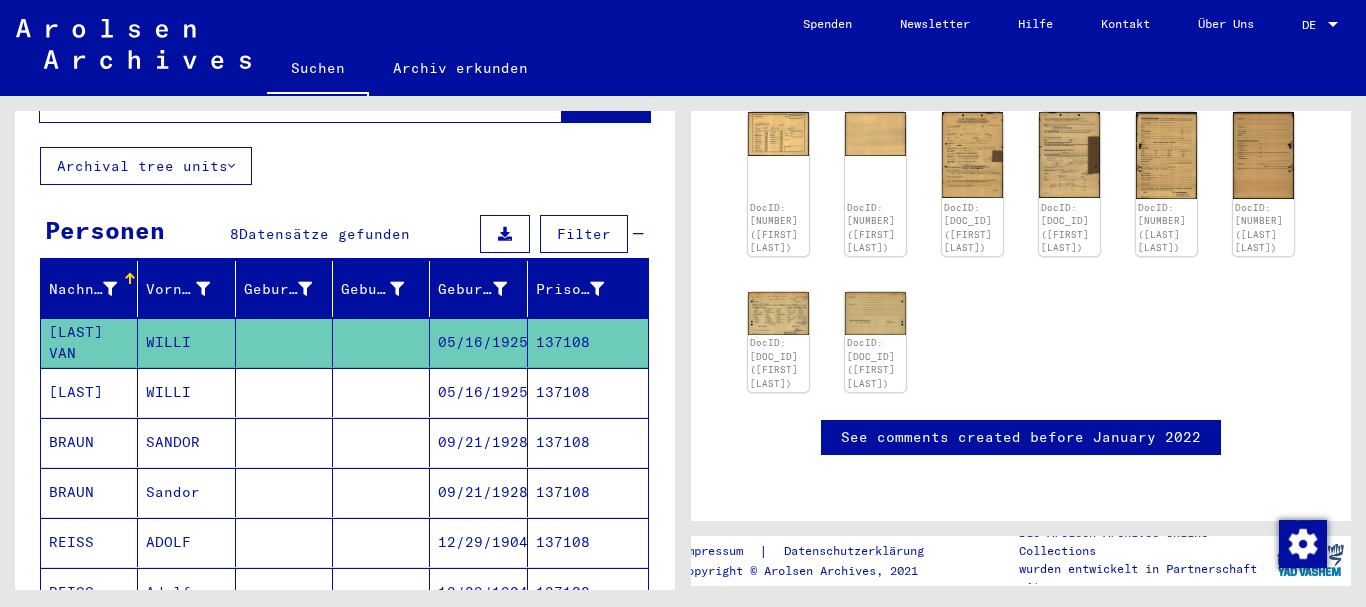 drag, startPoint x: 97, startPoint y: 377, endPoint x: 312, endPoint y: 379, distance: 215.00931 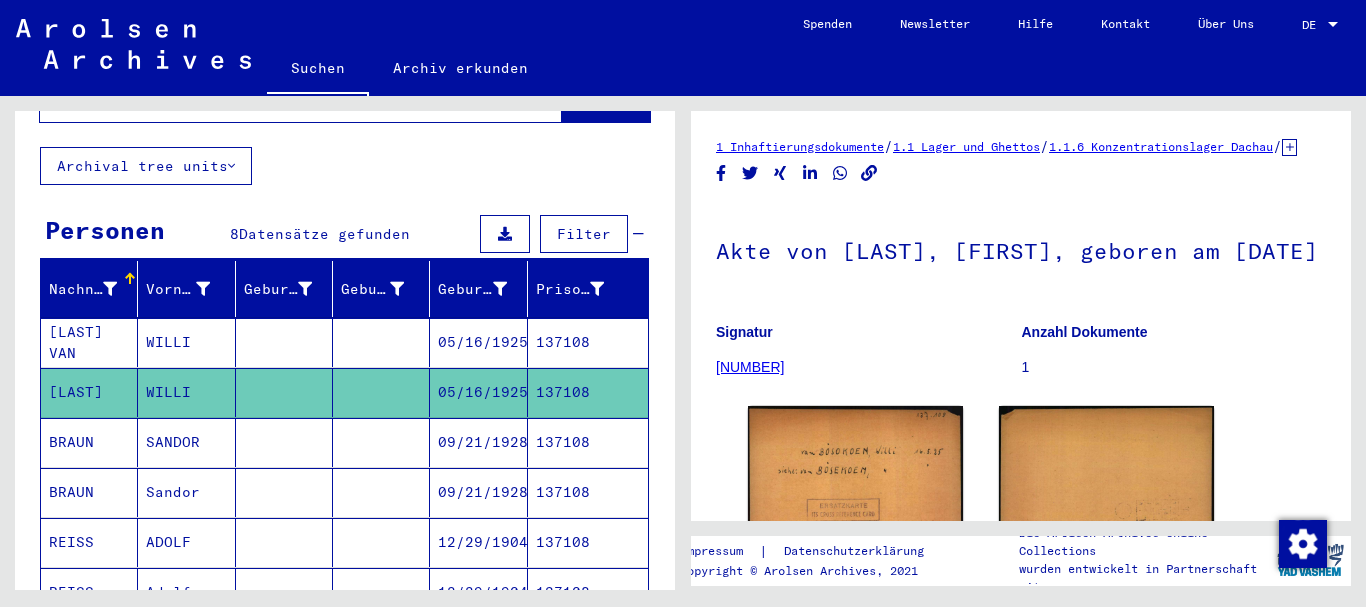 scroll, scrollTop: 223, scrollLeft: 0, axis: vertical 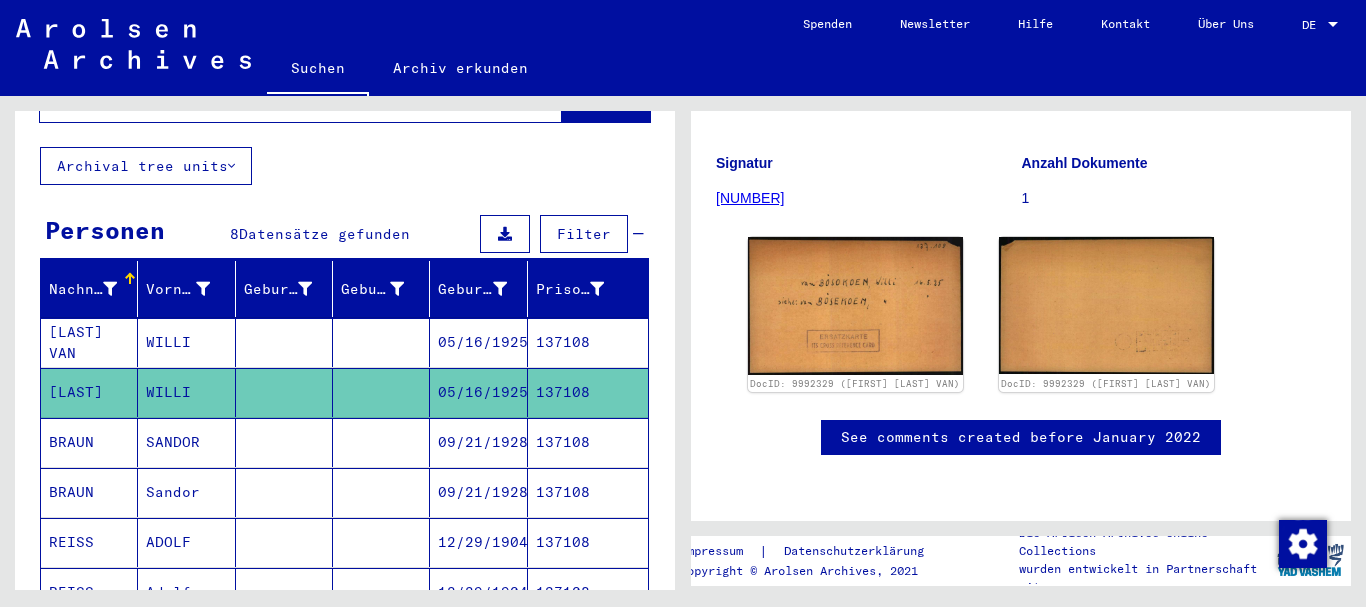 click at bounding box center [284, 492] 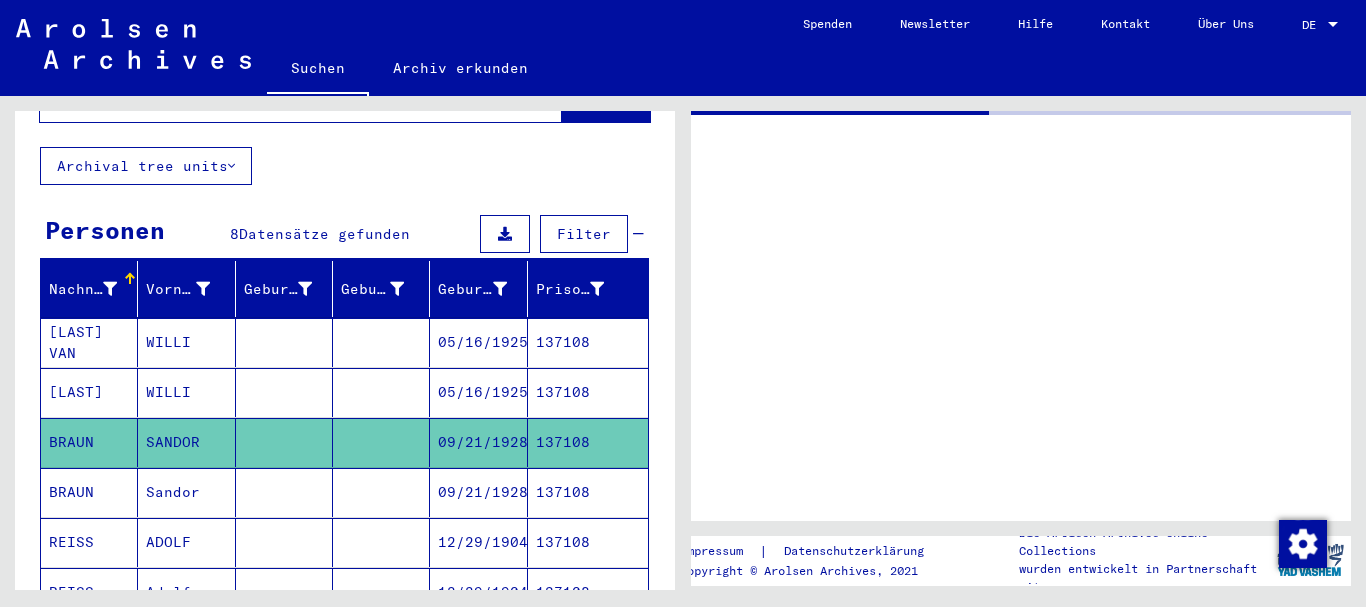 scroll, scrollTop: 0, scrollLeft: 0, axis: both 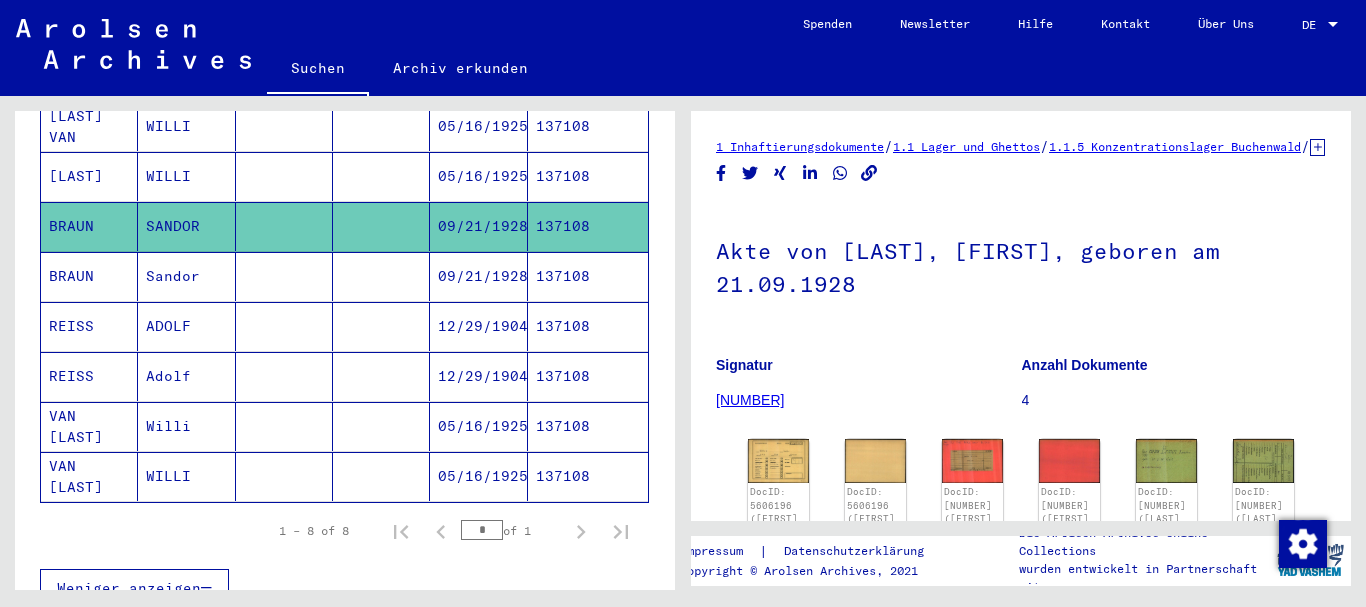 click on "VAN [LAST]" at bounding box center [89, 476] 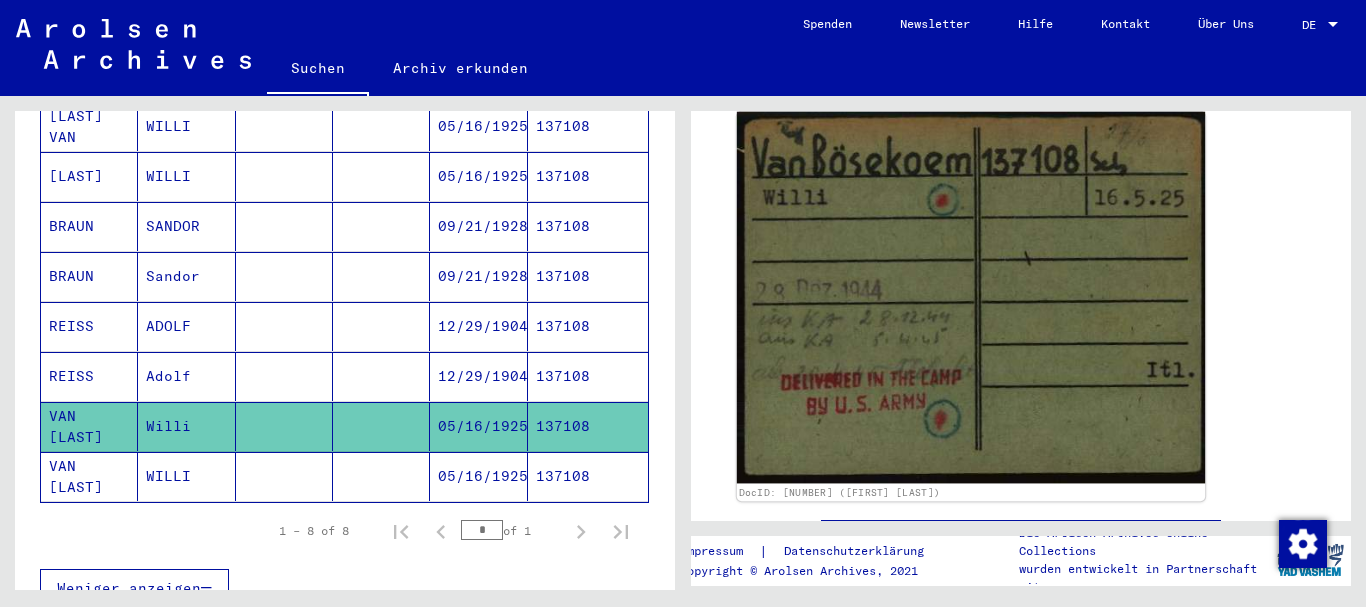 scroll, scrollTop: 324, scrollLeft: 0, axis: vertical 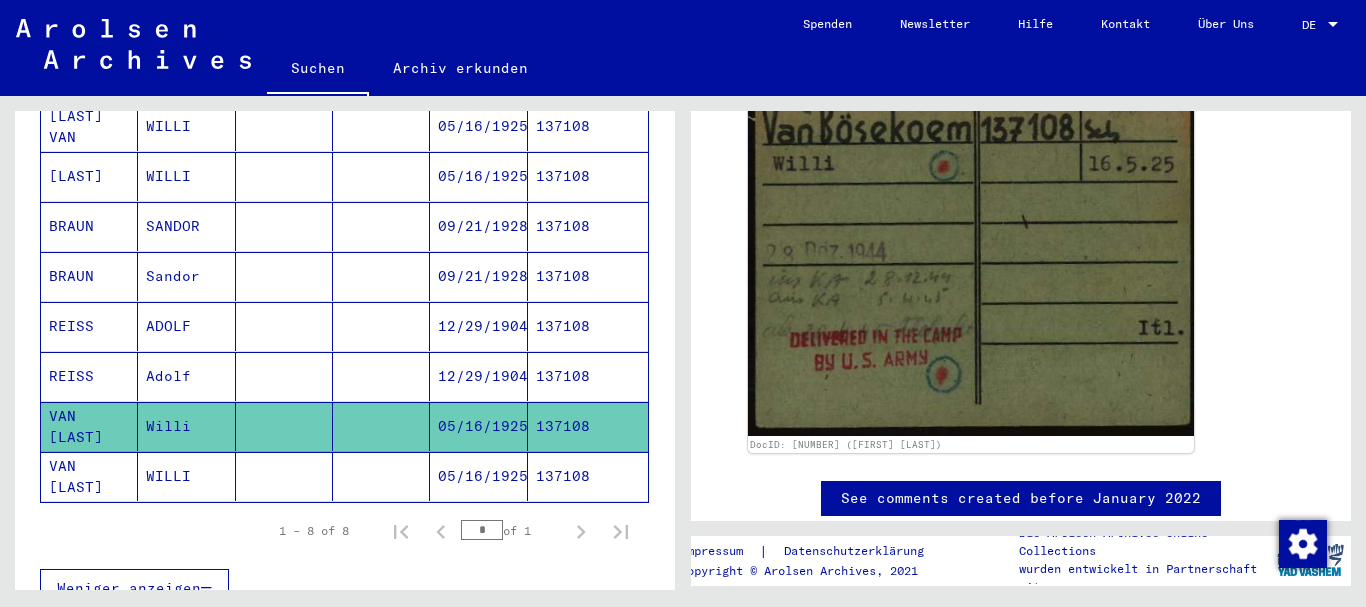 click on "Willi" 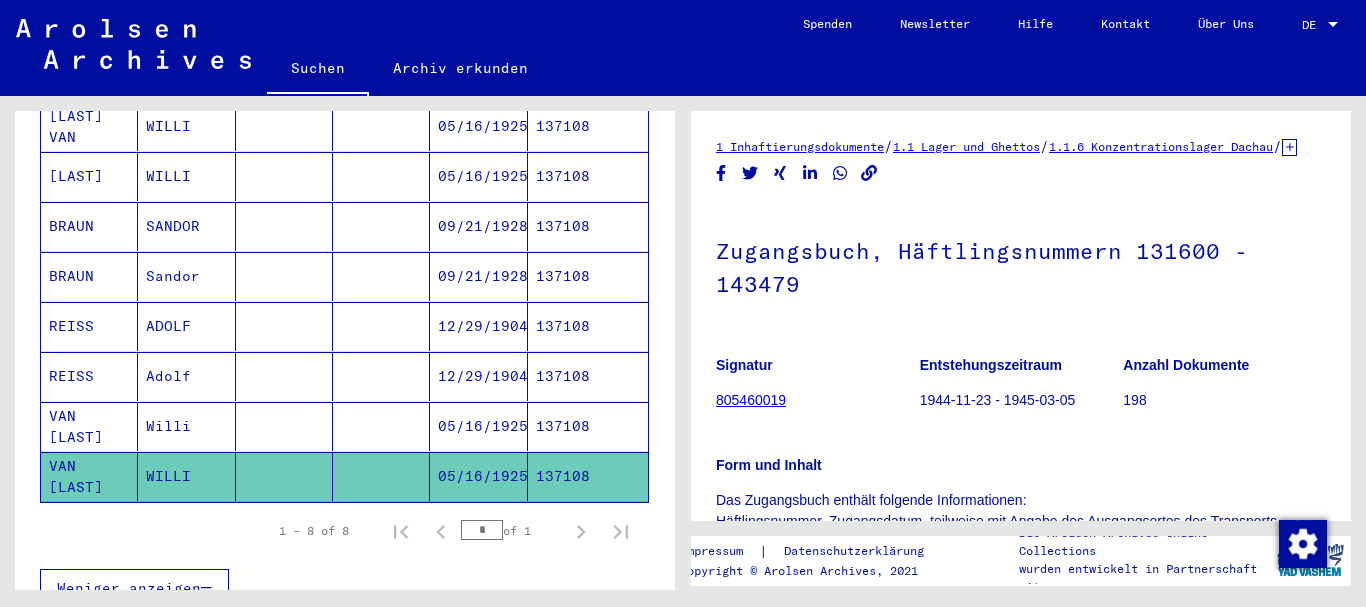 scroll, scrollTop: 324, scrollLeft: 0, axis: vertical 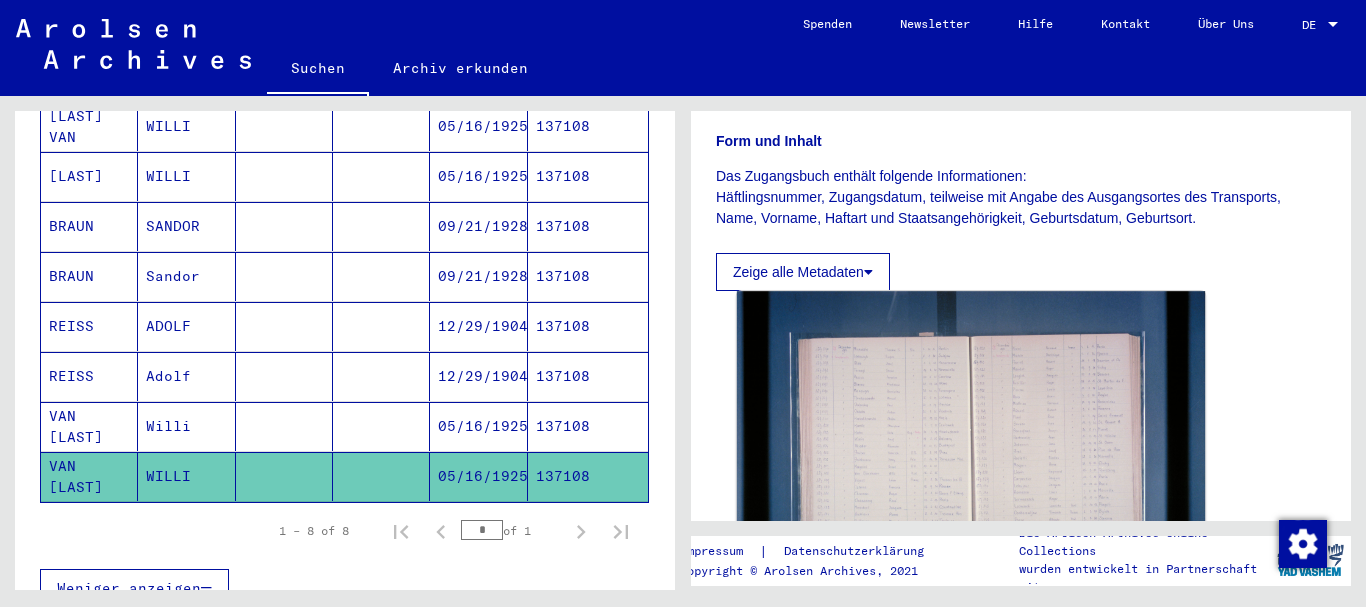 click 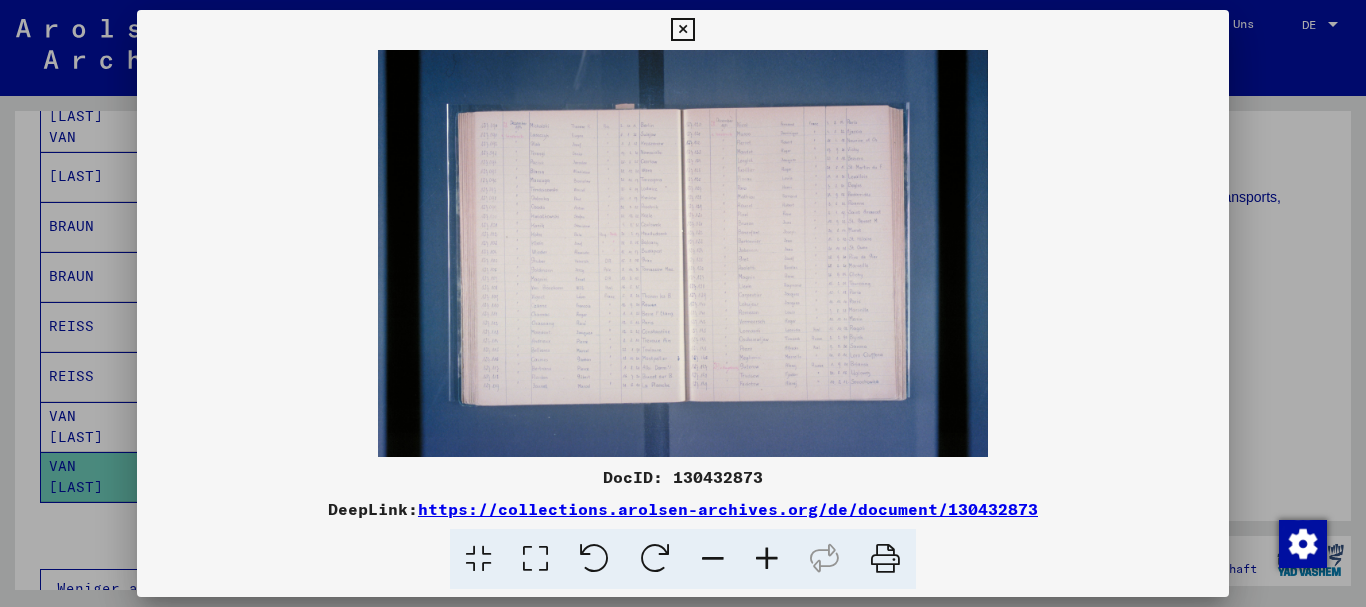 click at bounding box center [767, 559] 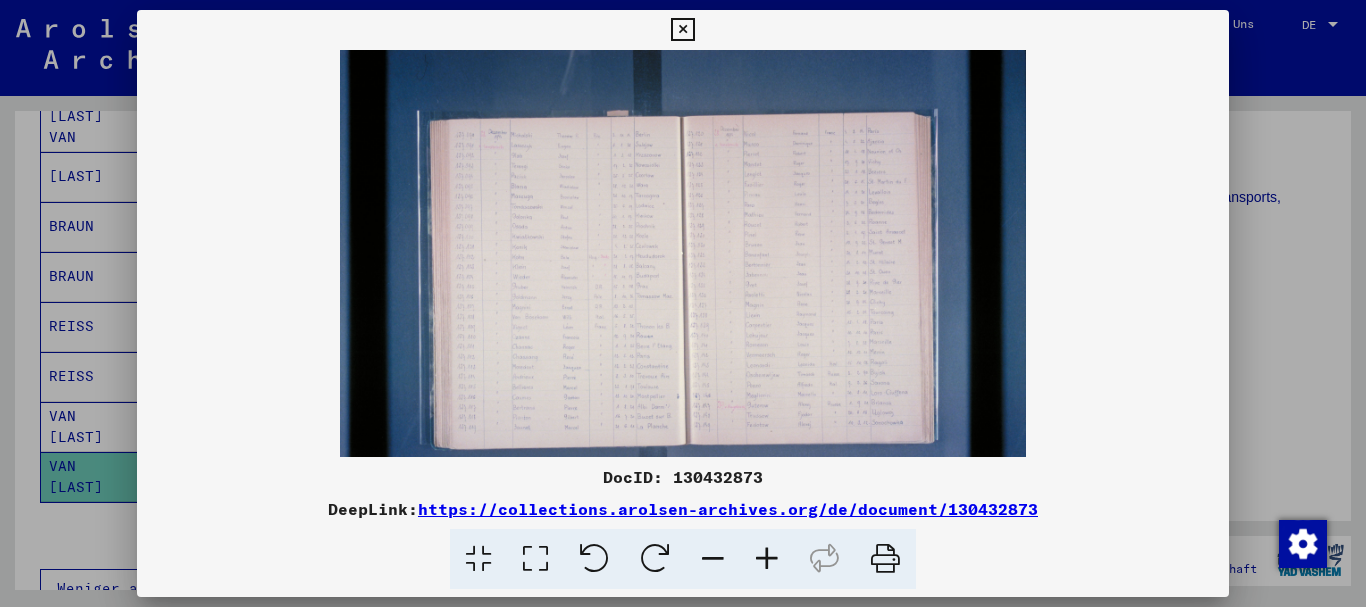 click at bounding box center (767, 559) 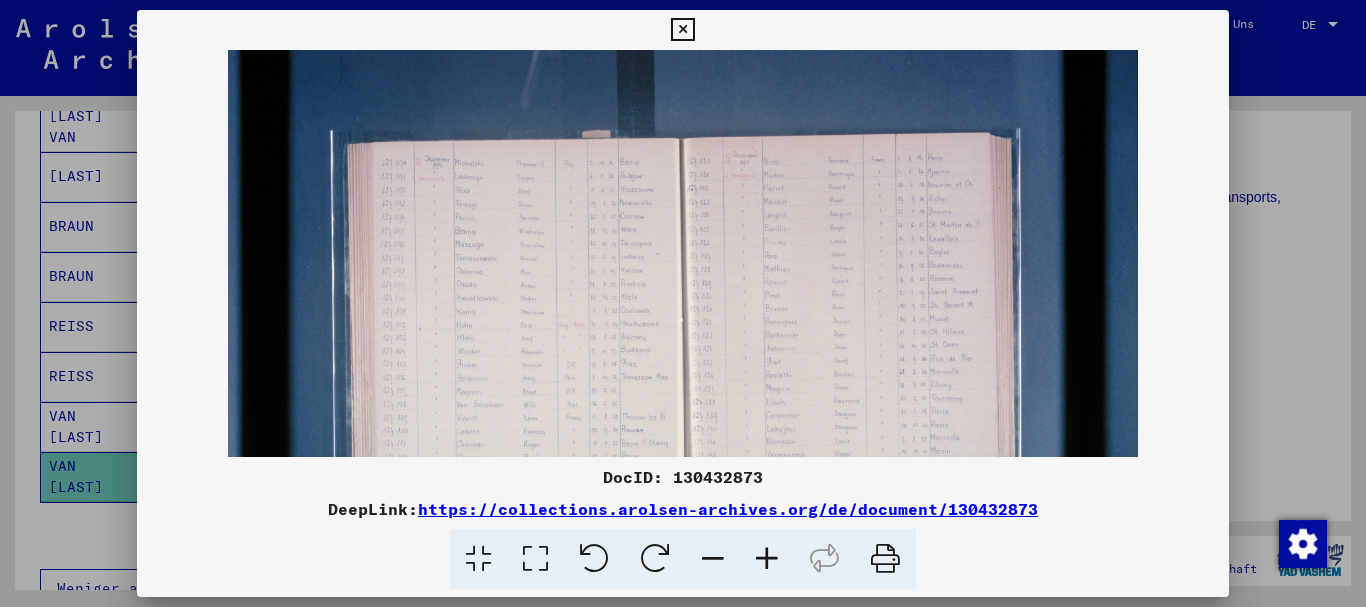 click at bounding box center [767, 559] 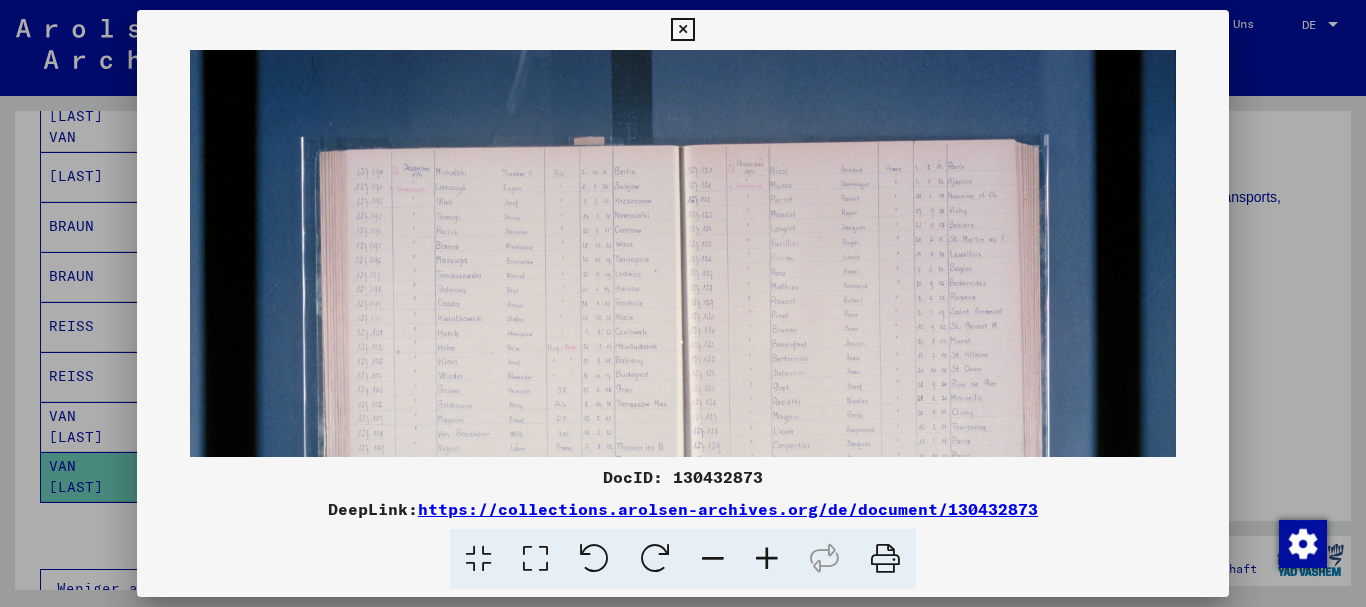 click at bounding box center [767, 559] 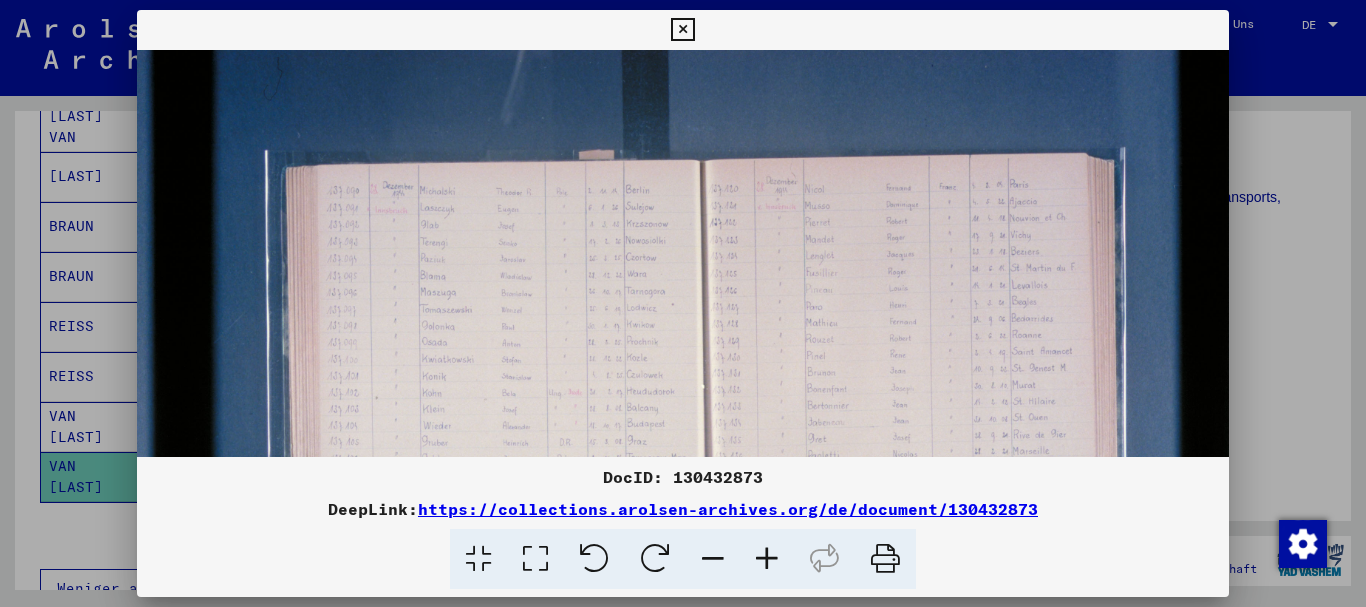 click at bounding box center [767, 559] 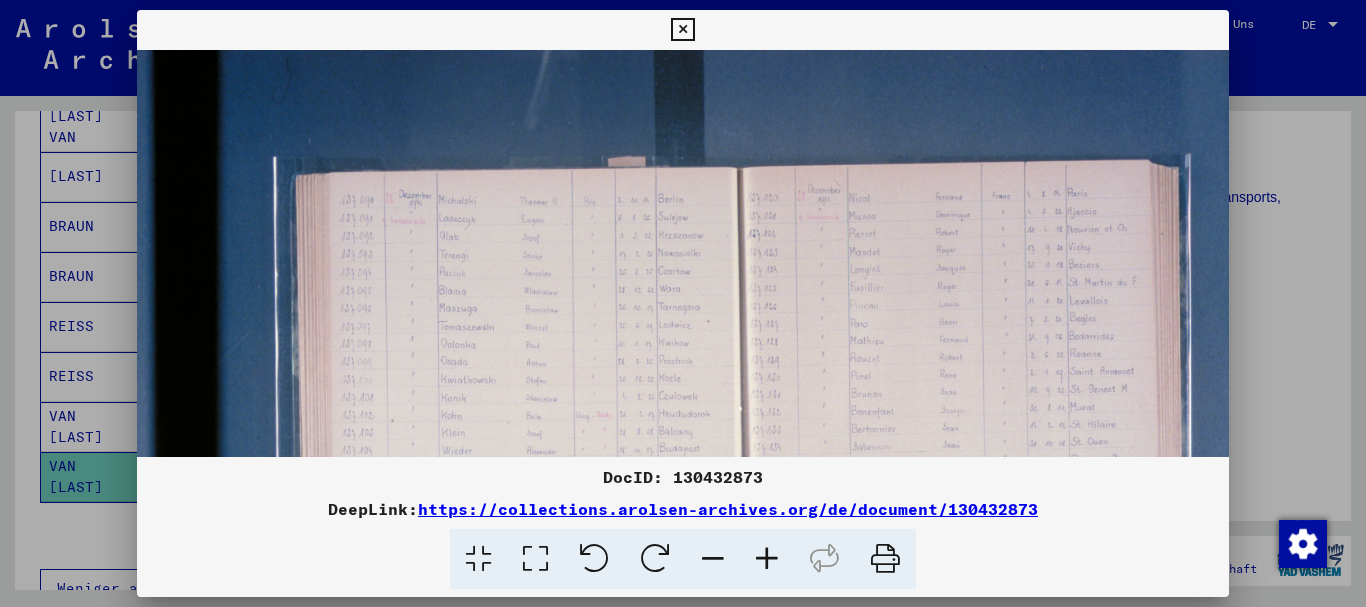 click at bounding box center (767, 559) 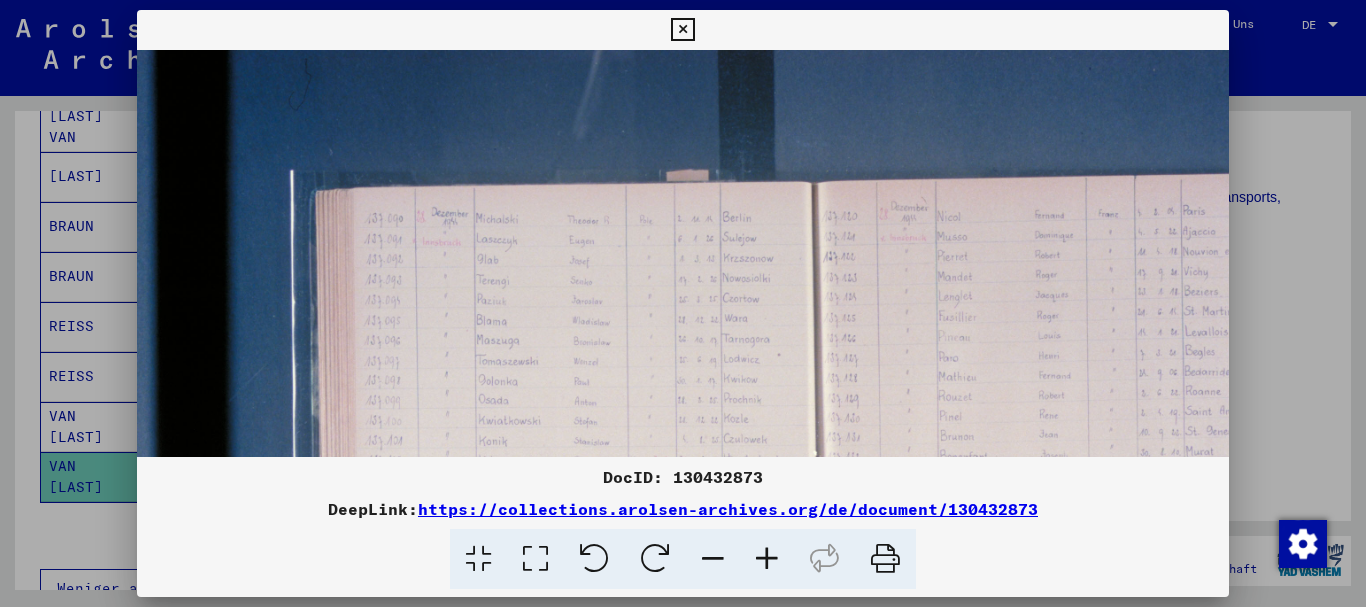 click at bounding box center (767, 559) 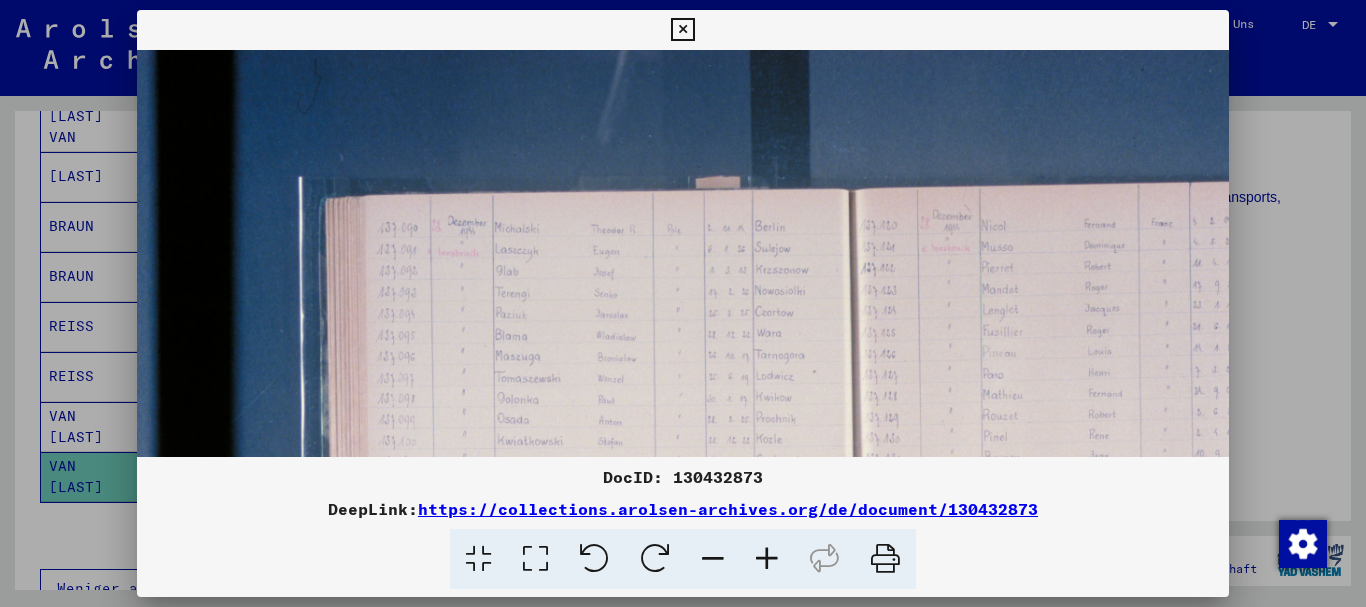 click at bounding box center [767, 559] 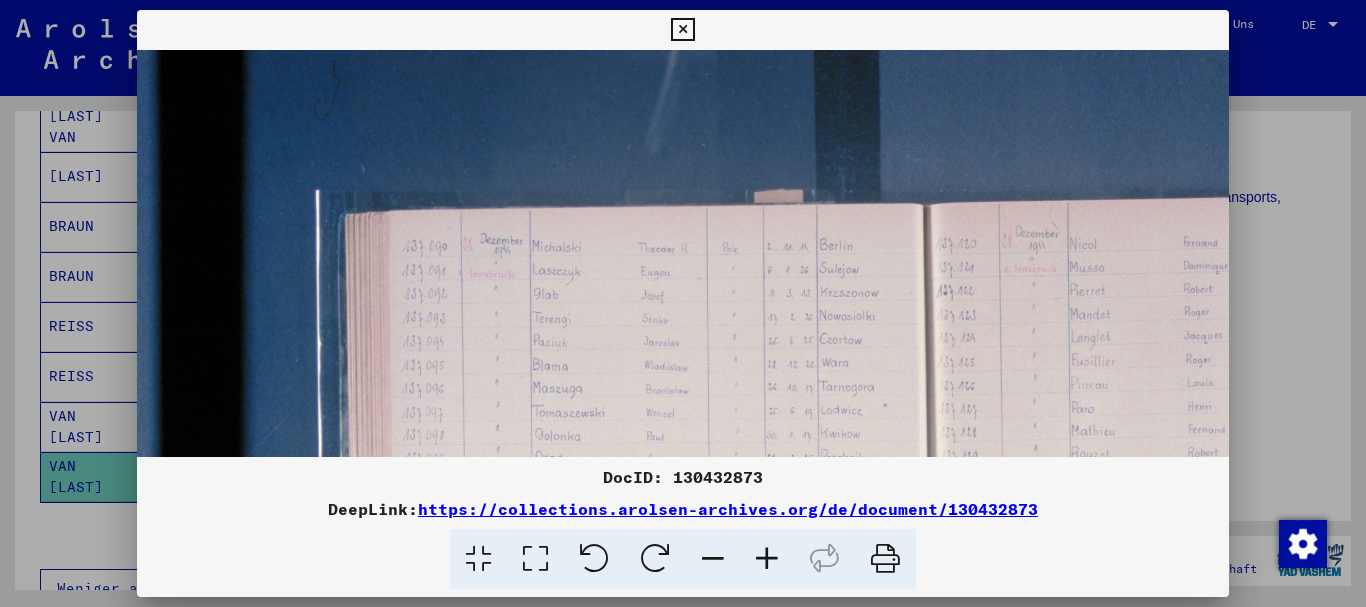 click at bounding box center [767, 559] 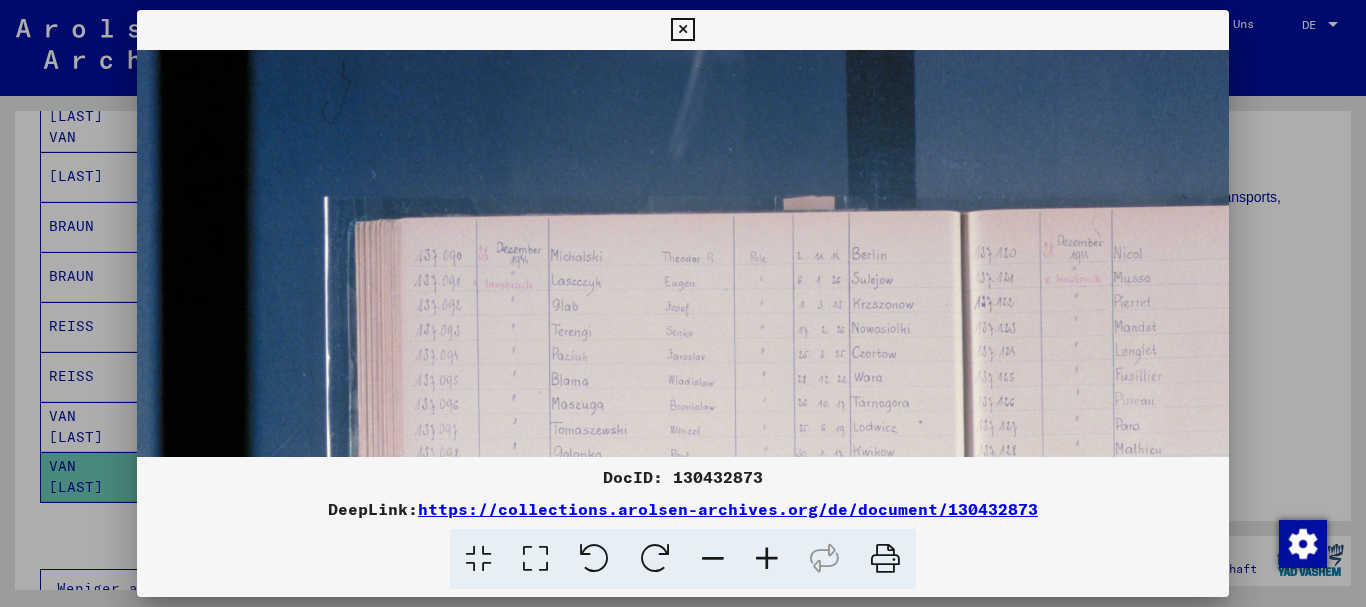 click at bounding box center (767, 559) 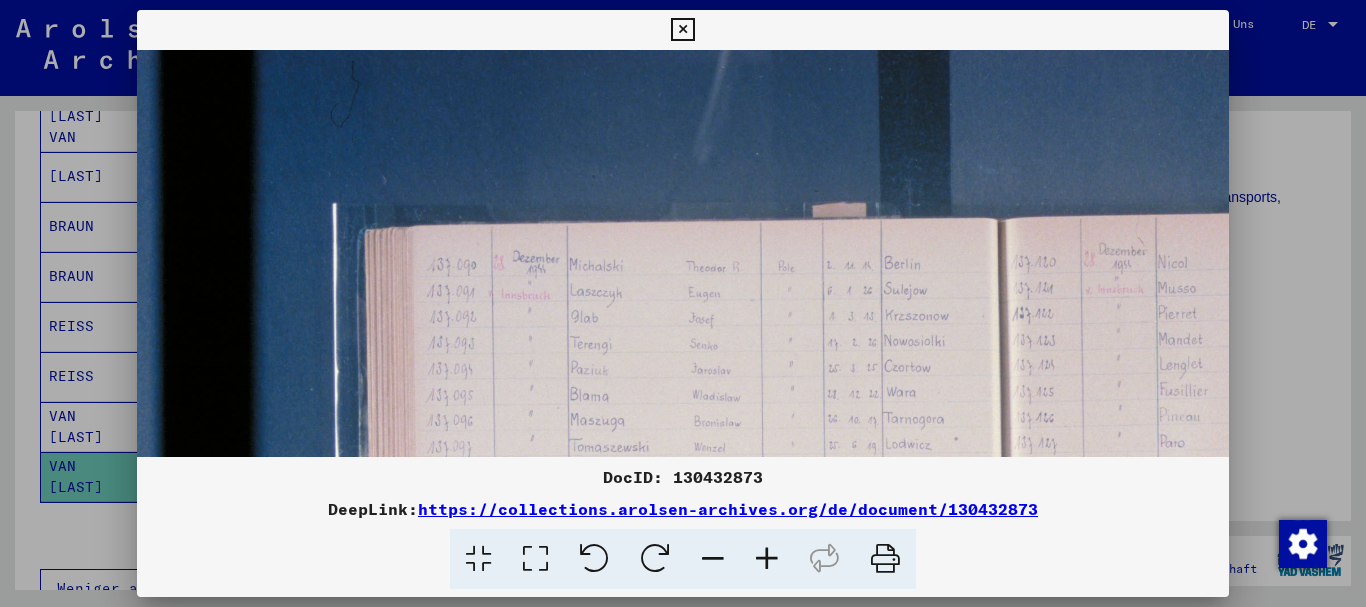 click at bounding box center [767, 559] 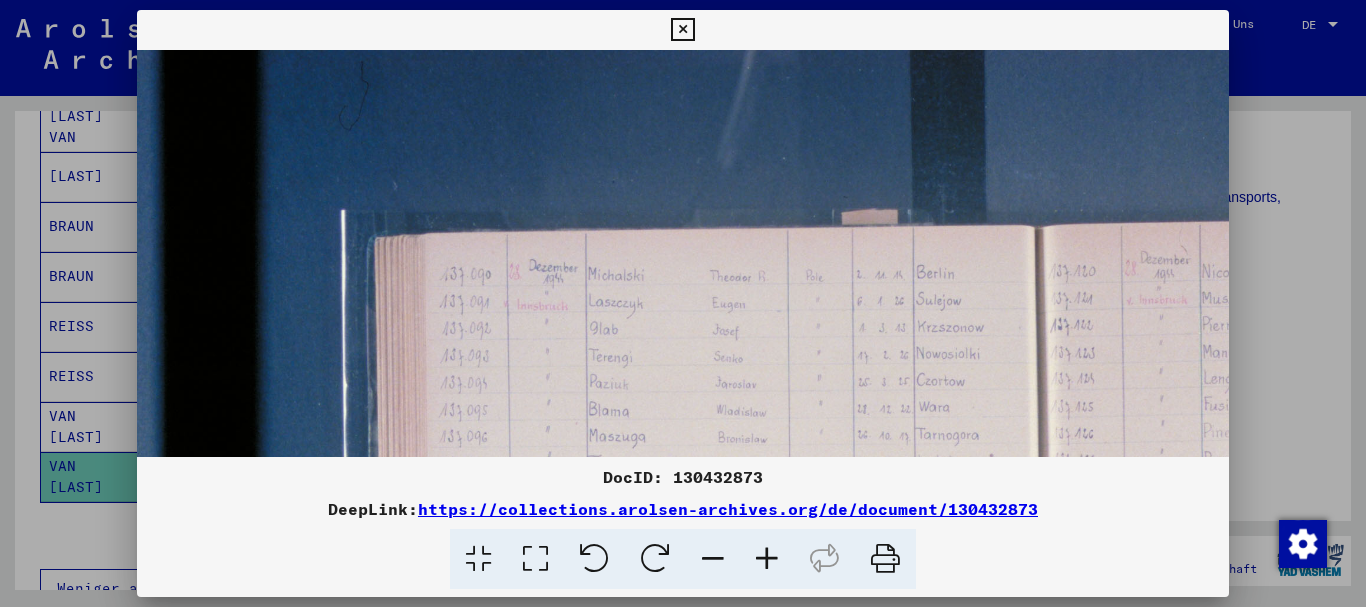 click at bounding box center (767, 559) 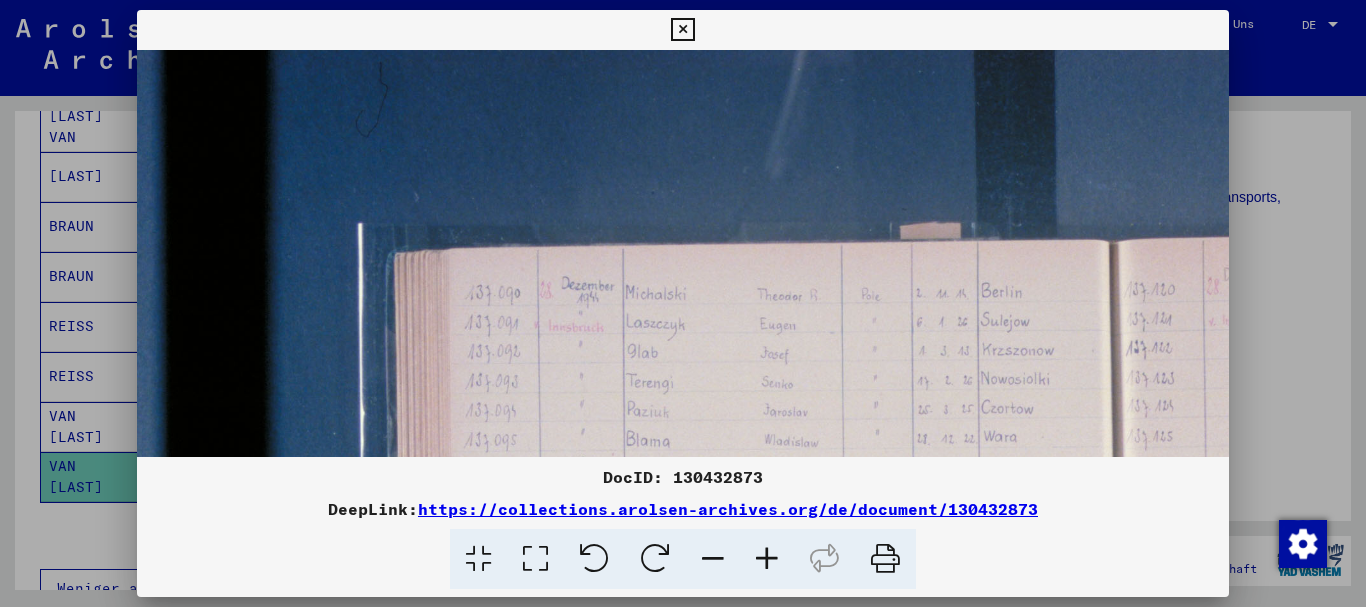 click at bounding box center [767, 559] 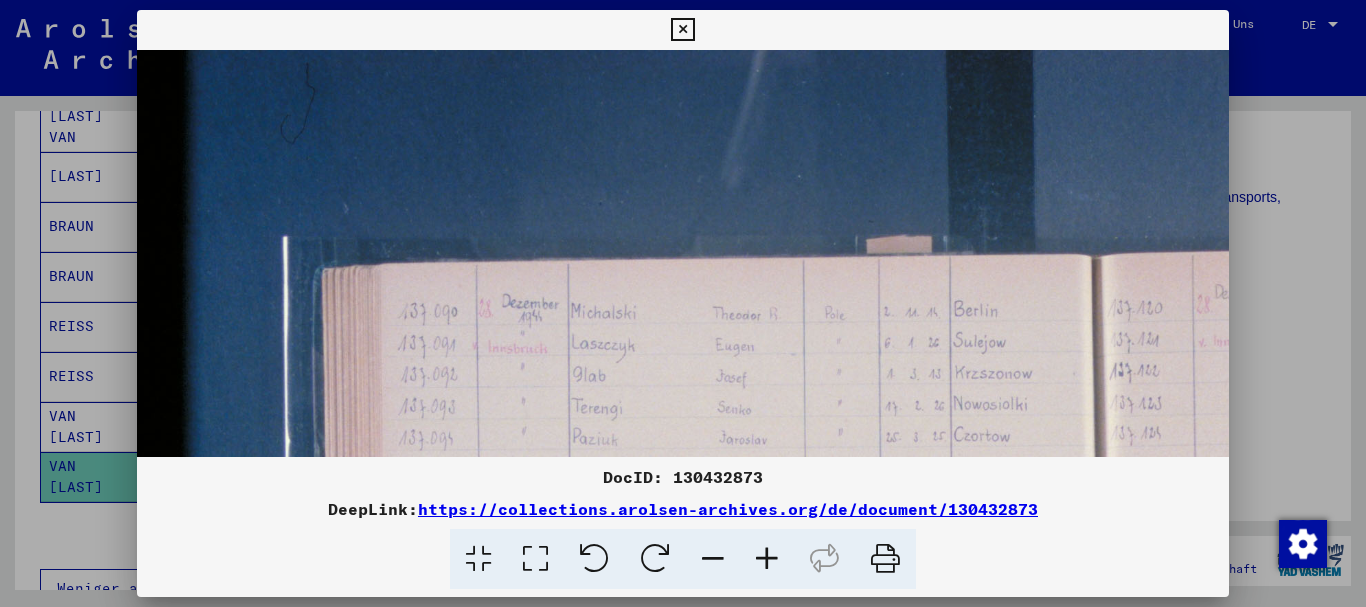 drag, startPoint x: 777, startPoint y: 363, endPoint x: 681, endPoint y: 376, distance: 96.87621 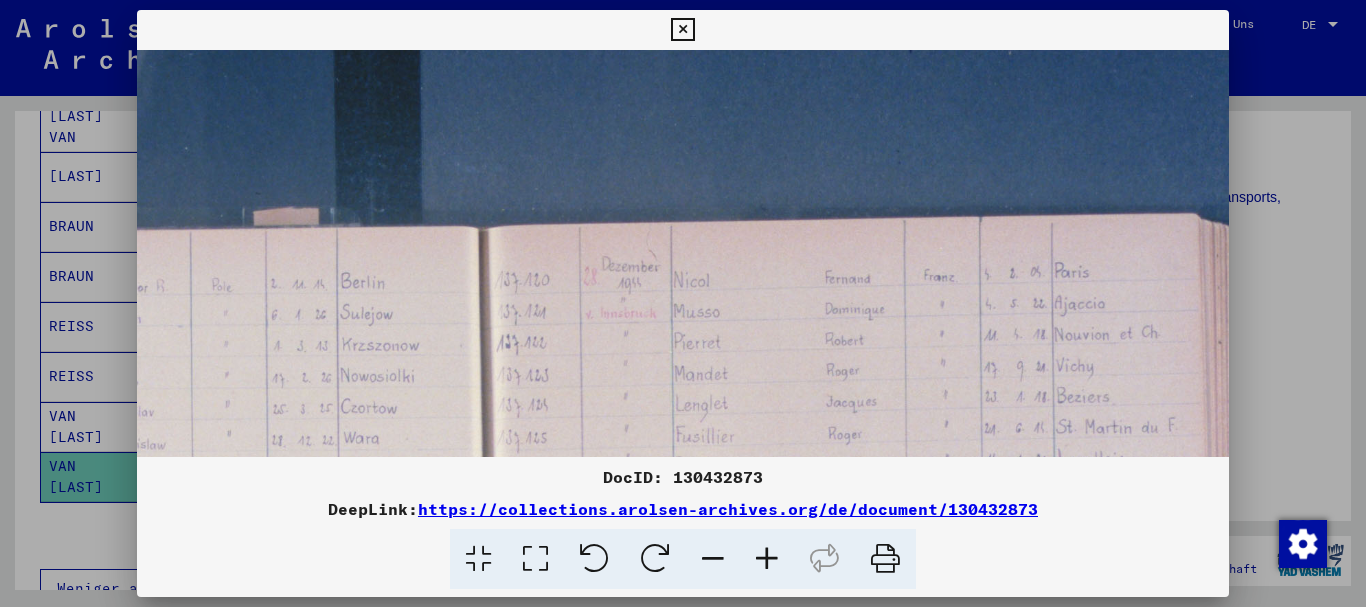 drag, startPoint x: 786, startPoint y: 390, endPoint x: 212, endPoint y: 362, distance: 574.6825 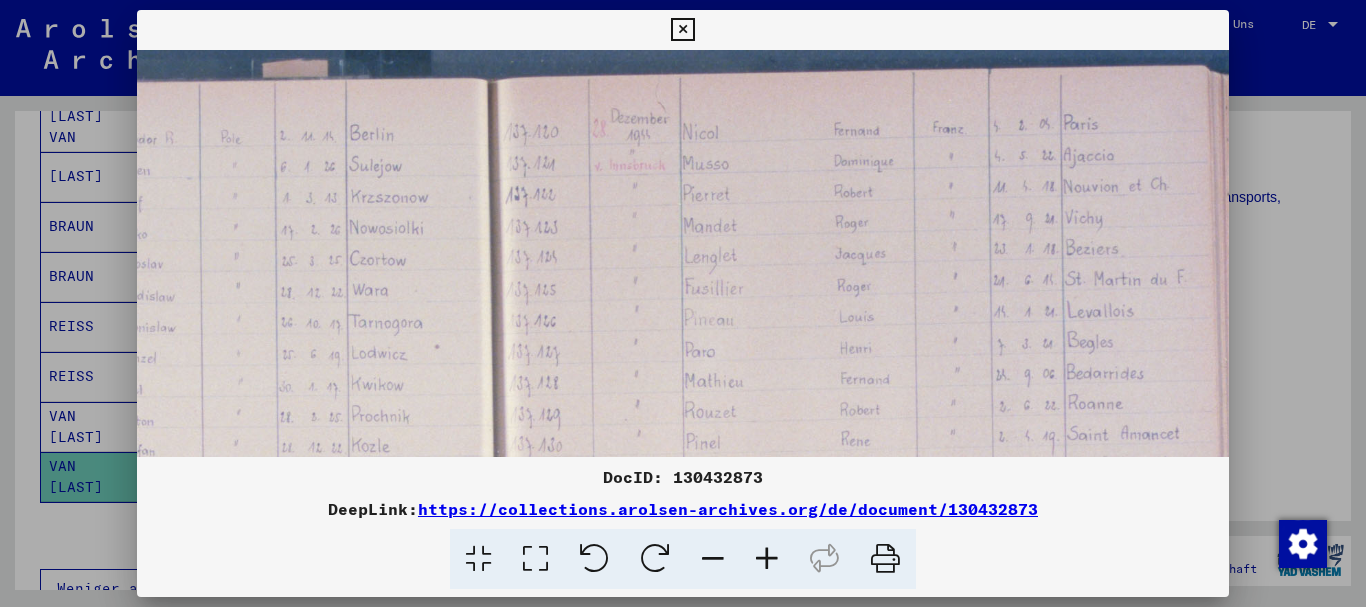 scroll, scrollTop: 185, scrollLeft: 695, axis: both 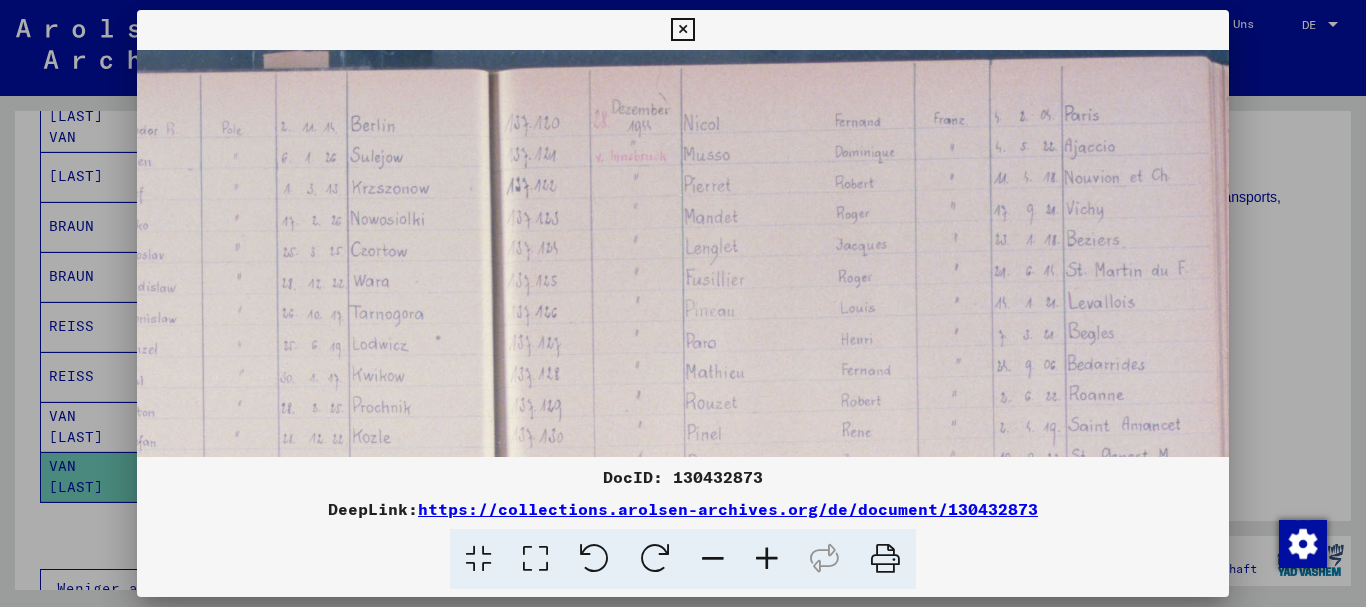 drag, startPoint x: 617, startPoint y: 361, endPoint x: 632, endPoint y: 212, distance: 149.75313 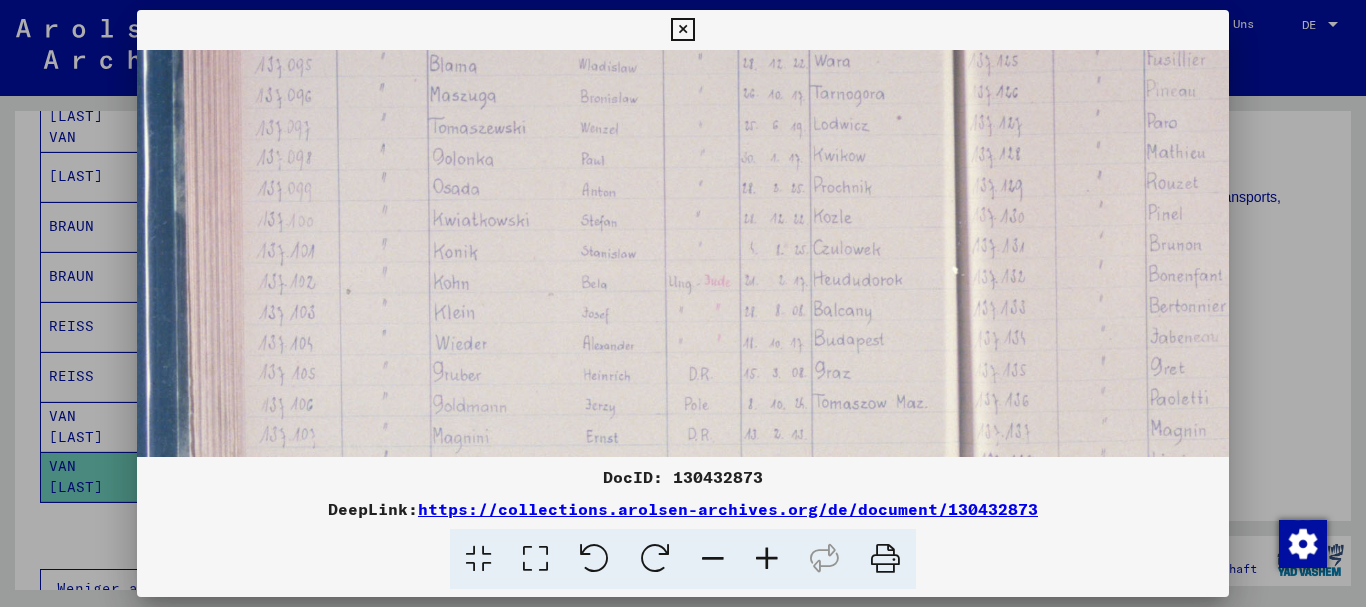 drag, startPoint x: 329, startPoint y: 378, endPoint x: 645, endPoint y: 249, distance: 341.31656 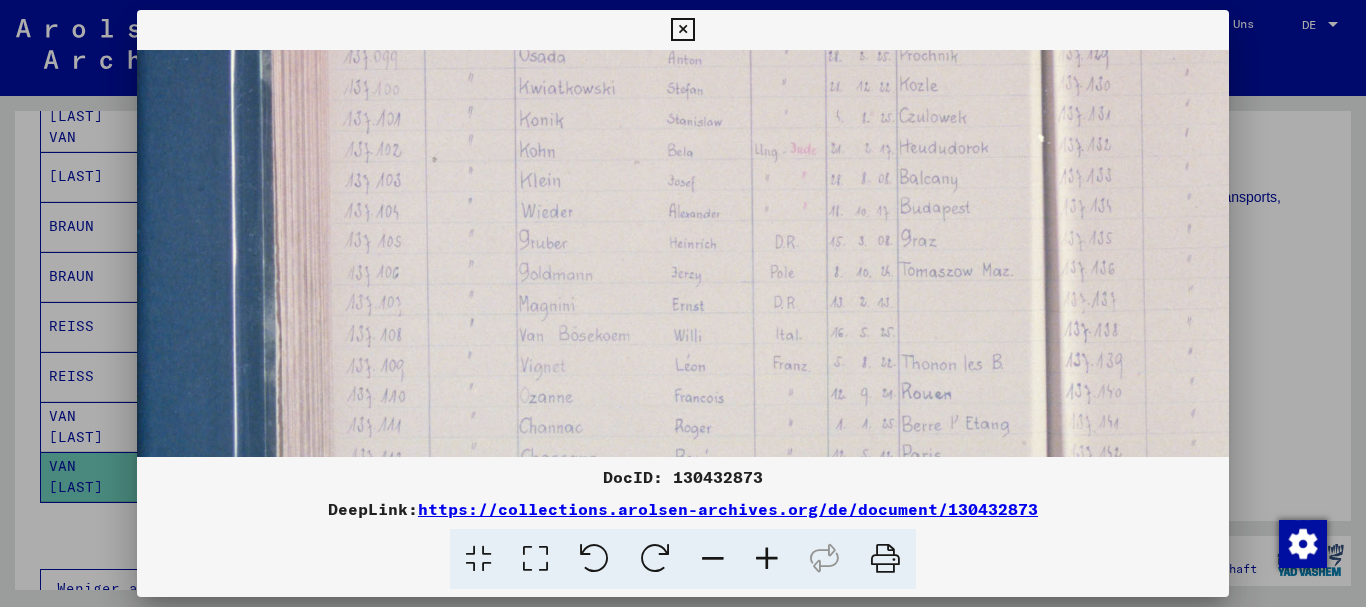 drag, startPoint x: 418, startPoint y: 339, endPoint x: 460, endPoint y: 235, distance: 112.1606 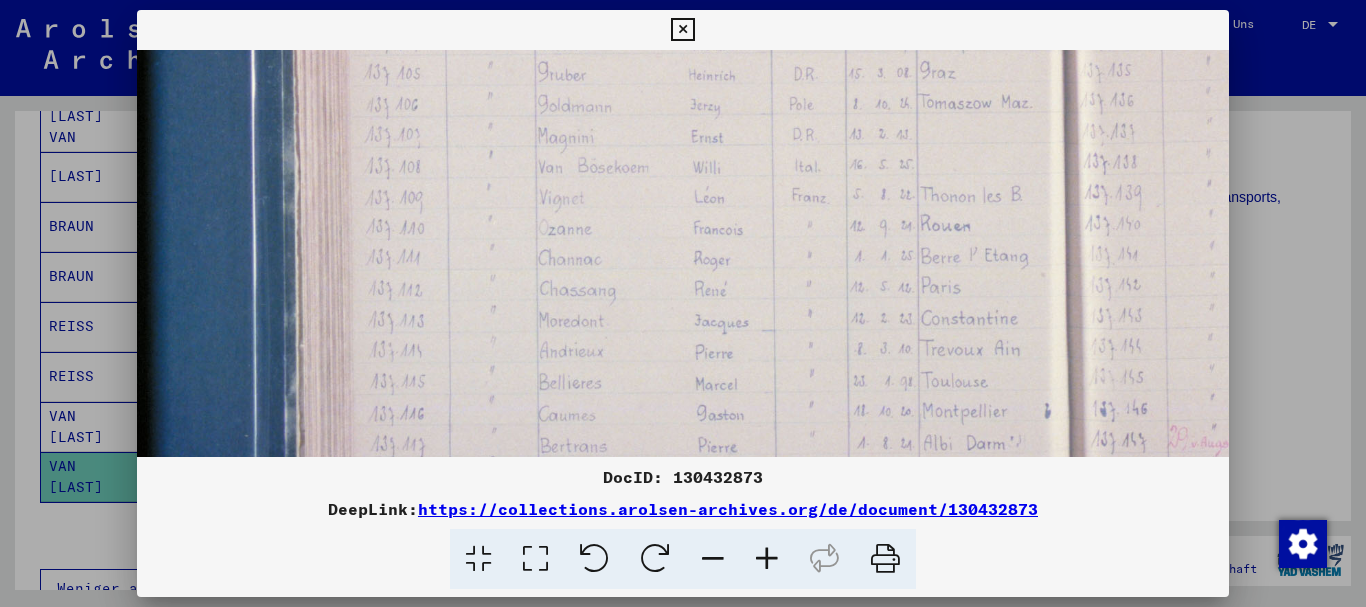 drag, startPoint x: 493, startPoint y: 354, endPoint x: 529, endPoint y: 203, distance: 155.23209 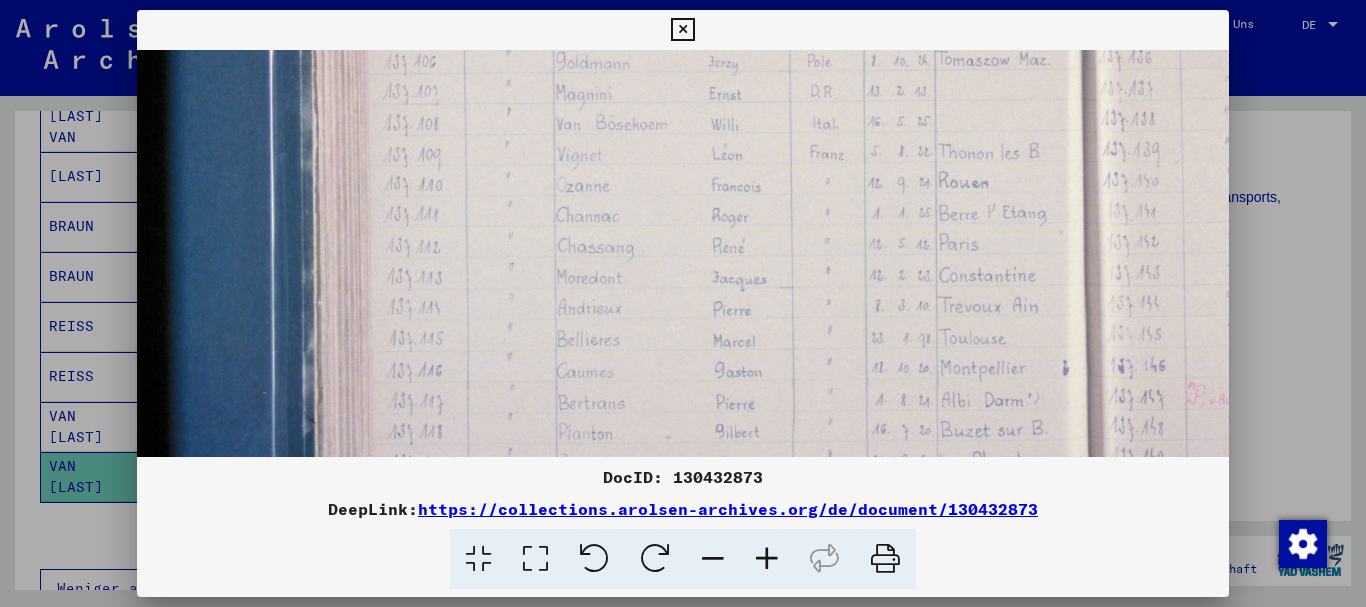 scroll, scrollTop: 936, scrollLeft: 111, axis: both 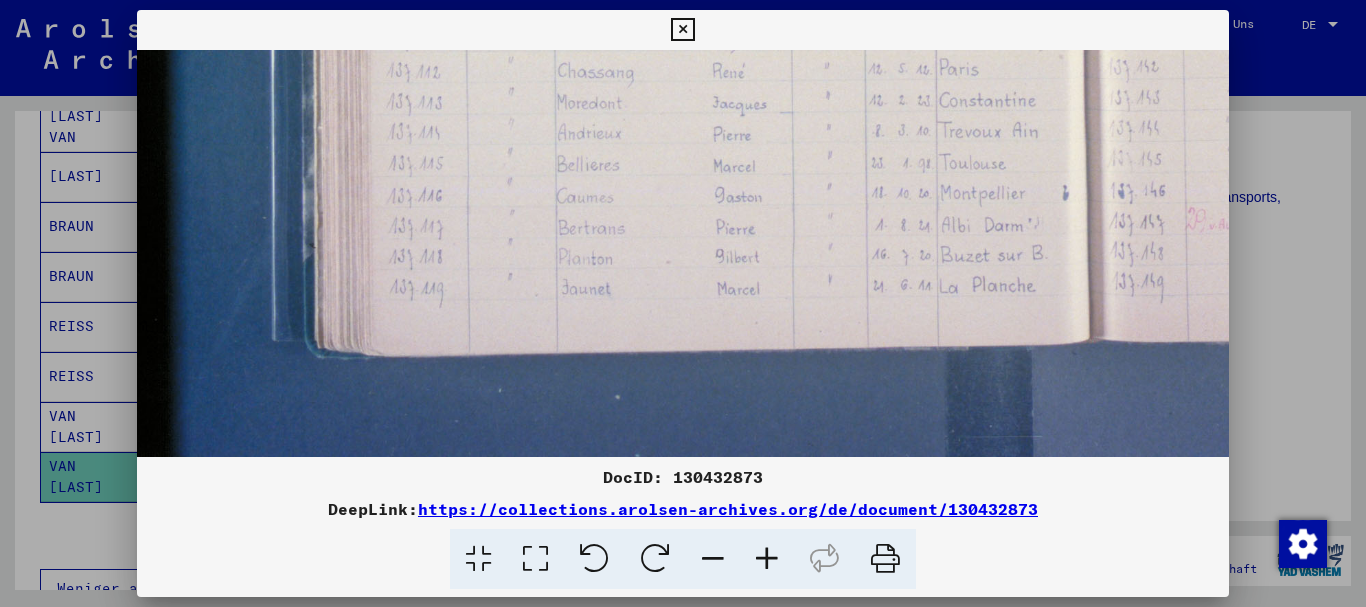drag, startPoint x: 535, startPoint y: 306, endPoint x: 538, endPoint y: 190, distance: 116.03879 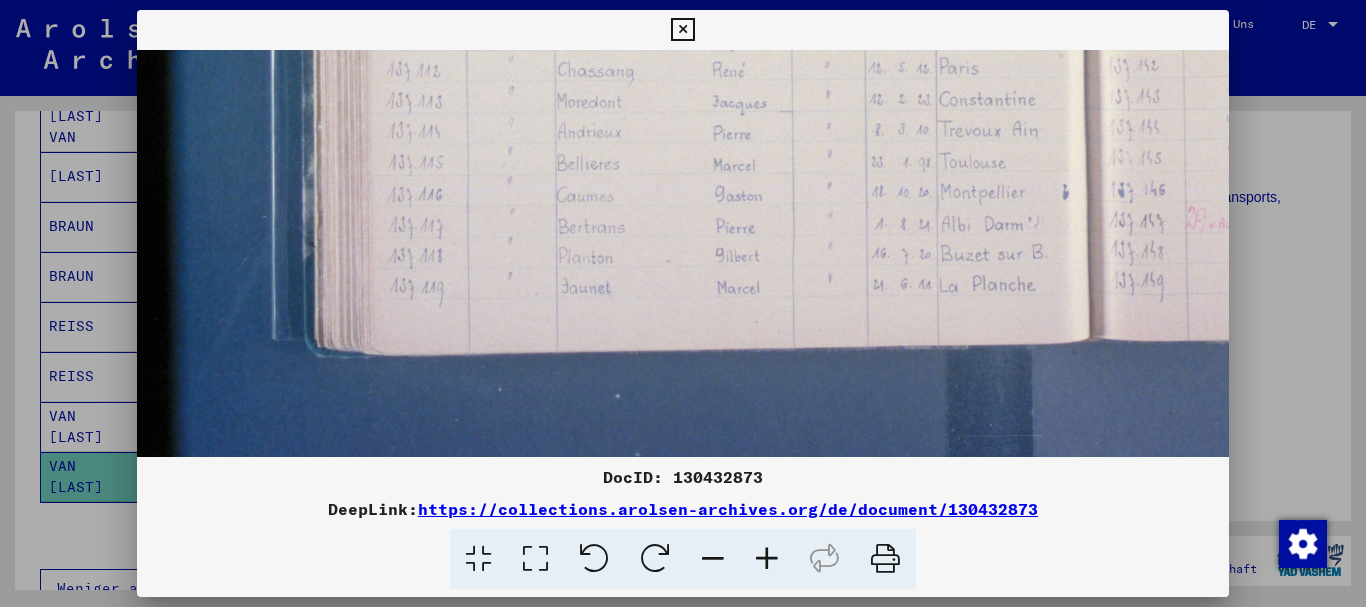 click at bounding box center (1081, -171) 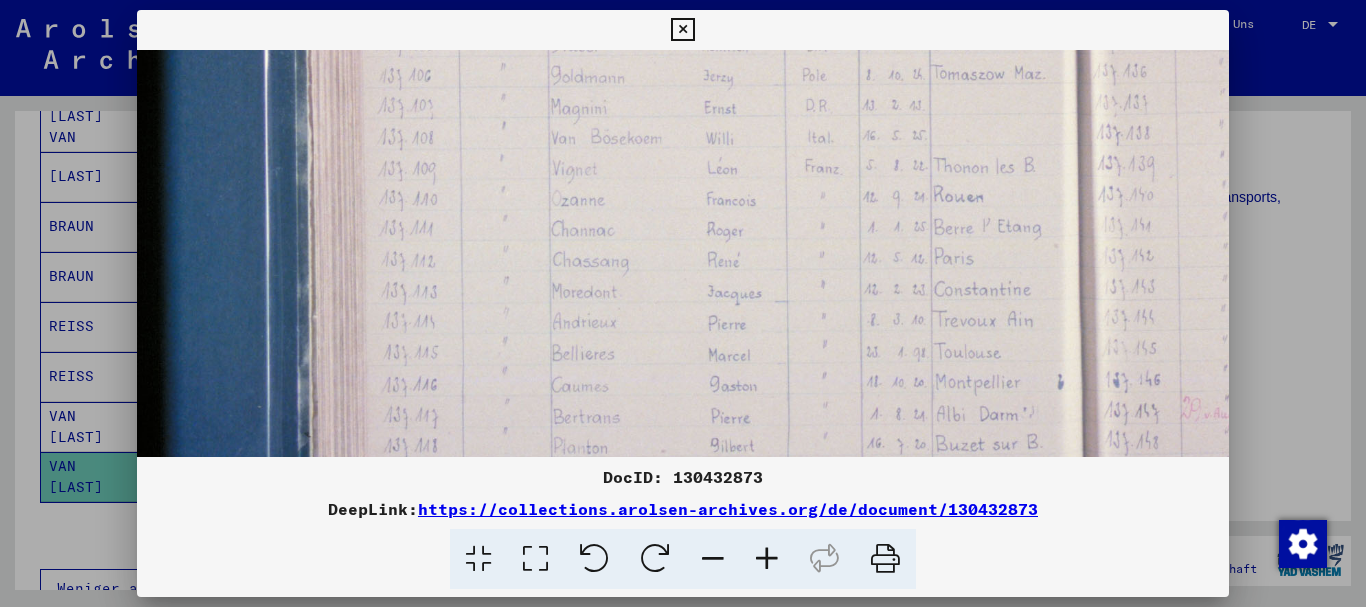 drag, startPoint x: 508, startPoint y: 186, endPoint x: 502, endPoint y: 388, distance: 202.0891 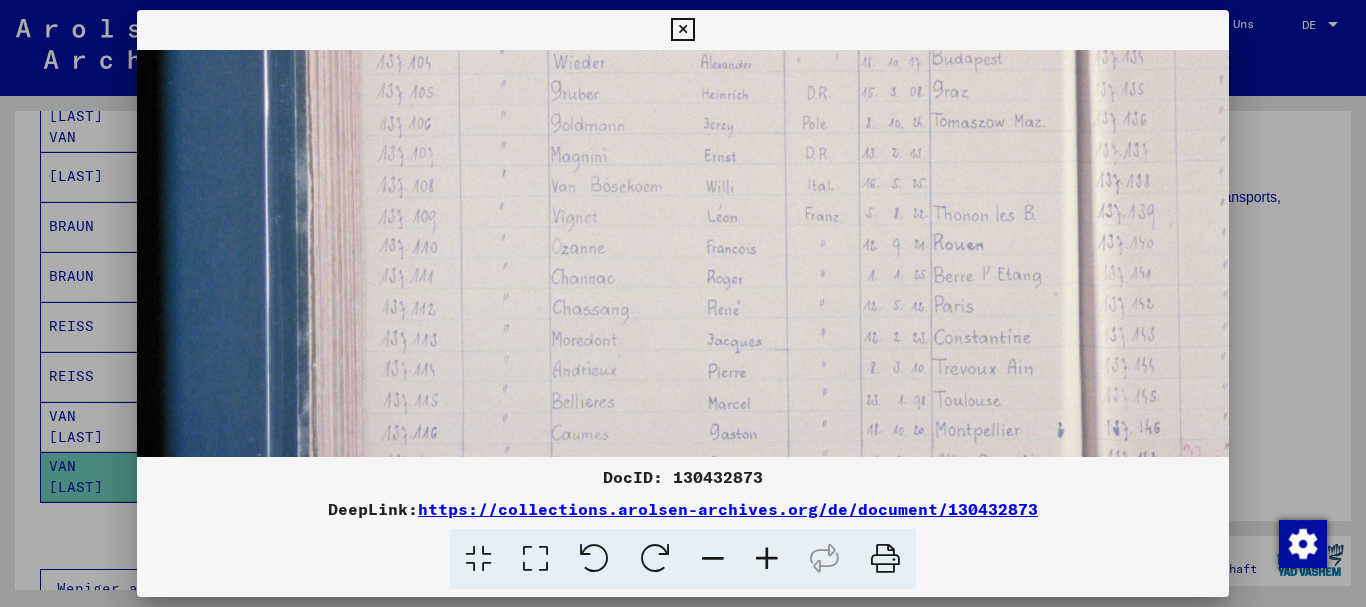 scroll, scrollTop: 668, scrollLeft: 116, axis: both 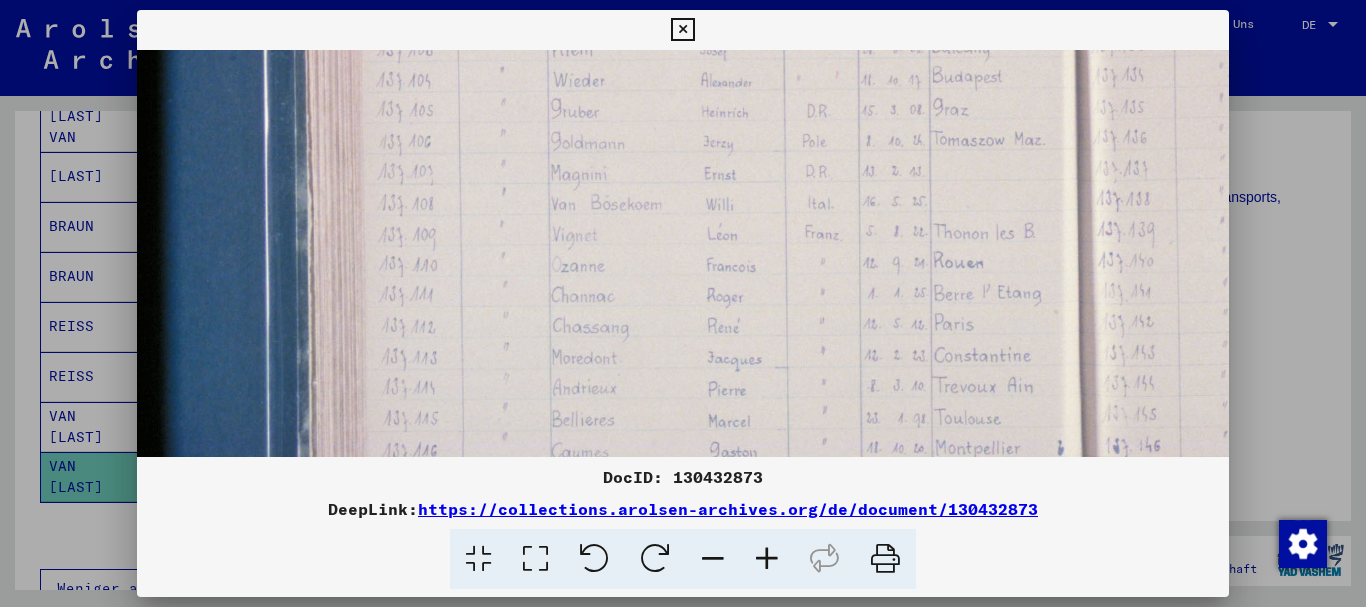 drag, startPoint x: 481, startPoint y: 220, endPoint x: 481, endPoint y: 286, distance: 66 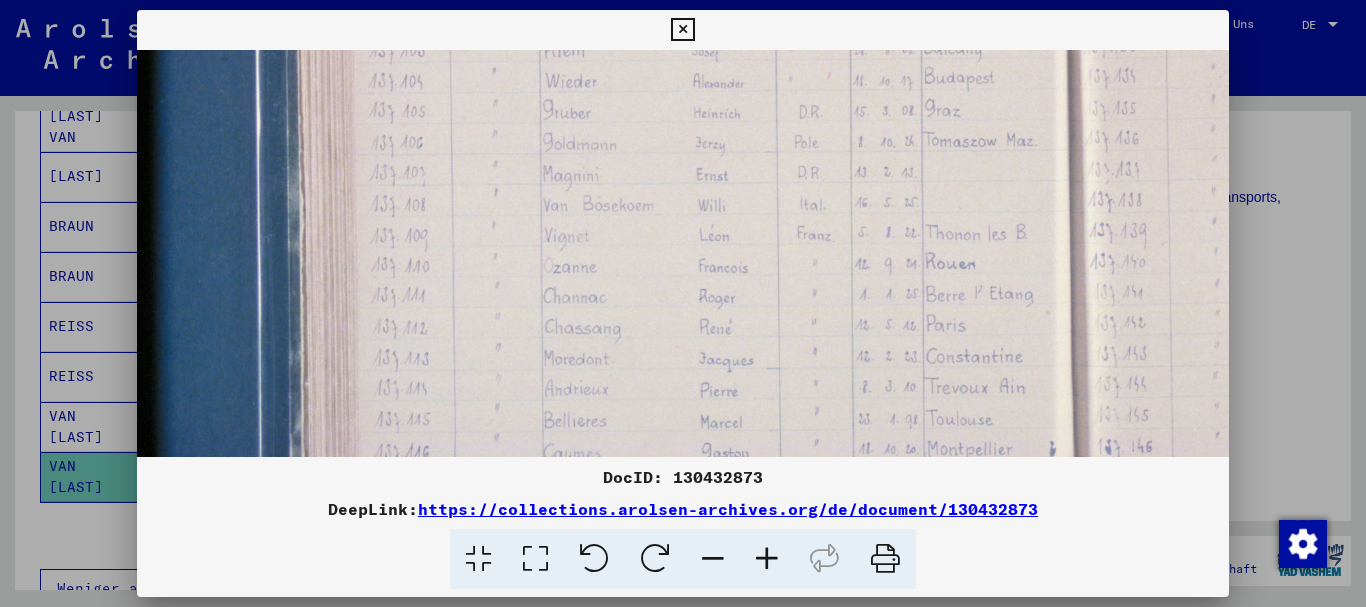 scroll, scrollTop: 666, scrollLeft: 125, axis: both 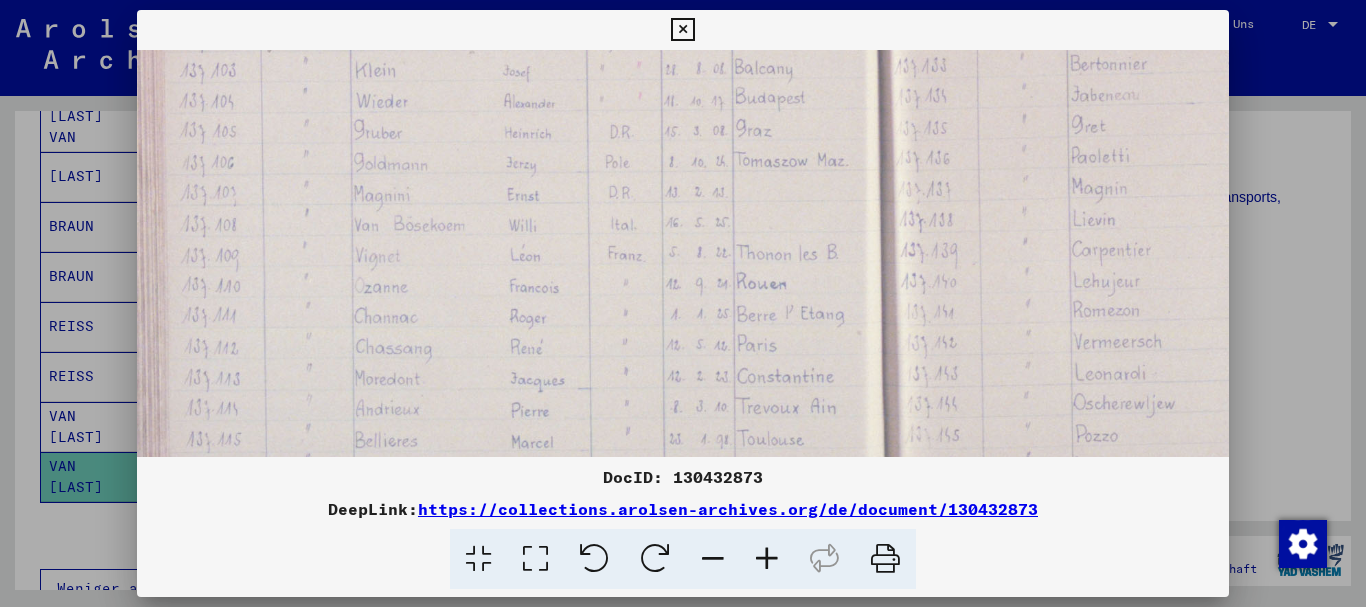 drag, startPoint x: 902, startPoint y: 261, endPoint x: 702, endPoint y: 282, distance: 201.09947 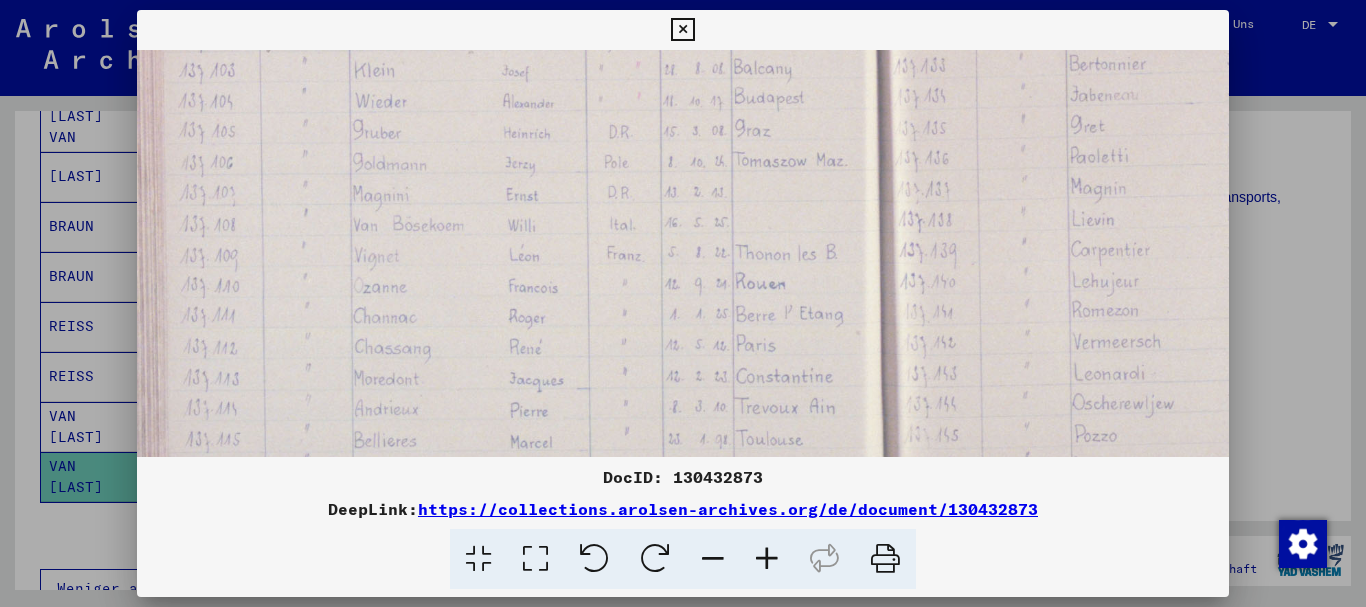 click at bounding box center [683, 303] 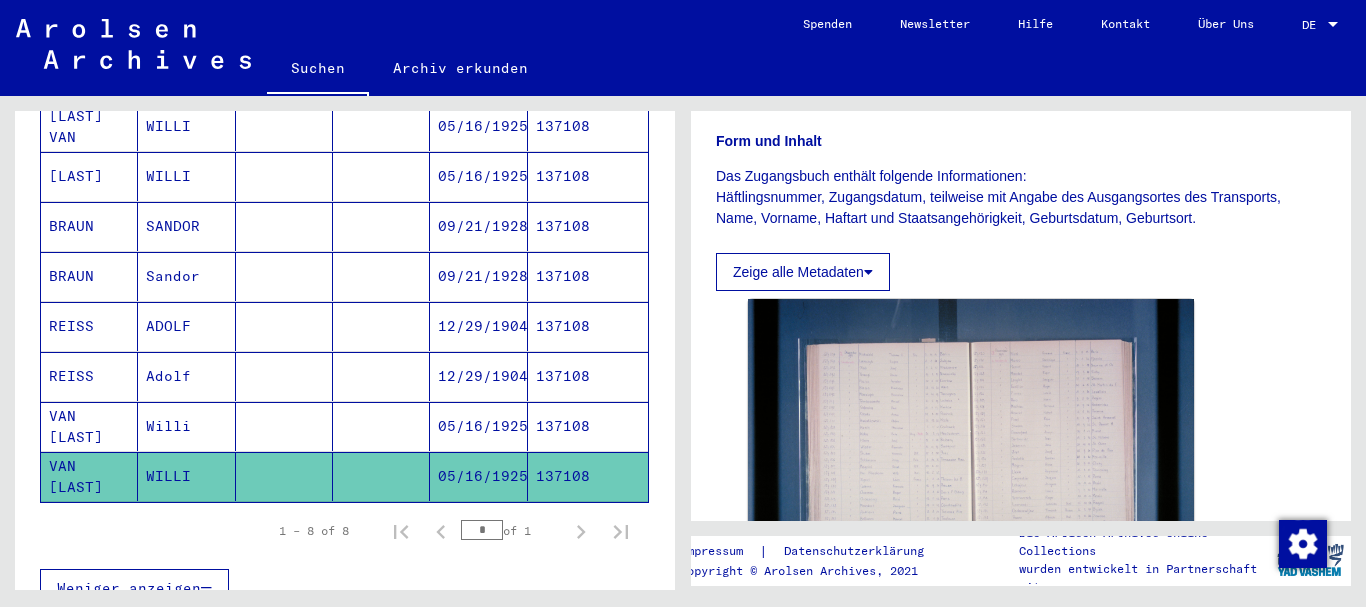 scroll, scrollTop: 0, scrollLeft: 0, axis: both 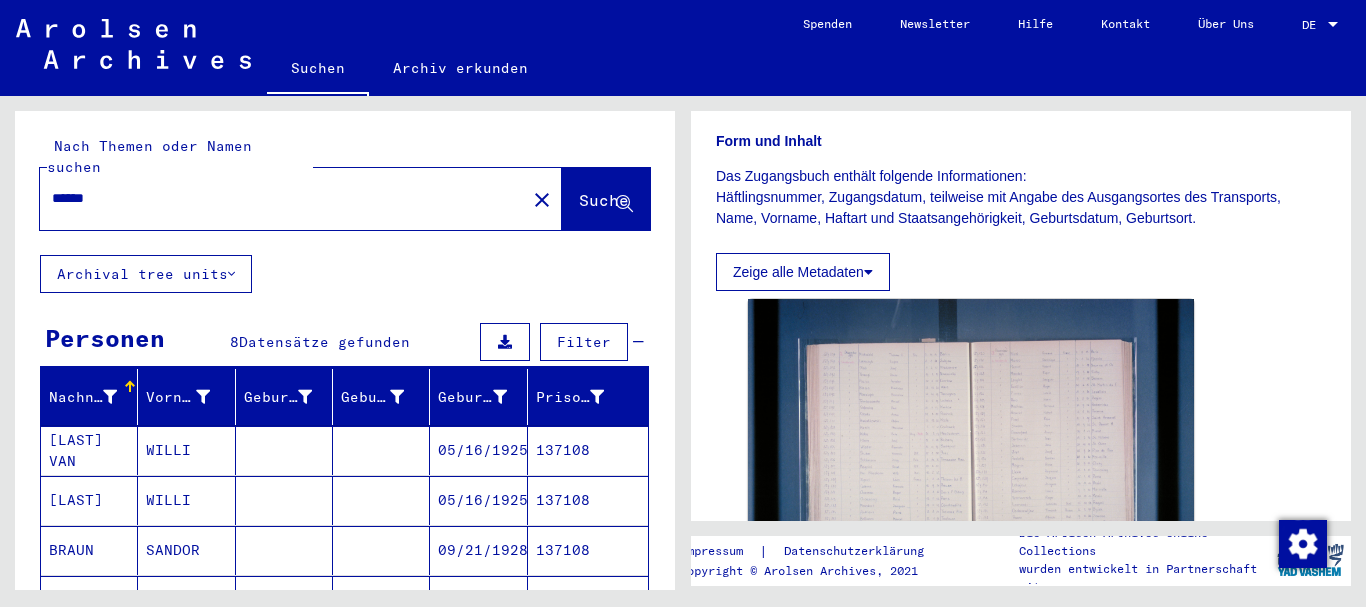 drag, startPoint x: 142, startPoint y: 185, endPoint x: 0, endPoint y: 185, distance: 142 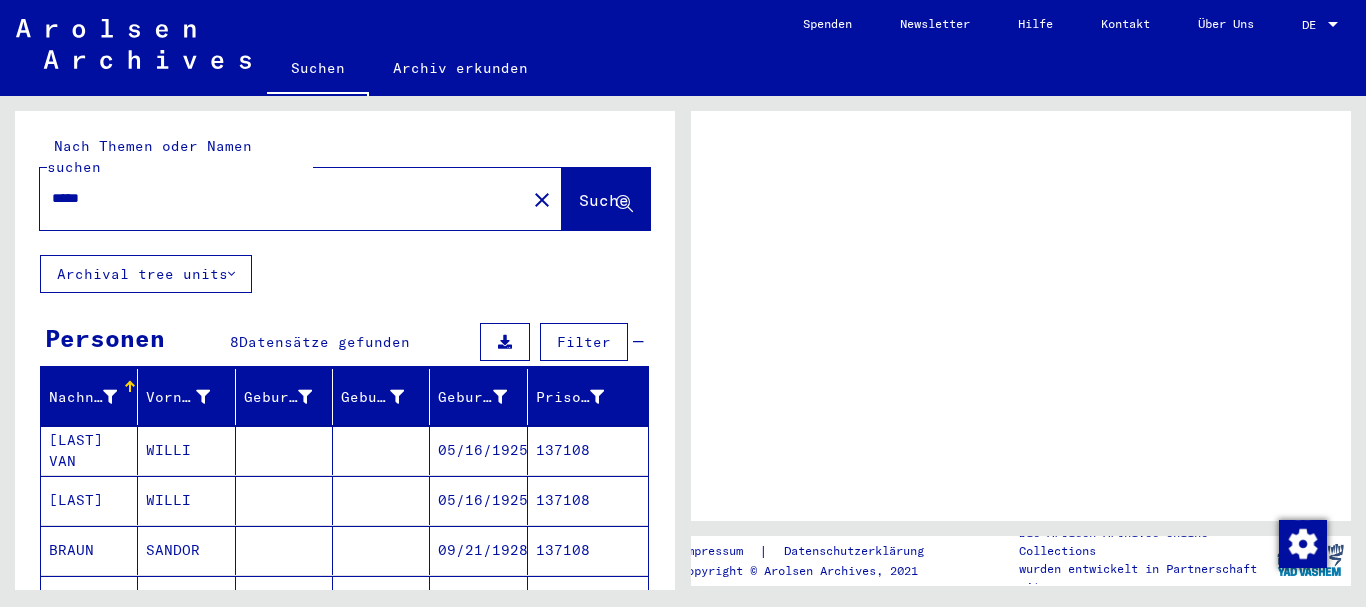 scroll, scrollTop: 0, scrollLeft: 0, axis: both 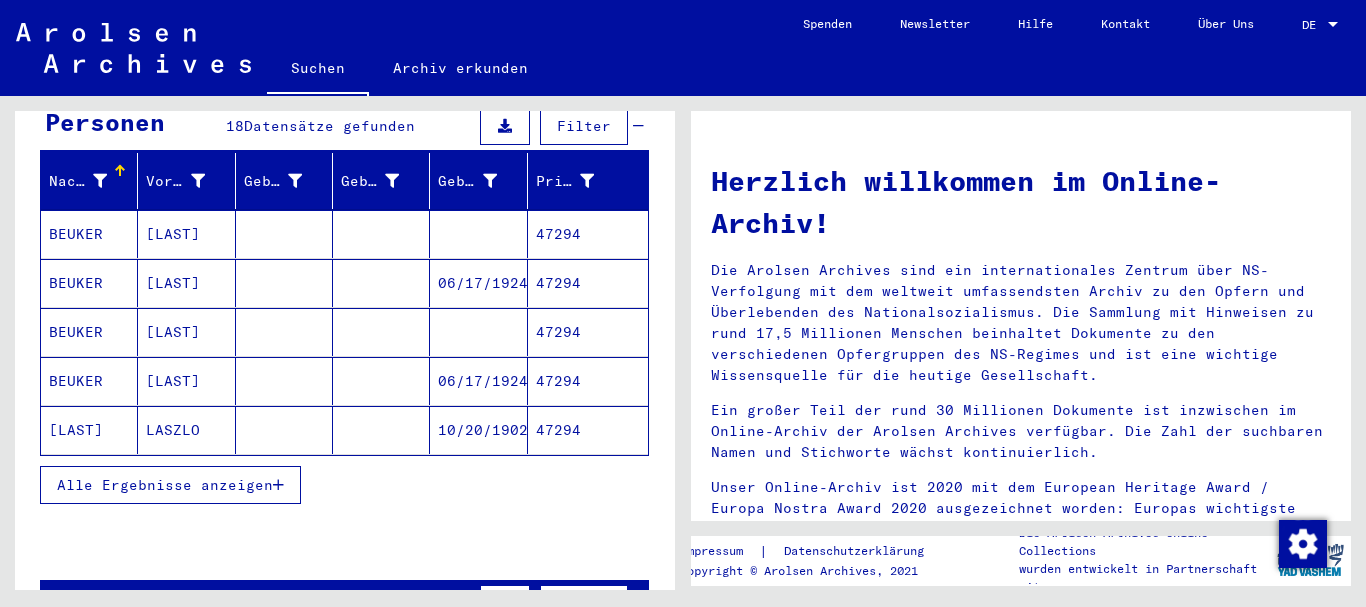 drag, startPoint x: 155, startPoint y: 458, endPoint x: 121, endPoint y: 378, distance: 86.925255 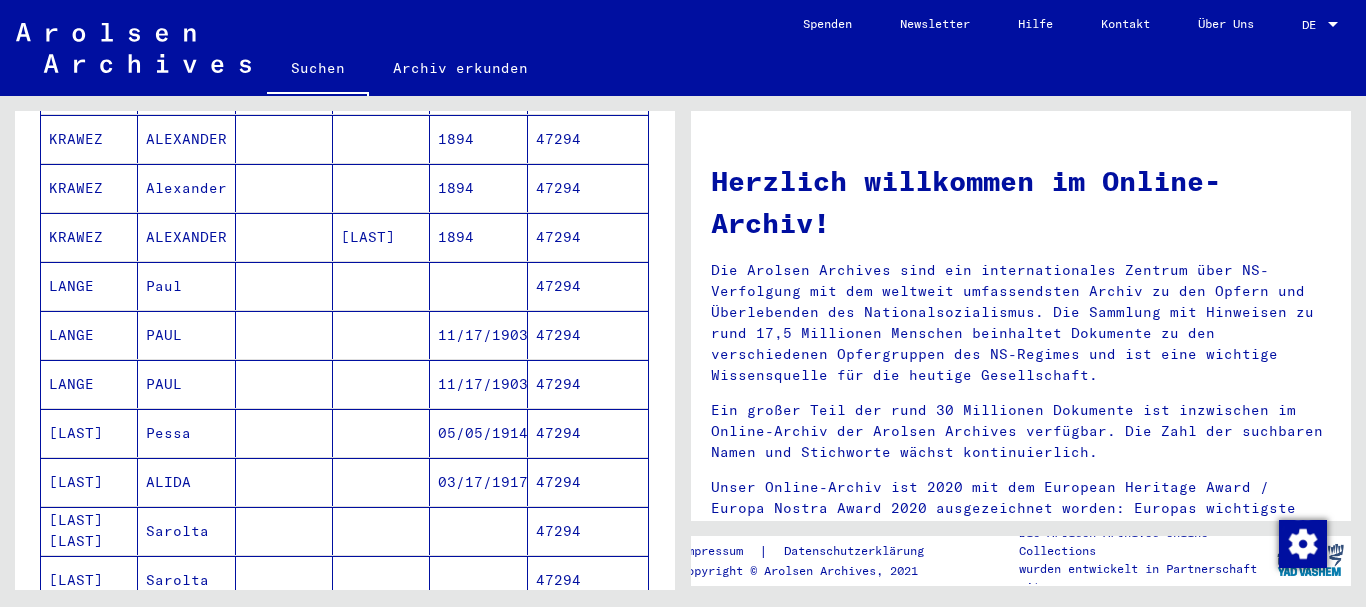 scroll, scrollTop: 648, scrollLeft: 0, axis: vertical 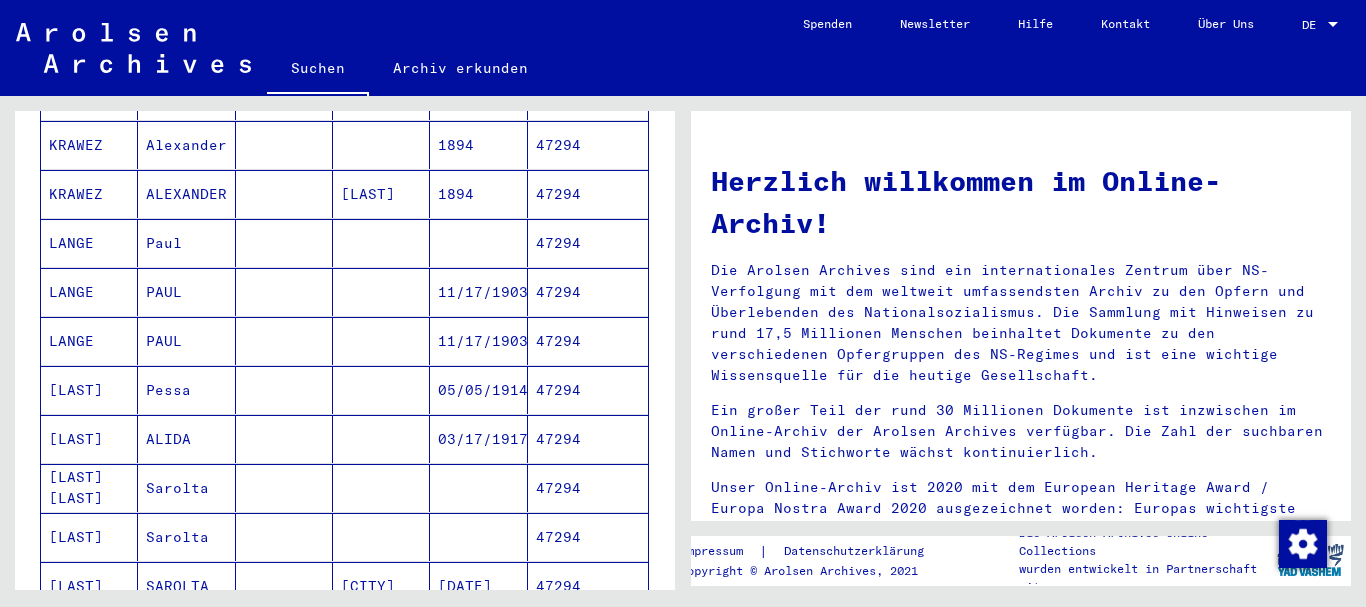 click on "[LAST]" at bounding box center [89, 488] 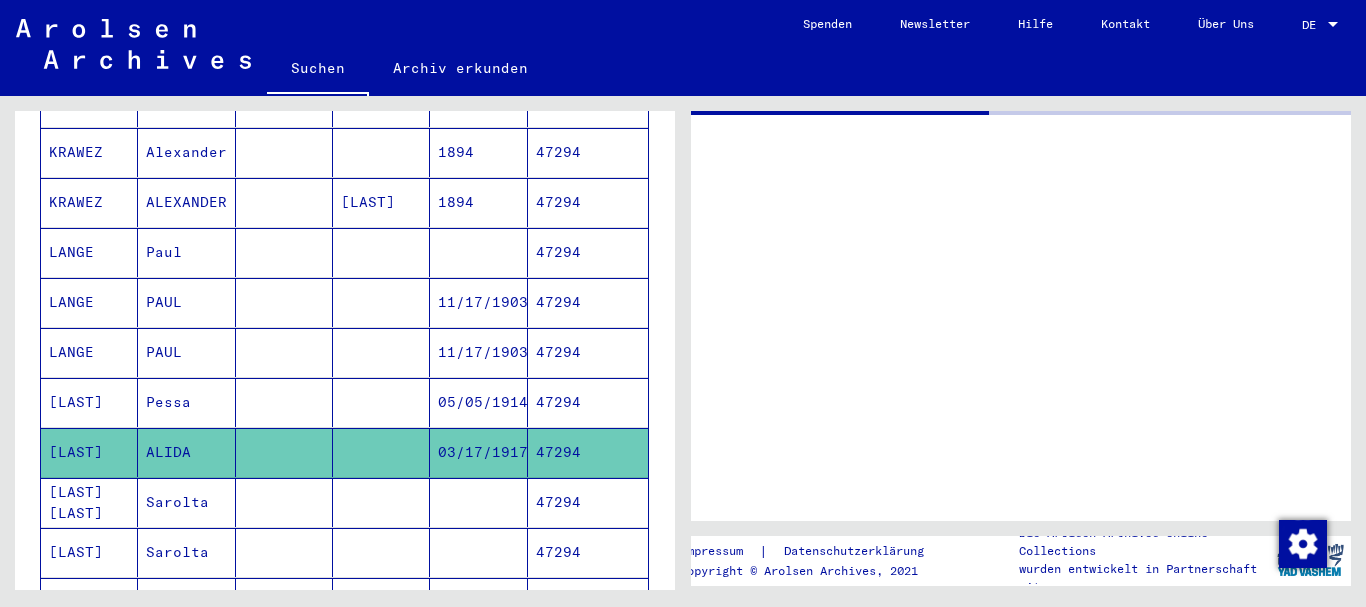 scroll, scrollTop: 655, scrollLeft: 0, axis: vertical 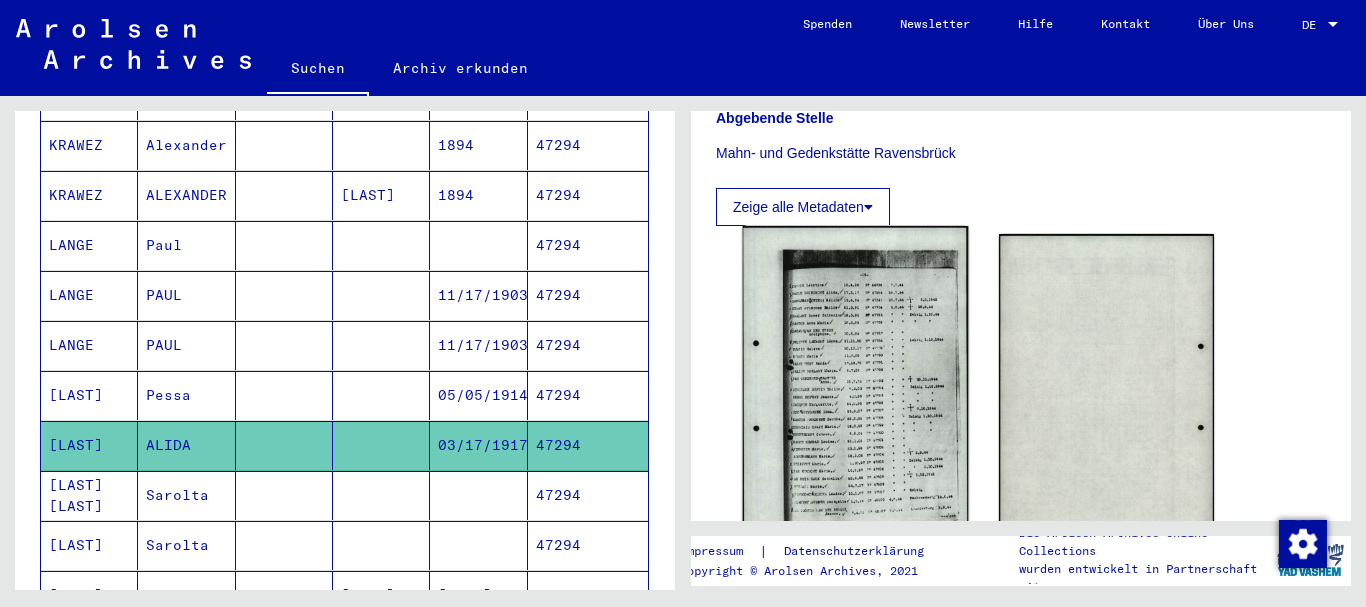 click 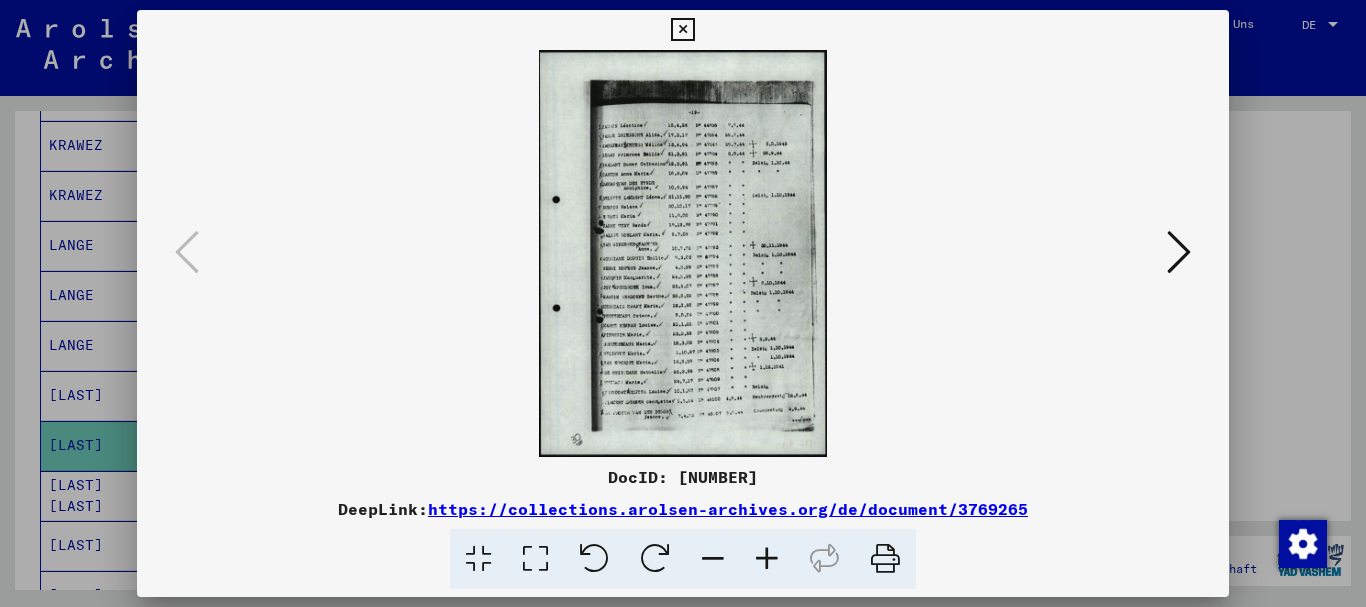 click at bounding box center (767, 559) 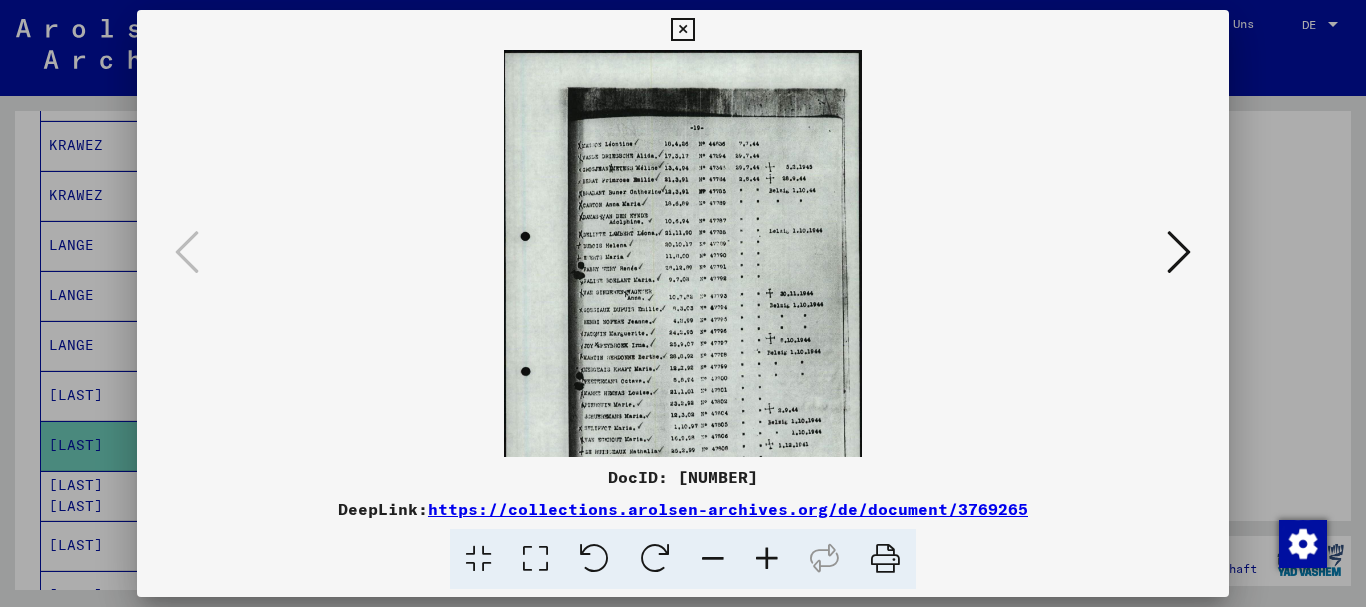 click at bounding box center [767, 559] 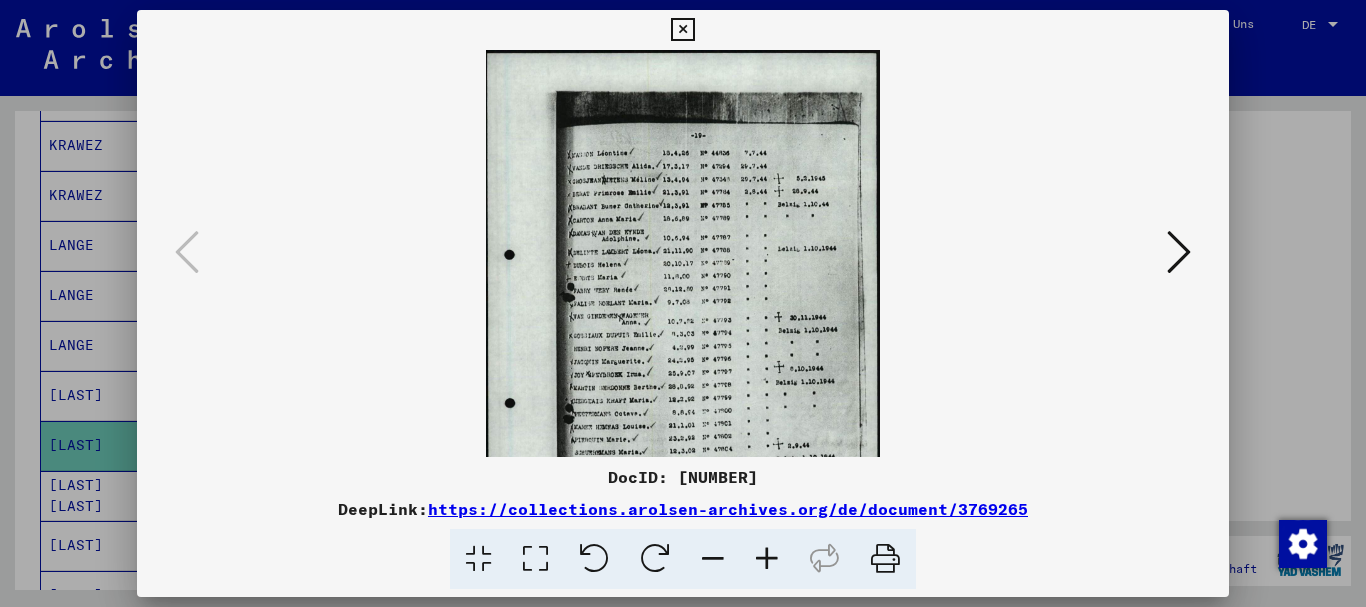 click at bounding box center [767, 559] 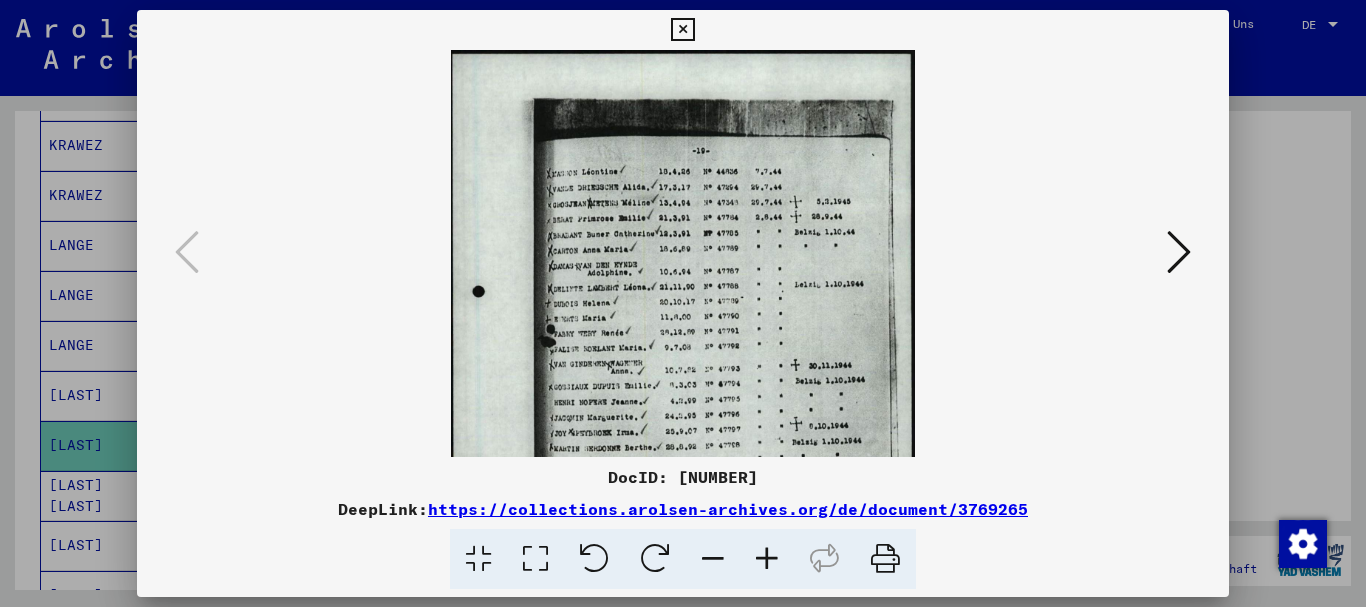 click at bounding box center [767, 559] 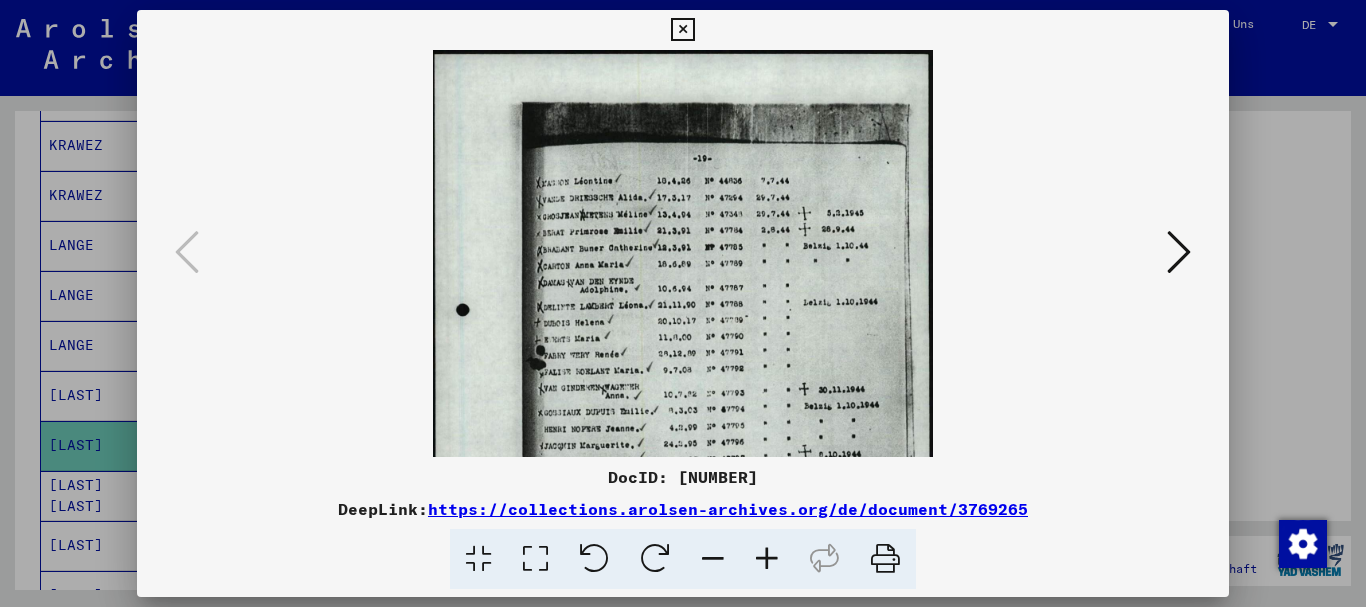 click at bounding box center (767, 559) 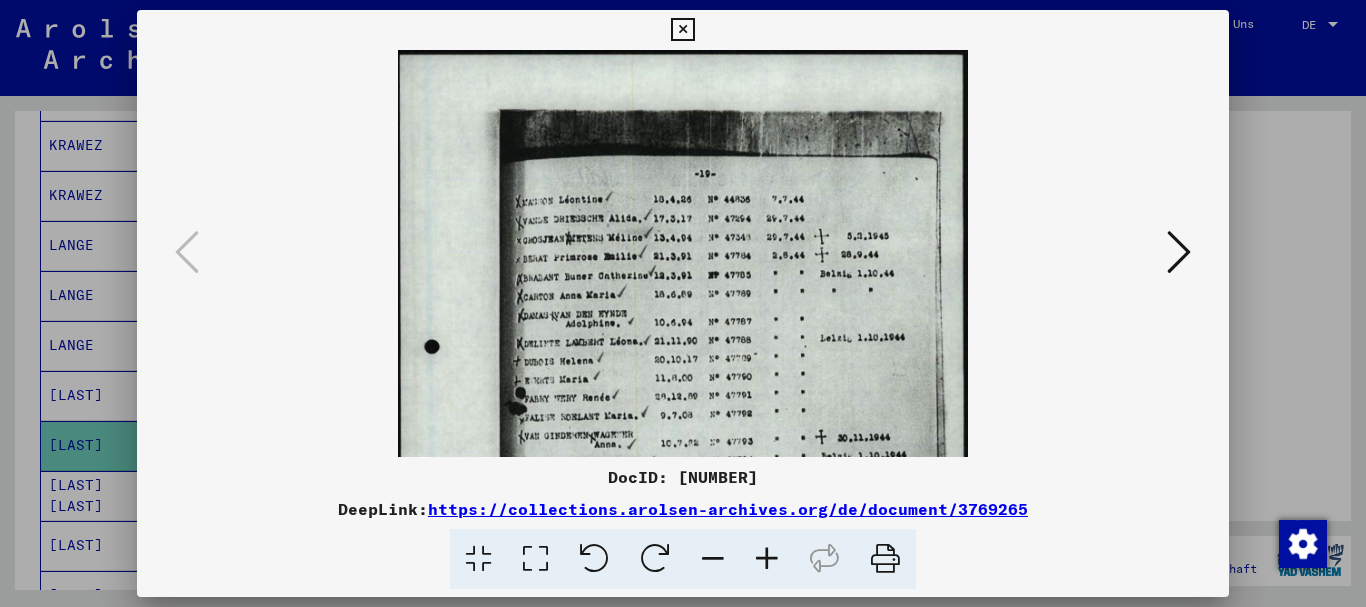 click at bounding box center (767, 559) 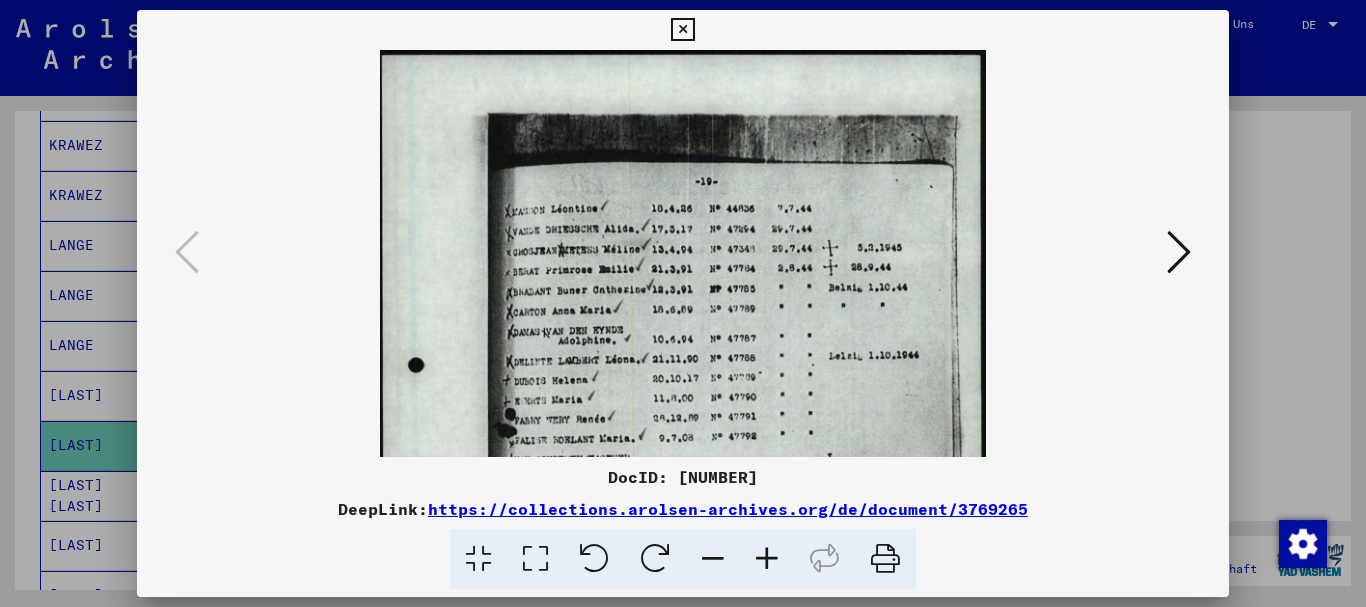 click at bounding box center [767, 559] 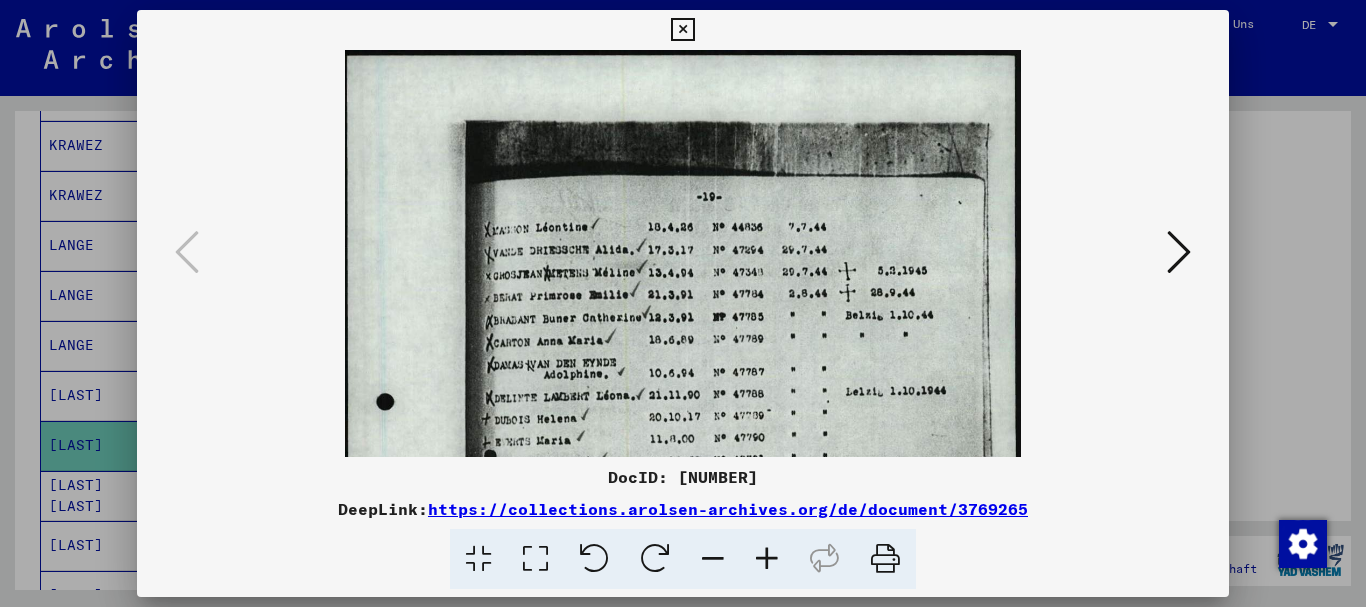click at bounding box center [767, 559] 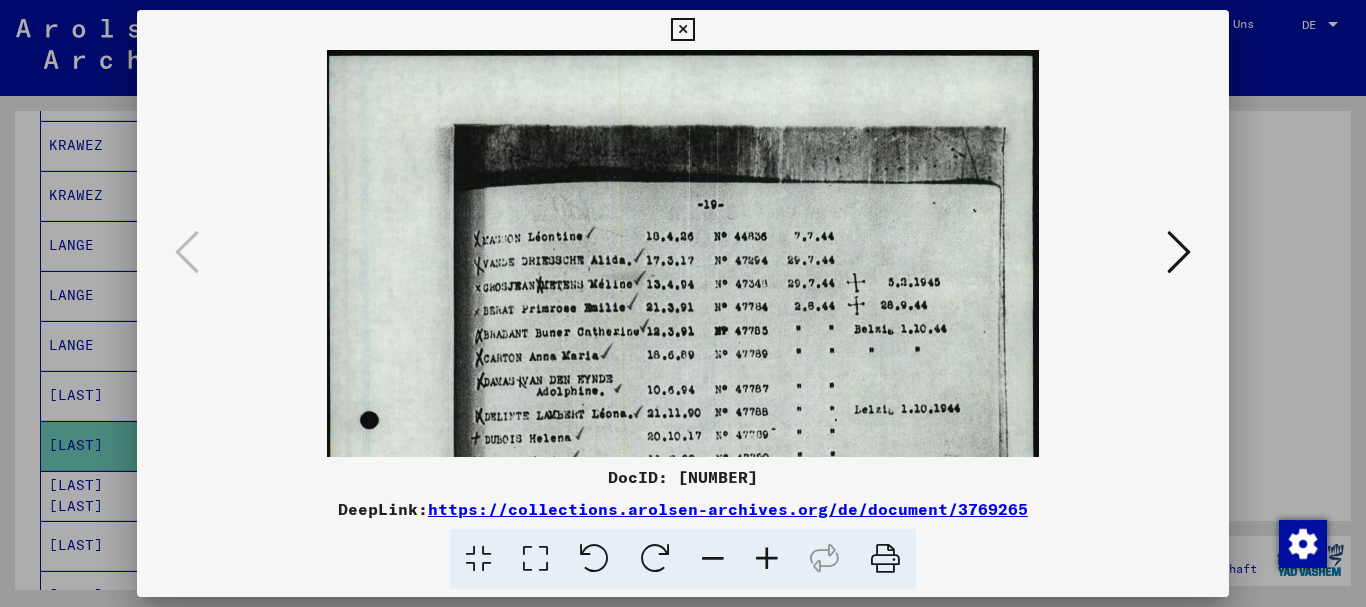 click at bounding box center (767, 559) 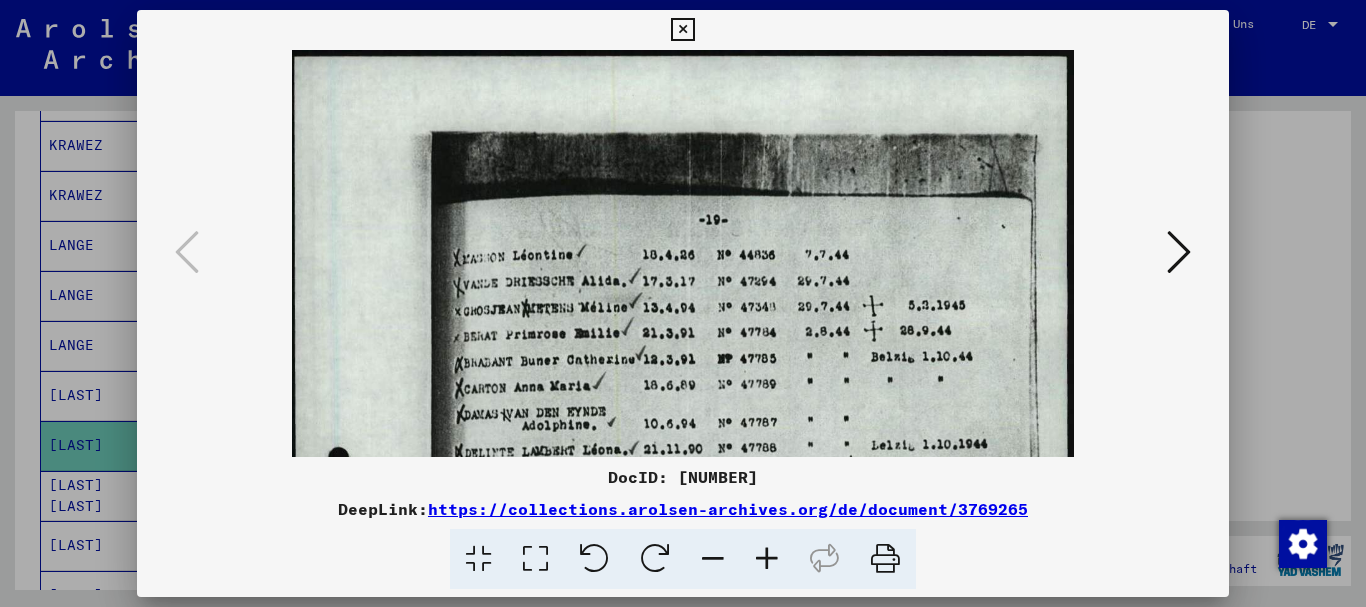 click at bounding box center [767, 559] 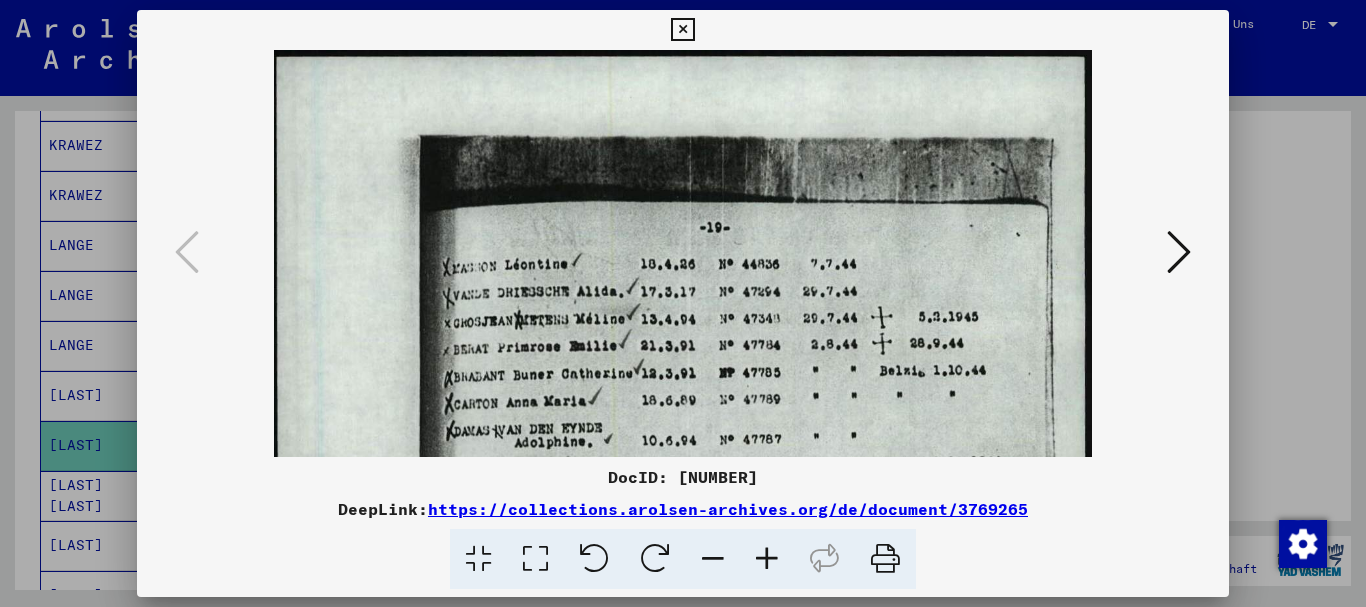 click at bounding box center [767, 559] 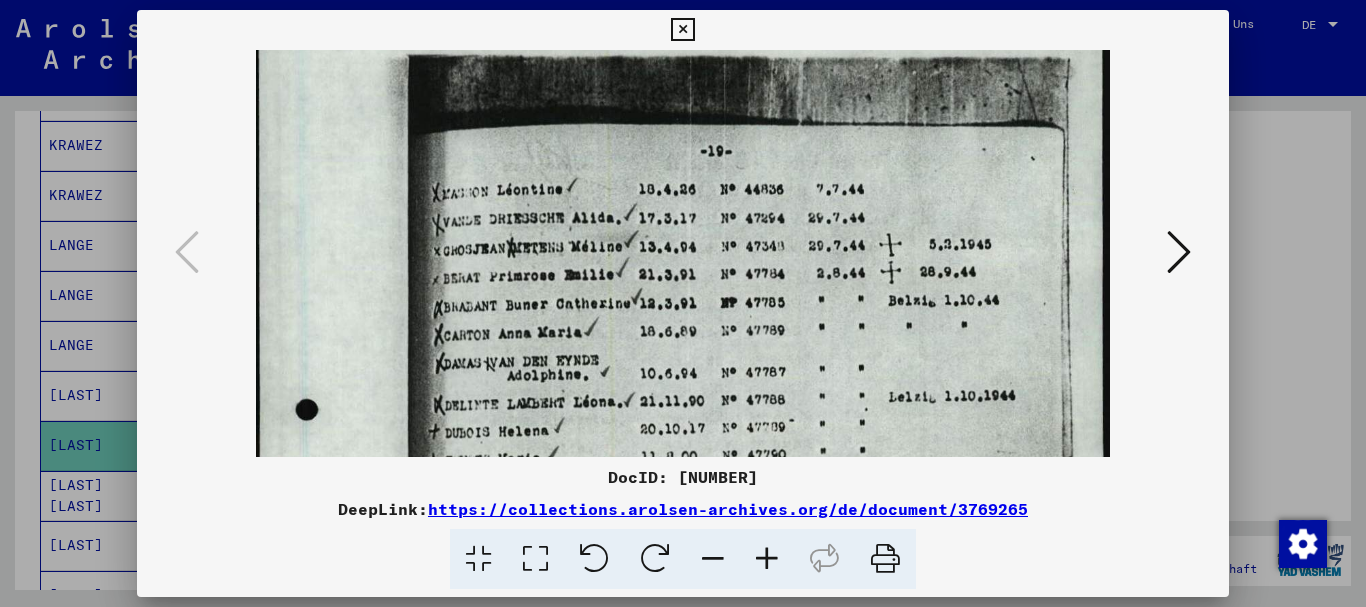 scroll, scrollTop: 97, scrollLeft: 0, axis: vertical 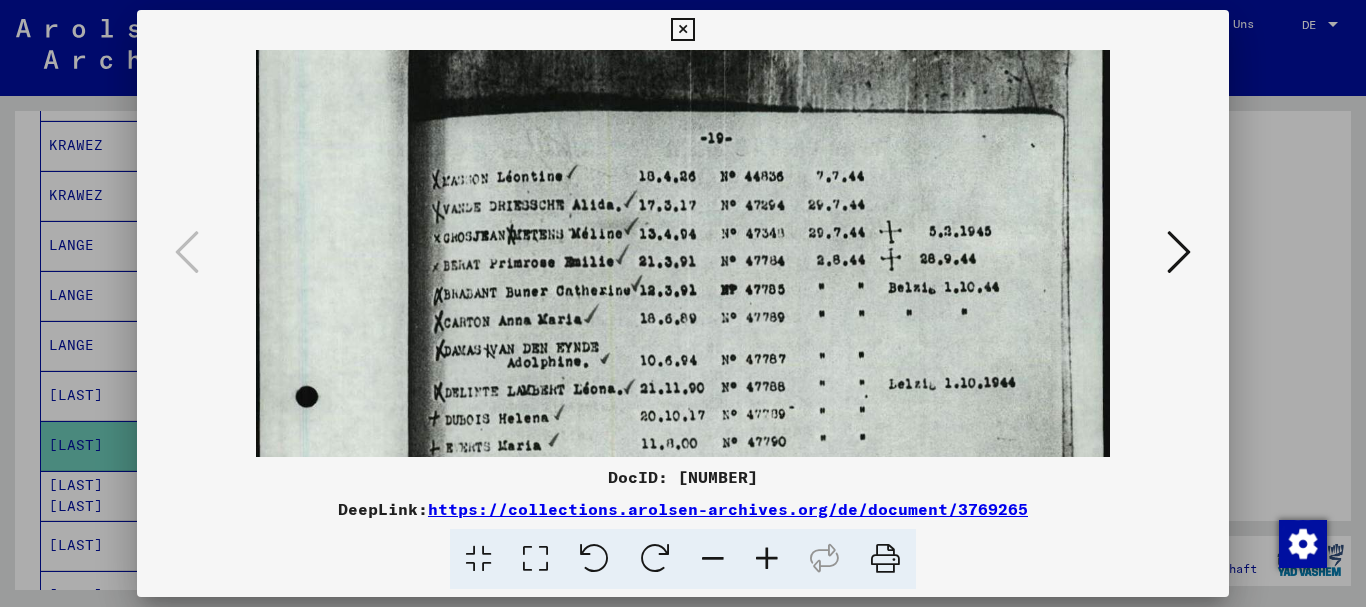 drag, startPoint x: 823, startPoint y: 387, endPoint x: 791, endPoint y: 290, distance: 102.14206 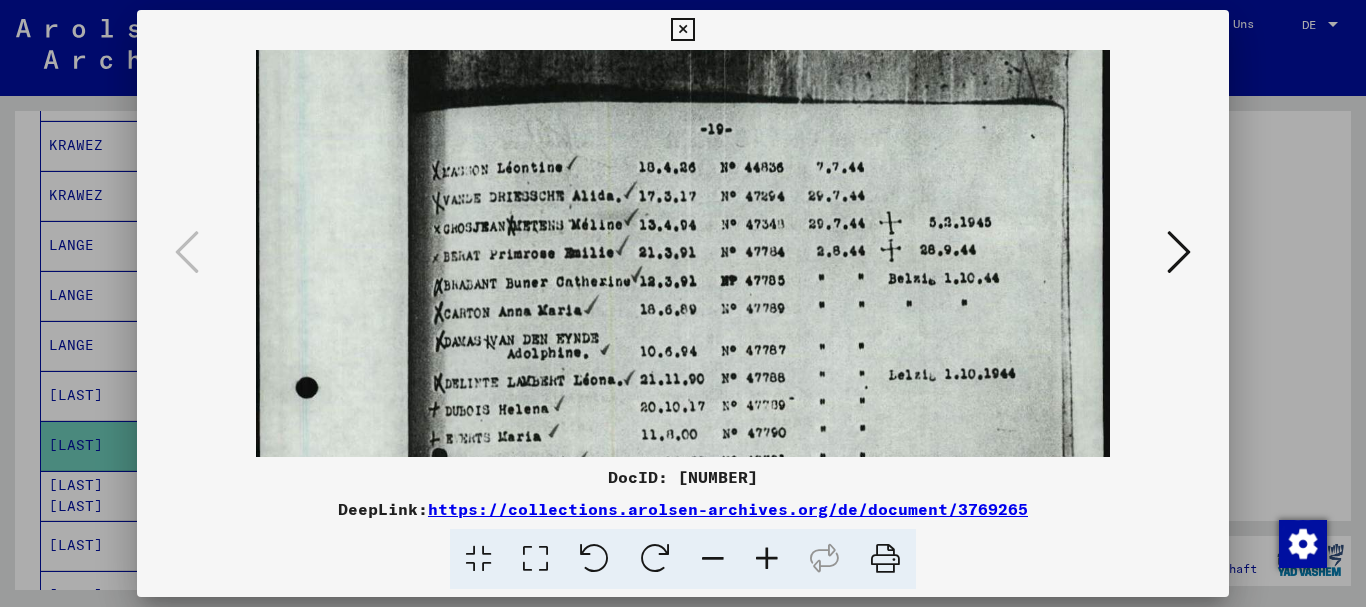 drag, startPoint x: 791, startPoint y: 354, endPoint x: 788, endPoint y: 319, distance: 35.128338 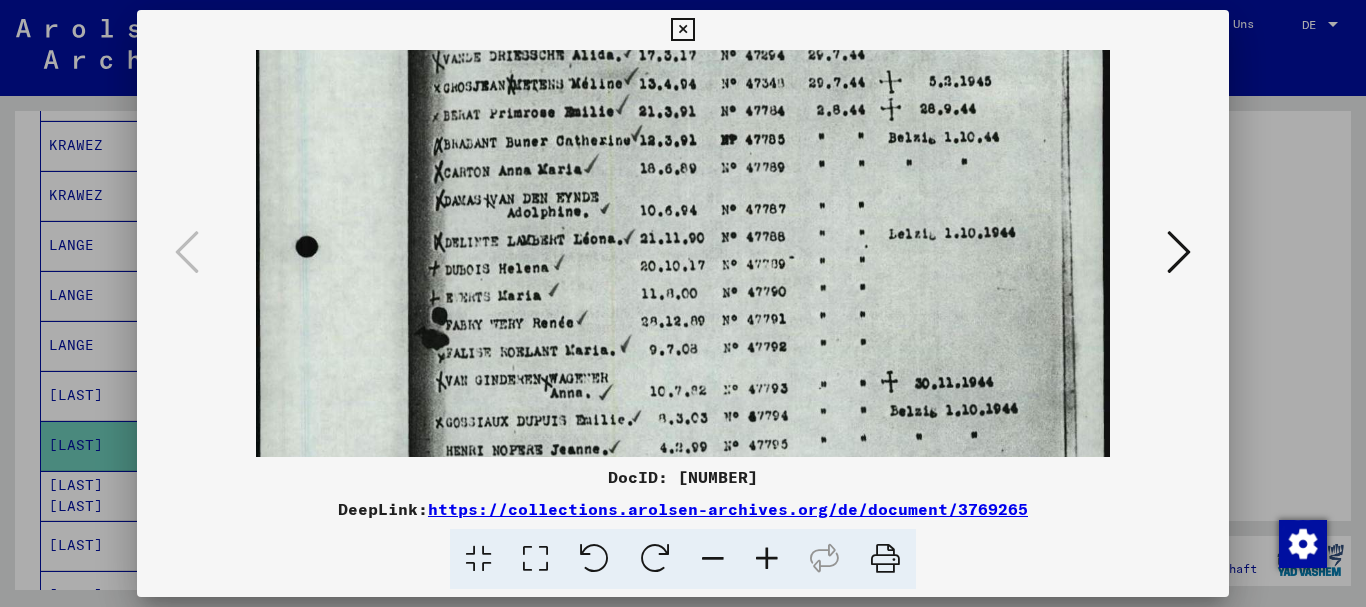 drag, startPoint x: 896, startPoint y: 411, endPoint x: 797, endPoint y: 197, distance: 235.79016 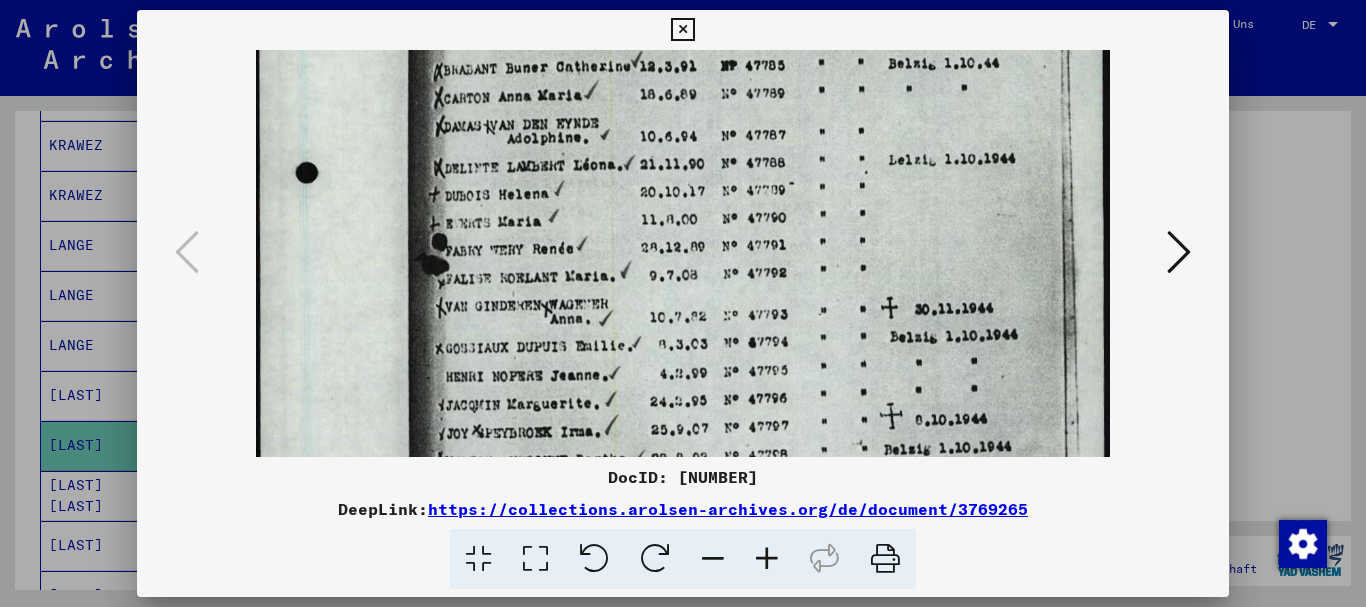 click at bounding box center [683, 303] 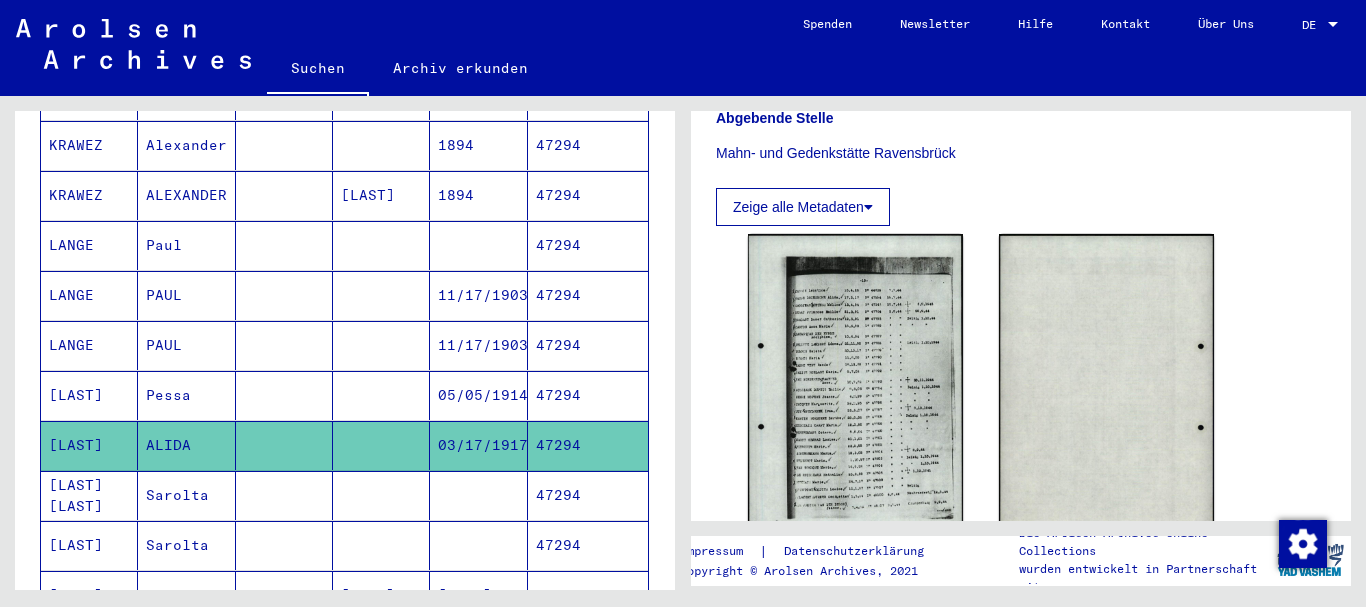 scroll, scrollTop: 1188, scrollLeft: 0, axis: vertical 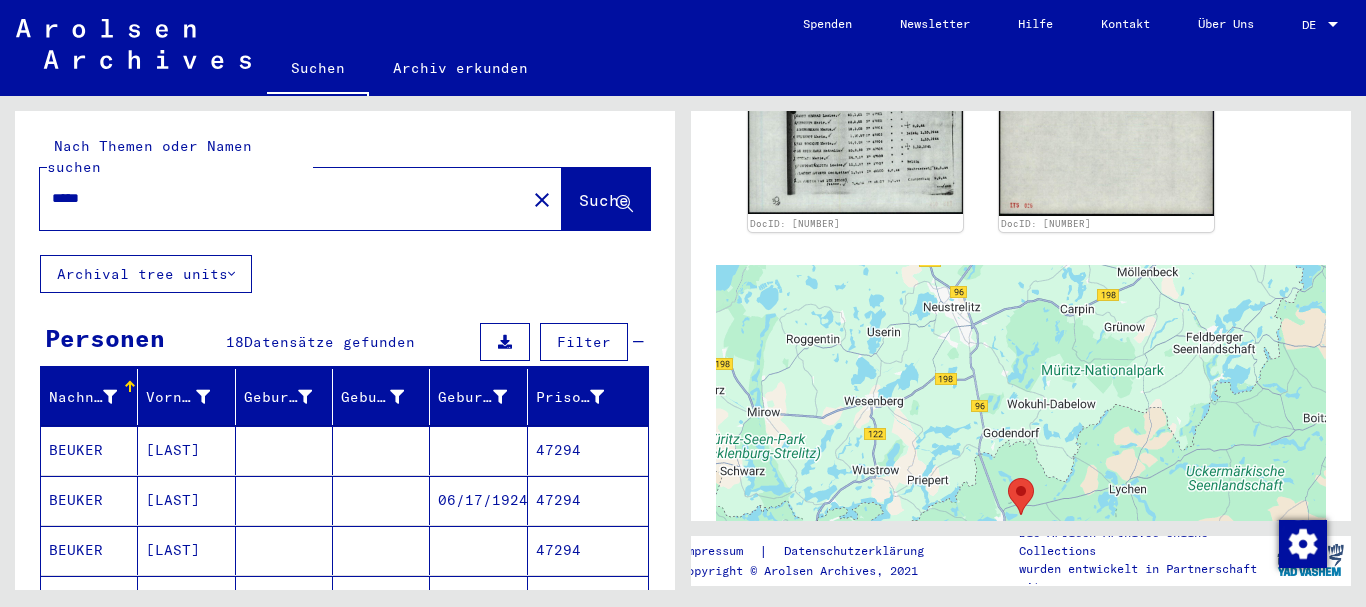 drag, startPoint x: 148, startPoint y: 171, endPoint x: 0, endPoint y: 160, distance: 148.40822 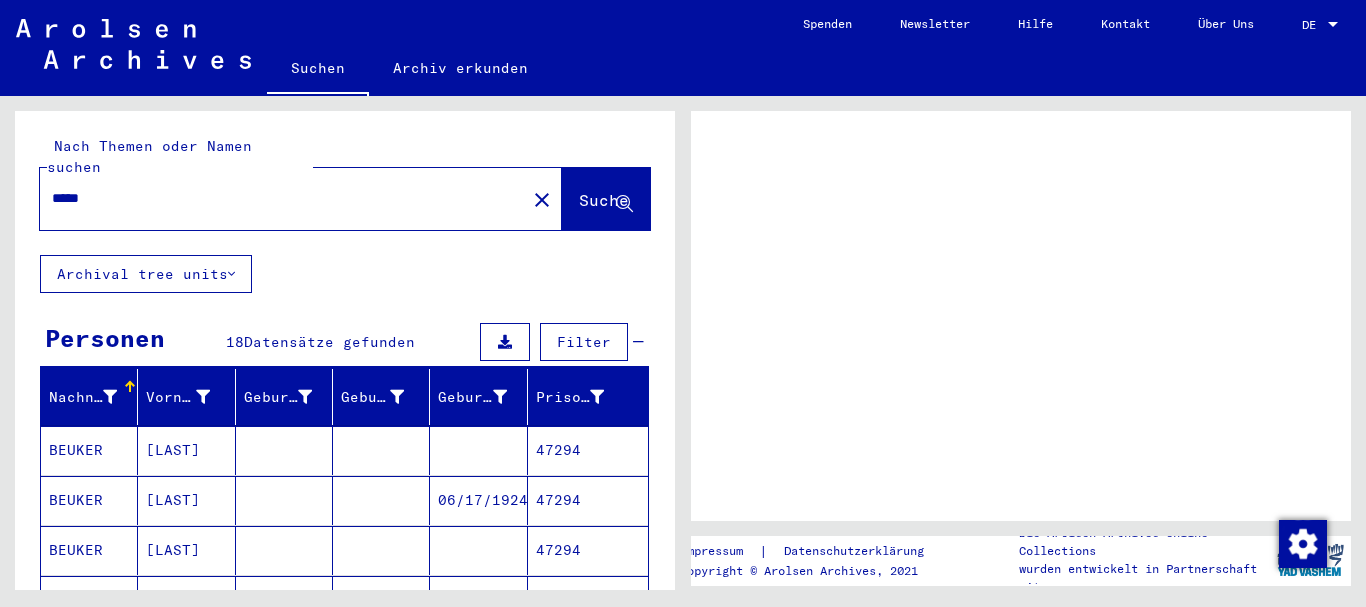 scroll, scrollTop: 0, scrollLeft: 0, axis: both 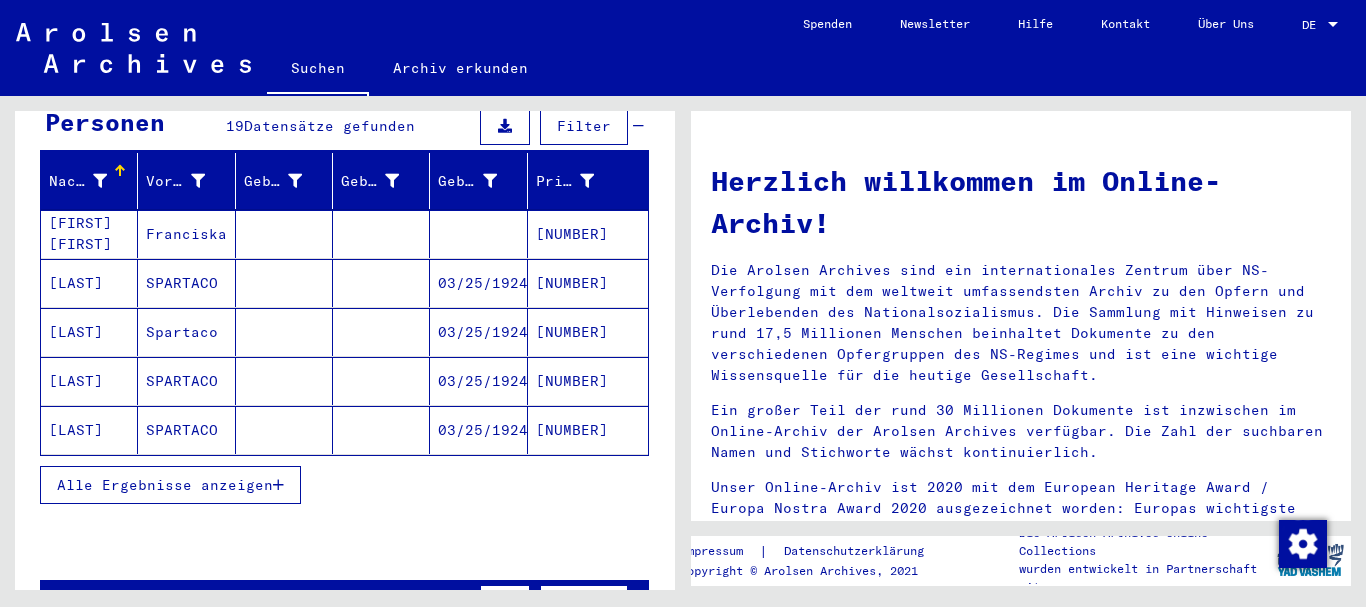 click on "[LAST]" at bounding box center [89, 332] 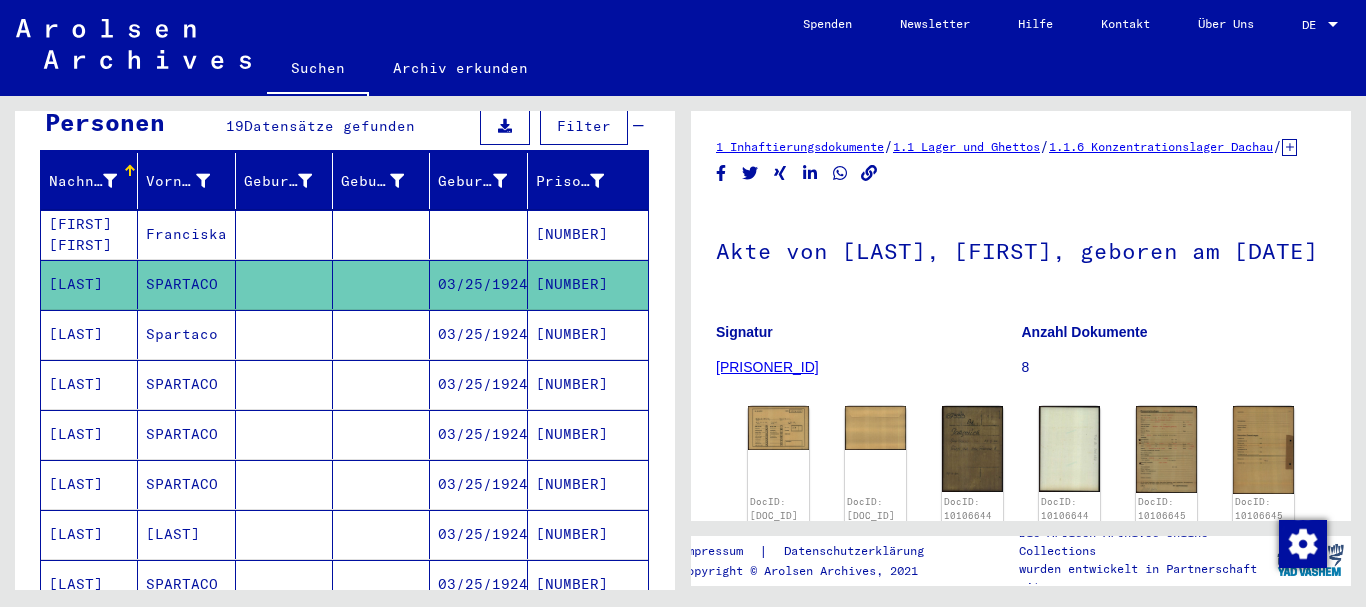 scroll, scrollTop: 324, scrollLeft: 0, axis: vertical 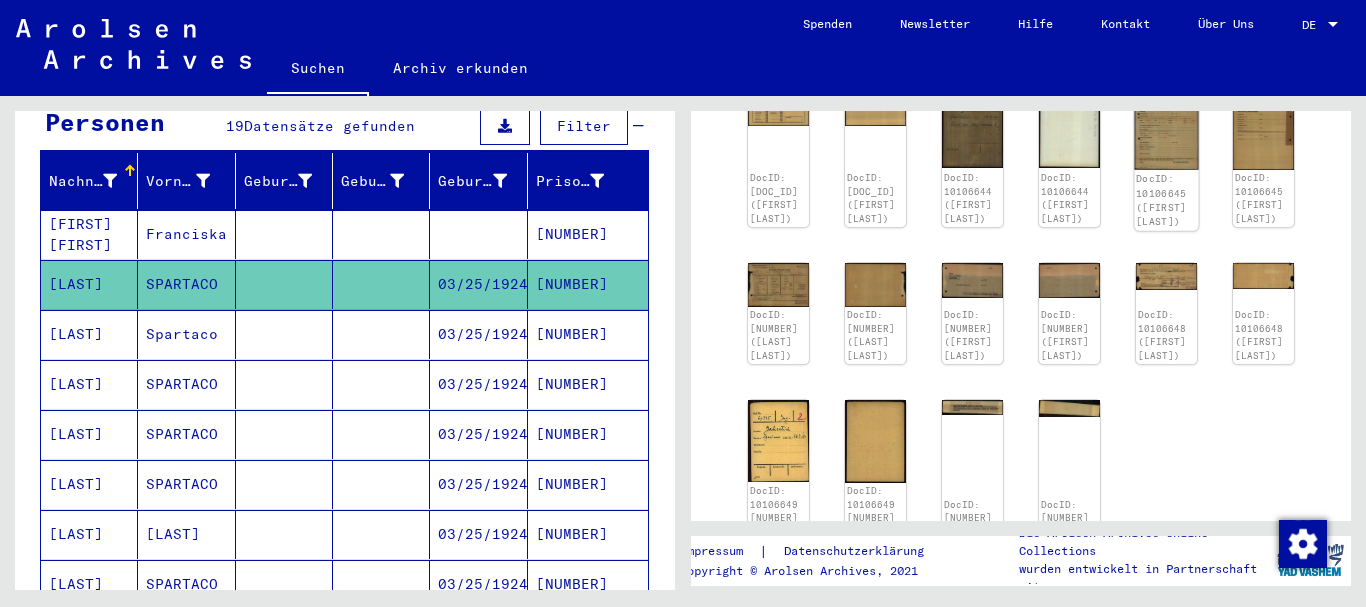 click 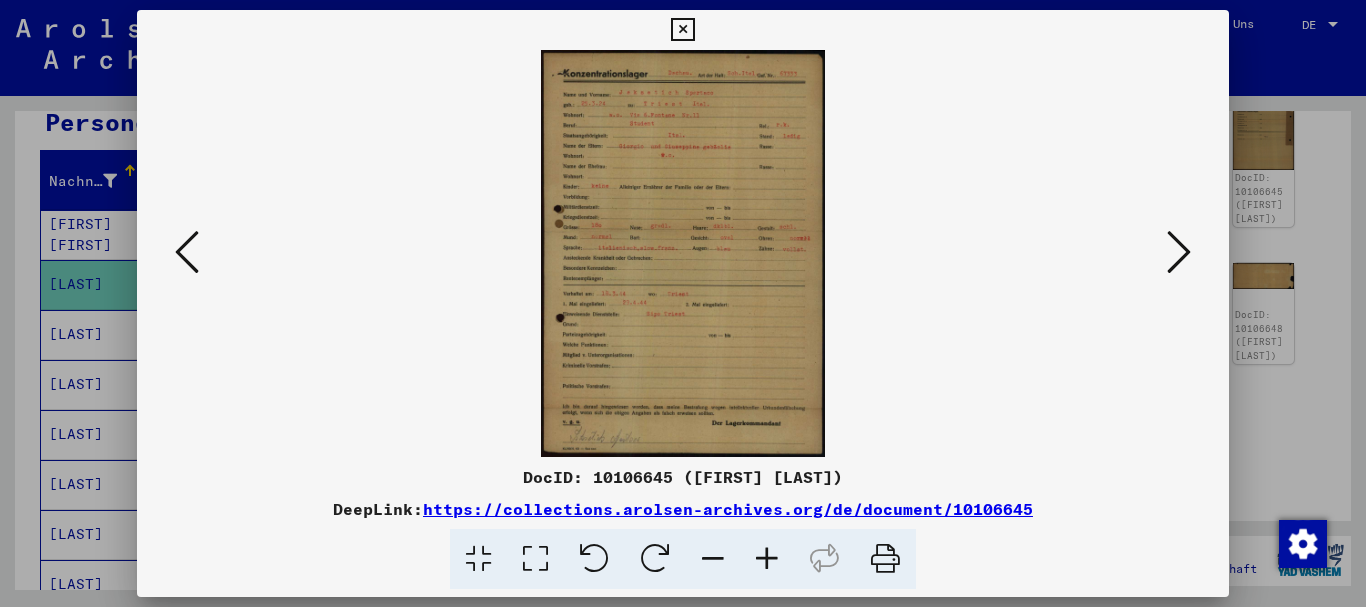click at bounding box center [767, 559] 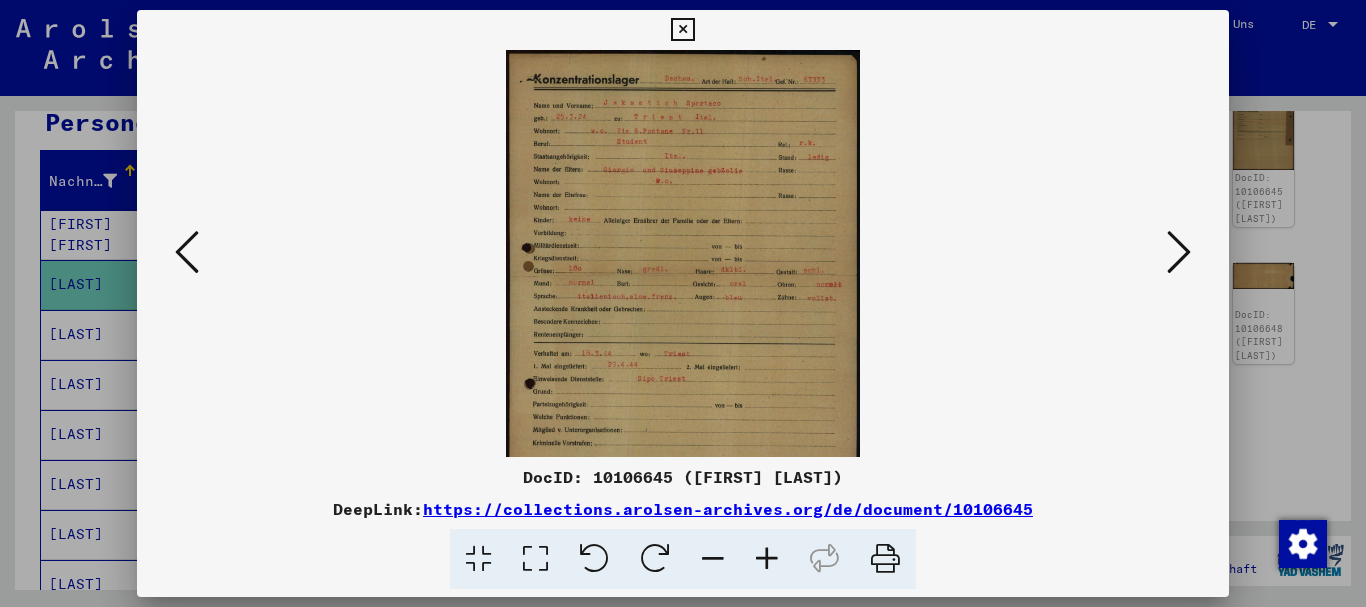 click at bounding box center (767, 559) 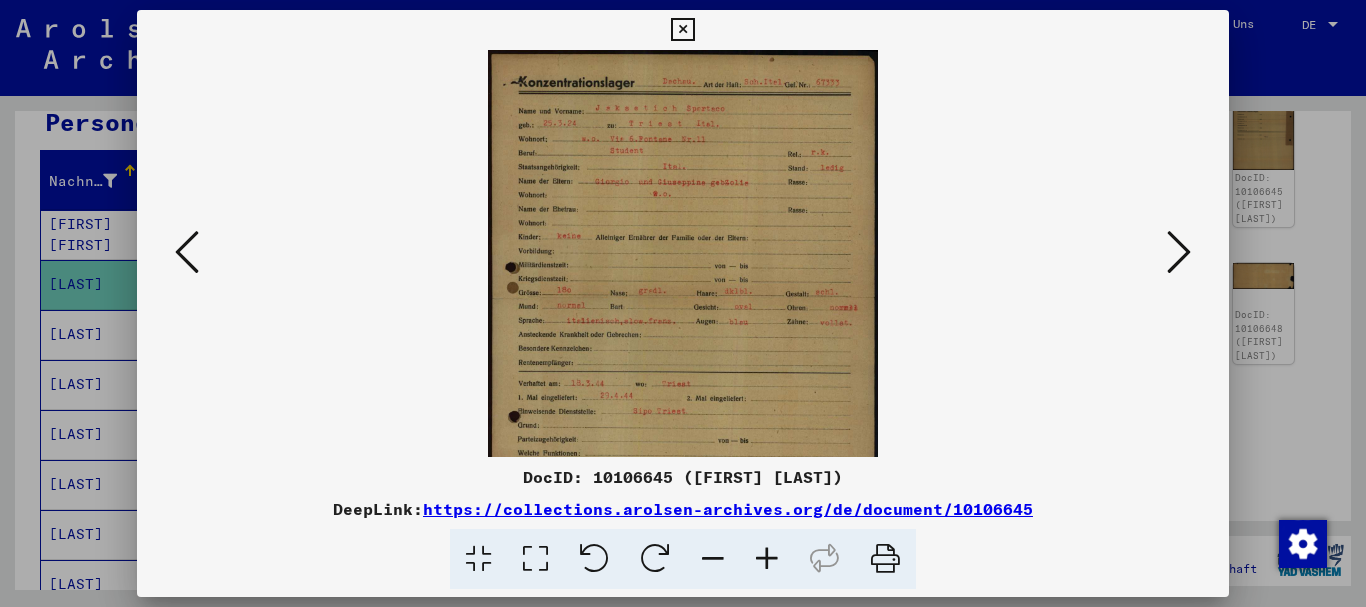 click at bounding box center (767, 559) 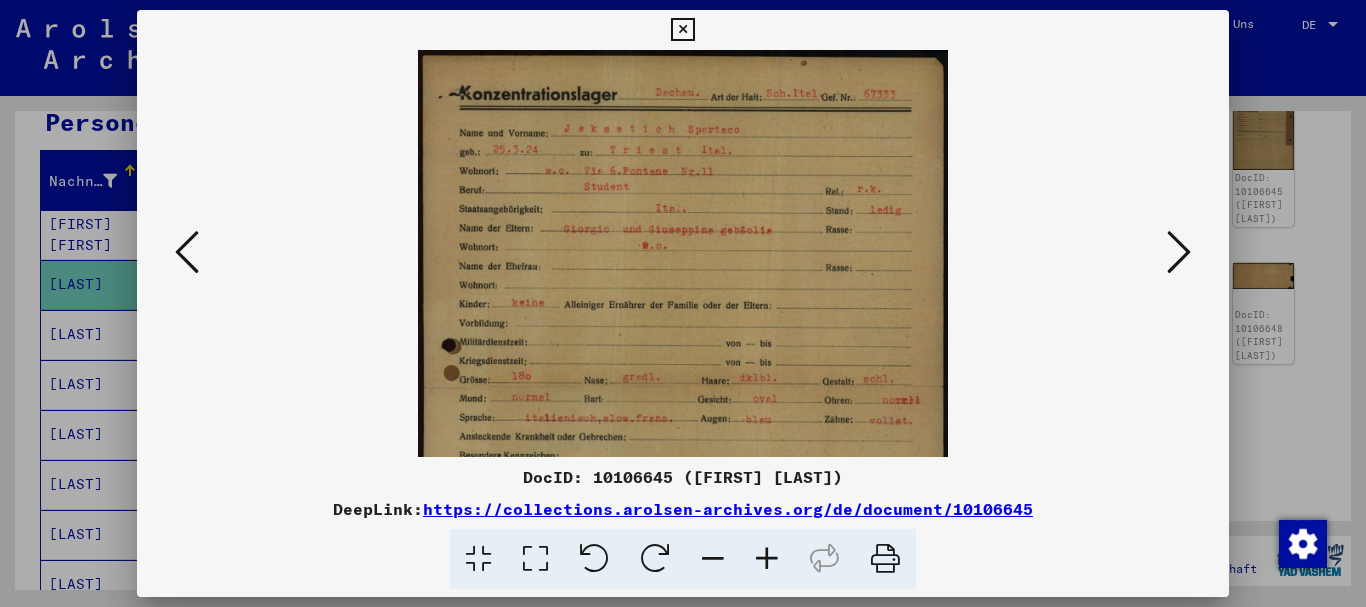 click at bounding box center (767, 559) 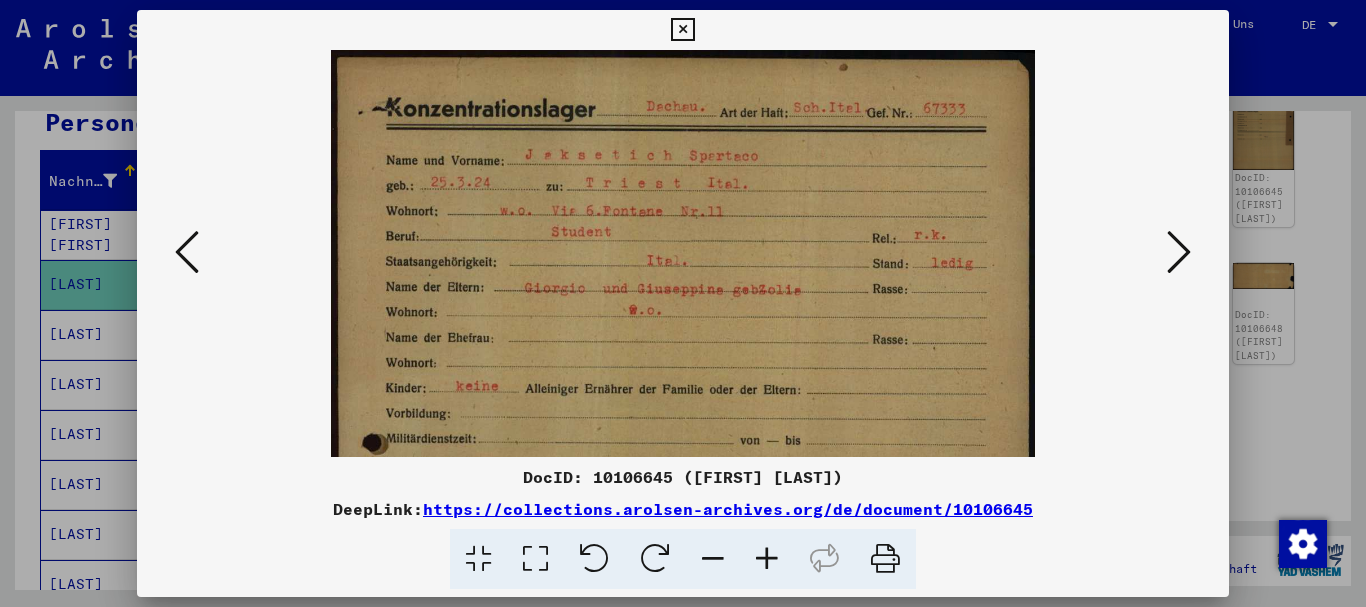 click at bounding box center [767, 559] 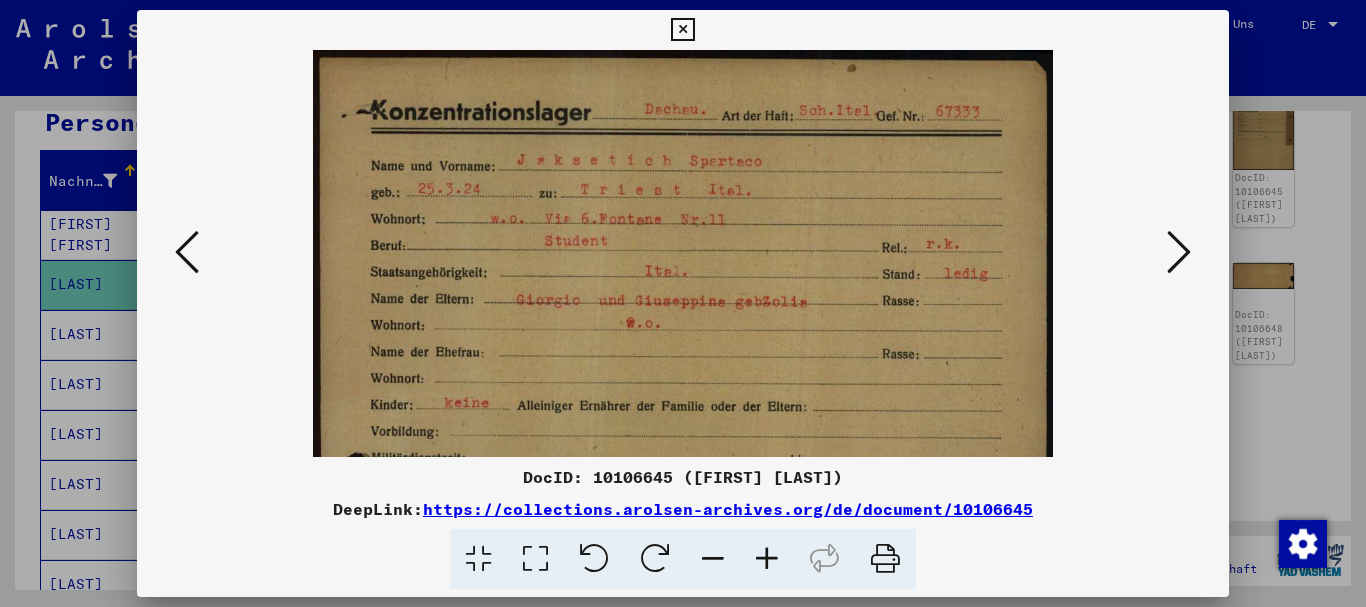 click at bounding box center [767, 559] 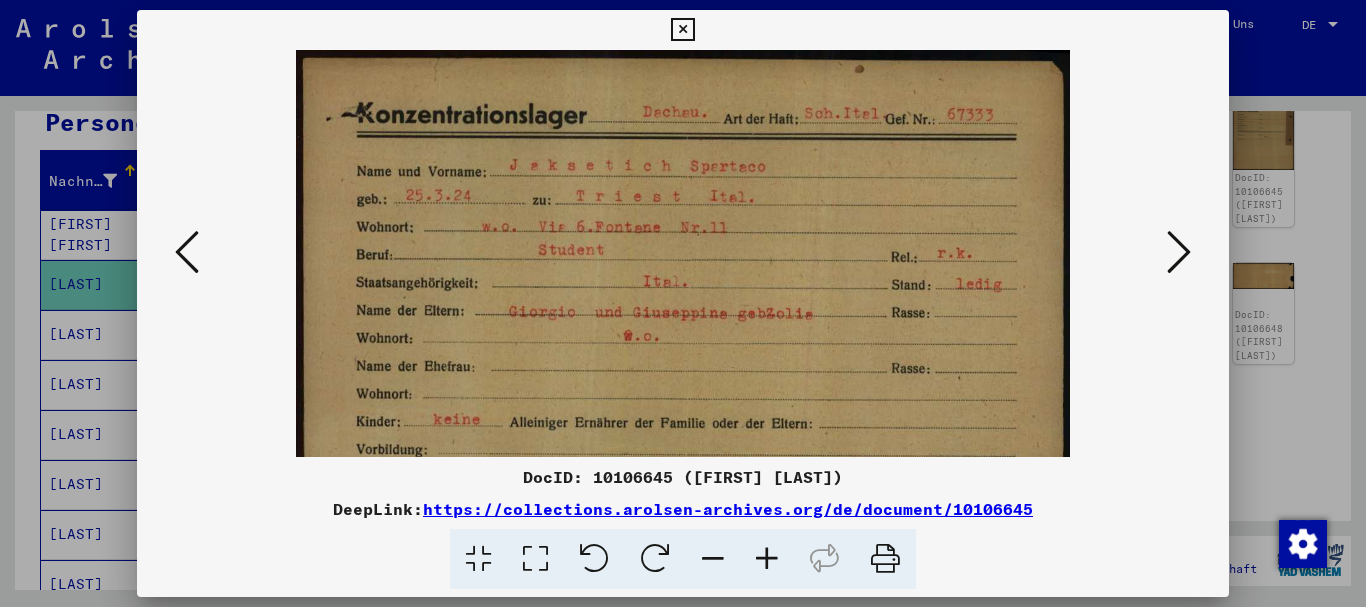 click at bounding box center [767, 559] 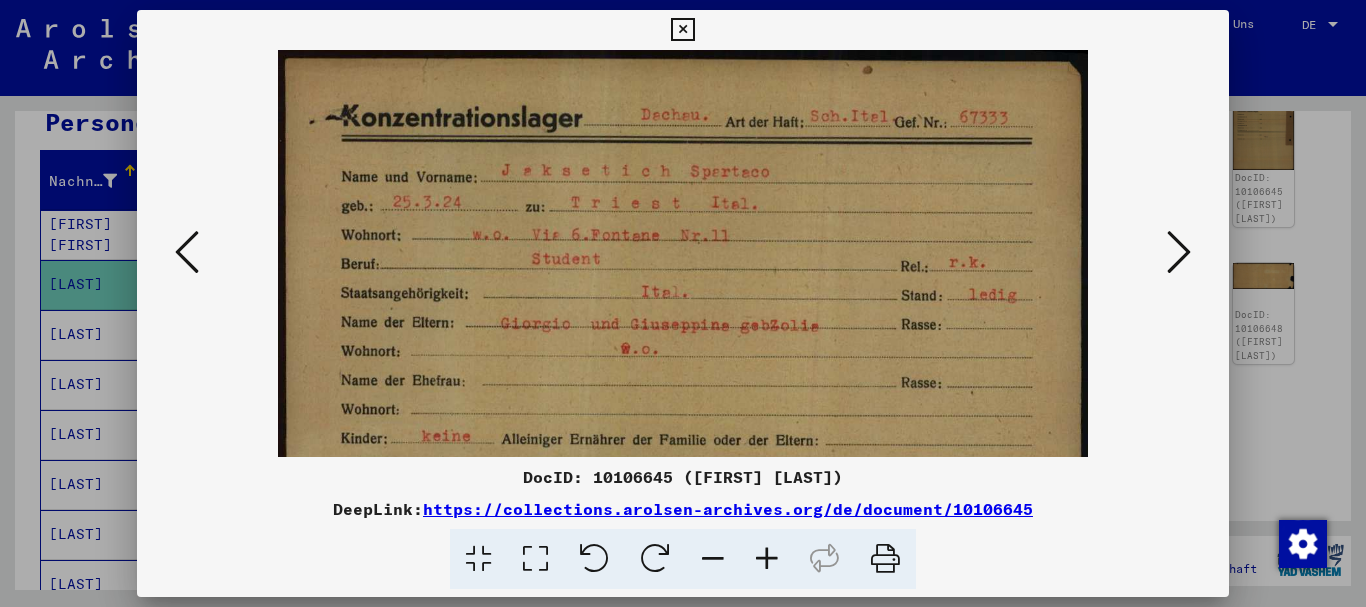 click at bounding box center (767, 559) 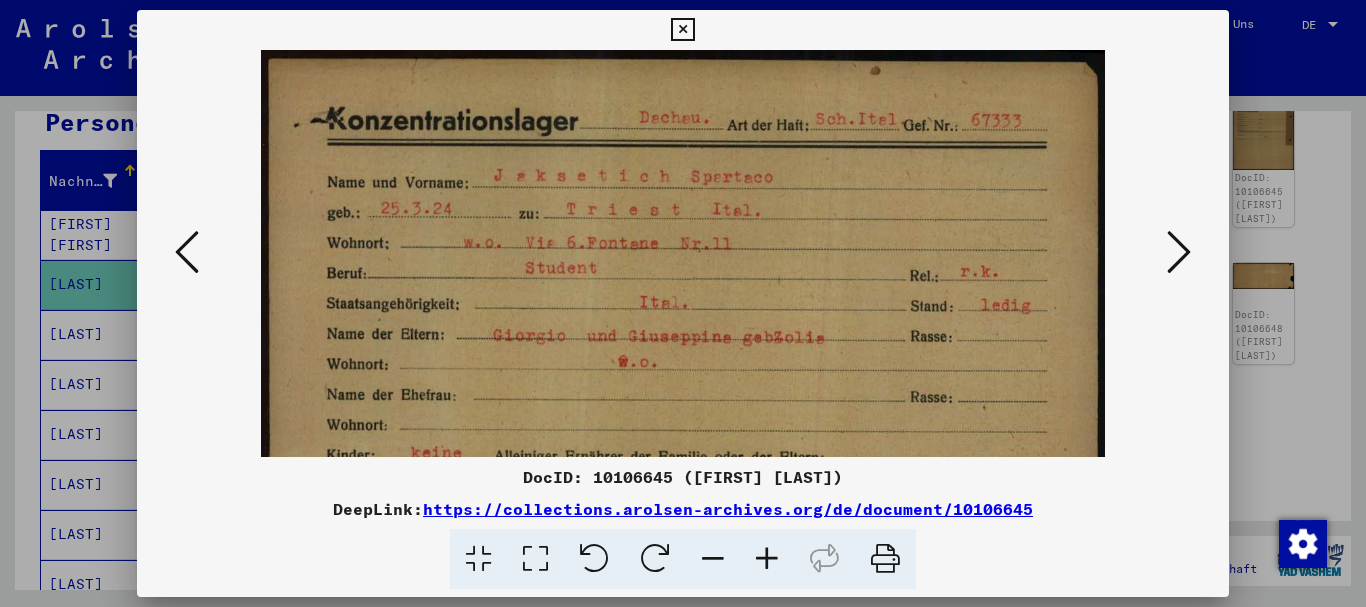 click at bounding box center (767, 559) 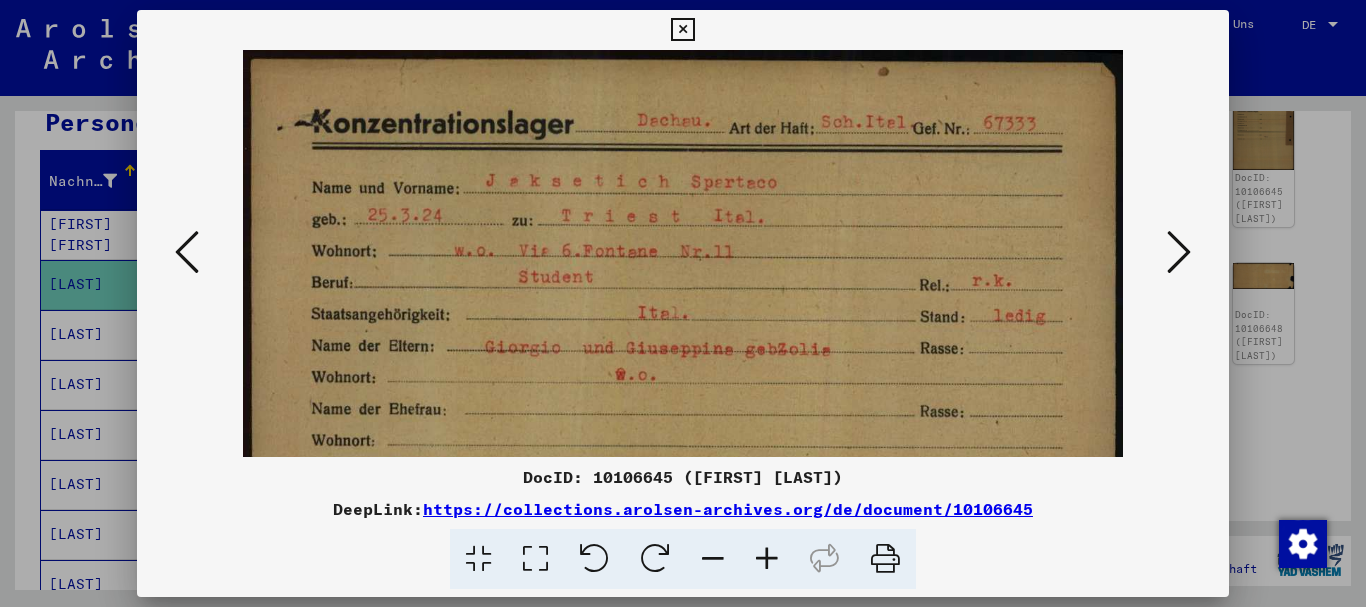 click at bounding box center [767, 559] 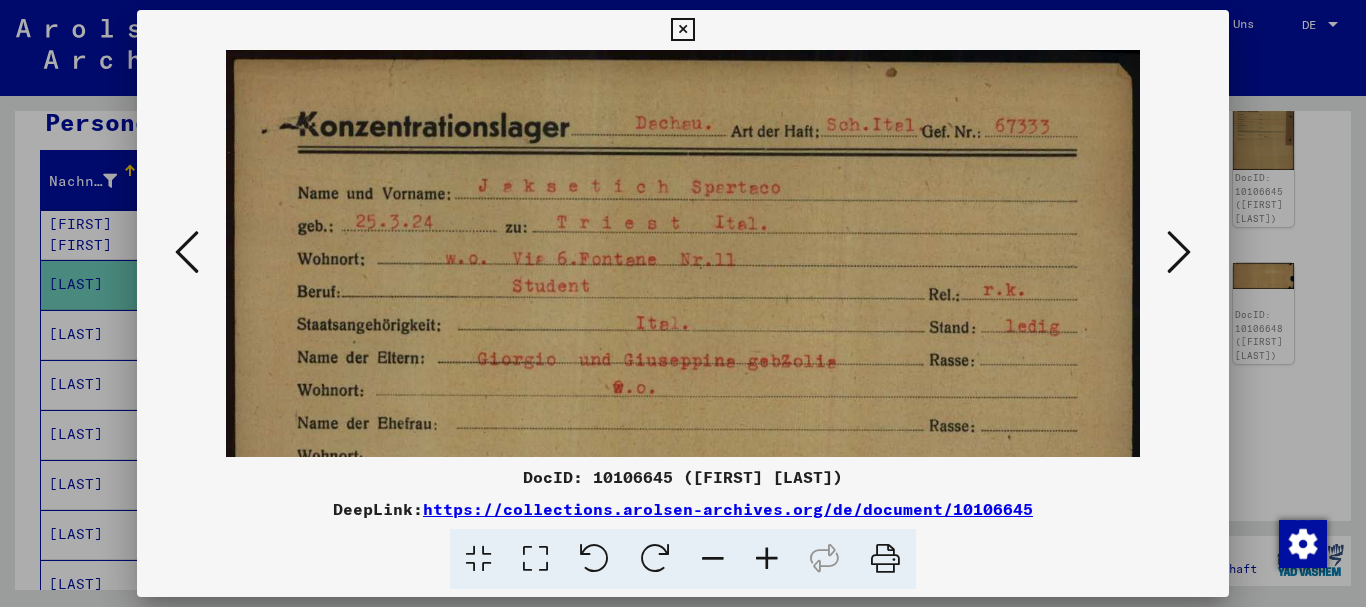 drag, startPoint x: 699, startPoint y: 348, endPoint x: 678, endPoint y: 145, distance: 204.08331 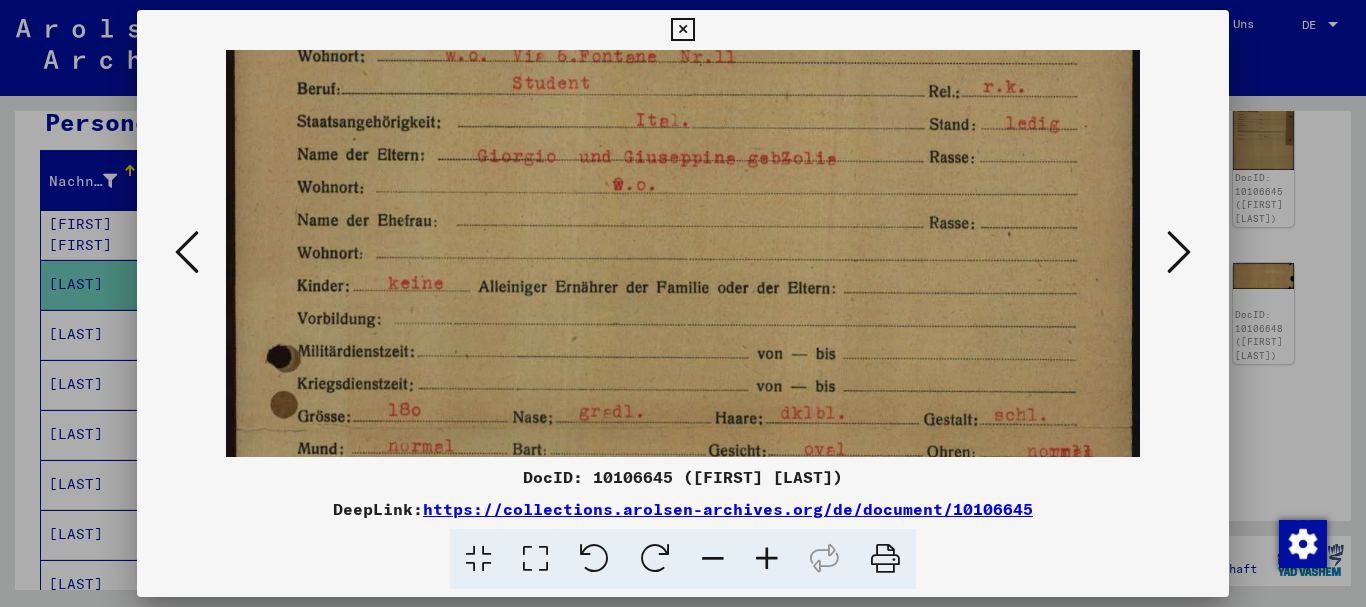 drag, startPoint x: 709, startPoint y: 328, endPoint x: 635, endPoint y: 74, distance: 264.56 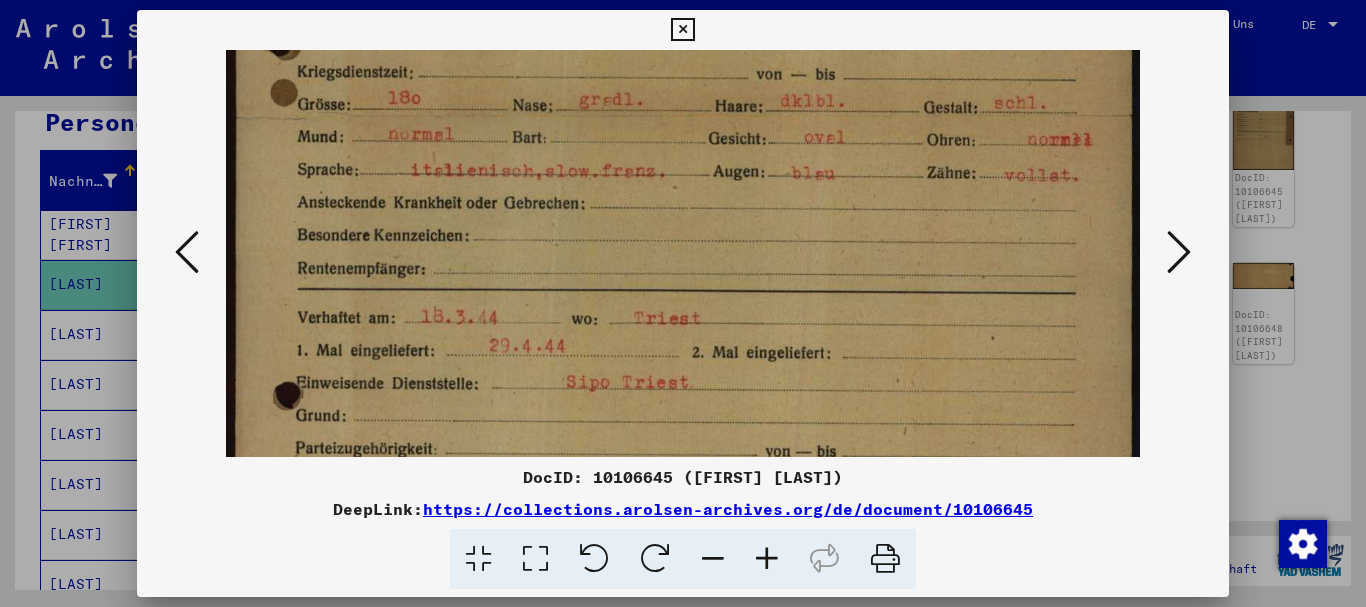 click on "DocID: [NUMBER] ([LAST] [LAST])  DeepLink:  https://collections.arolsen-archives.org/de/document/[NUMBER]" at bounding box center (683, 303) 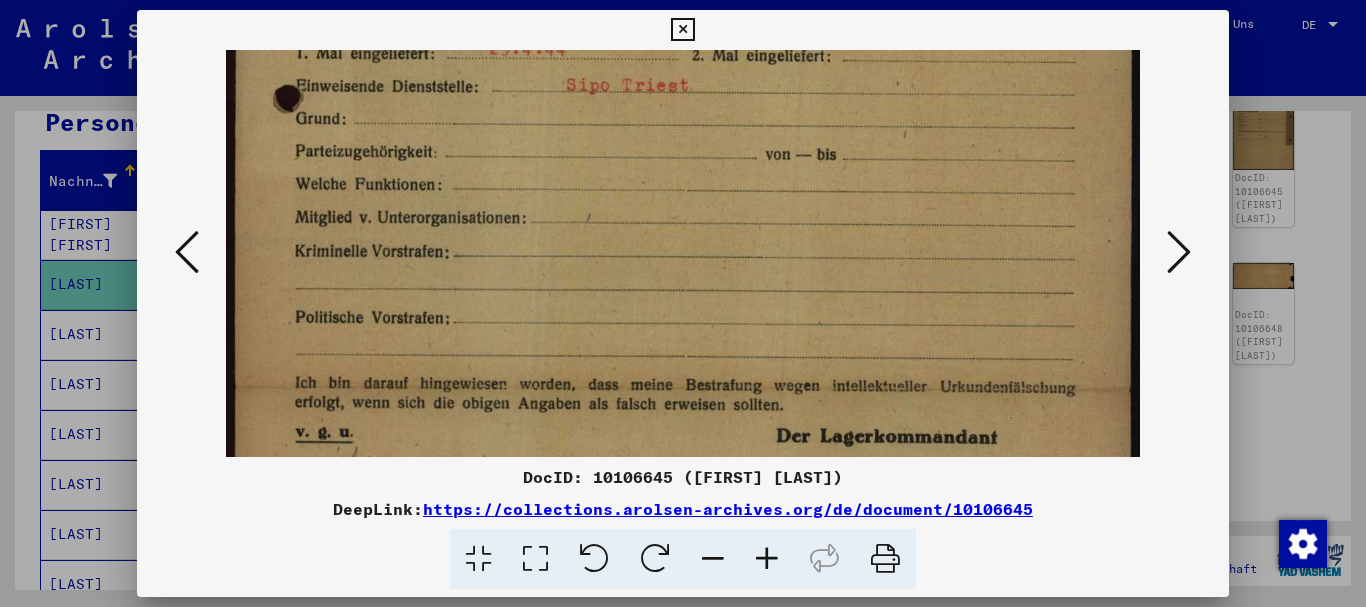 scroll, scrollTop: 900, scrollLeft: 0, axis: vertical 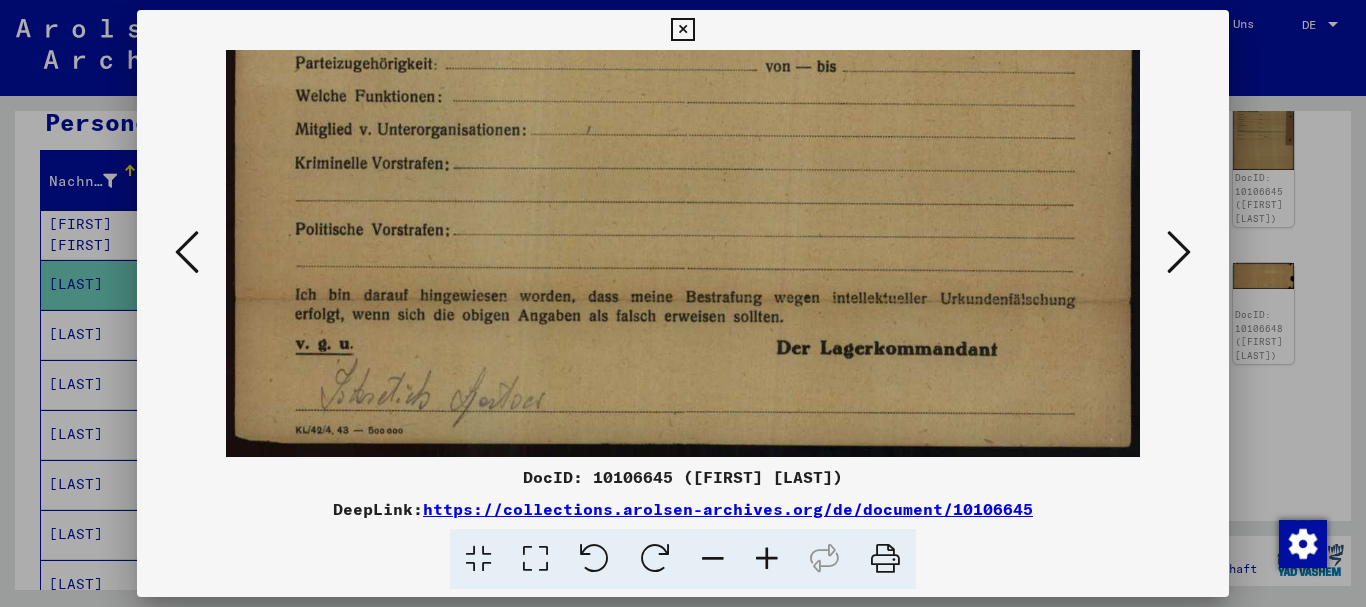 drag, startPoint x: 631, startPoint y: 342, endPoint x: 577, endPoint y: 118, distance: 230.417 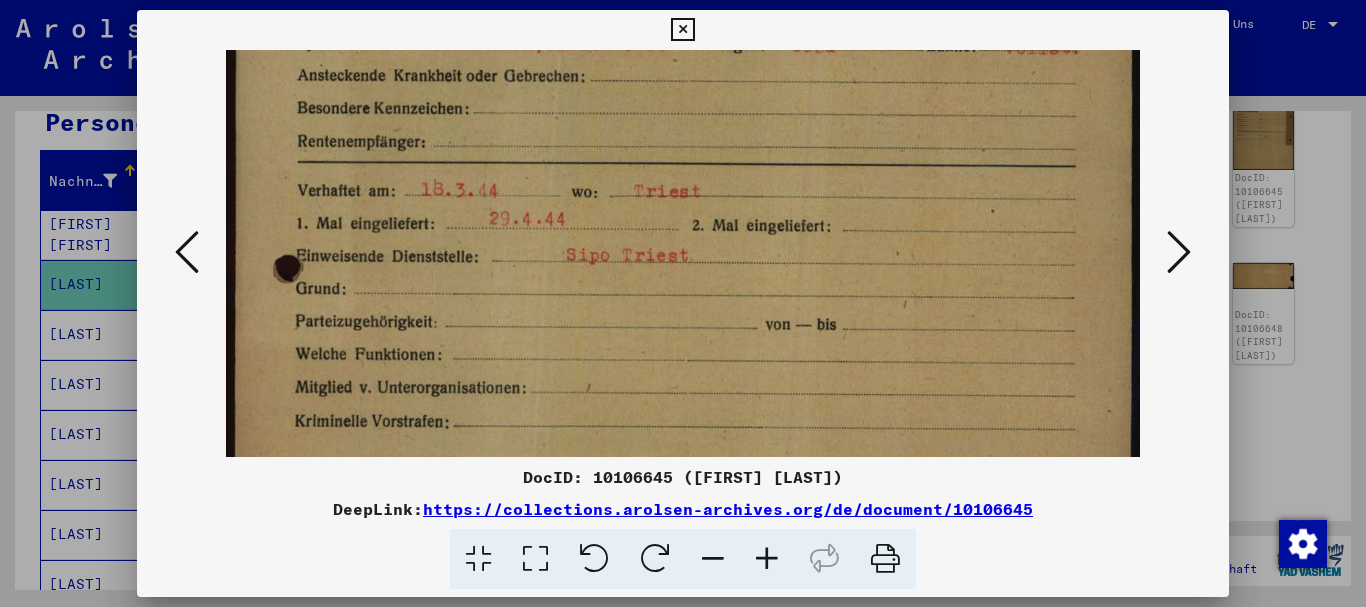 drag, startPoint x: 694, startPoint y: 404, endPoint x: 703, endPoint y: 187, distance: 217.18655 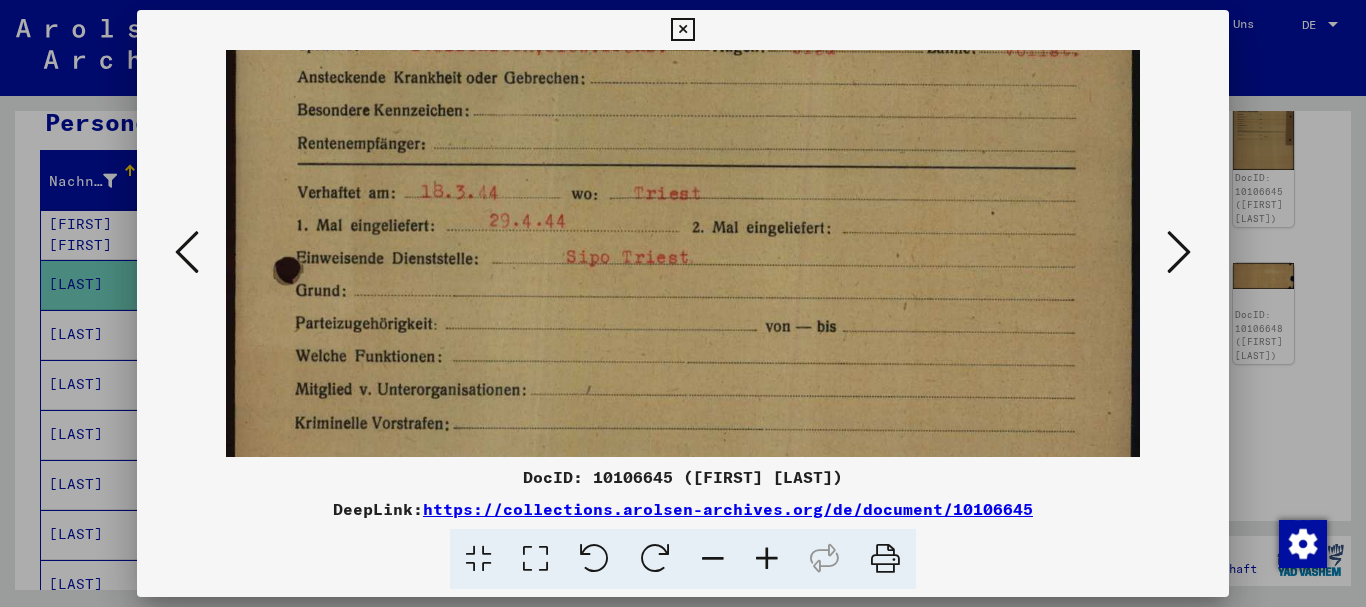 drag, startPoint x: 681, startPoint y: 129, endPoint x: 688, endPoint y: 379, distance: 250.09798 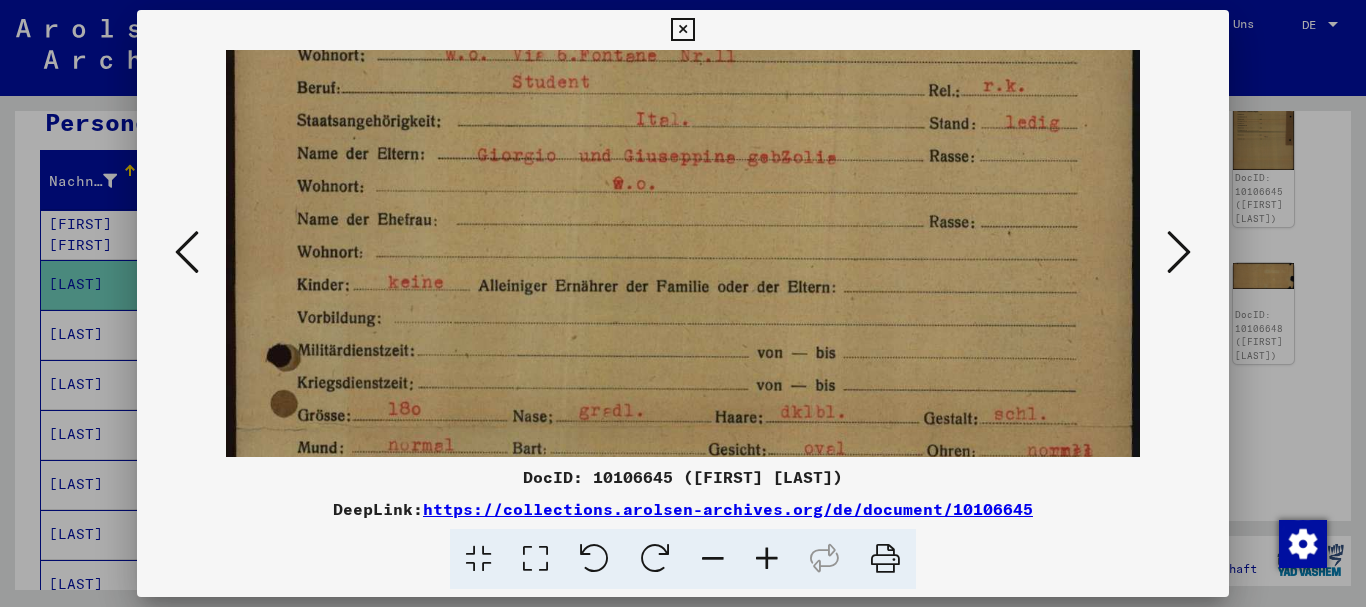 drag, startPoint x: 672, startPoint y: 216, endPoint x: 648, endPoint y: 362, distance: 147.95946 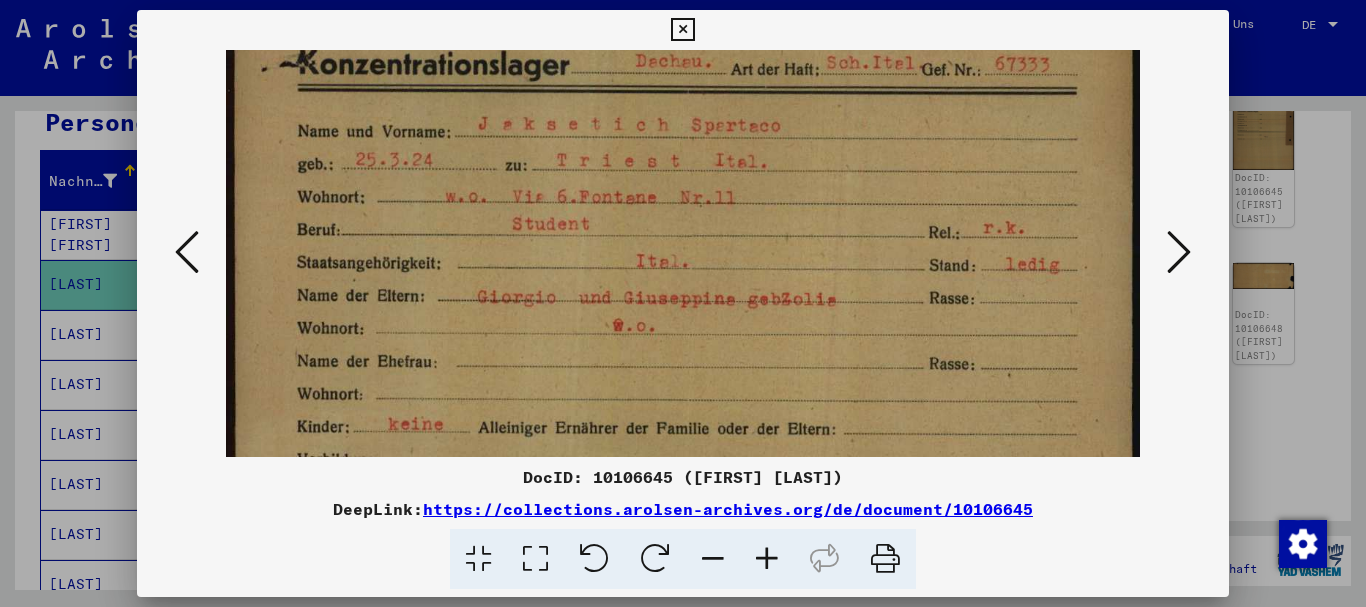 scroll, scrollTop: 45, scrollLeft: 0, axis: vertical 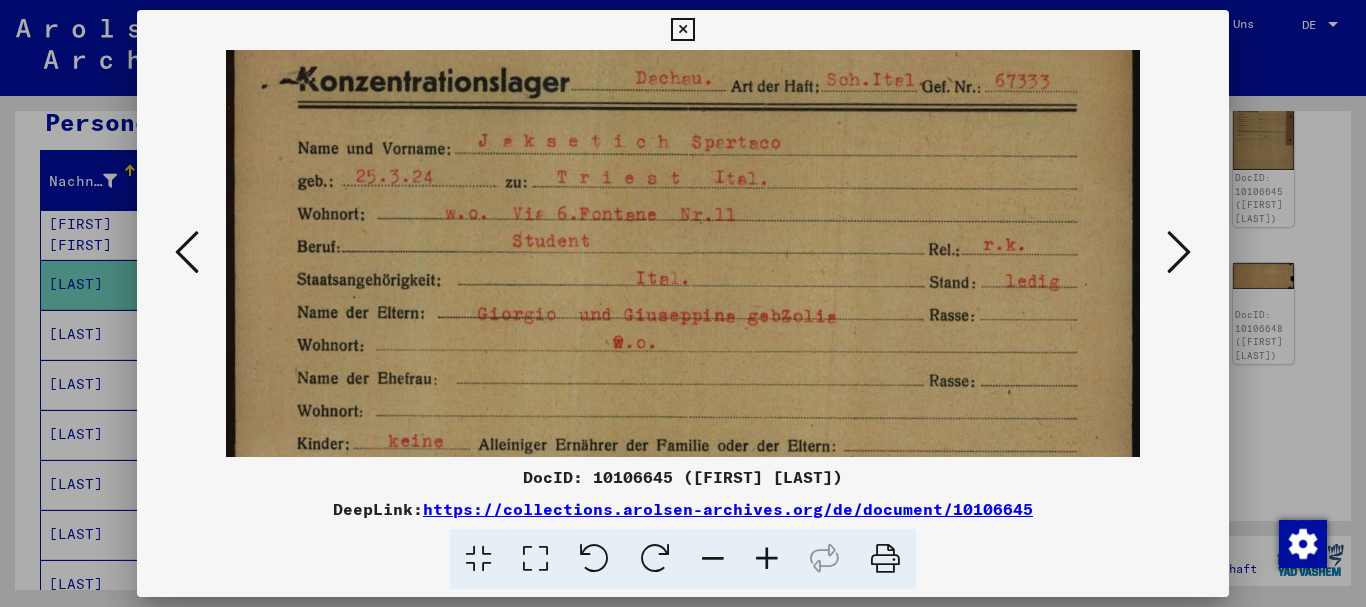 drag, startPoint x: 600, startPoint y: 256, endPoint x: 600, endPoint y: 300, distance: 44 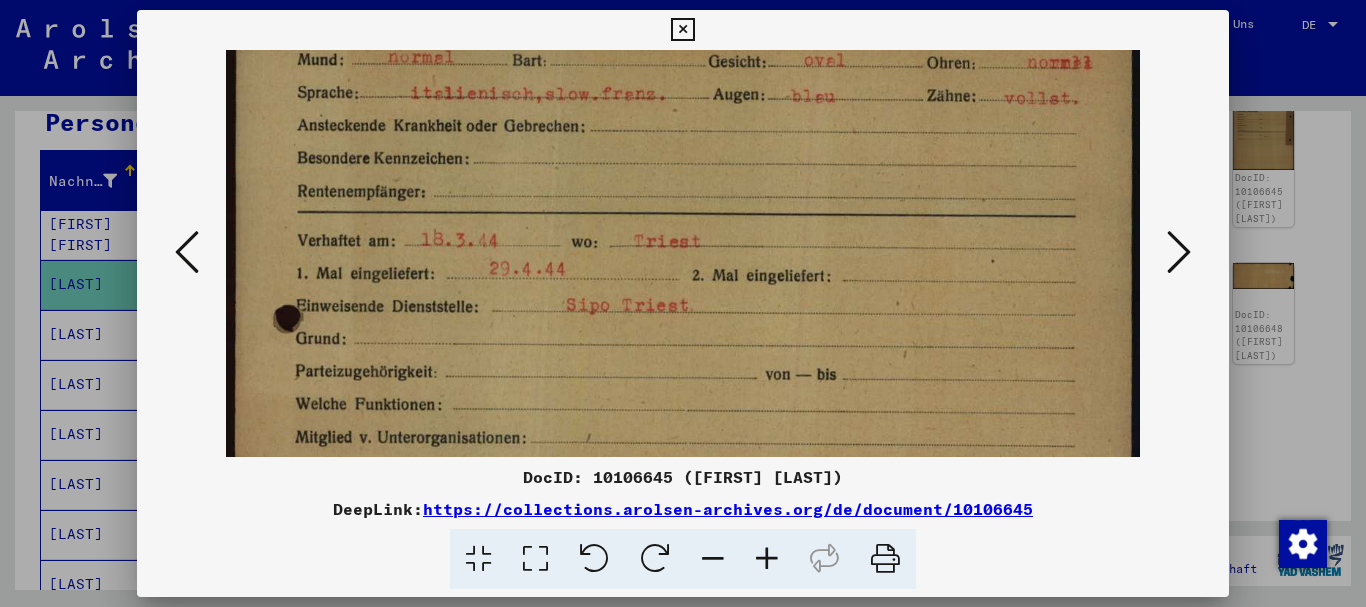 drag, startPoint x: 638, startPoint y: 141, endPoint x: 620, endPoint y: 59, distance: 83.95237 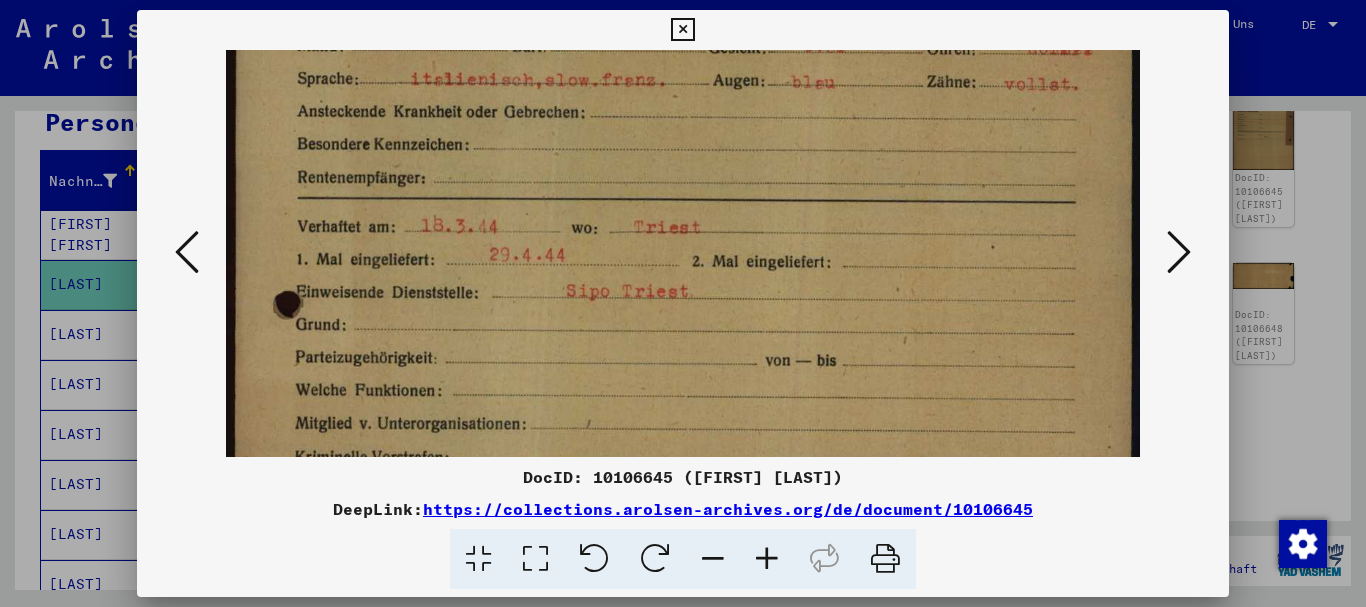 drag, startPoint x: 70, startPoint y: 233, endPoint x: 82, endPoint y: 217, distance: 20 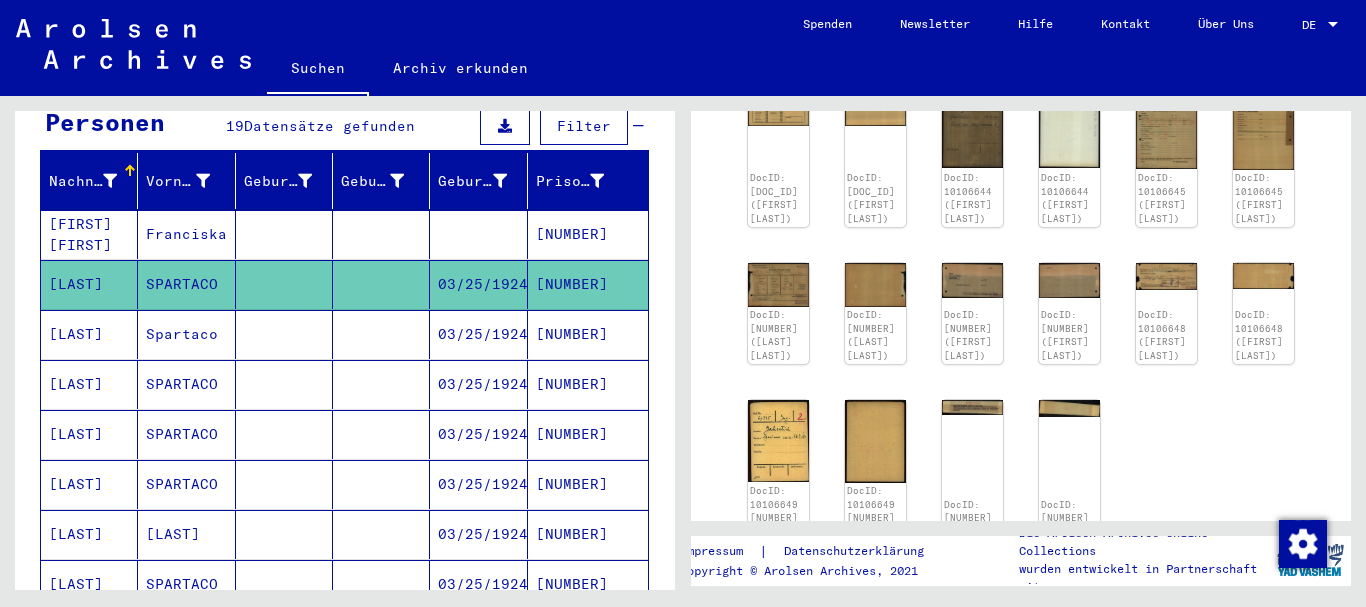 scroll, scrollTop: 0, scrollLeft: 0, axis: both 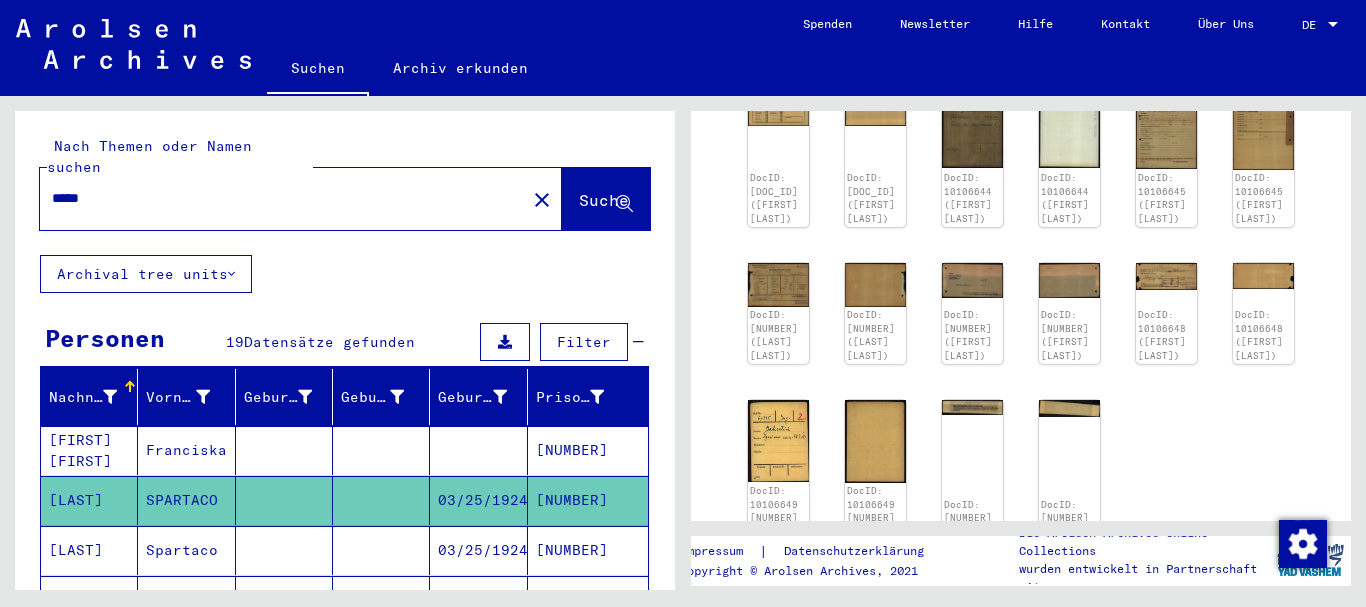 drag, startPoint x: 142, startPoint y: 171, endPoint x: 0, endPoint y: 172, distance: 142.00352 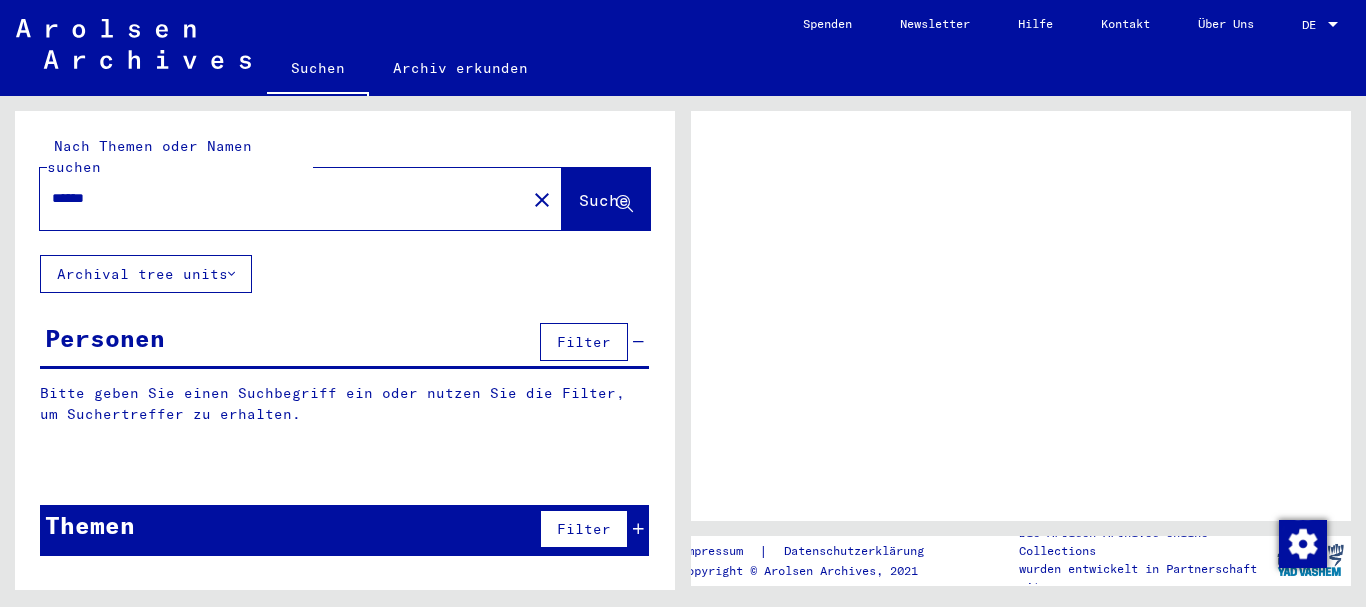 scroll, scrollTop: 0, scrollLeft: 0, axis: both 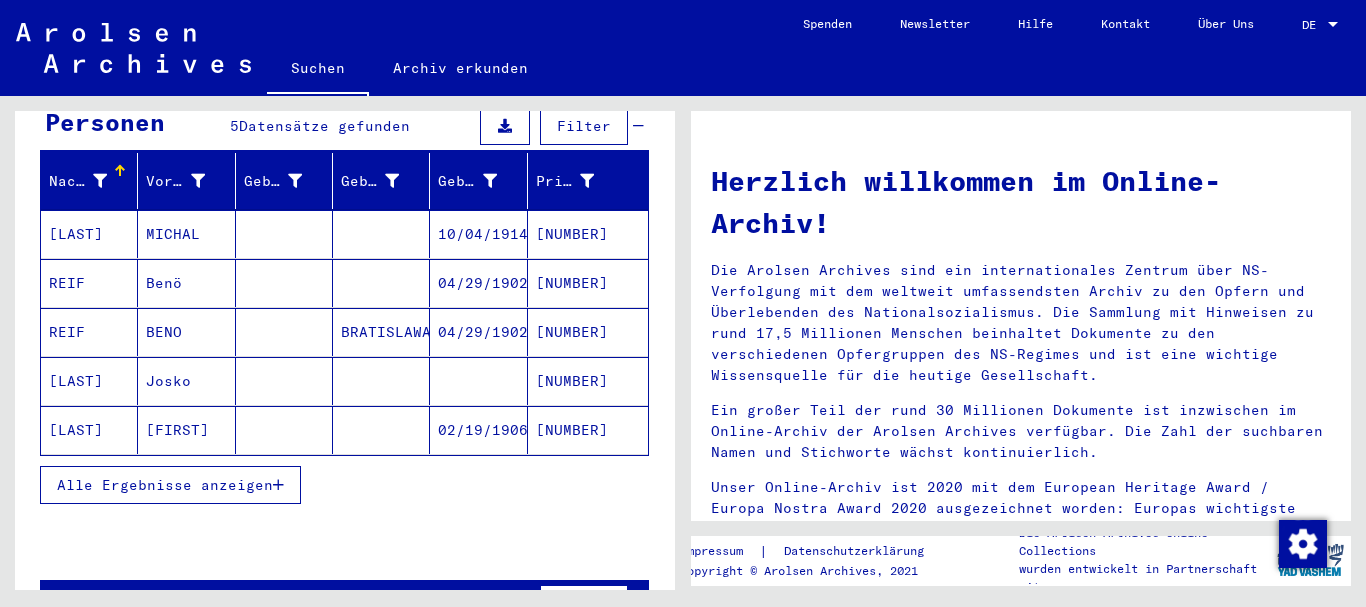 click on "[LAST]" 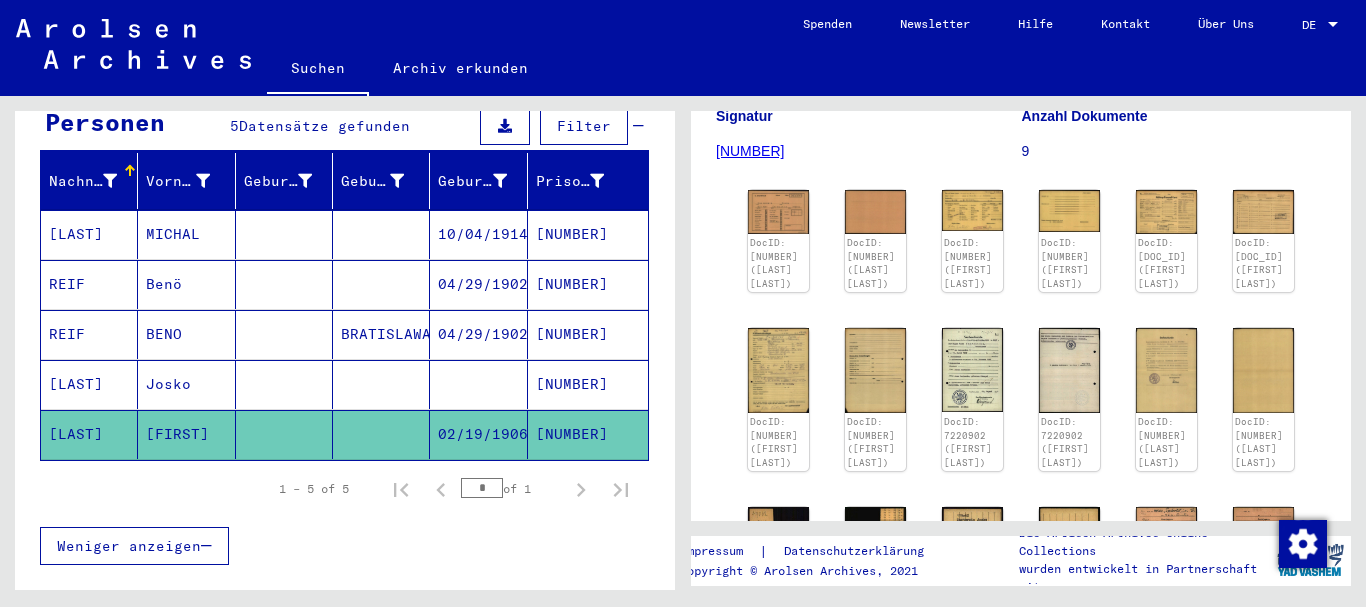scroll, scrollTop: 324, scrollLeft: 0, axis: vertical 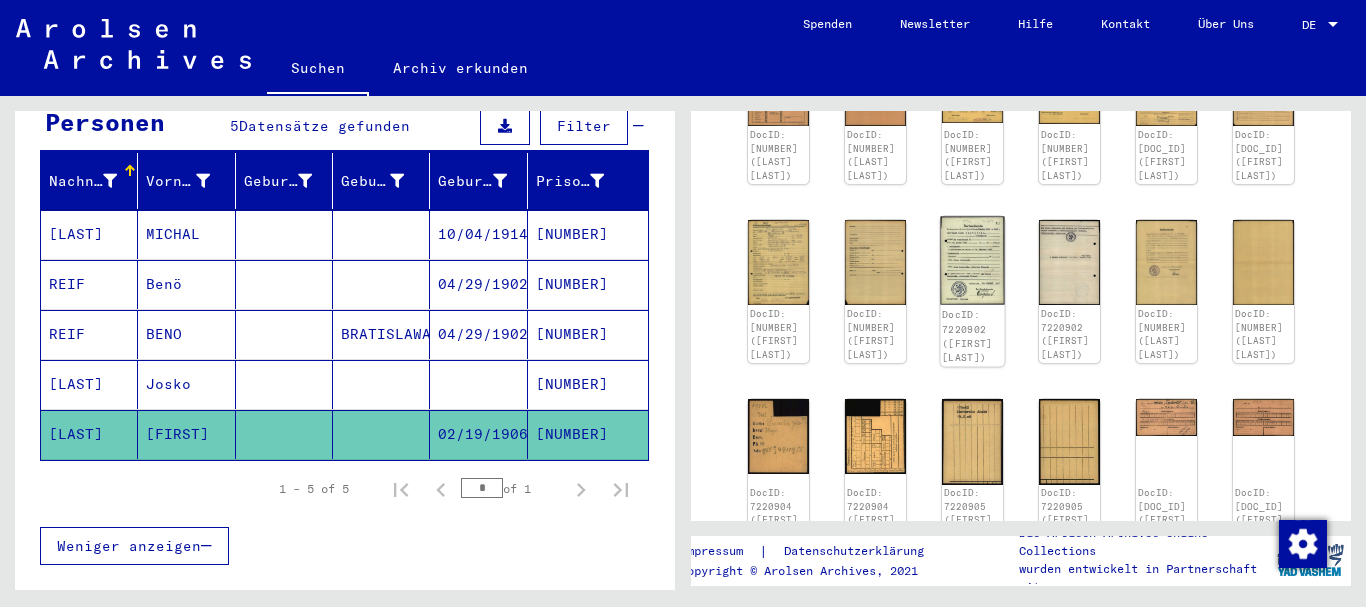 click 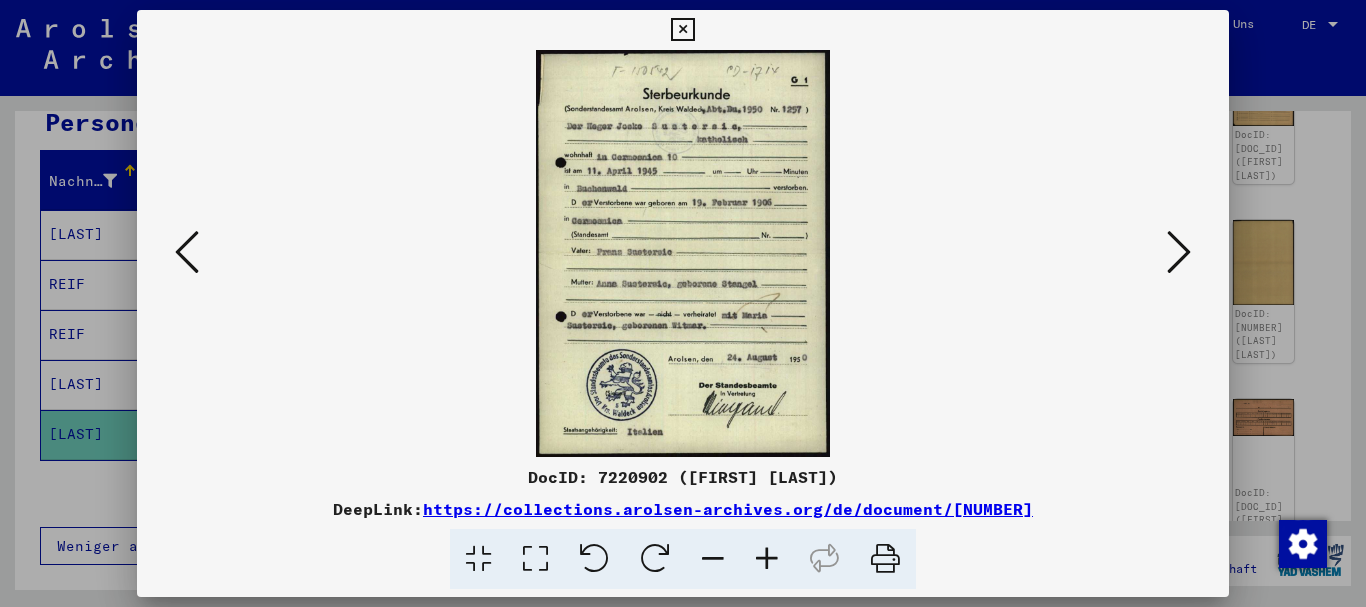 drag, startPoint x: 9, startPoint y: 294, endPoint x: 28, endPoint y: 270, distance: 30.610456 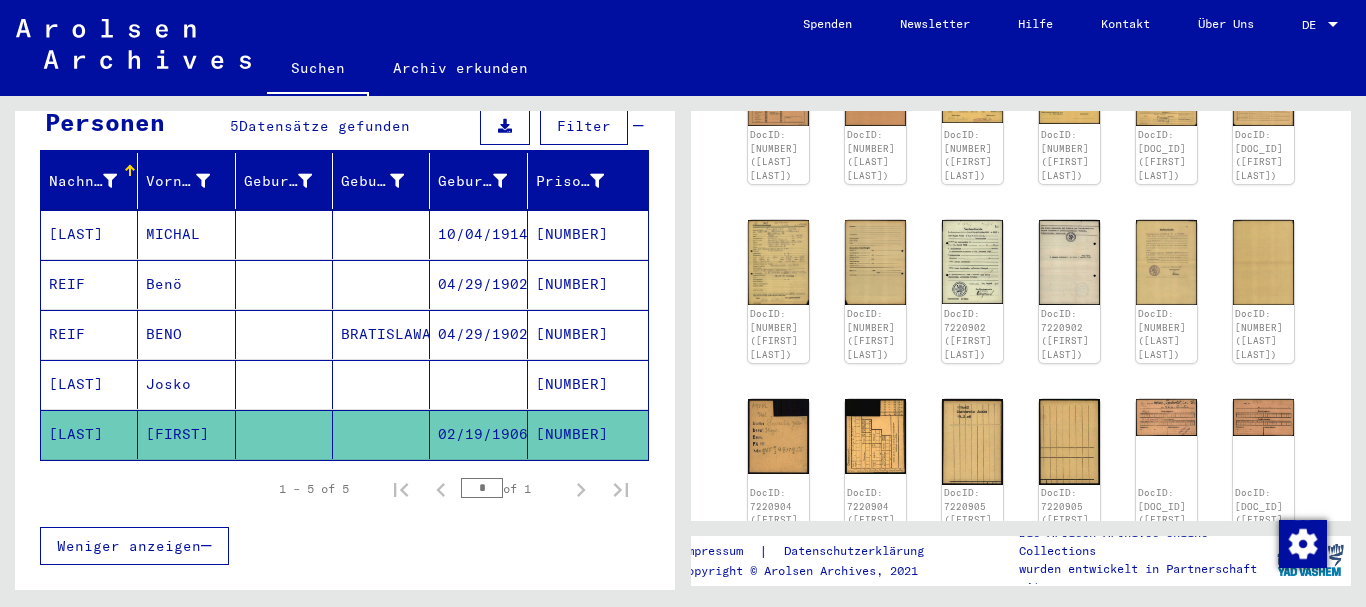 scroll, scrollTop: 0, scrollLeft: 0, axis: both 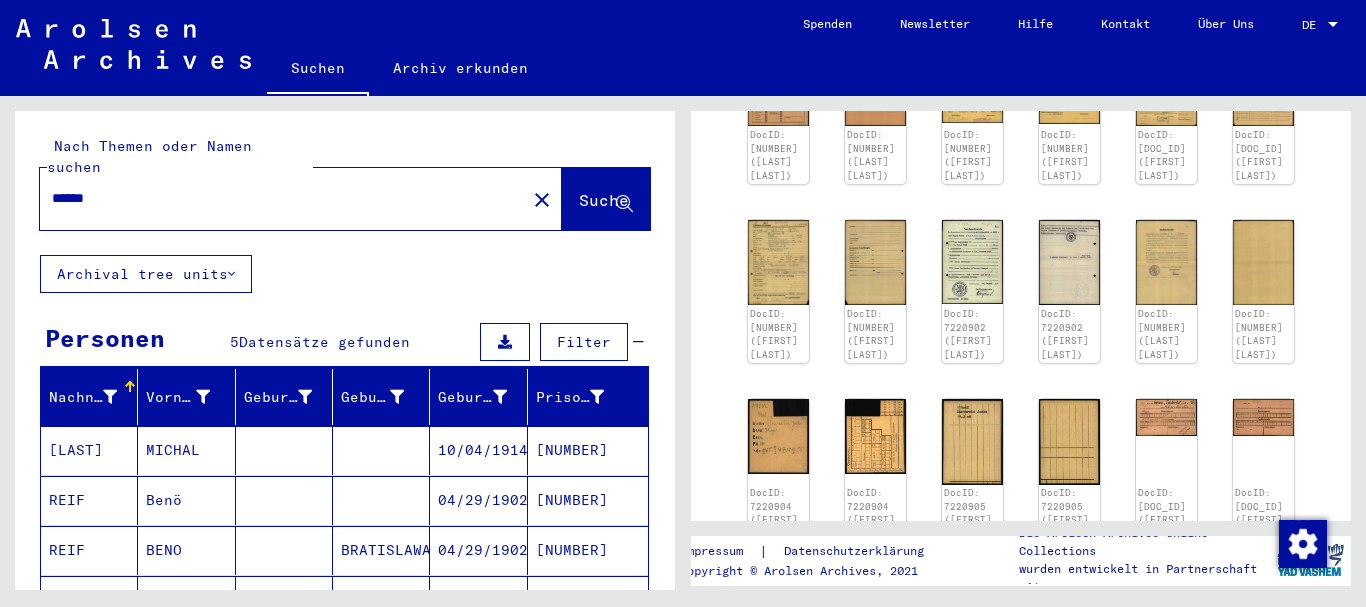 drag, startPoint x: 141, startPoint y: 177, endPoint x: 0, endPoint y: 170, distance: 141.17365 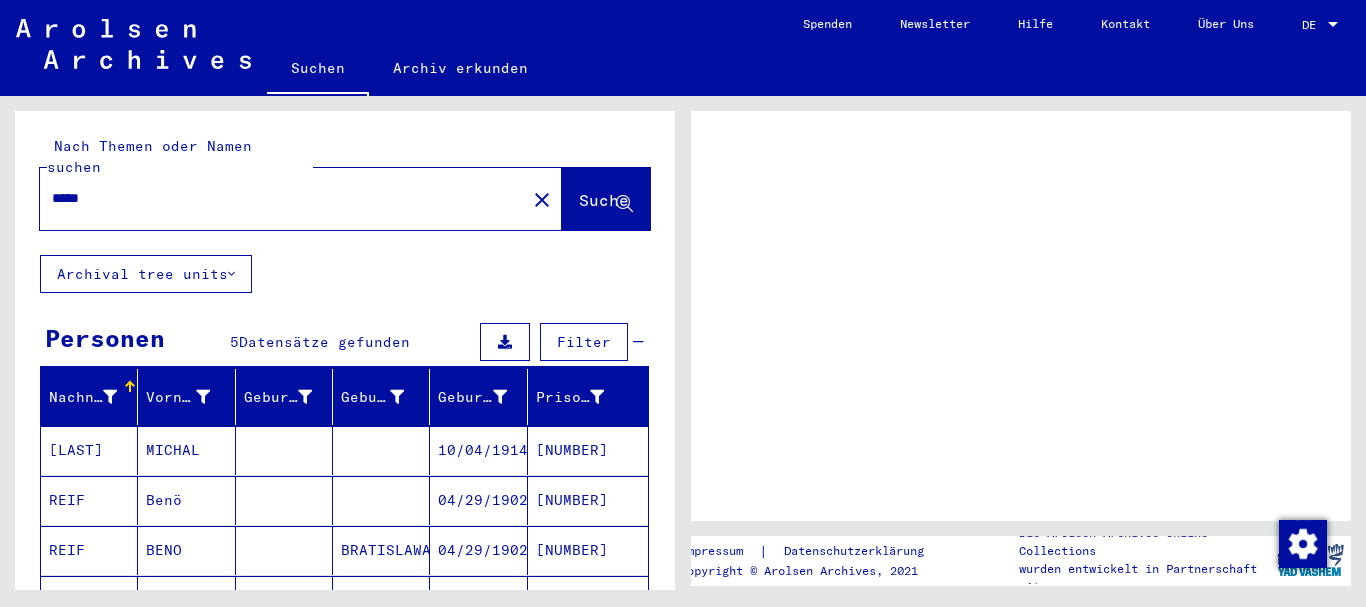 scroll, scrollTop: 0, scrollLeft: 0, axis: both 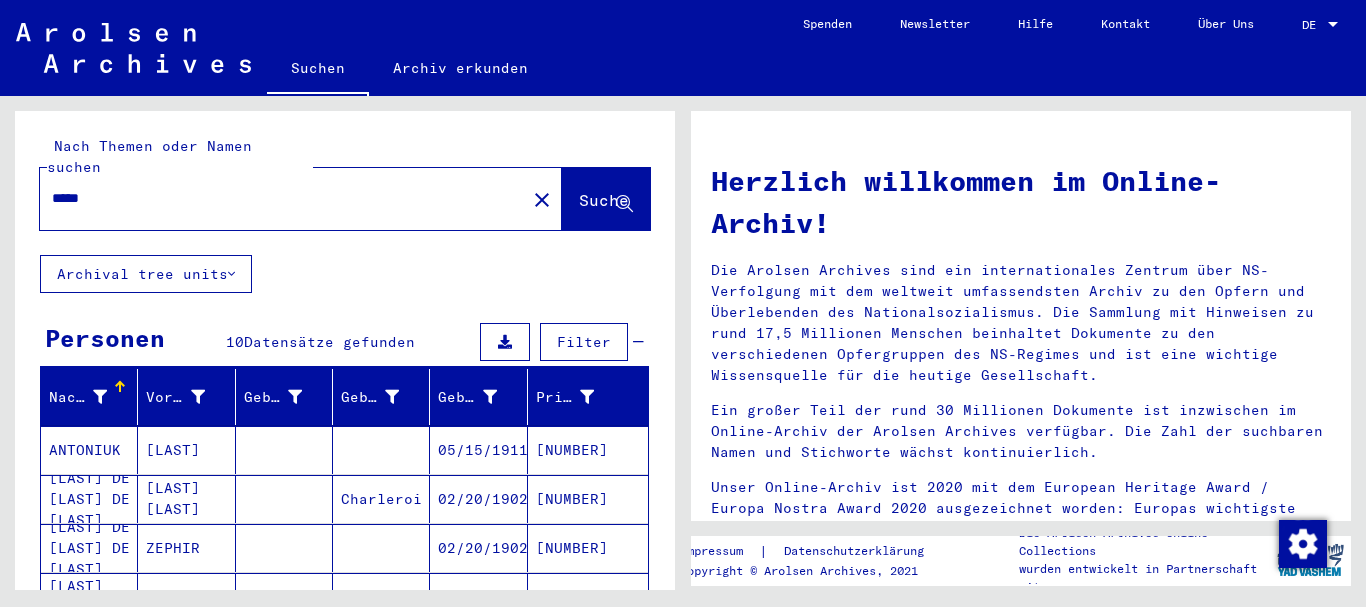drag, startPoint x: 93, startPoint y: 173, endPoint x: 0, endPoint y: 156, distance: 94.54099 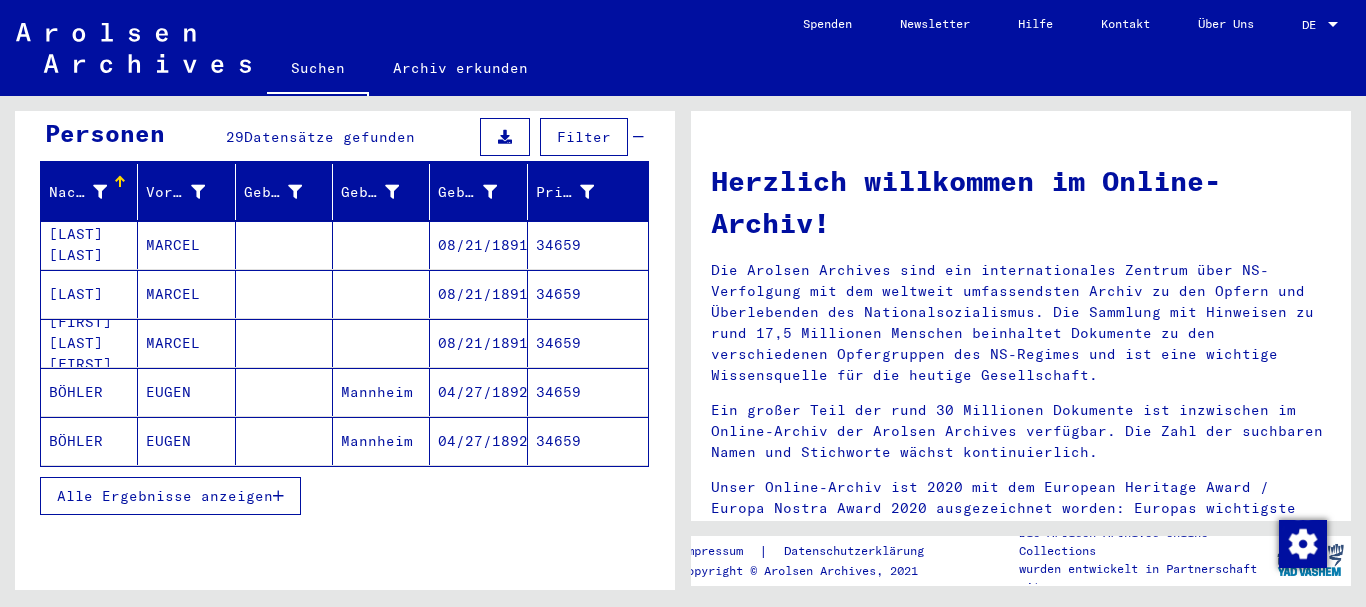 scroll, scrollTop: 324, scrollLeft: 0, axis: vertical 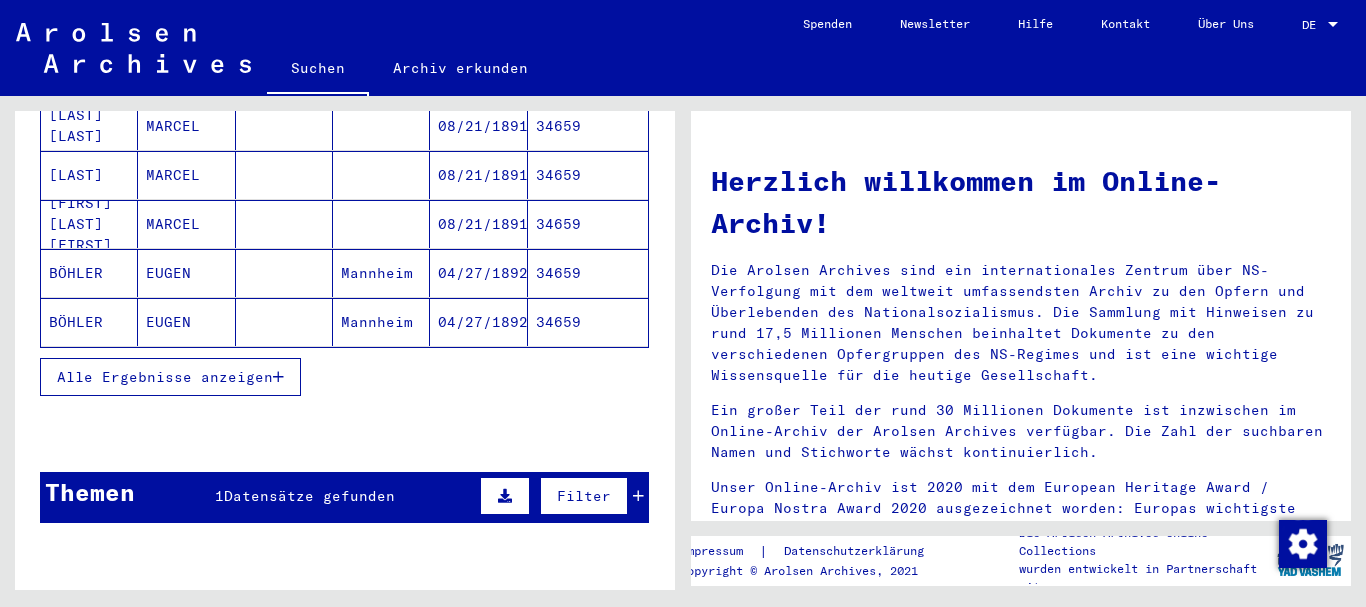 click on "Alle Ergebnisse anzeigen" at bounding box center [165, 377] 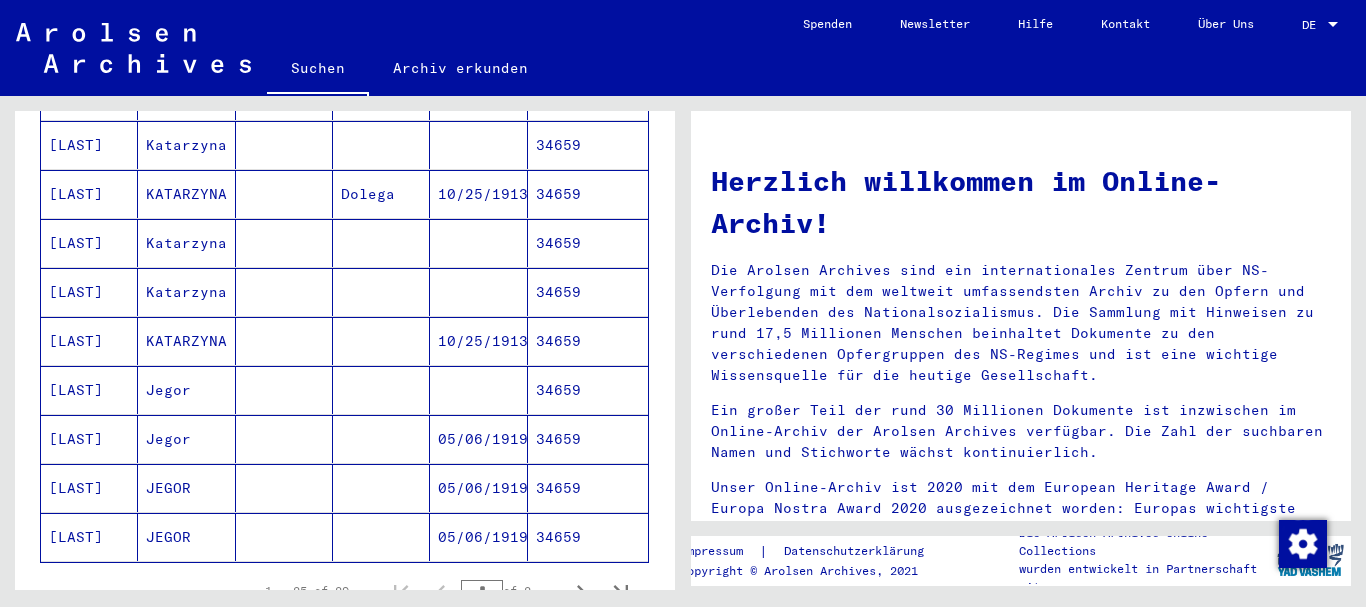 scroll, scrollTop: 1188, scrollLeft: 0, axis: vertical 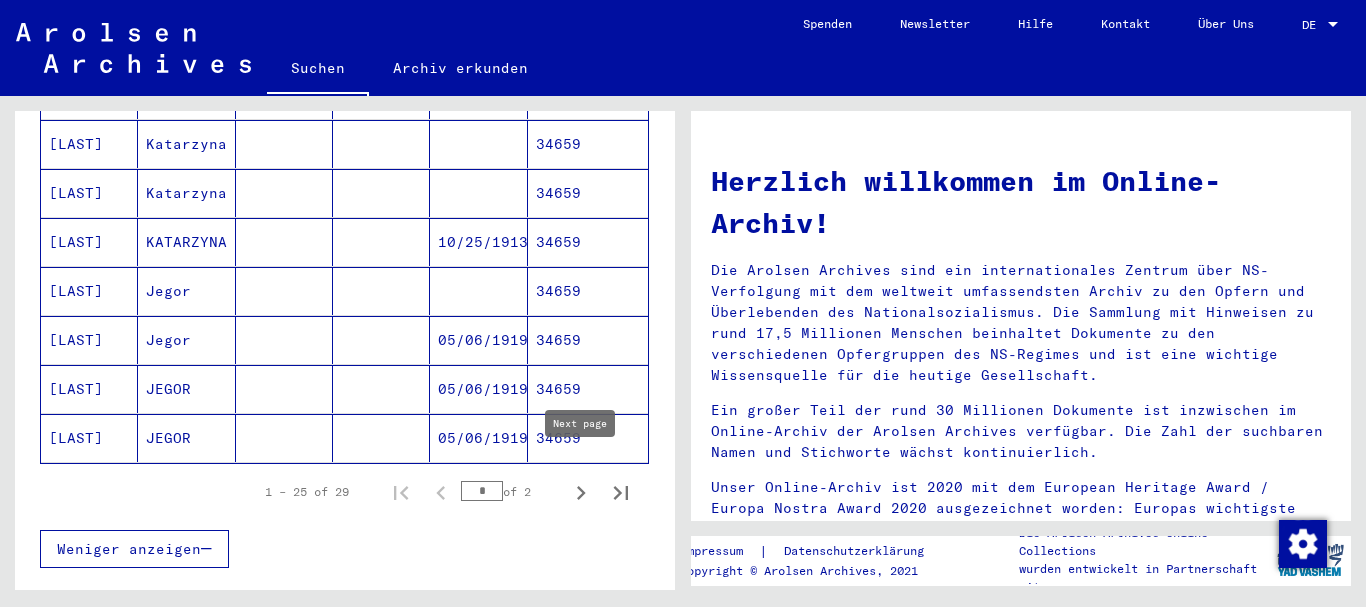 drag, startPoint x: 581, startPoint y: 472, endPoint x: 435, endPoint y: 484, distance: 146.49232 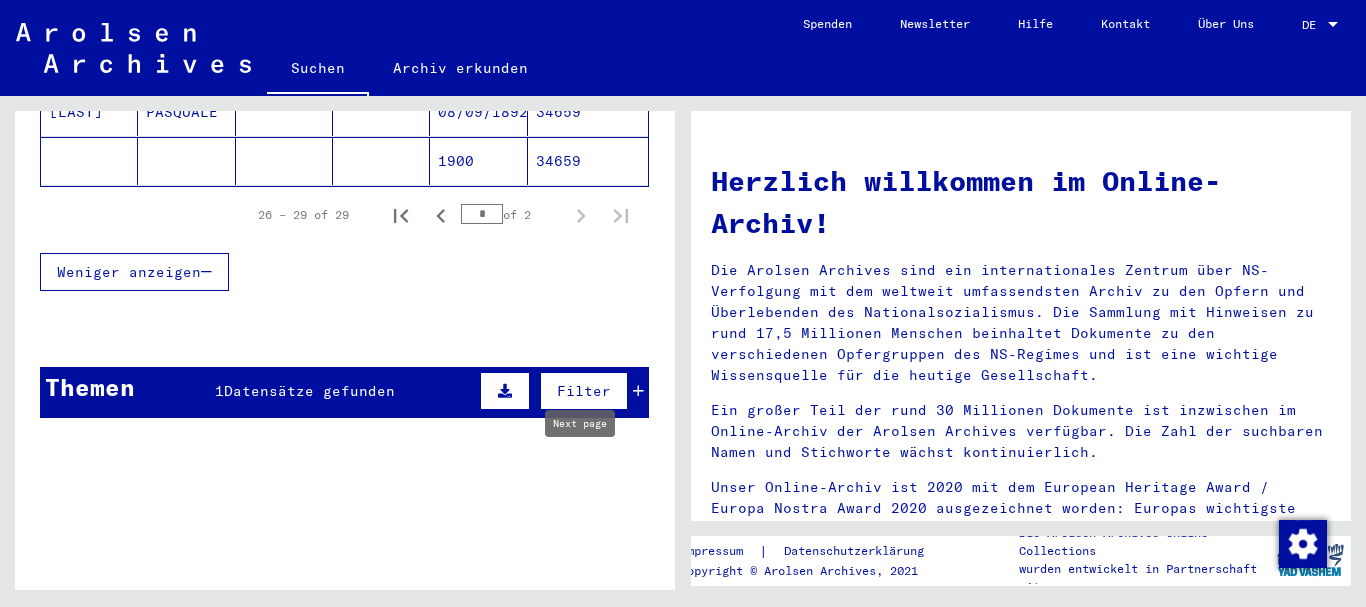 type on "*" 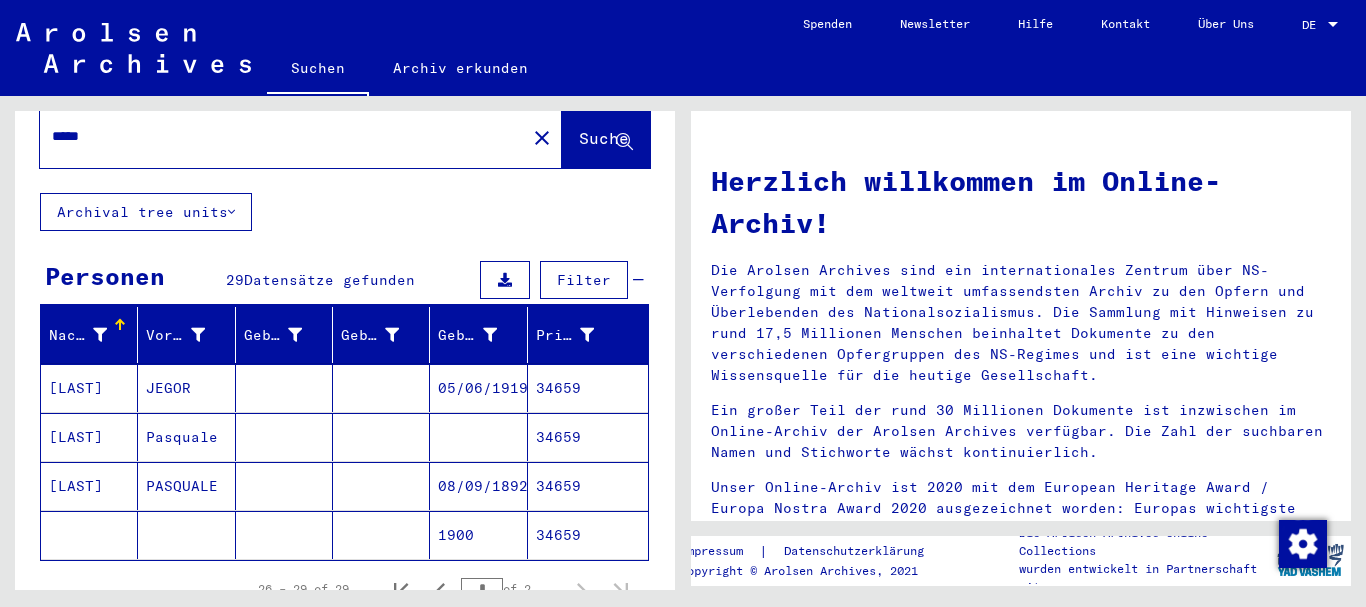 scroll, scrollTop: 0, scrollLeft: 0, axis: both 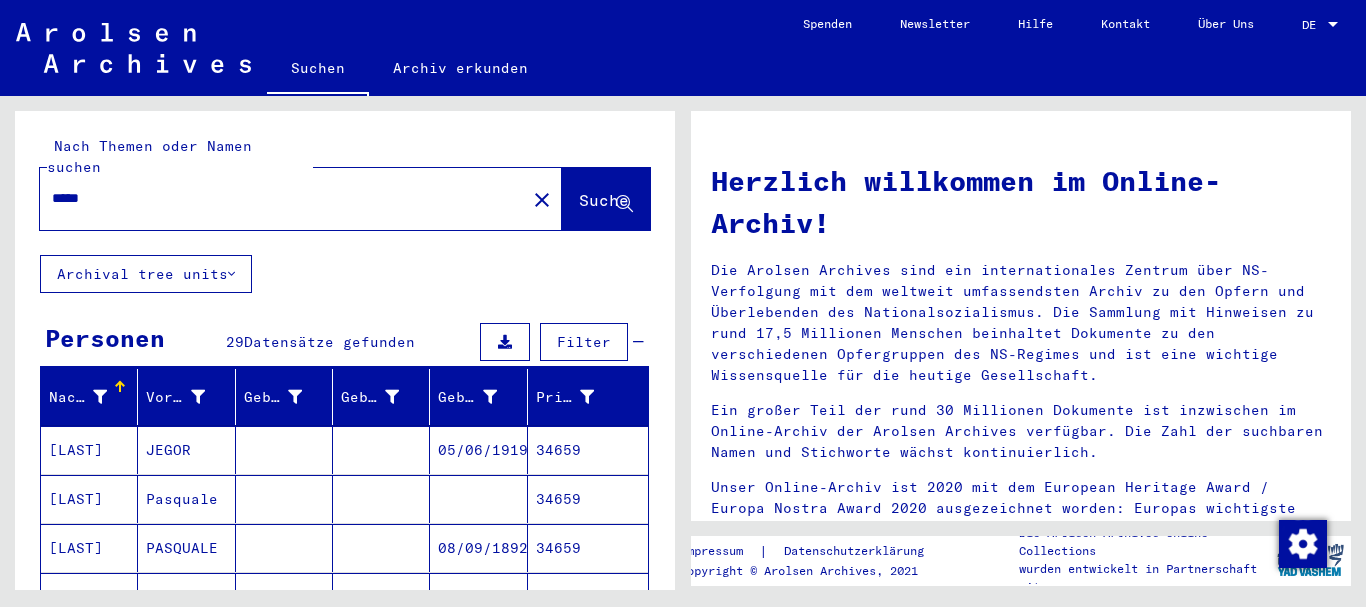click on "[LAST]" at bounding box center (89, 597) 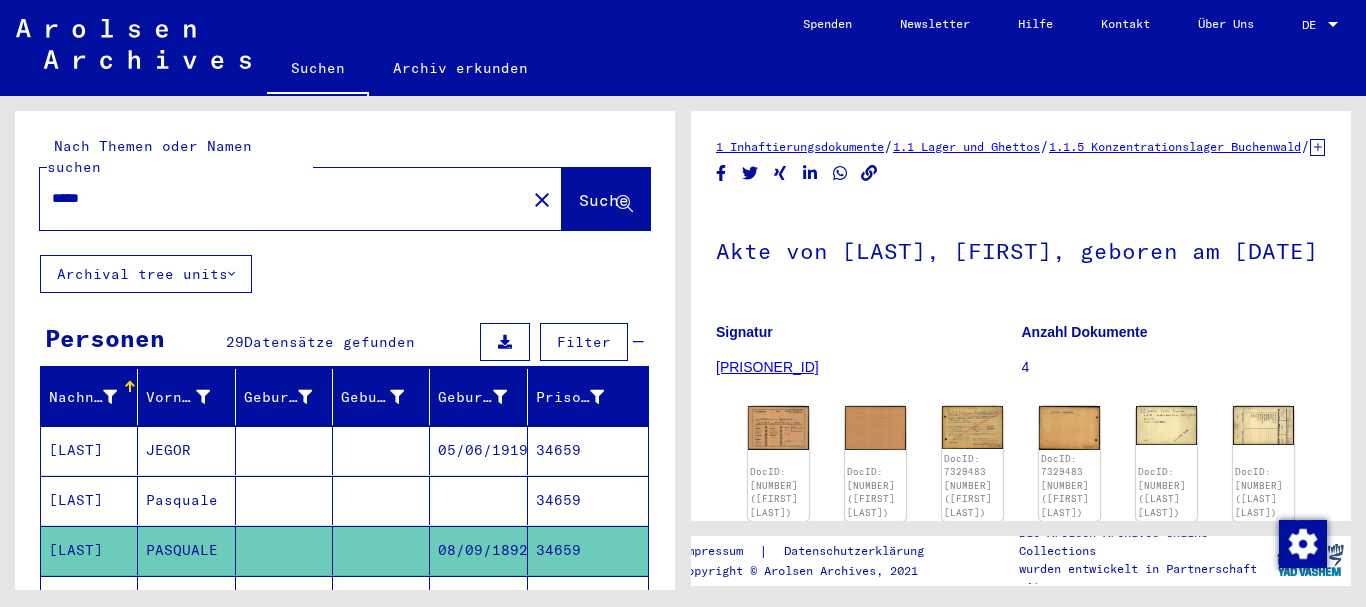 scroll, scrollTop: 178, scrollLeft: 0, axis: vertical 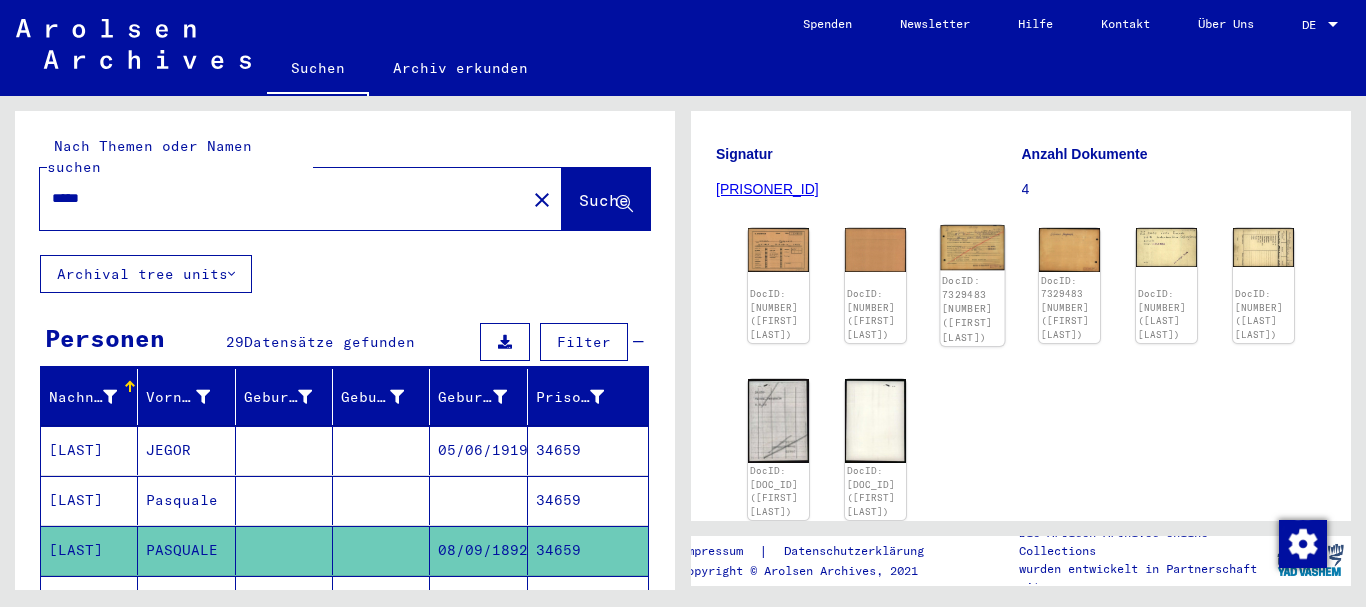 click 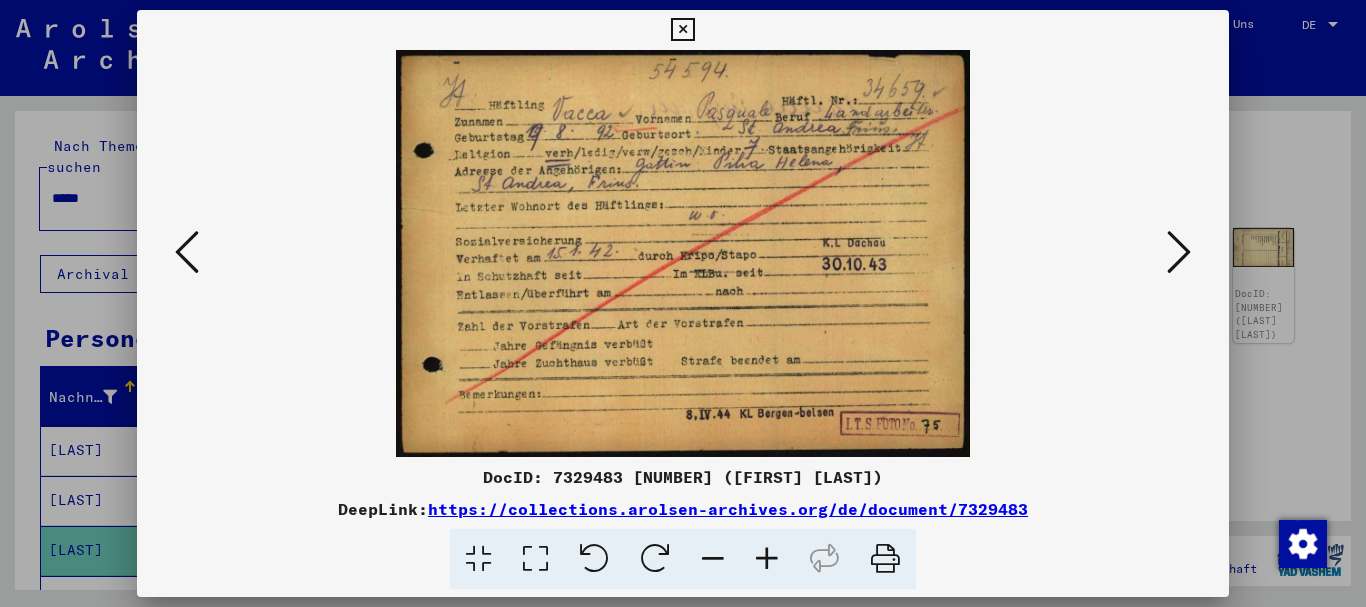 click at bounding box center [767, 559] 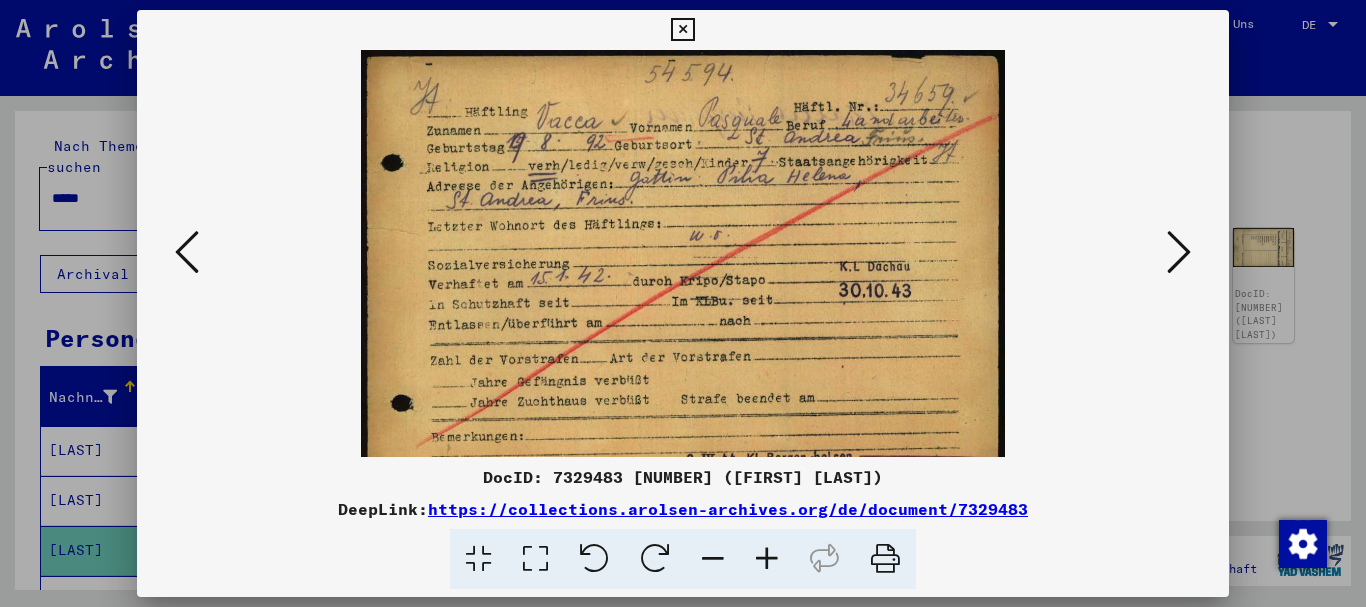 click at bounding box center (767, 559) 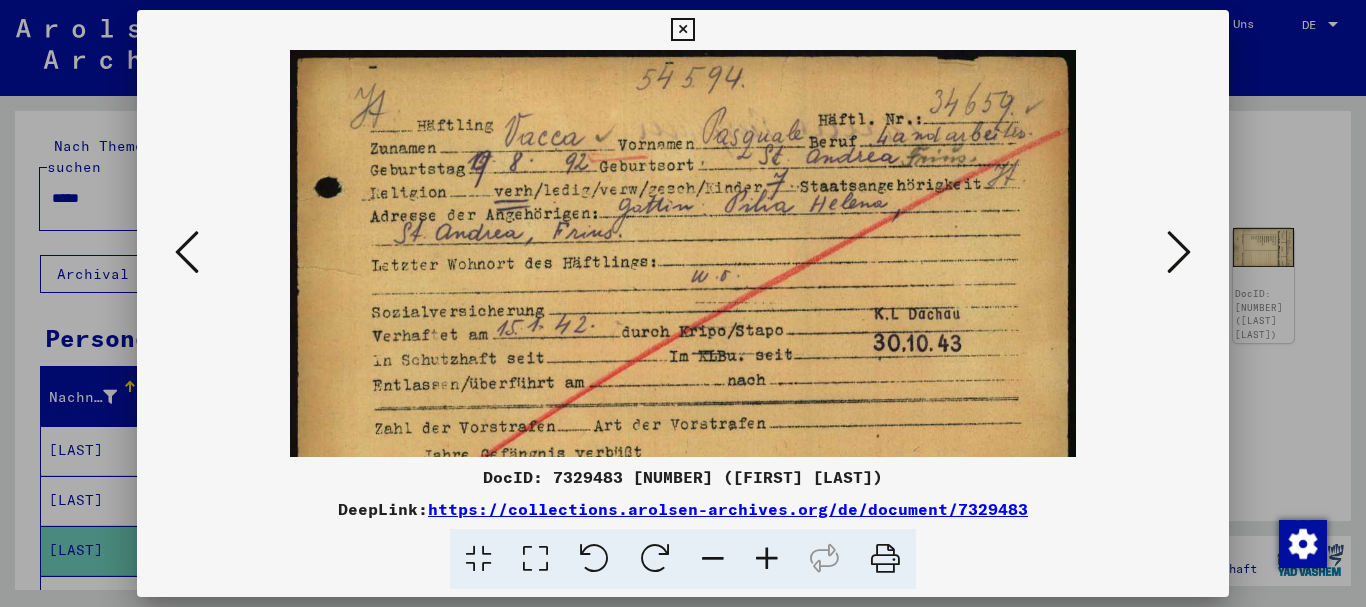 click at bounding box center (767, 559) 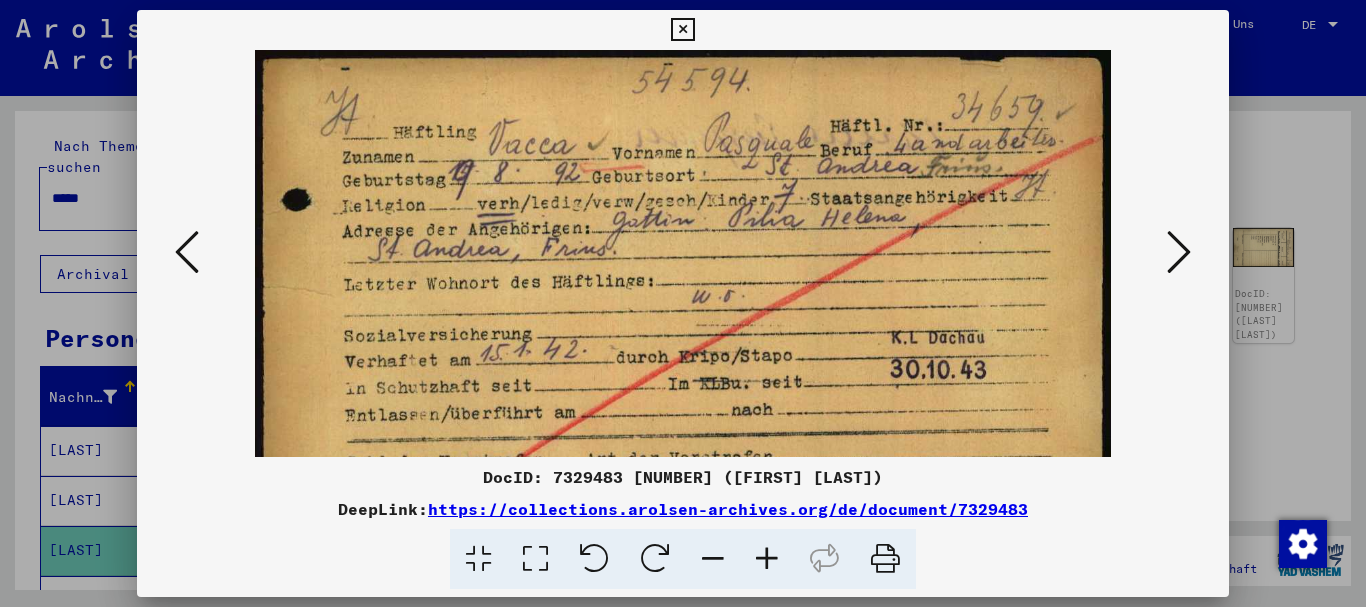click at bounding box center [767, 559] 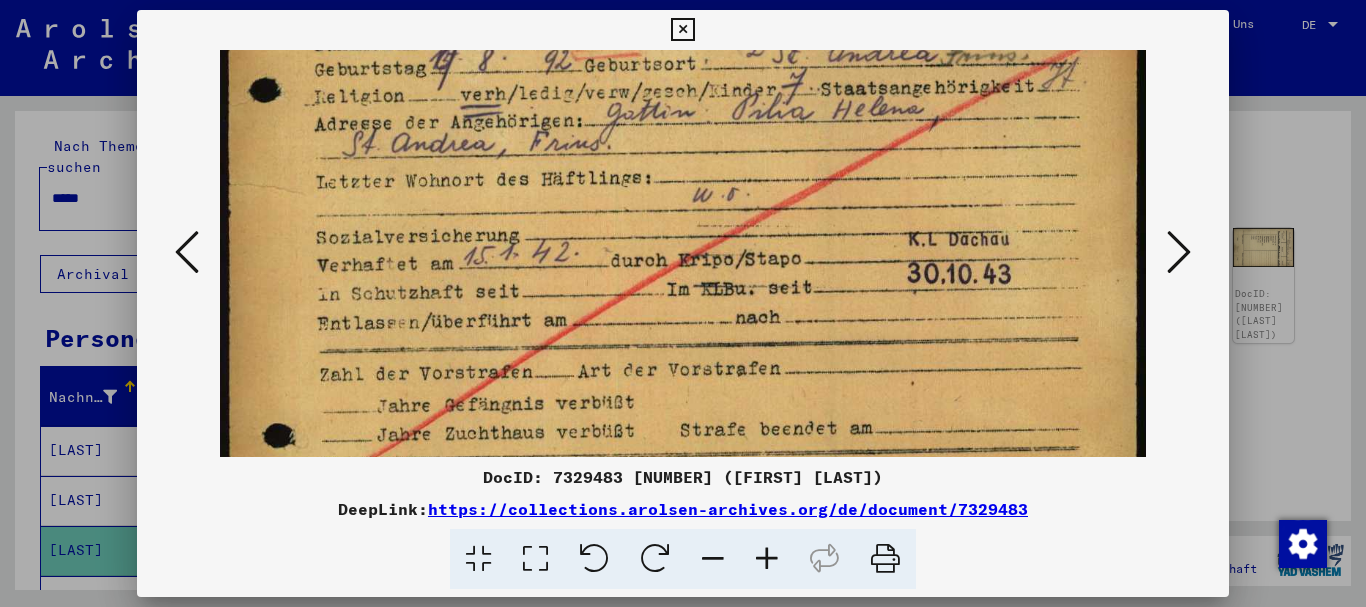 drag, startPoint x: 534, startPoint y: 243, endPoint x: 512, endPoint y: 137, distance: 108.25895 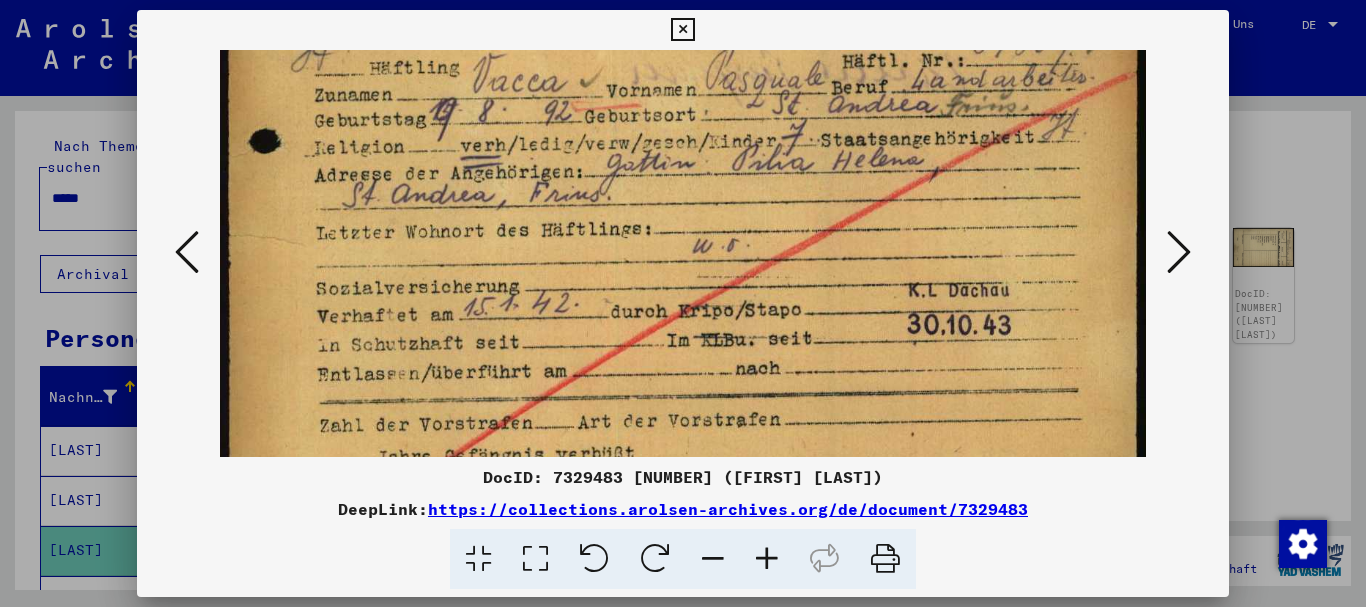 scroll, scrollTop: 0, scrollLeft: 0, axis: both 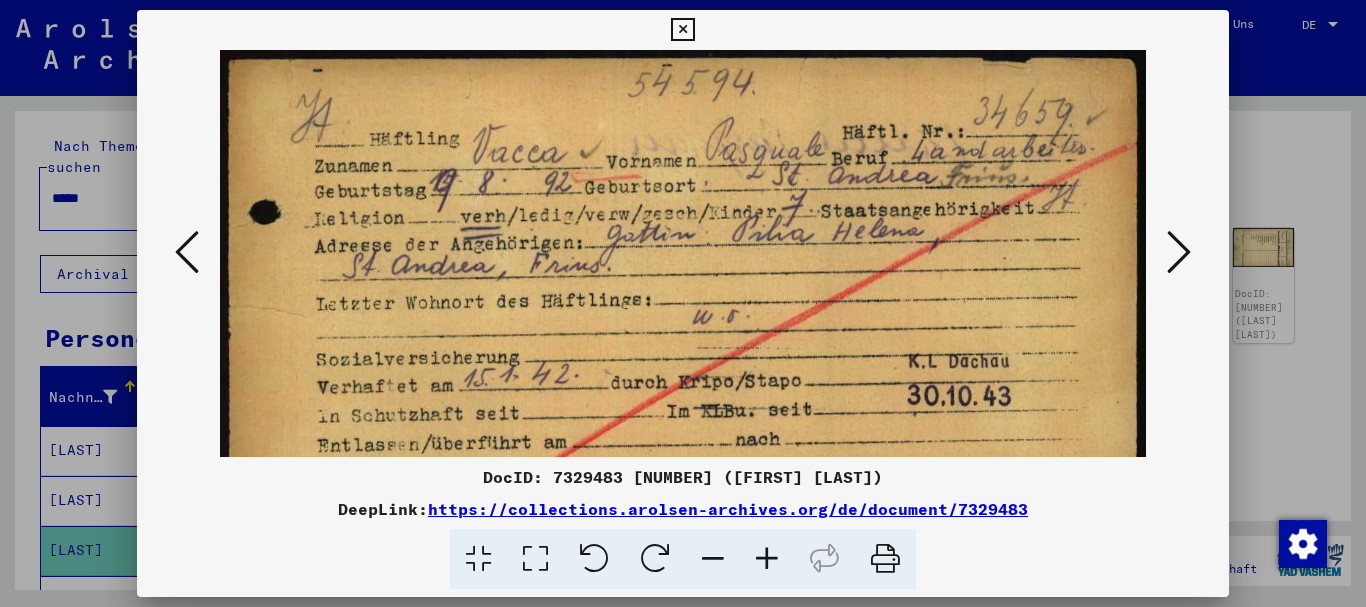 drag, startPoint x: 668, startPoint y: 141, endPoint x: 617, endPoint y: 297, distance: 164.12495 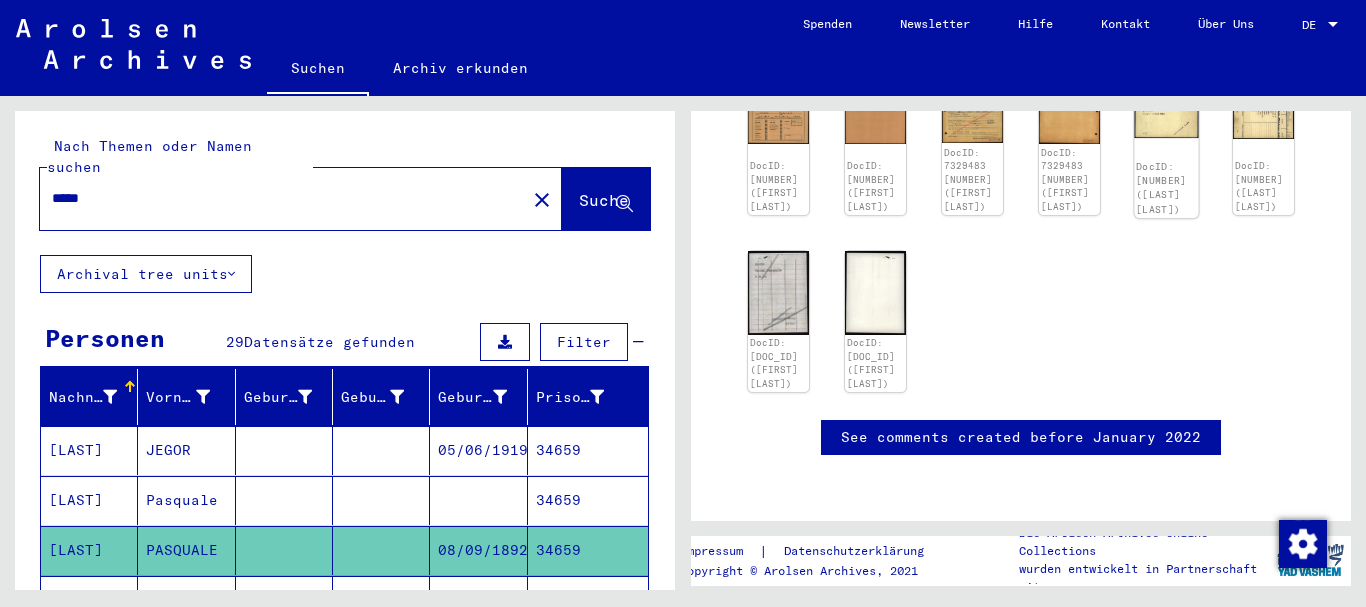scroll, scrollTop: 178, scrollLeft: 0, axis: vertical 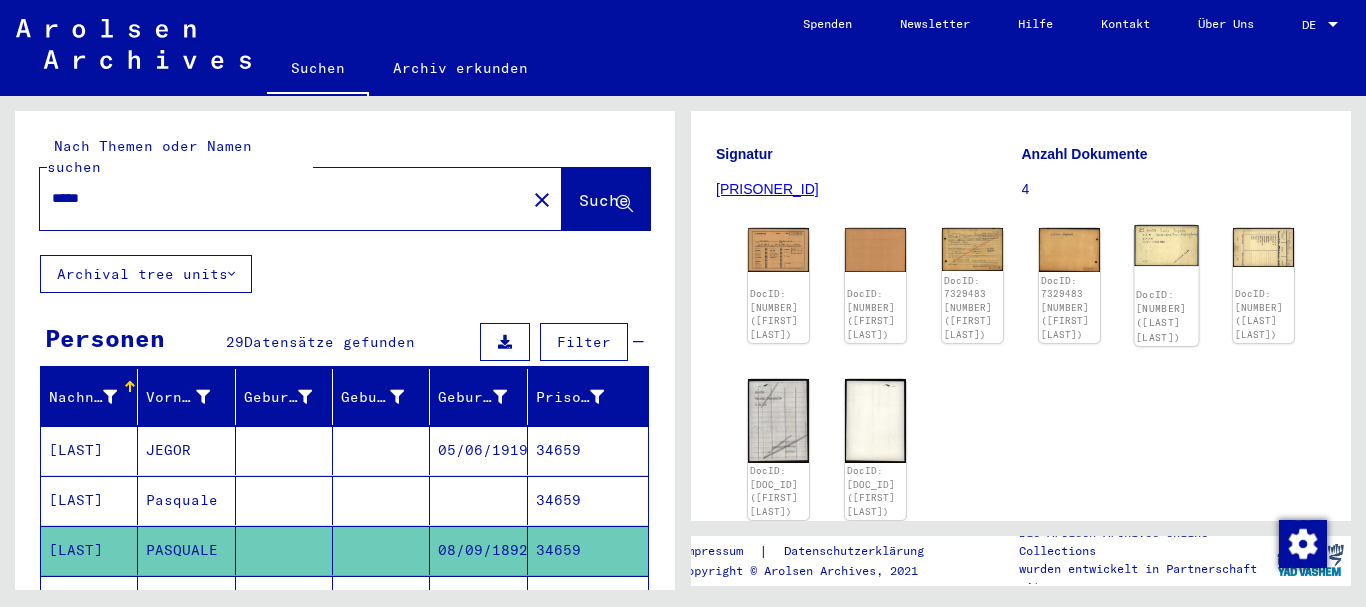 click 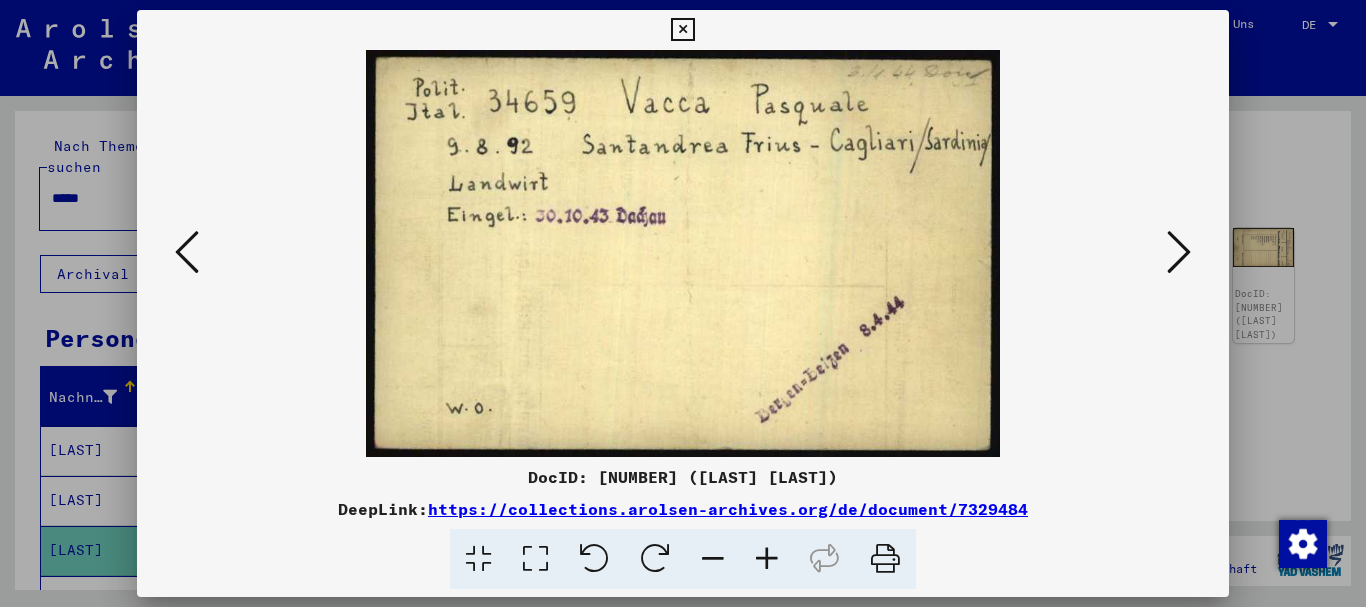 drag, startPoint x: 15, startPoint y: 212, endPoint x: 153, endPoint y: 188, distance: 140.07141 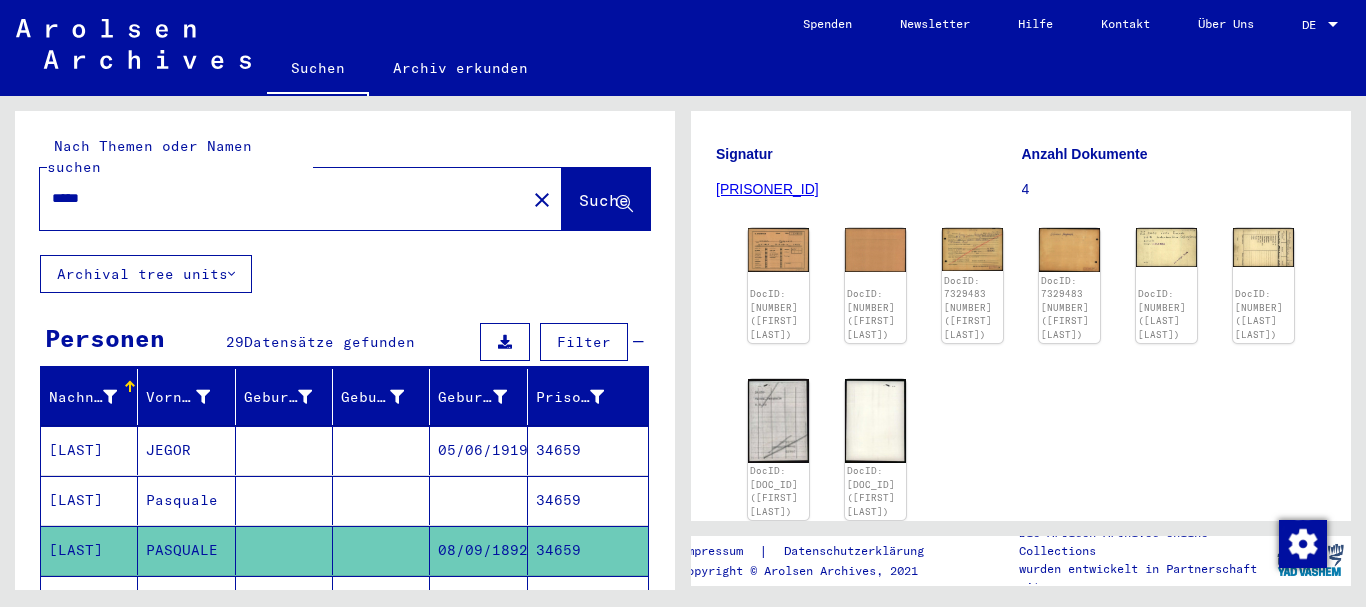 drag, startPoint x: 63, startPoint y: 182, endPoint x: 0, endPoint y: 182, distance: 63 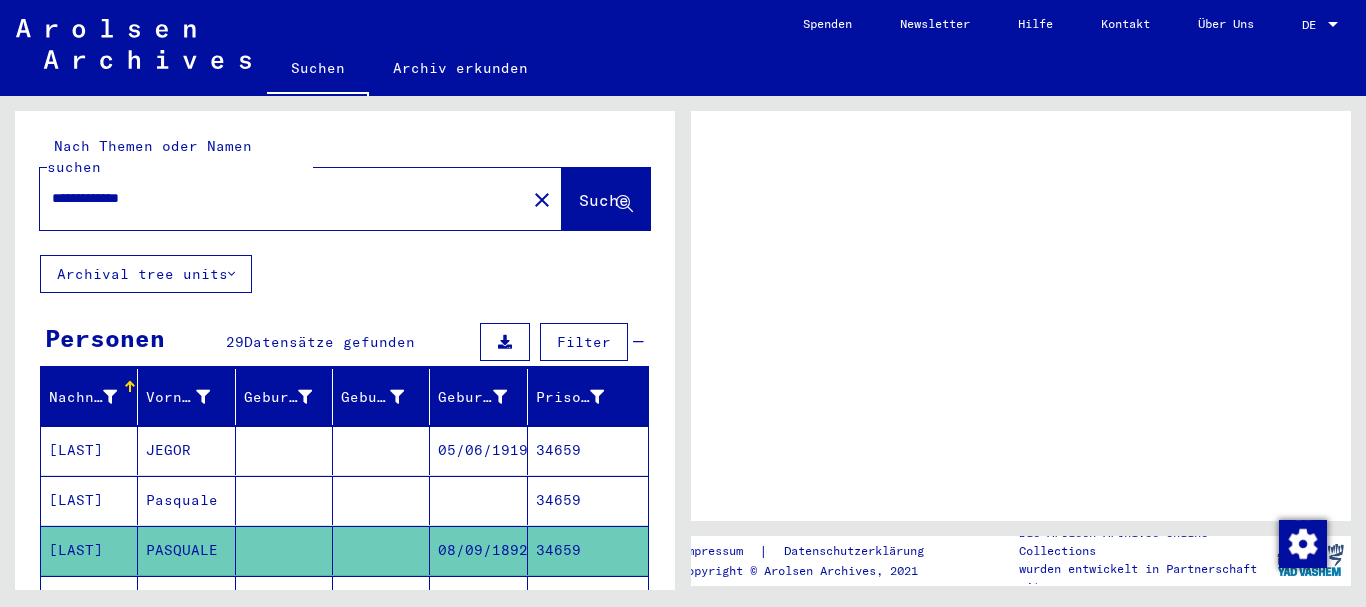 scroll, scrollTop: 0, scrollLeft: 0, axis: both 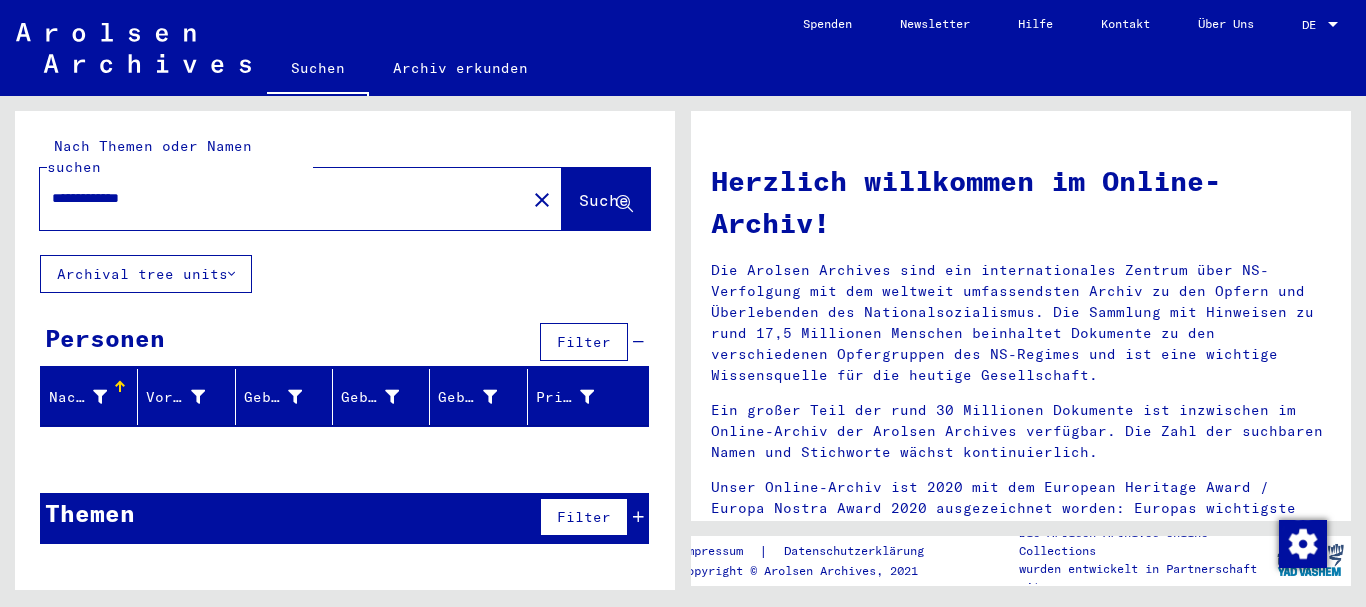 click on "**********" at bounding box center (277, 198) 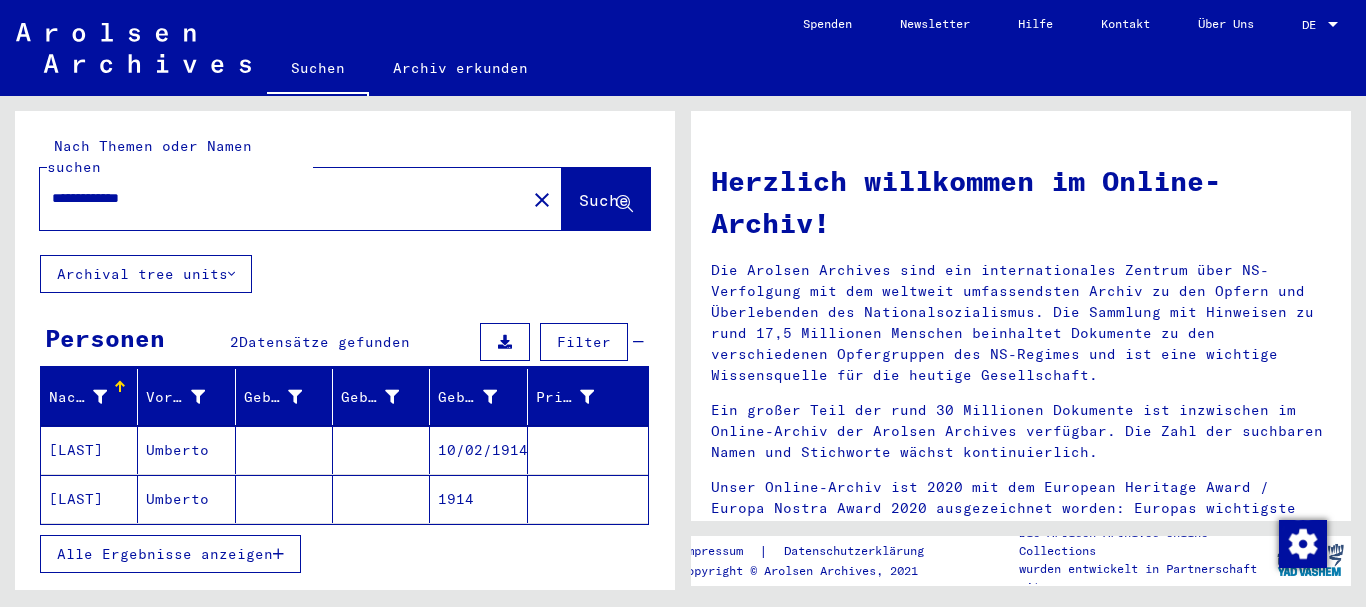 click on "**********" at bounding box center (277, 198) 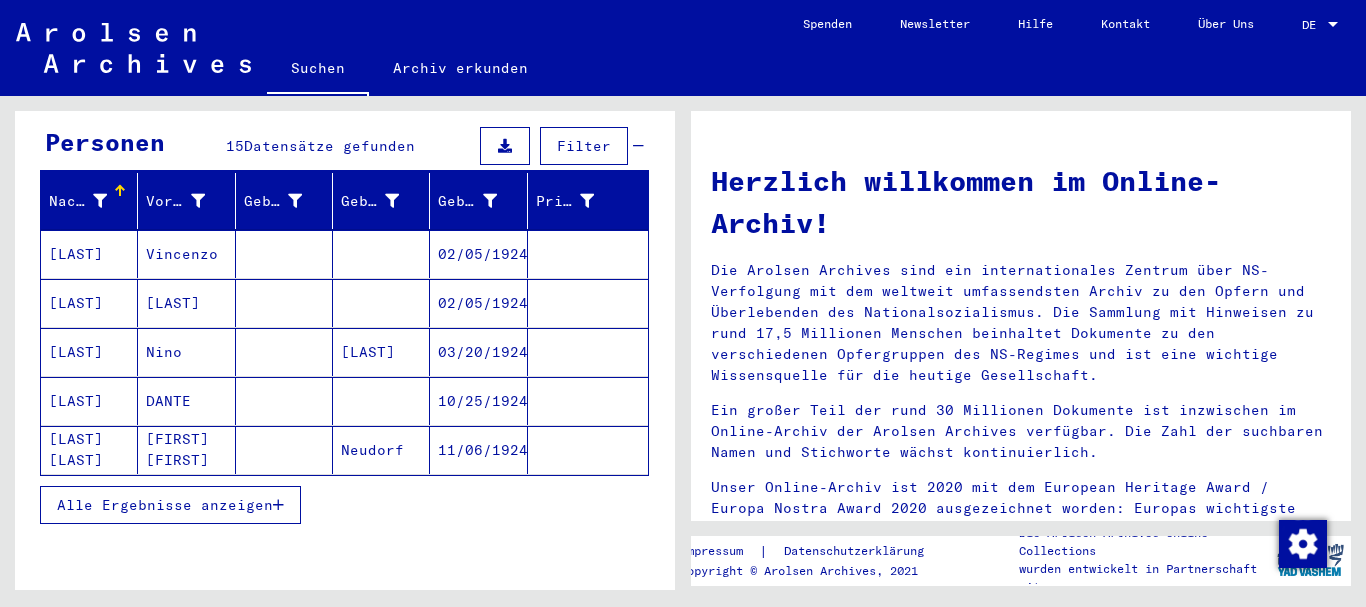 scroll, scrollTop: 216, scrollLeft: 0, axis: vertical 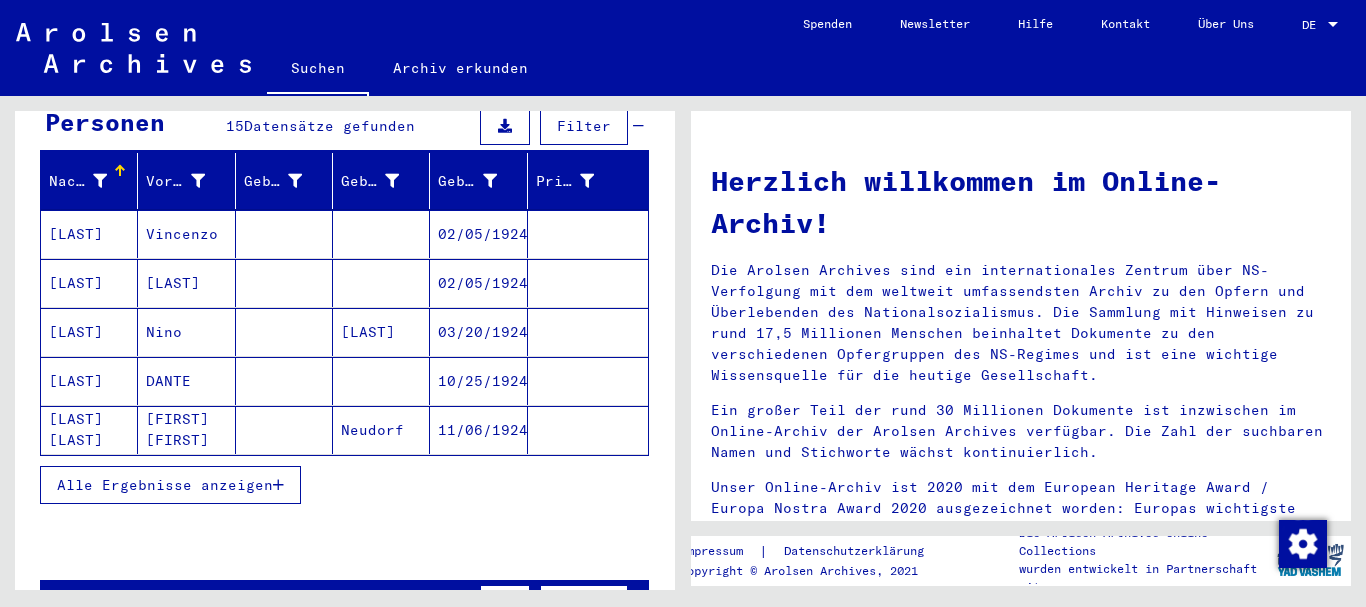 click on "Alle Ergebnisse anzeigen" at bounding box center (165, 485) 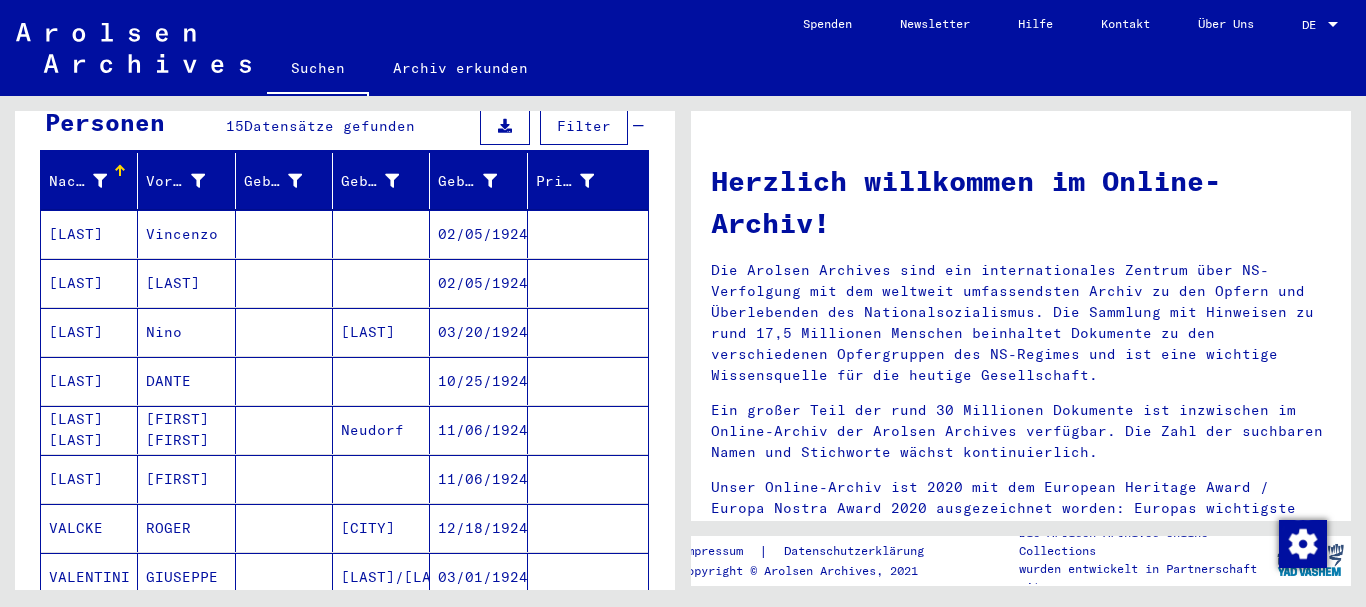 scroll, scrollTop: 0, scrollLeft: 0, axis: both 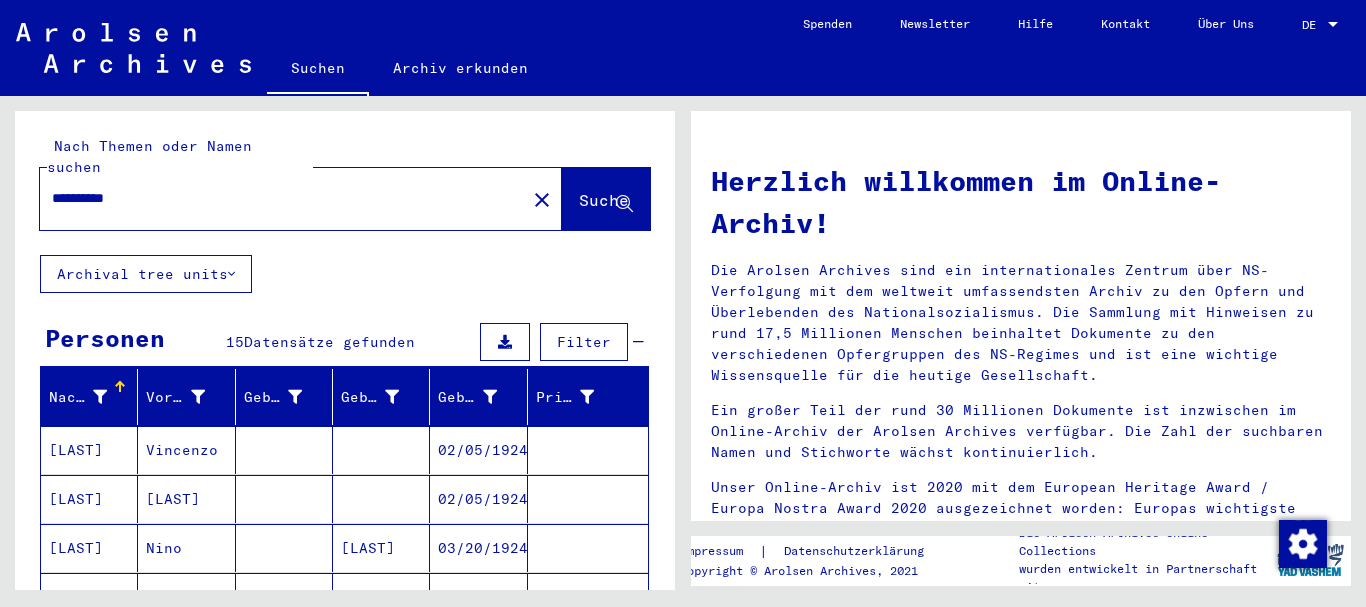 drag, startPoint x: 132, startPoint y: 174, endPoint x: 0, endPoint y: 164, distance: 132.37825 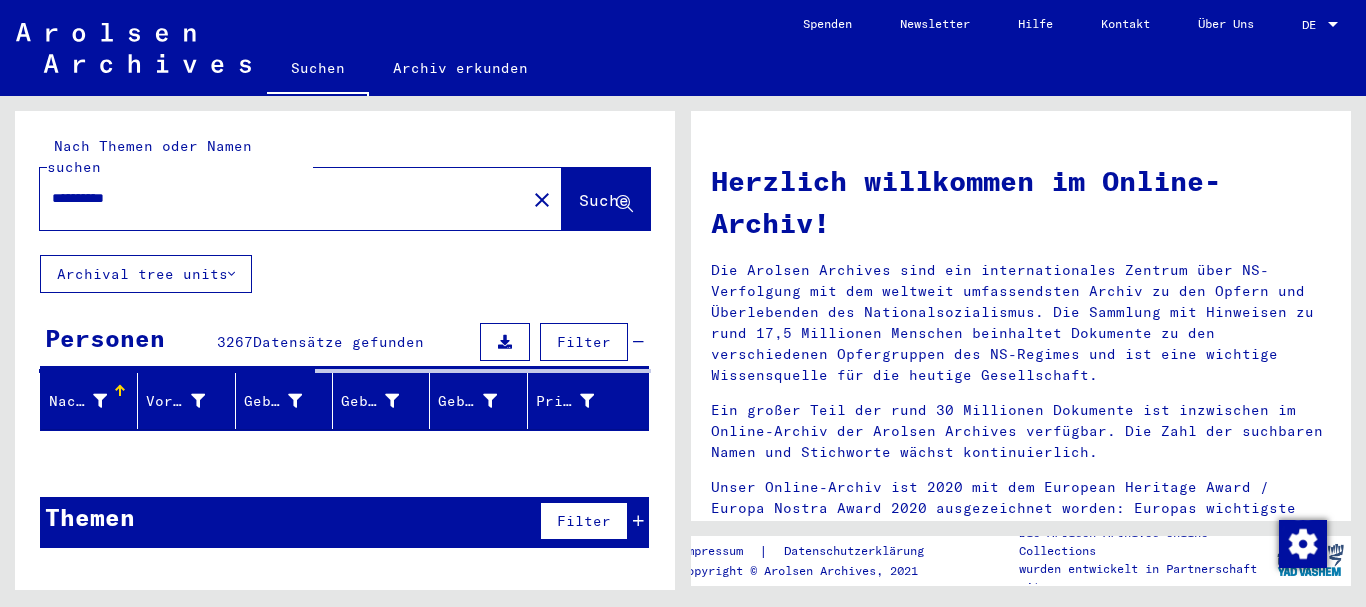 scroll, scrollTop: 0, scrollLeft: 0, axis: both 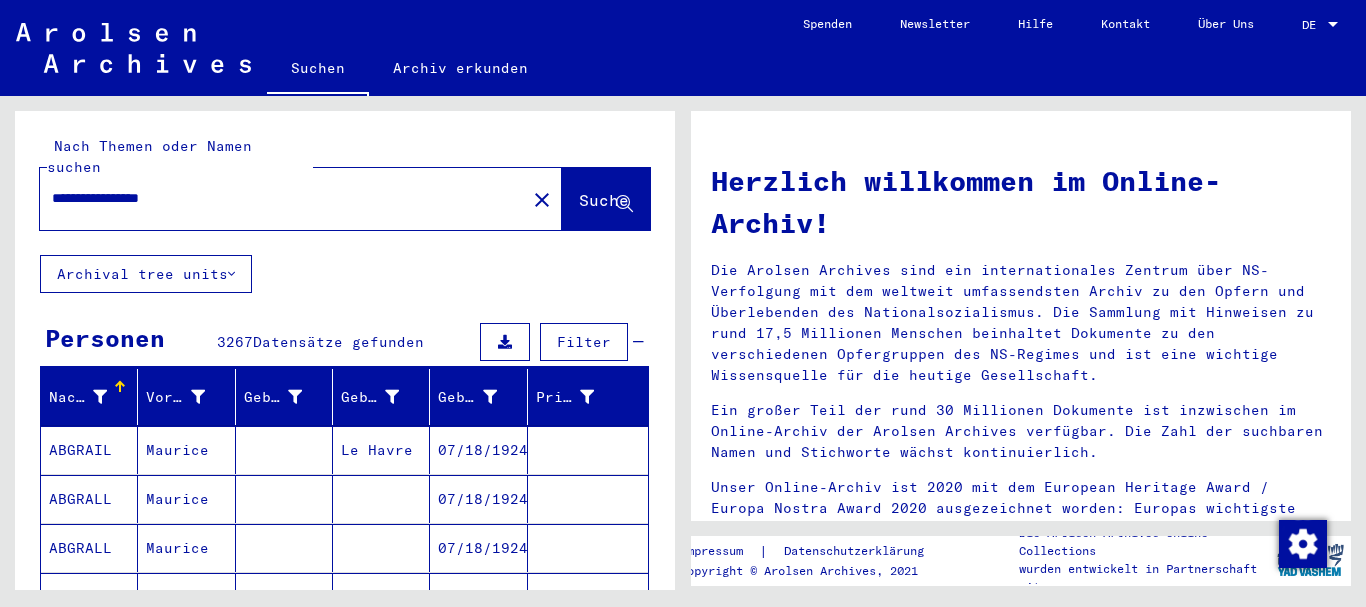 type on "**********" 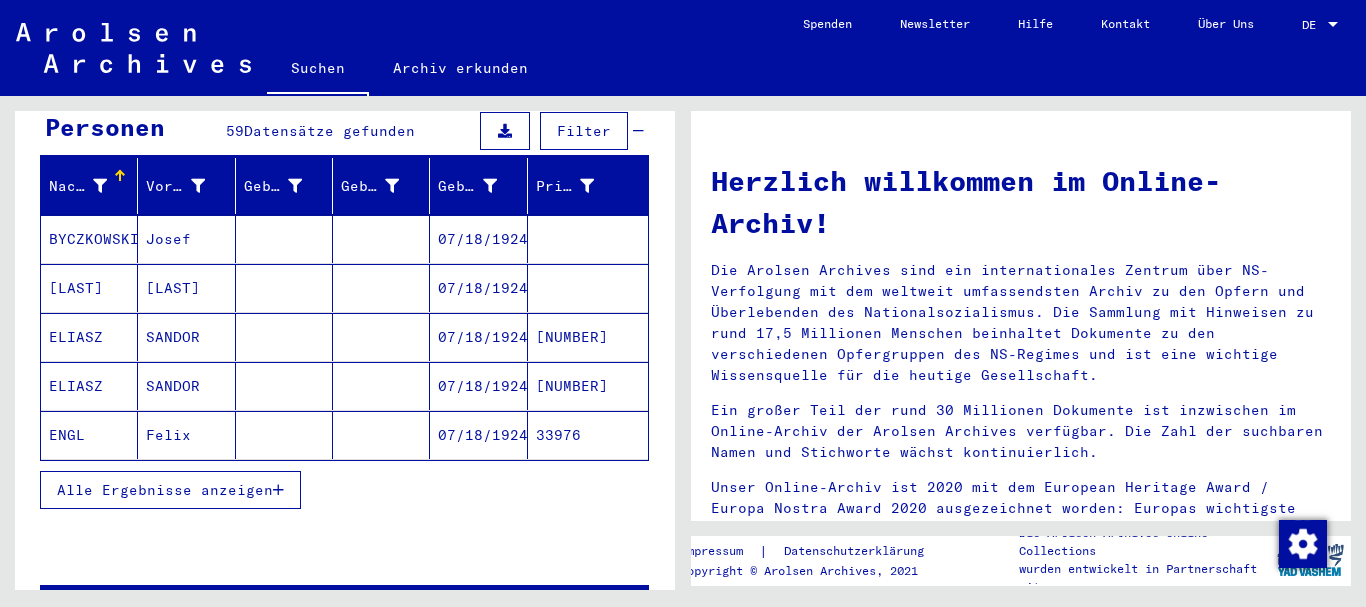 scroll, scrollTop: 216, scrollLeft: 0, axis: vertical 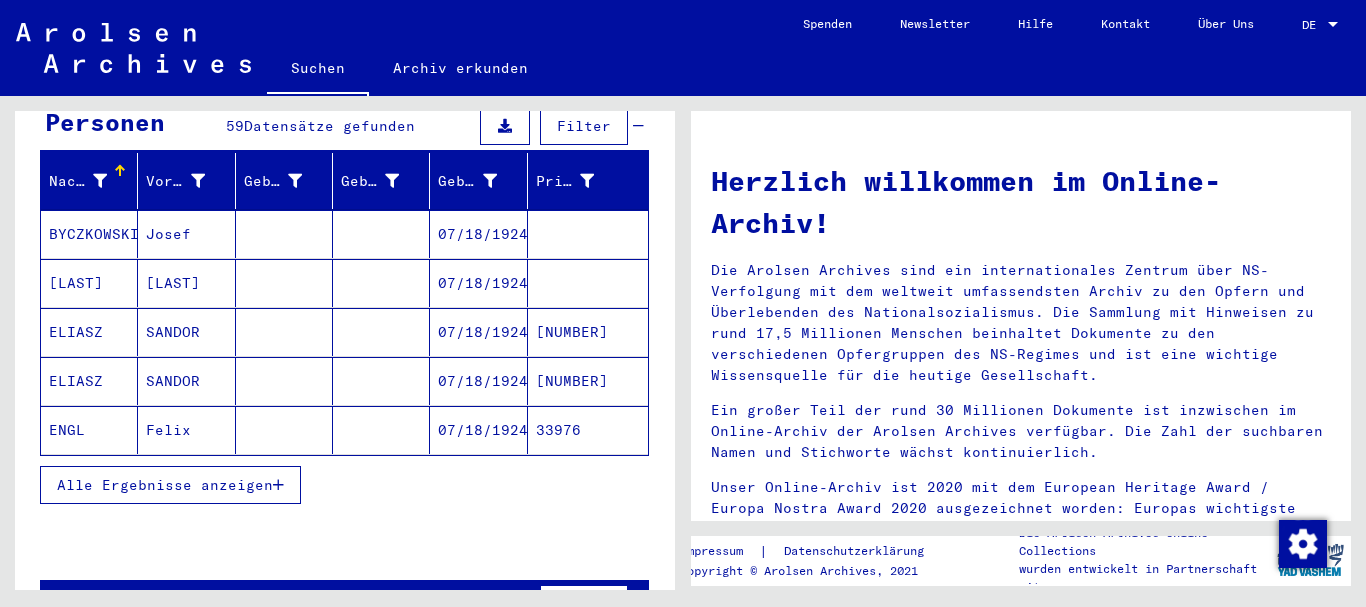 click on "Alle Ergebnisse anzeigen" at bounding box center (344, 485) 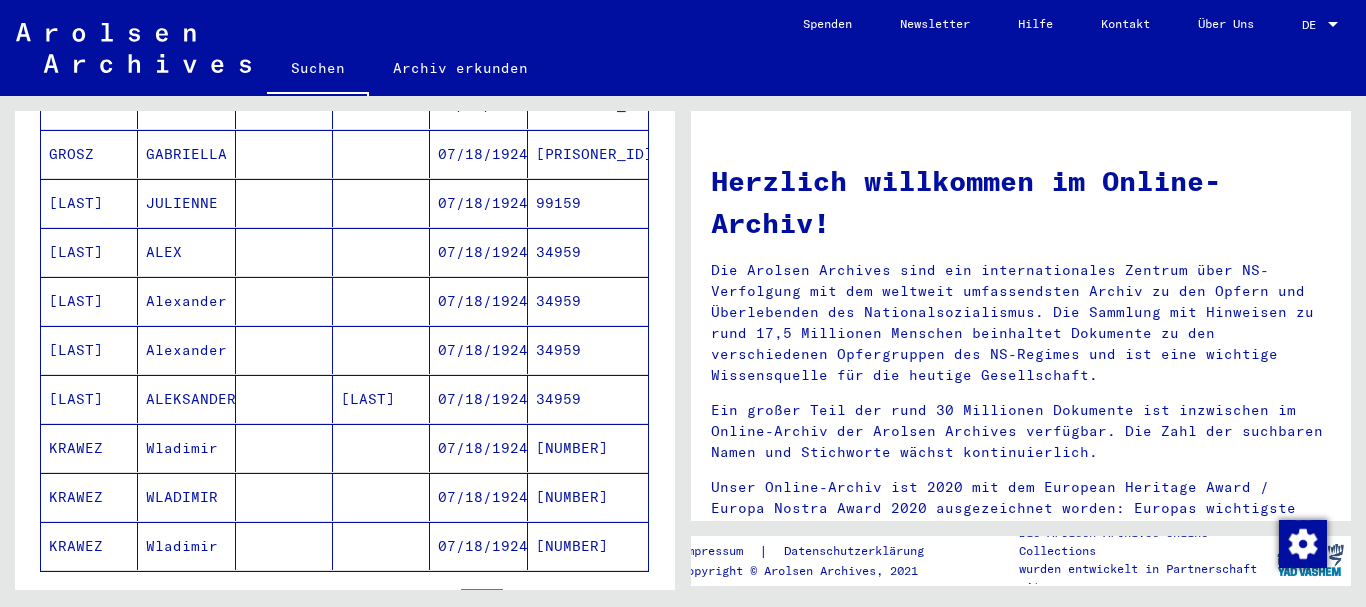 scroll, scrollTop: 1294, scrollLeft: 0, axis: vertical 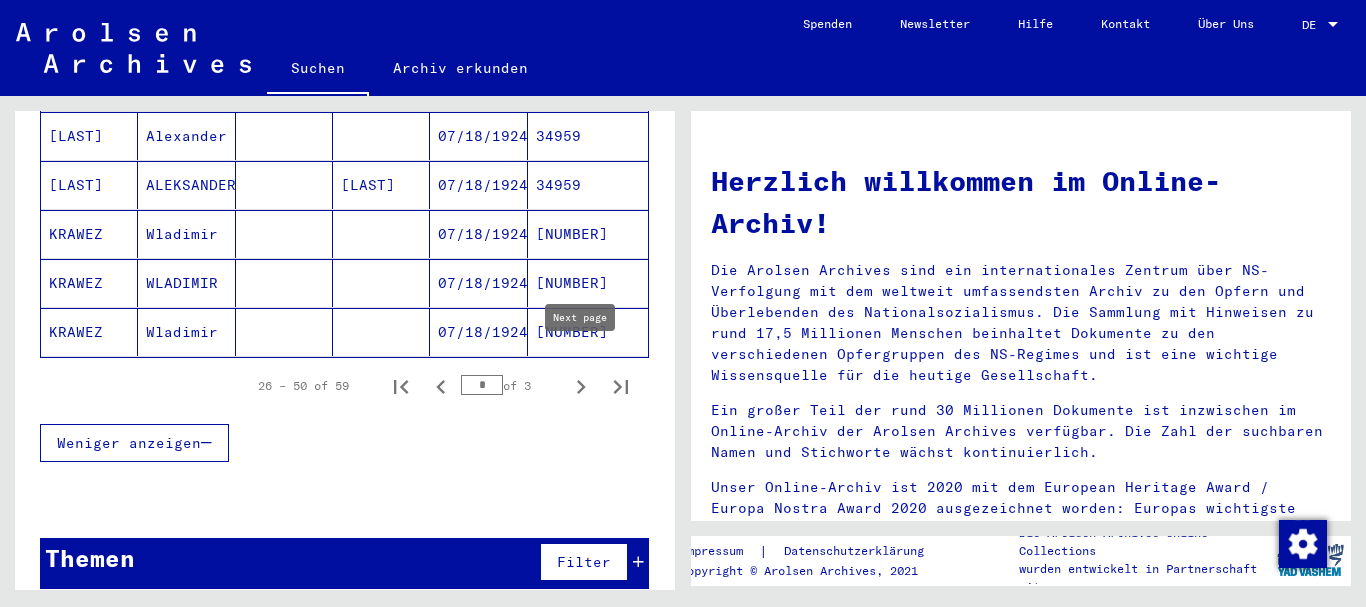 click 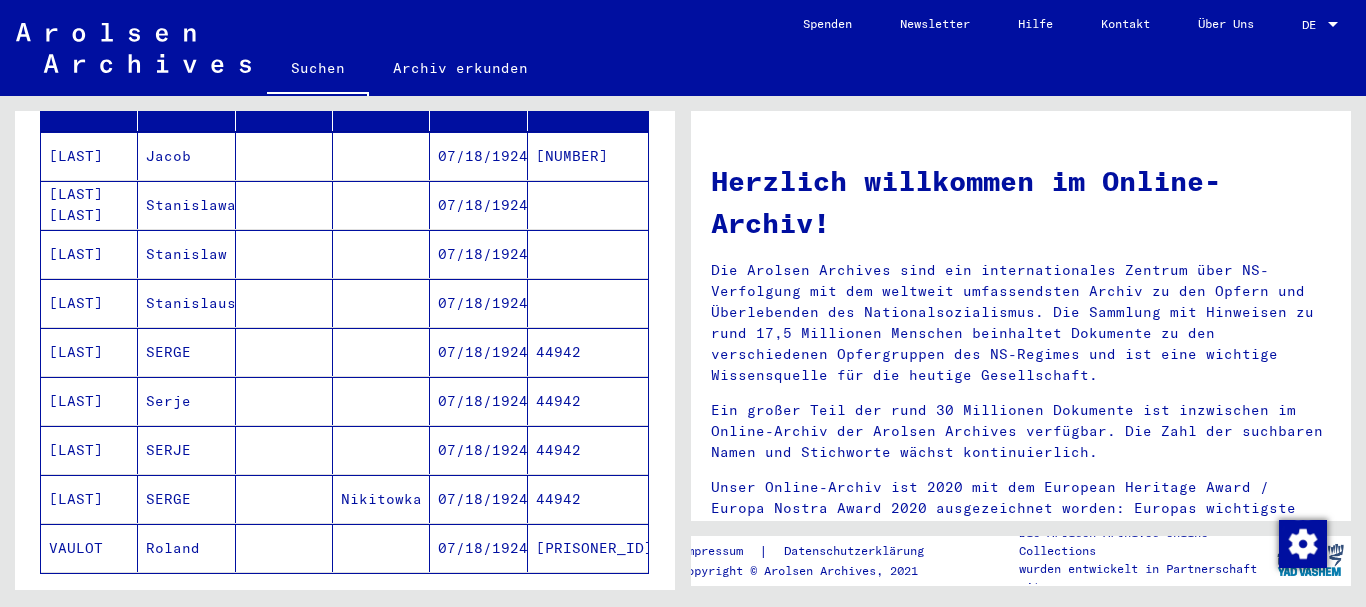 scroll, scrollTop: 0, scrollLeft: 0, axis: both 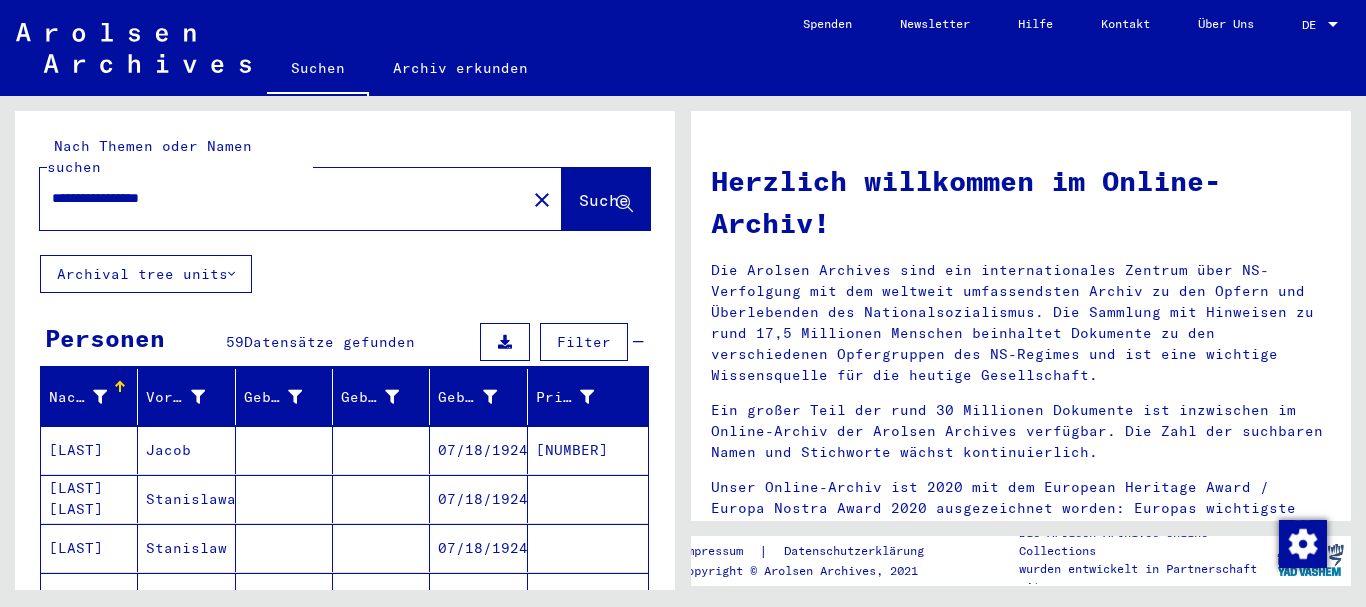 click on "**********" at bounding box center [277, 198] 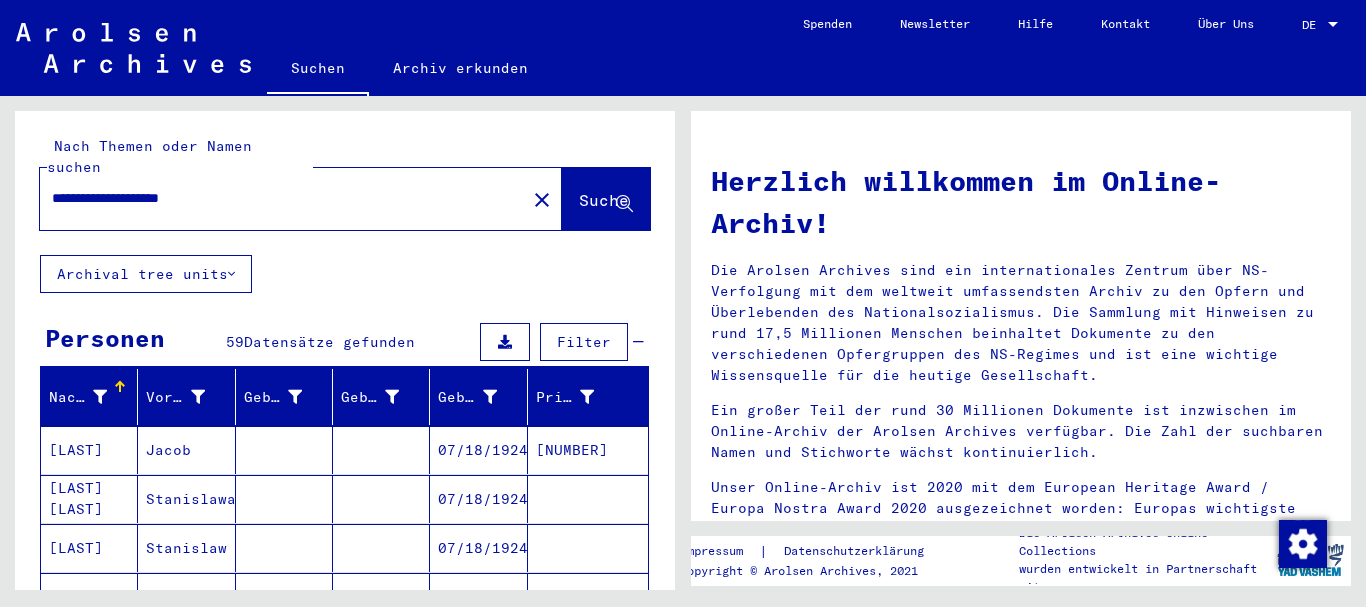 type on "**********" 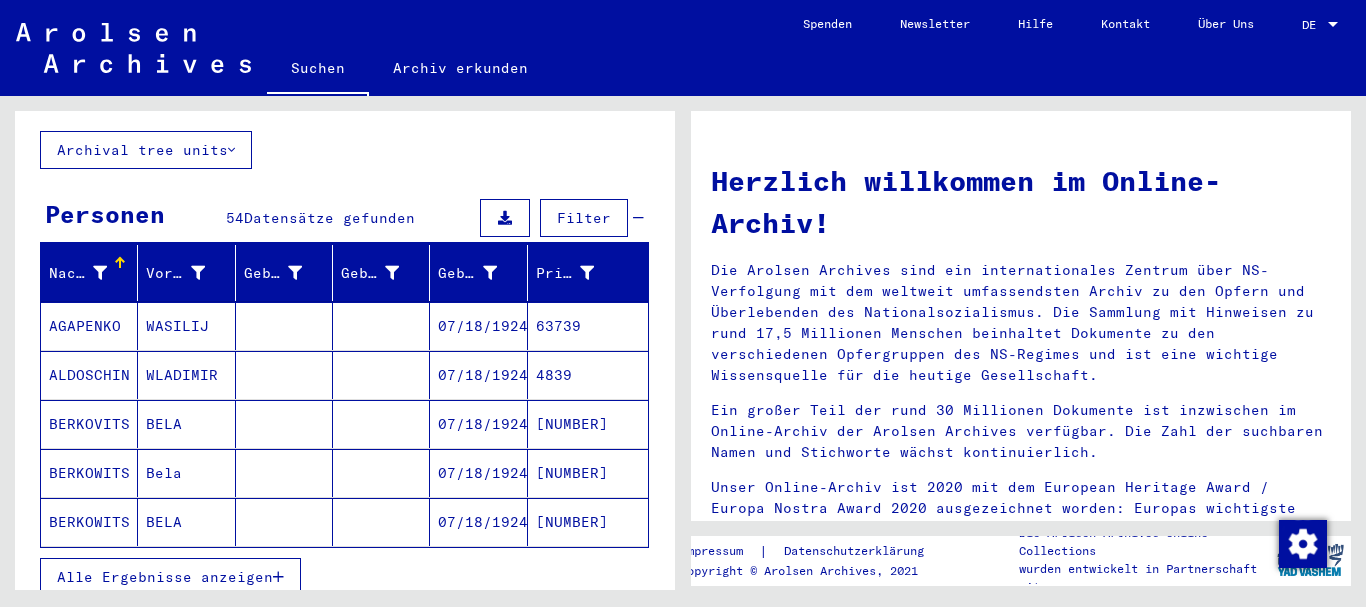 scroll, scrollTop: 216, scrollLeft: 0, axis: vertical 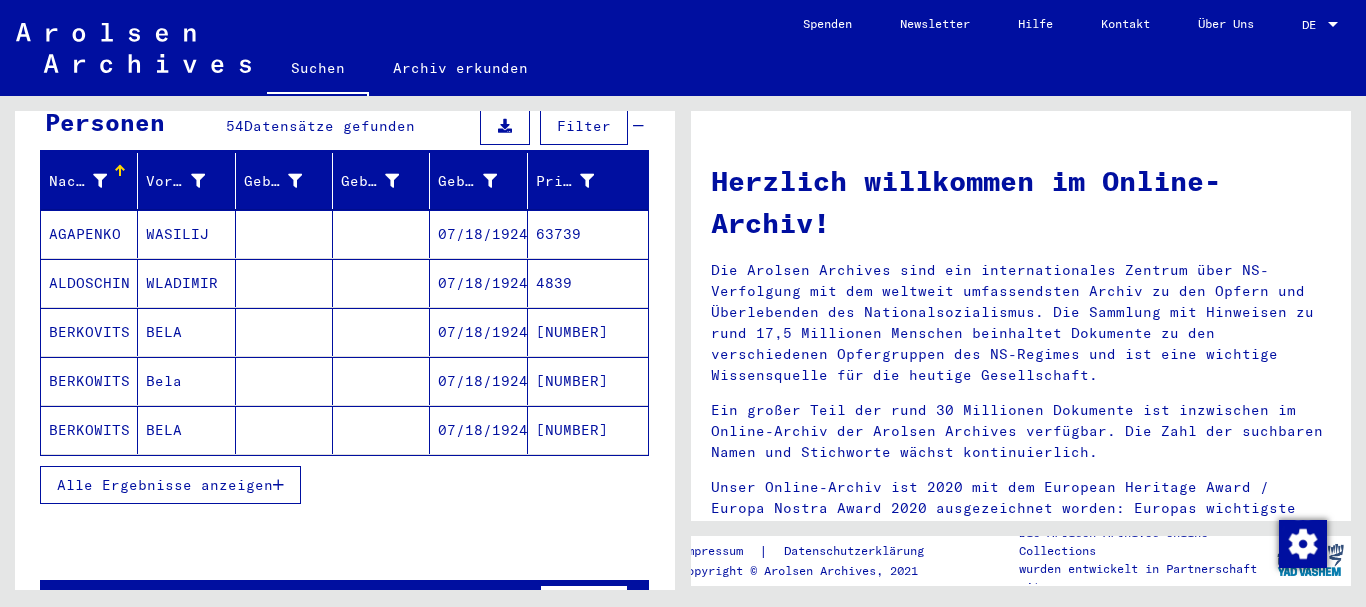 click on "Alle Ergebnisse anzeigen" at bounding box center (170, 485) 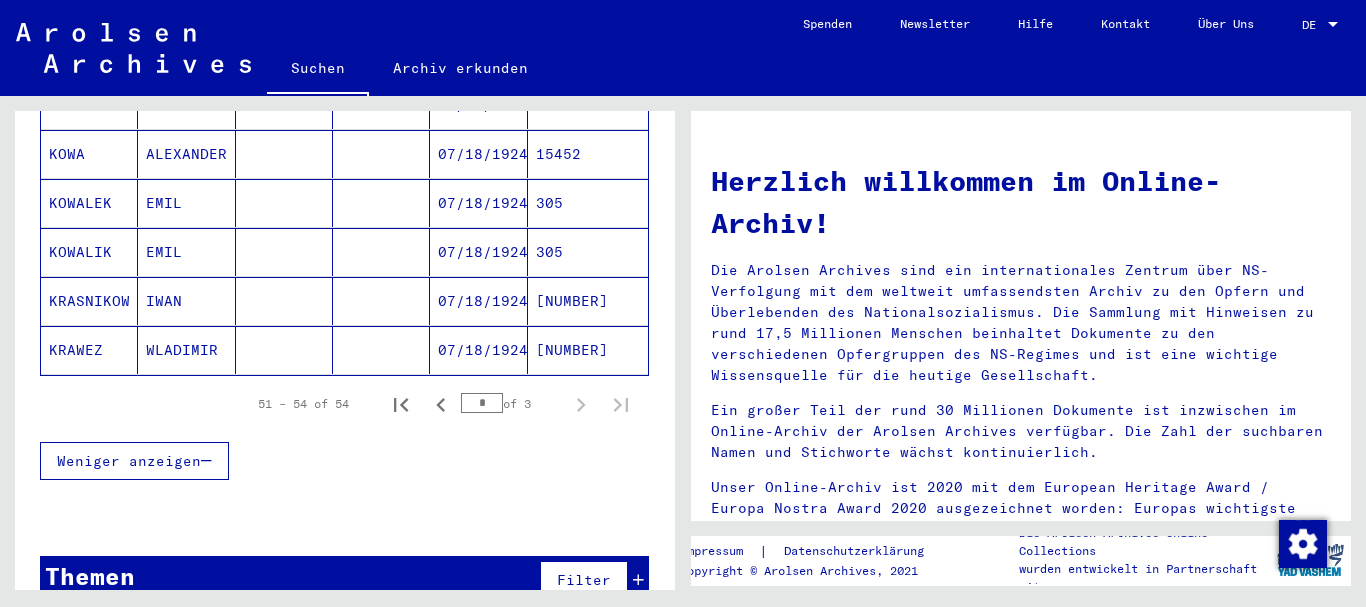 scroll, scrollTop: 1294, scrollLeft: 0, axis: vertical 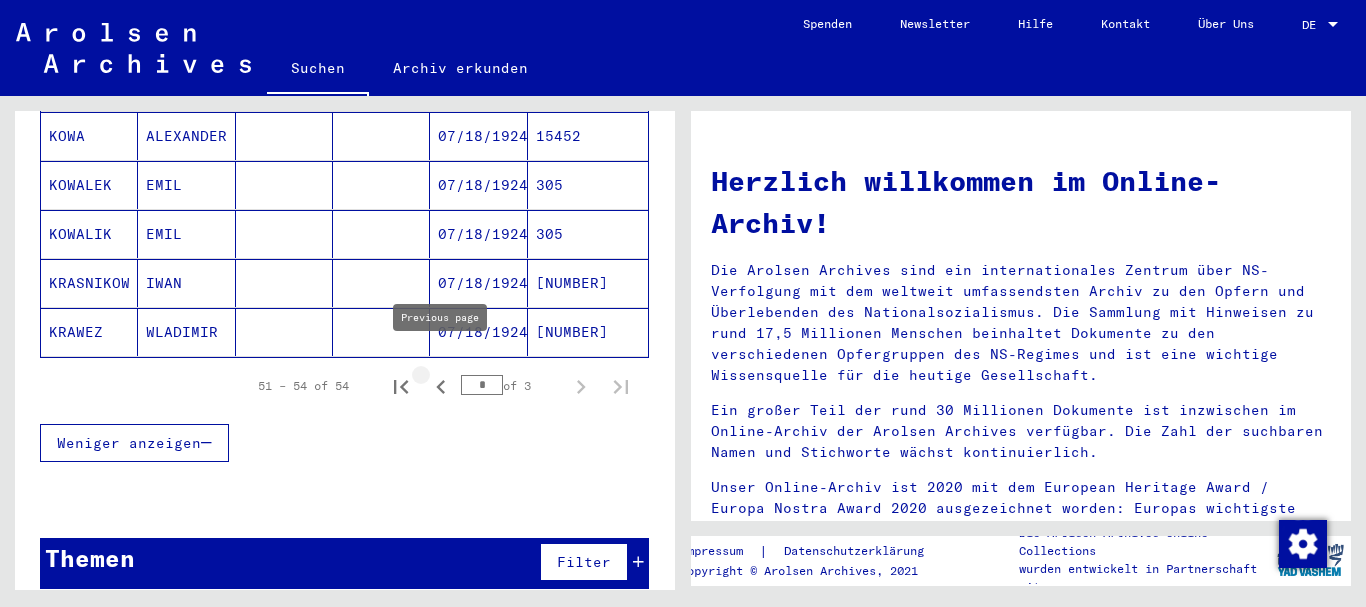 click 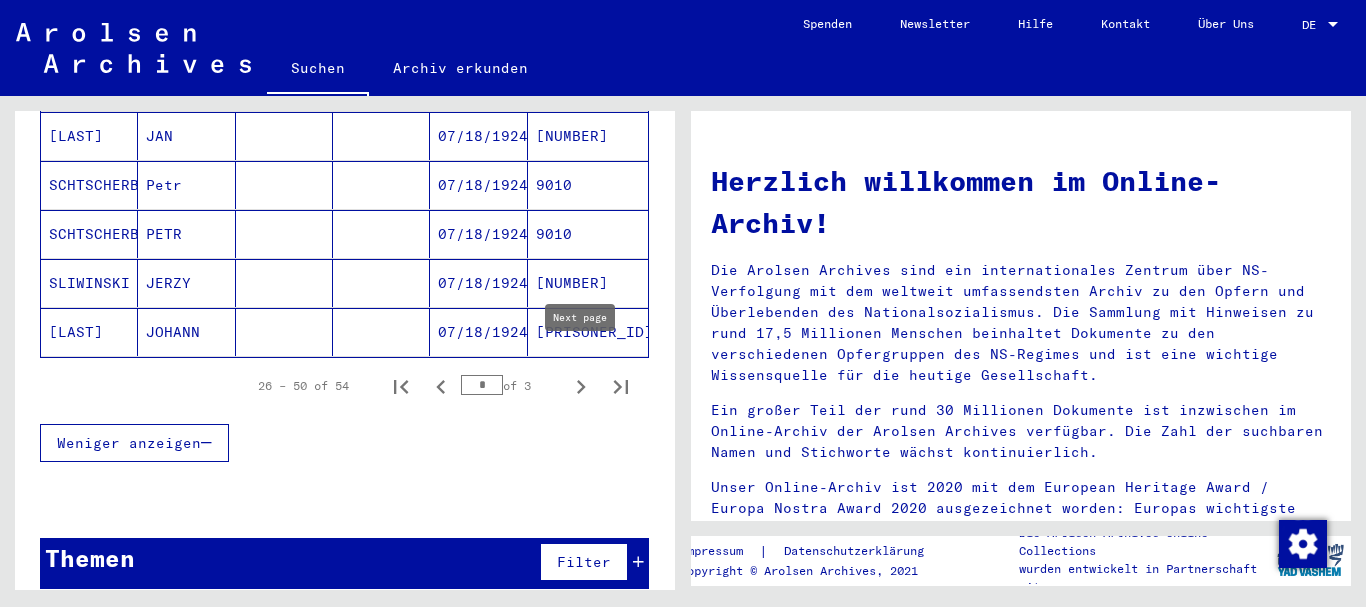 click 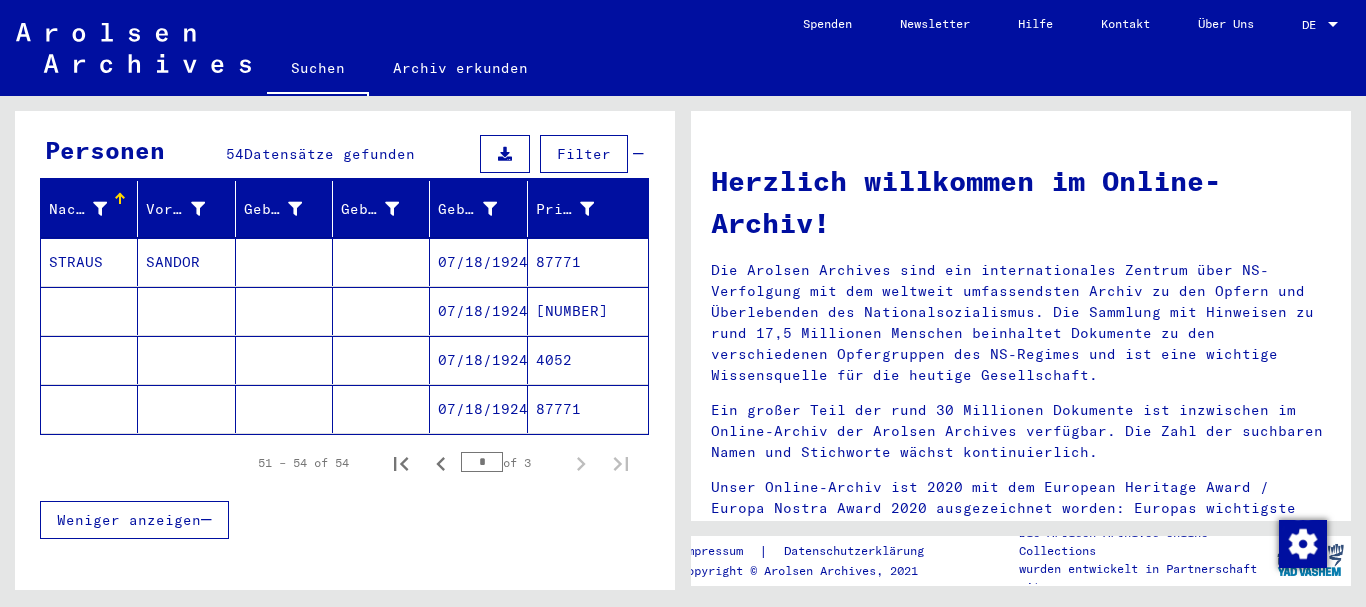scroll, scrollTop: 265, scrollLeft: 0, axis: vertical 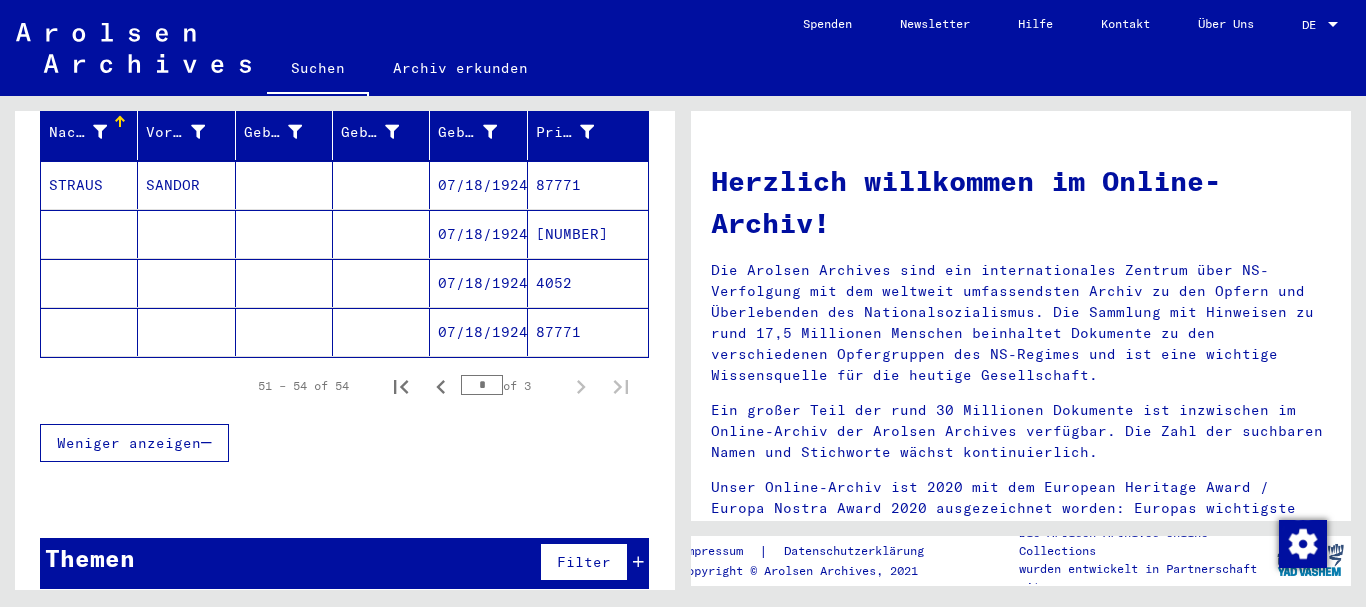 click 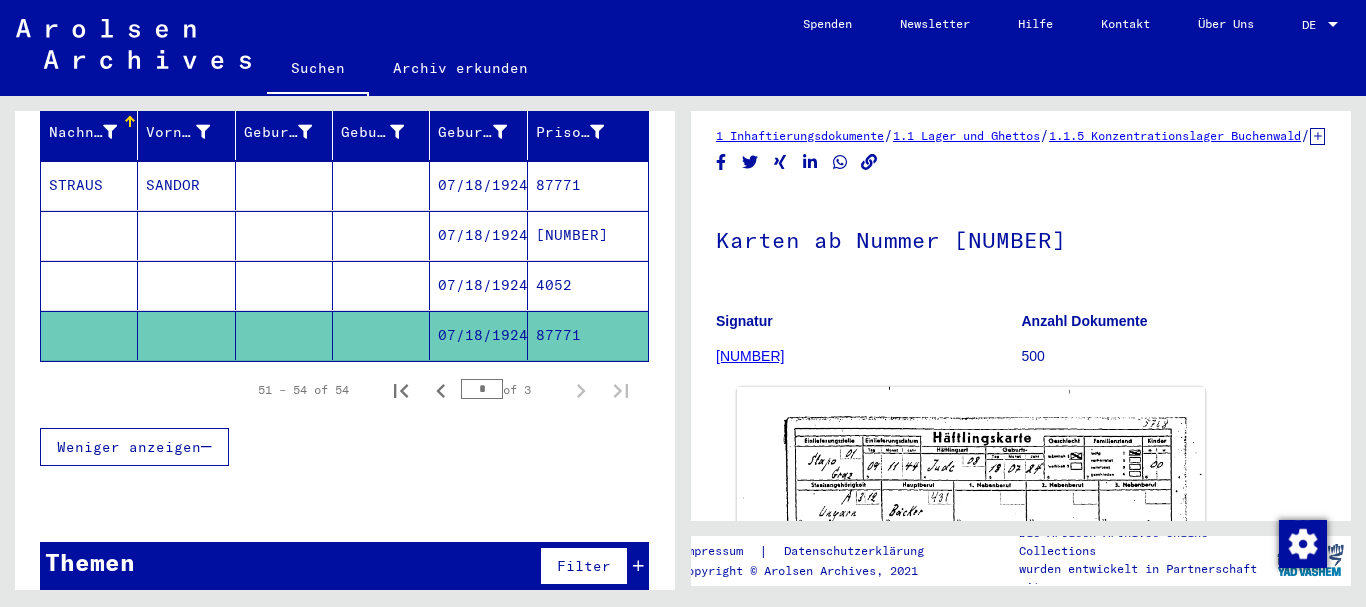 scroll, scrollTop: 227, scrollLeft: 0, axis: vertical 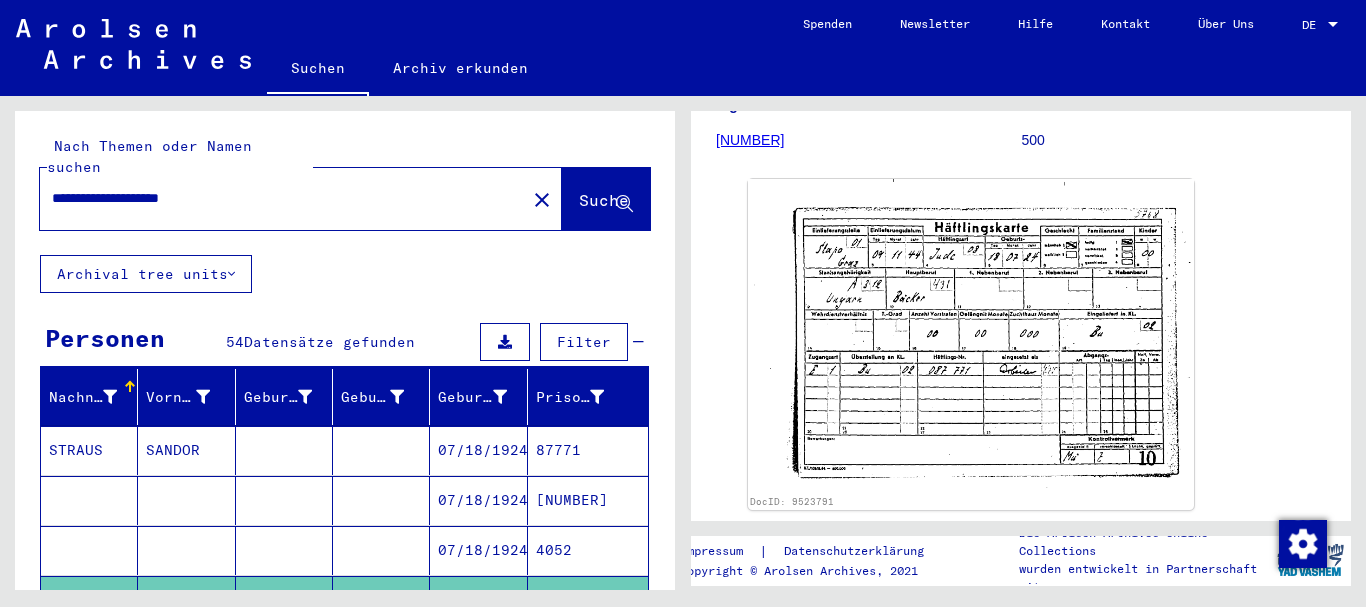 click on "**********" at bounding box center [283, 198] 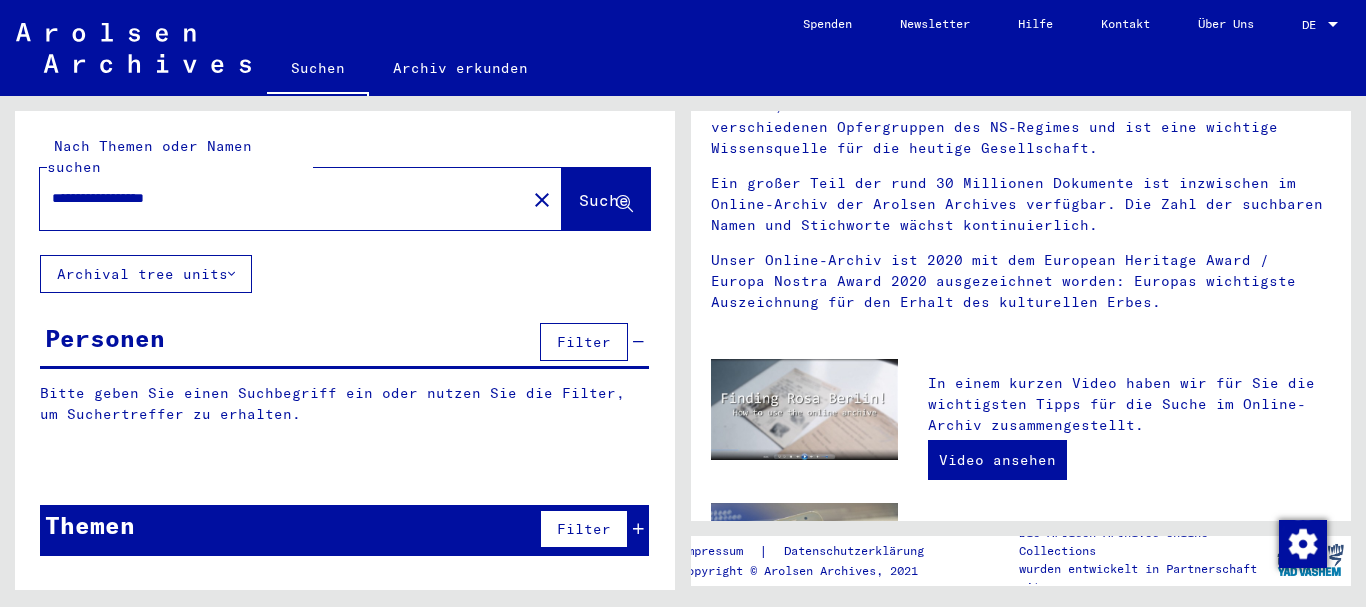scroll, scrollTop: 0, scrollLeft: 0, axis: both 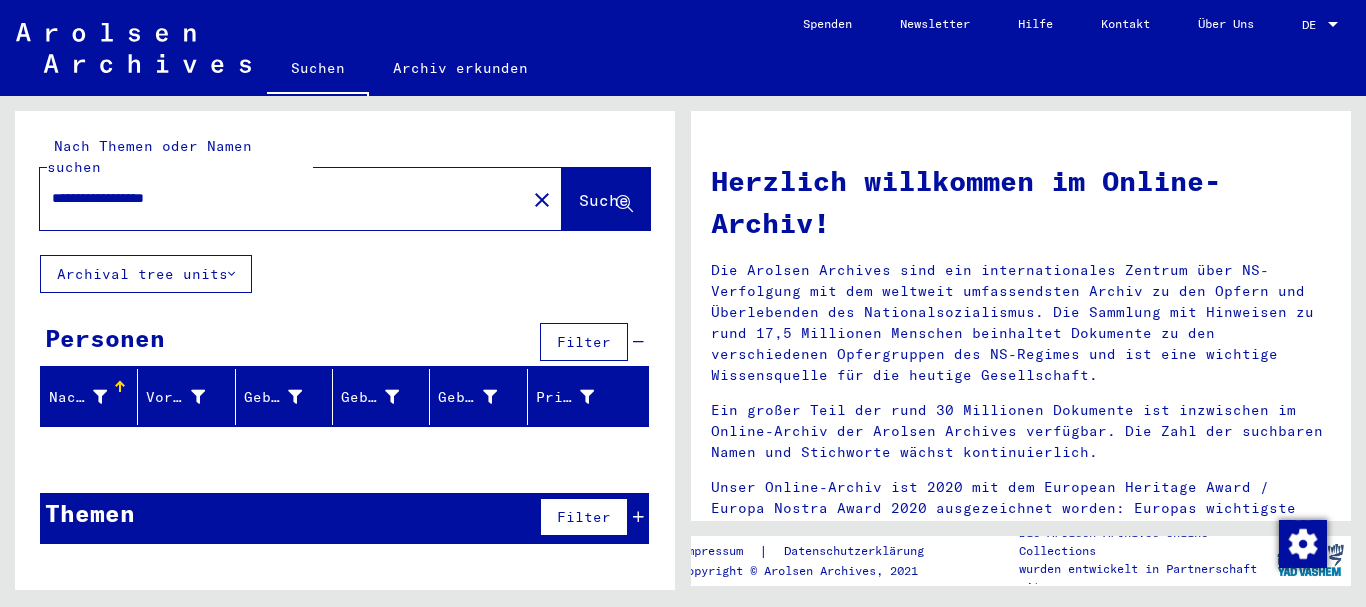 drag, startPoint x: 245, startPoint y: 182, endPoint x: 0, endPoint y: 177, distance: 245.05101 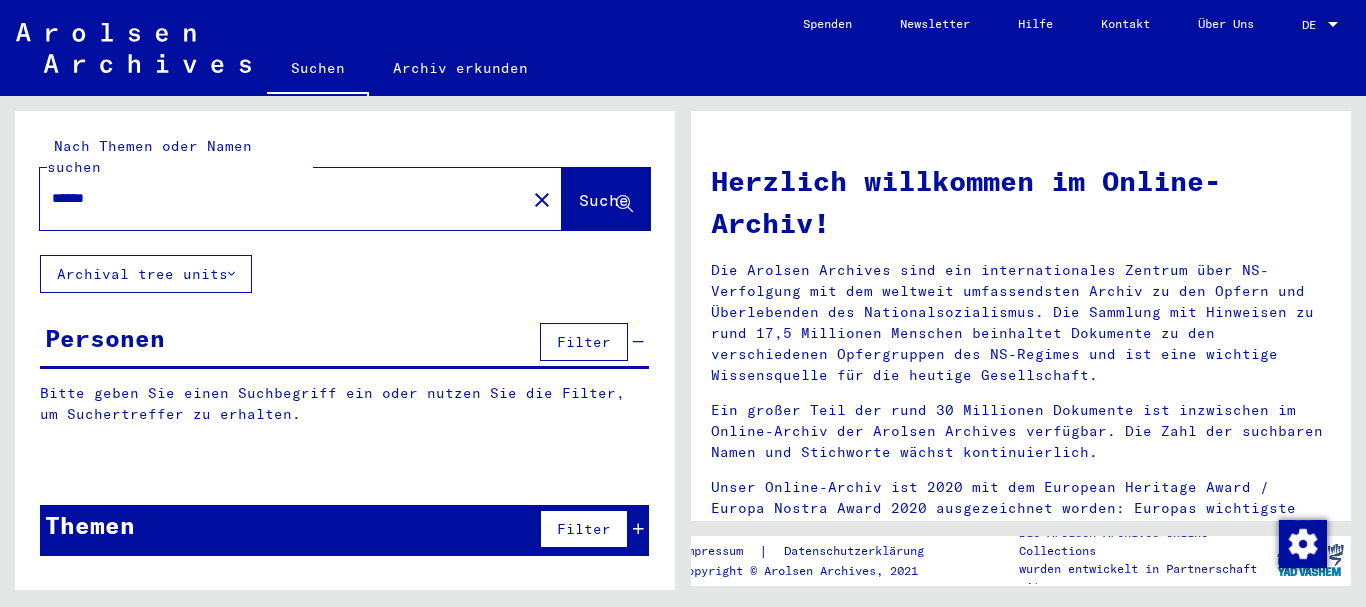drag, startPoint x: 33, startPoint y: 189, endPoint x: 2, endPoint y: 196, distance: 31.780497 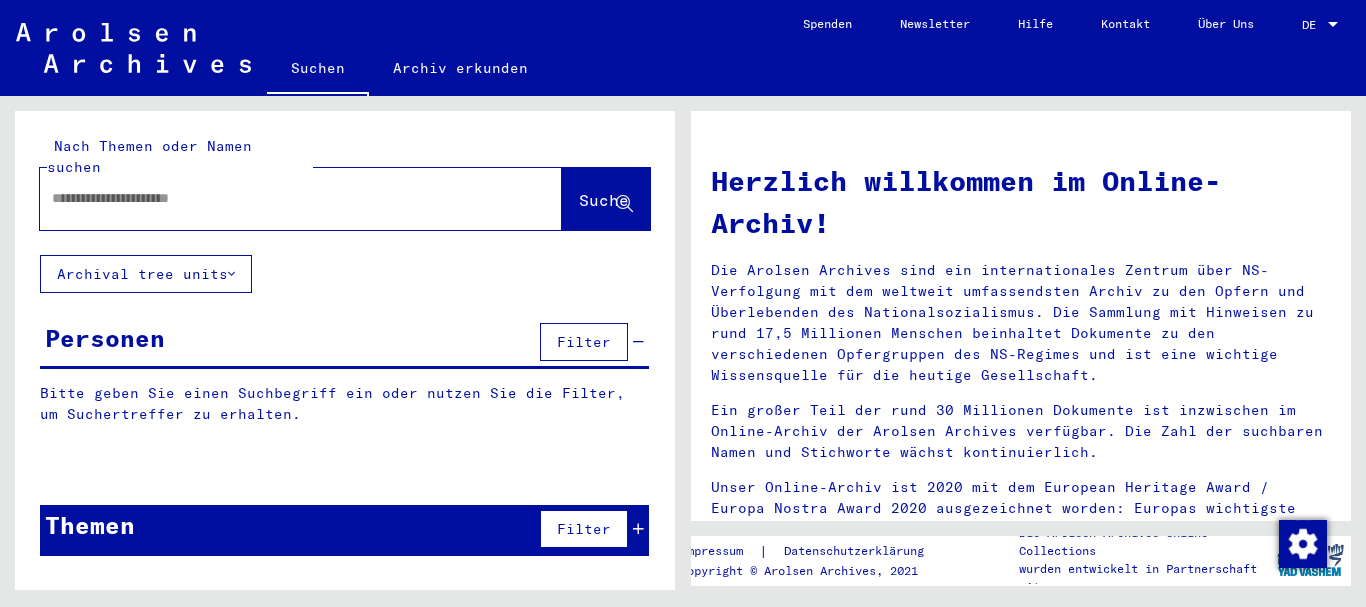 paste on "*****" 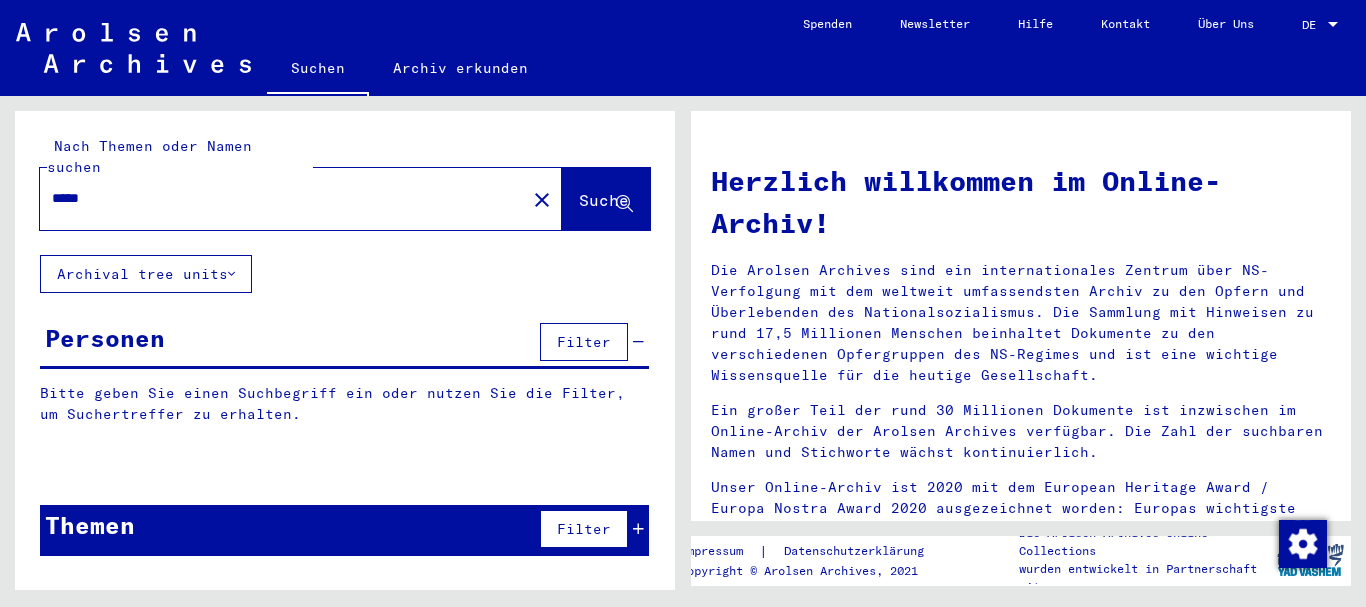 type on "*****" 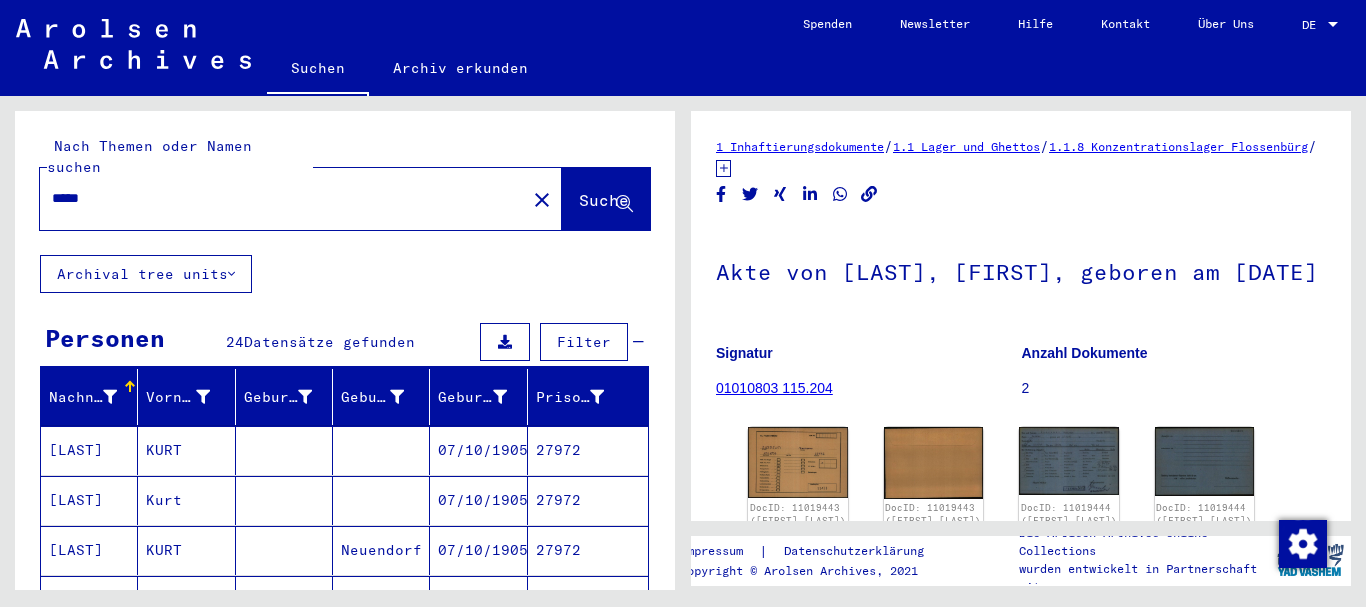 scroll, scrollTop: 0, scrollLeft: 0, axis: both 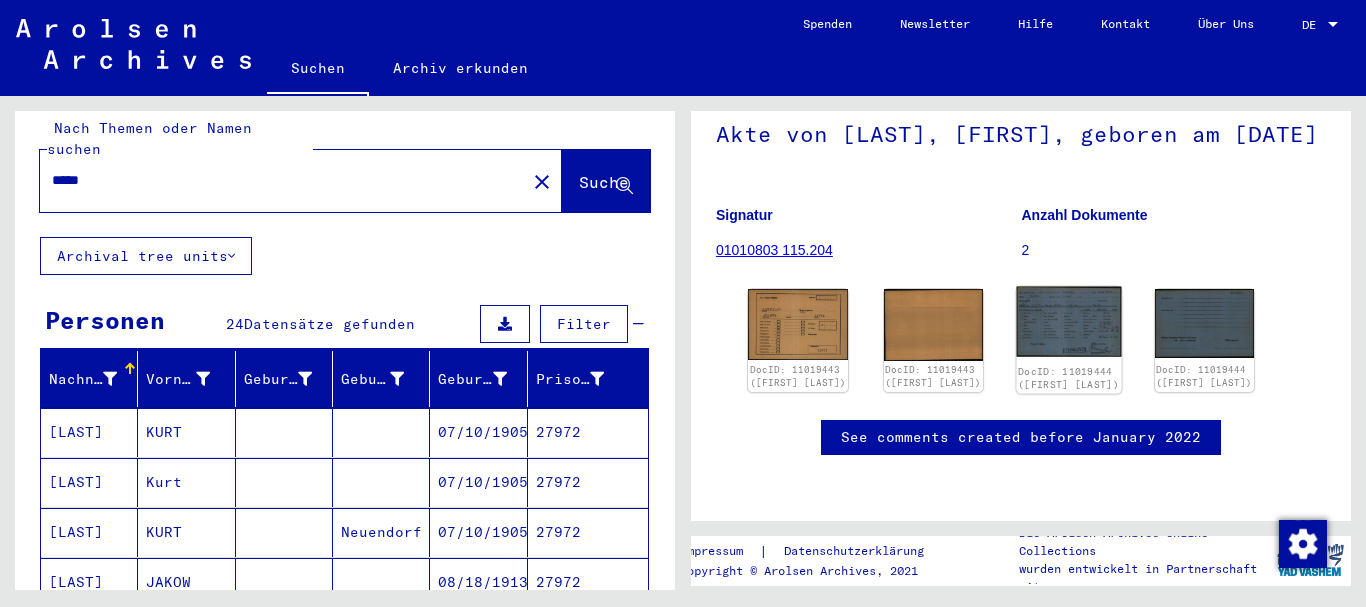 click 